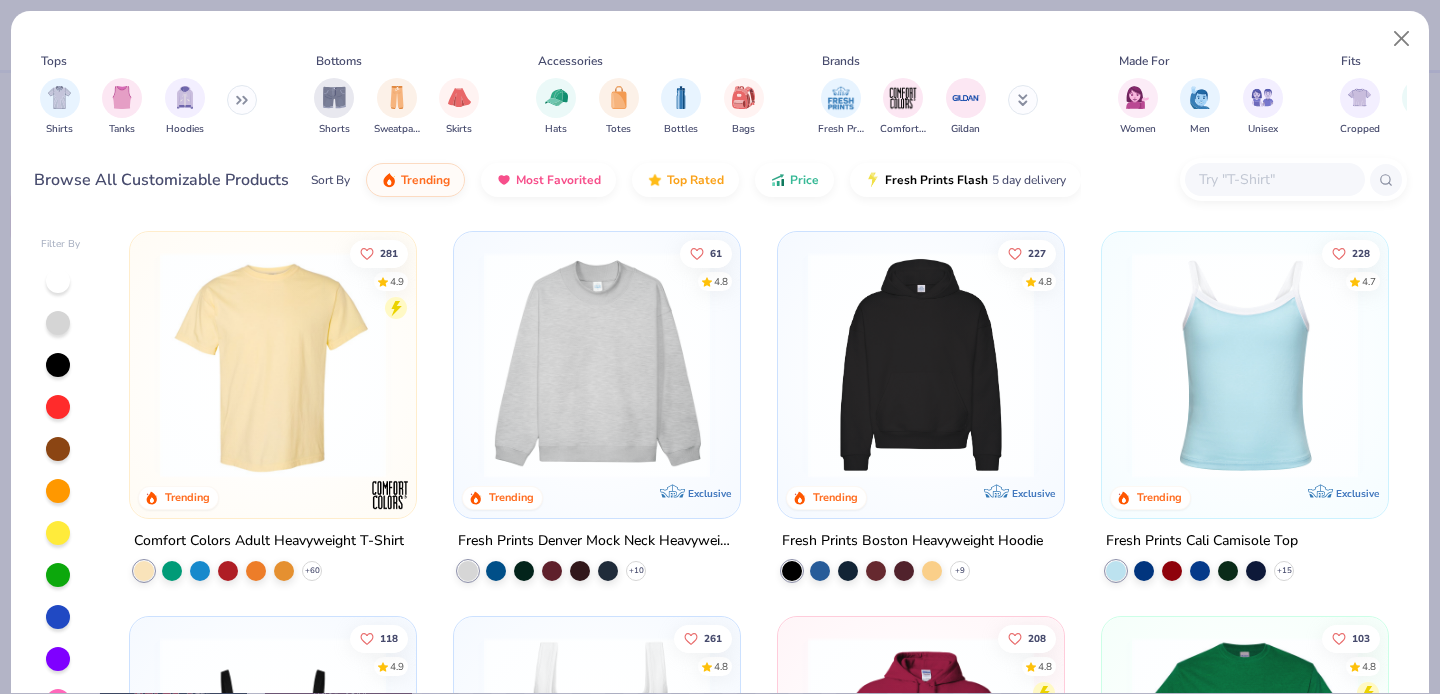 scroll, scrollTop: 0, scrollLeft: 0, axis: both 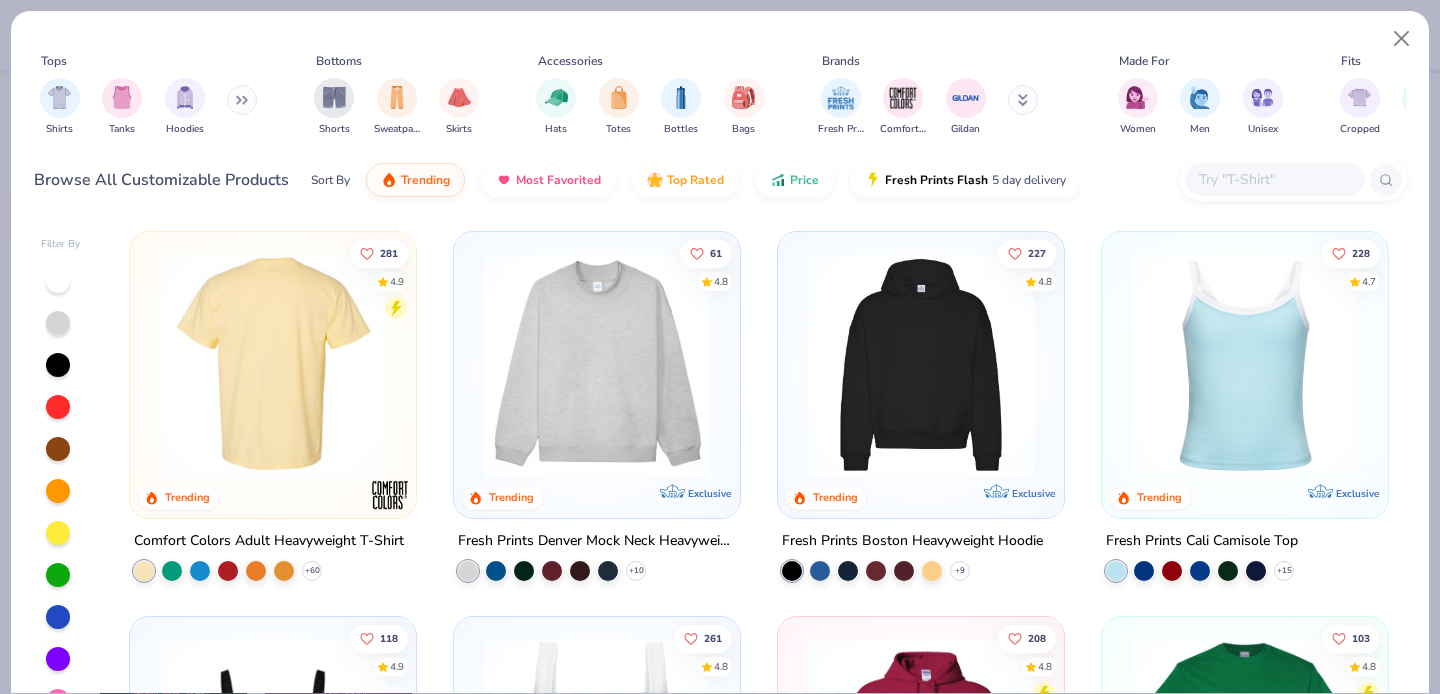 click at bounding box center [273, 365] 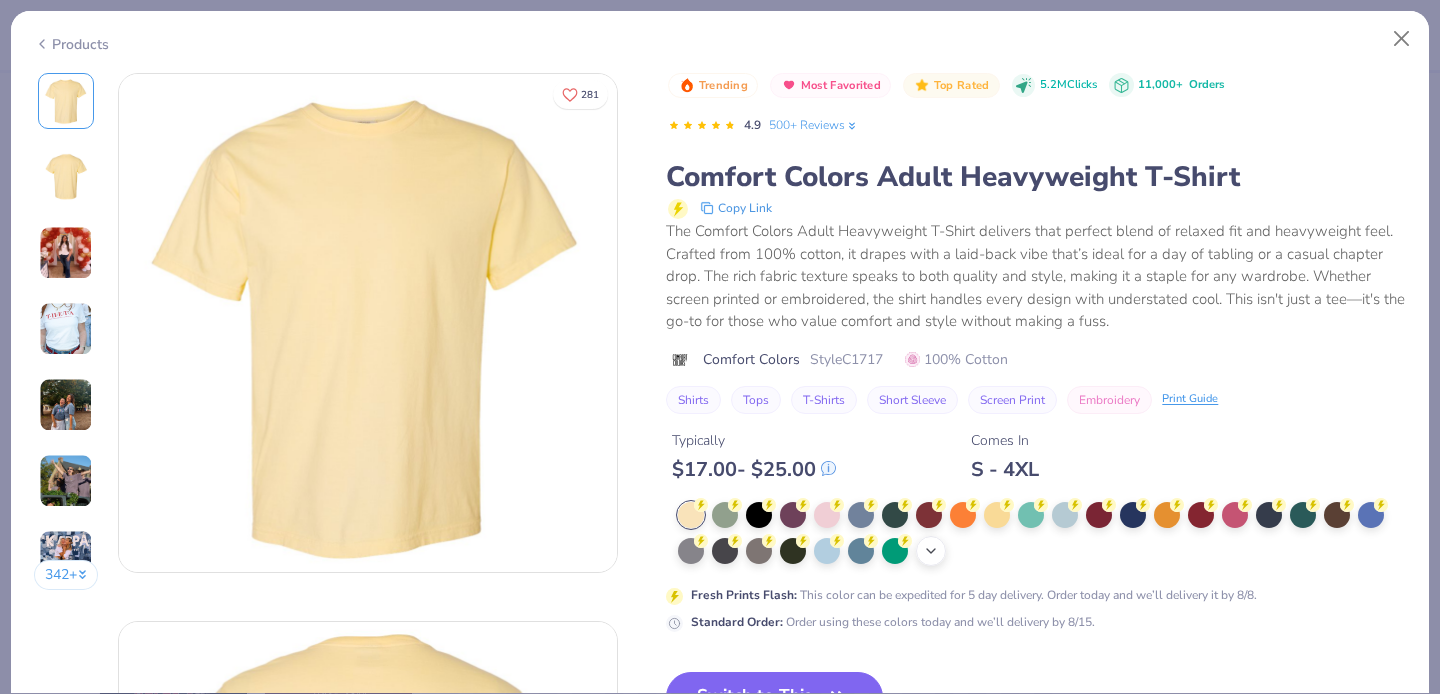 click 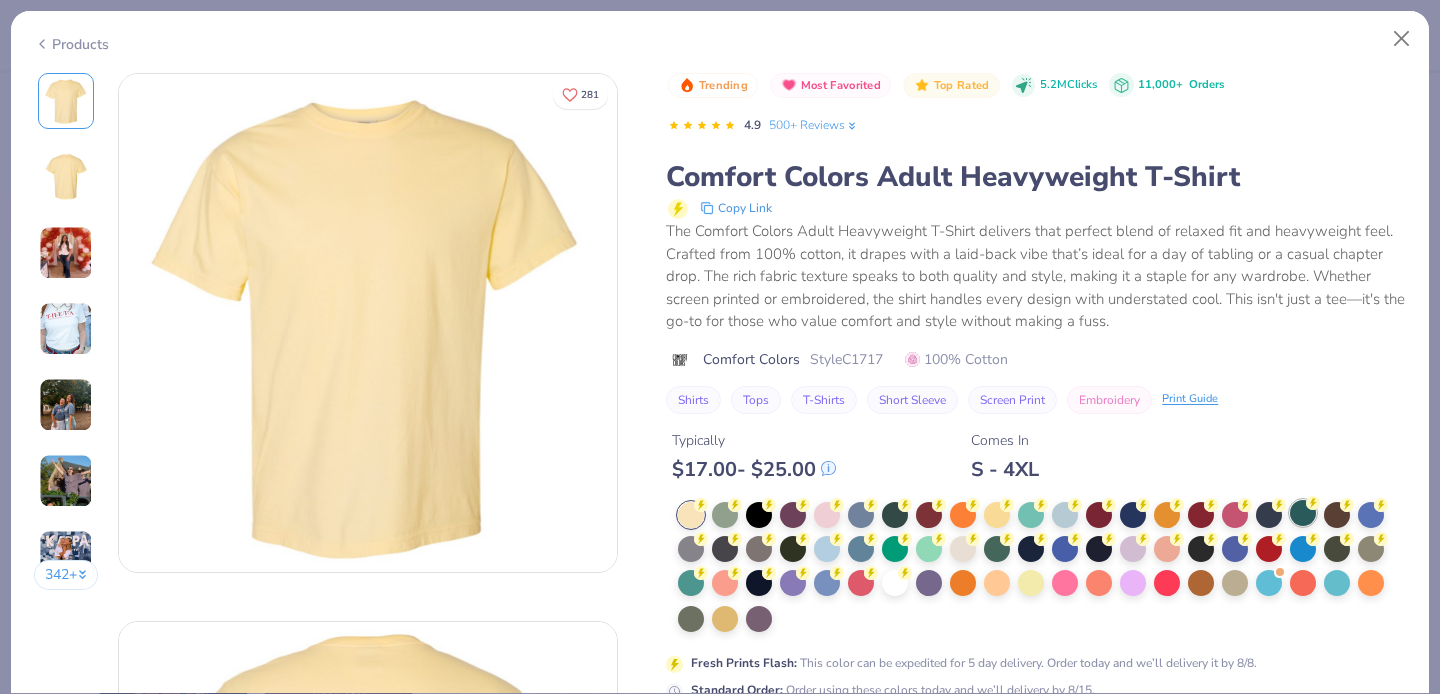 click at bounding box center (1303, 513) 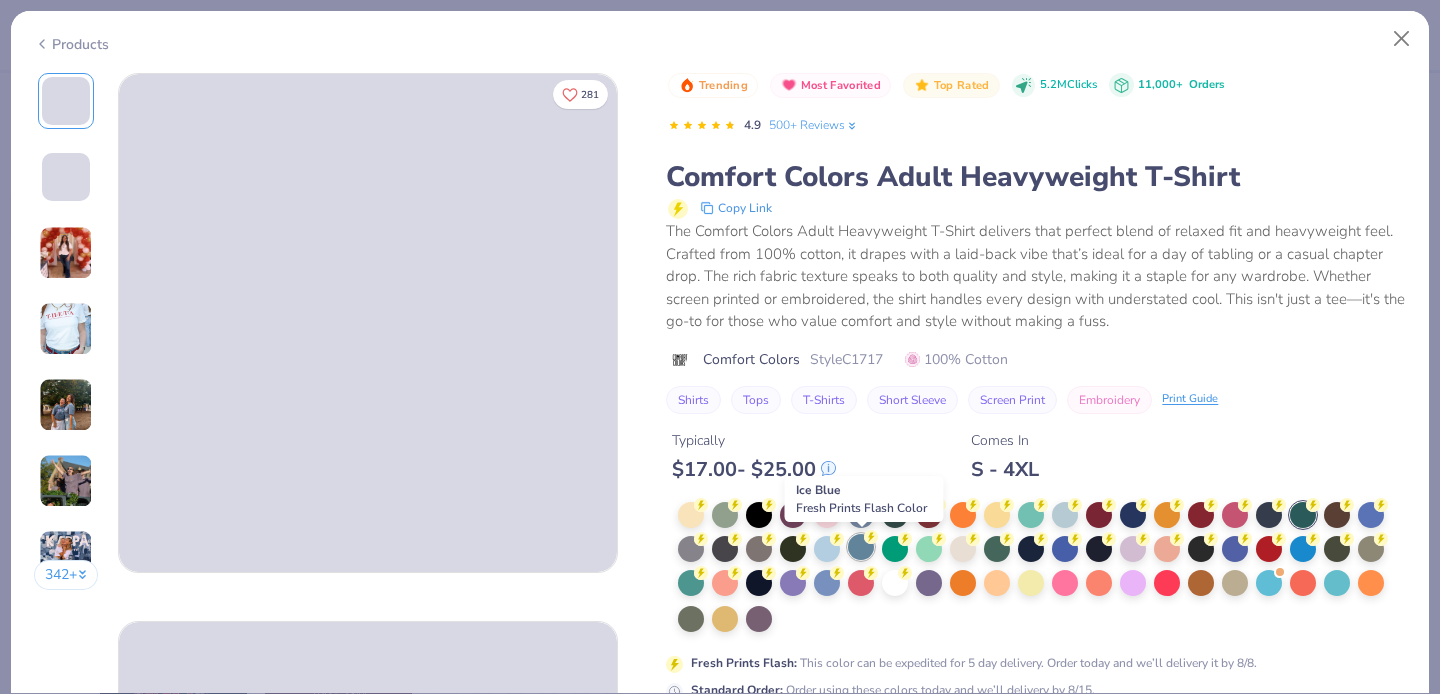 scroll, scrollTop: 51, scrollLeft: 0, axis: vertical 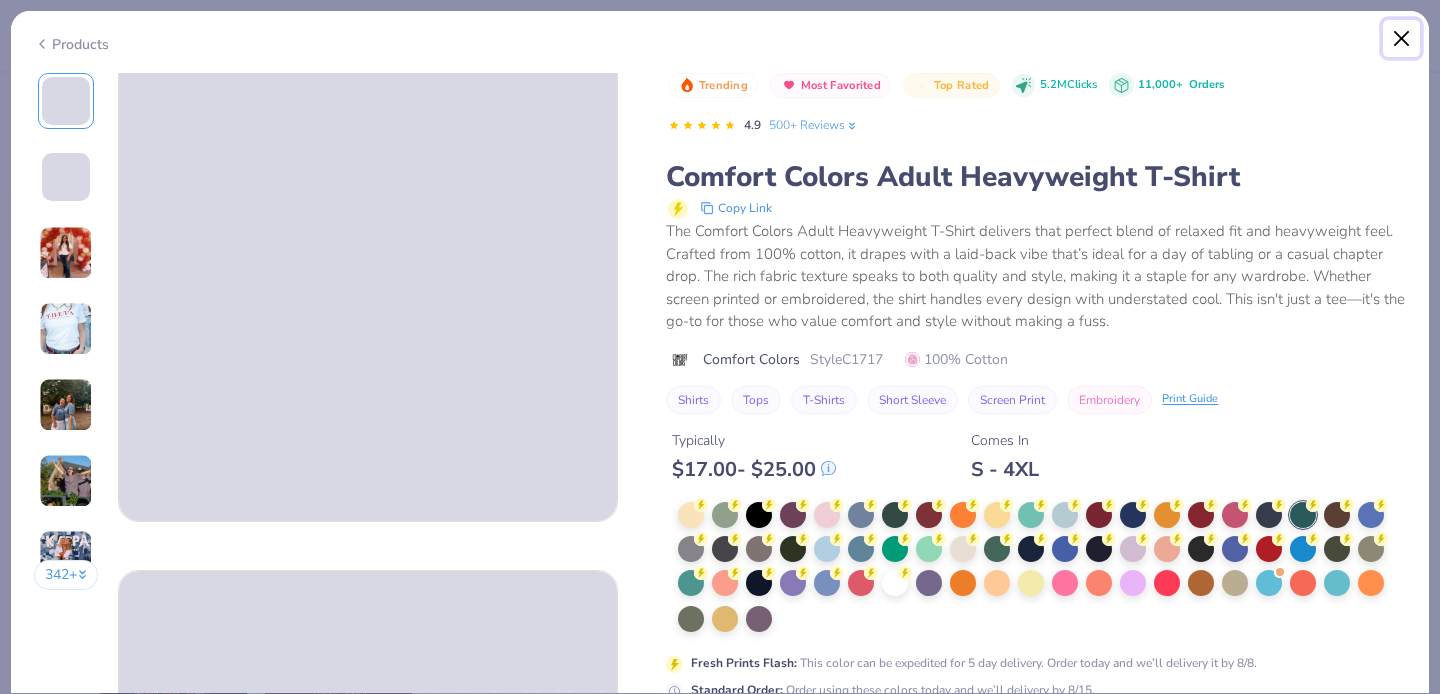 click at bounding box center [1402, 39] 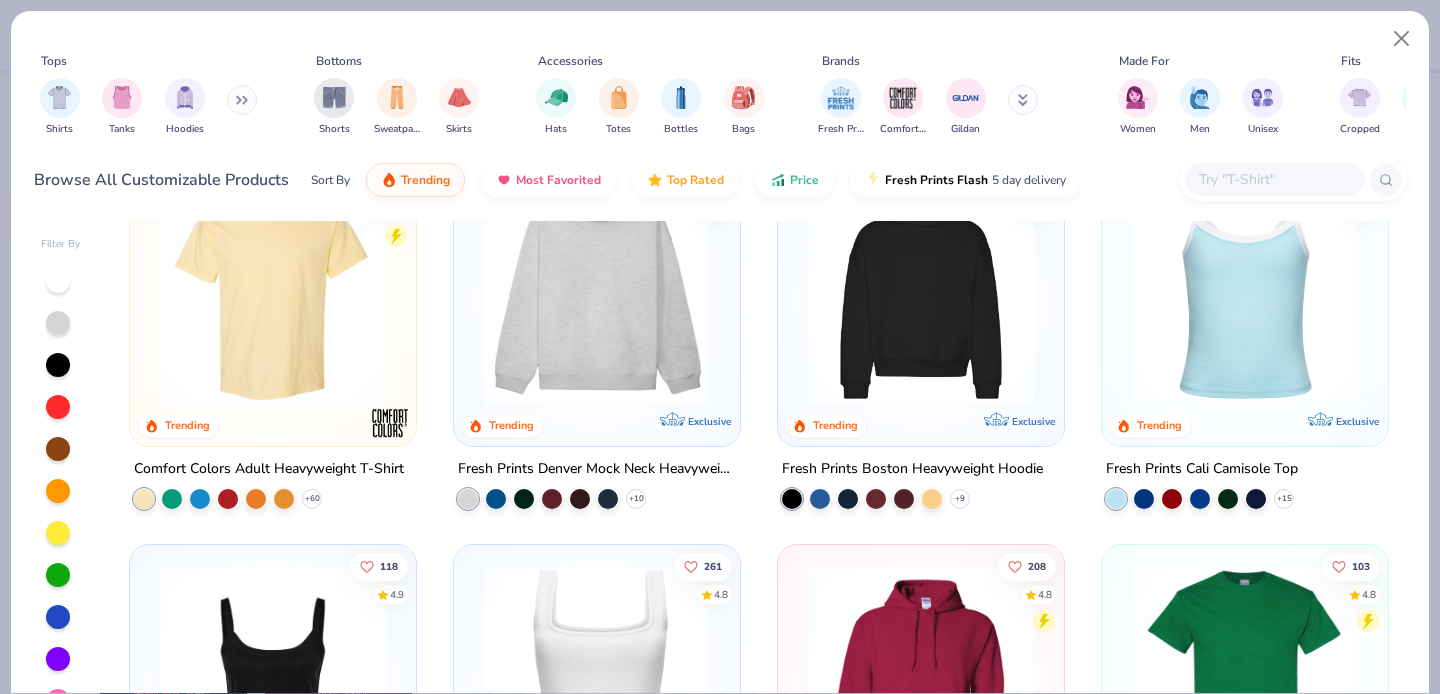 scroll, scrollTop: 148, scrollLeft: 0, axis: vertical 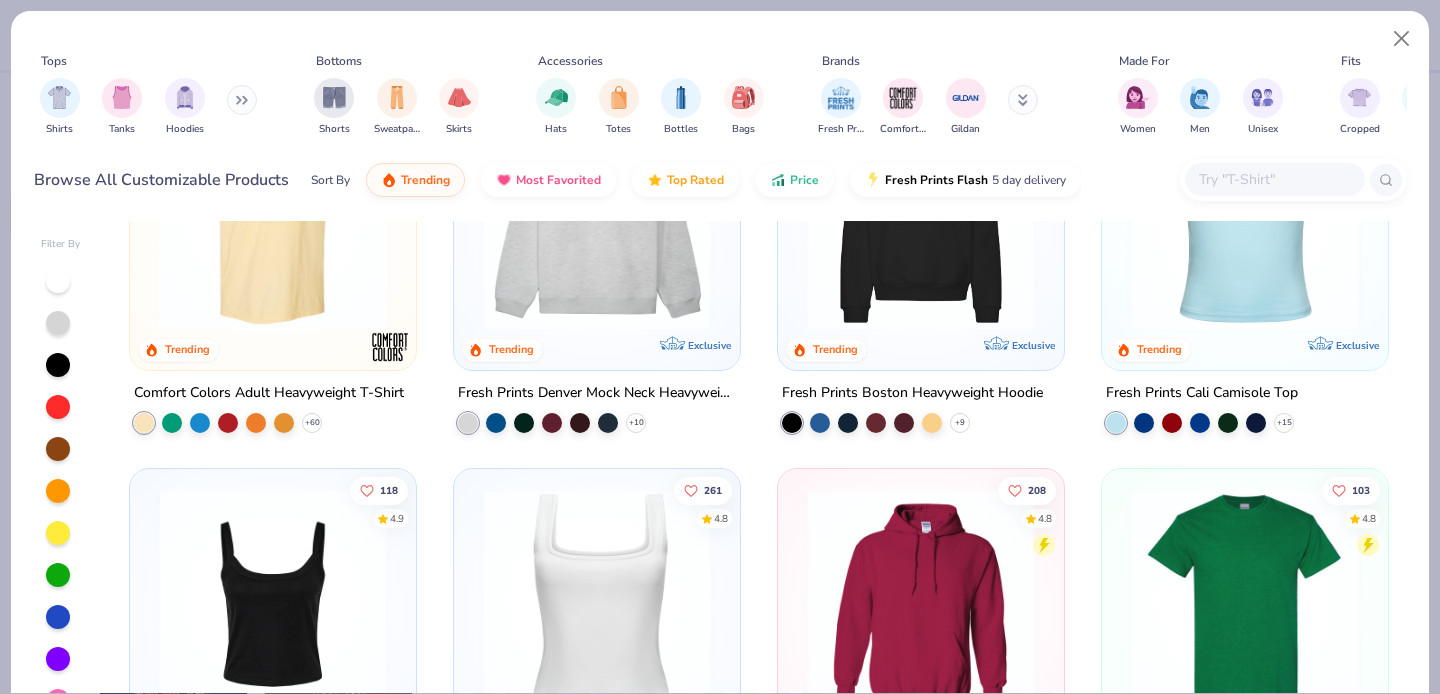 click on "Fresh Prints Comfort Colors Gildan" at bounding box center (941, 107) 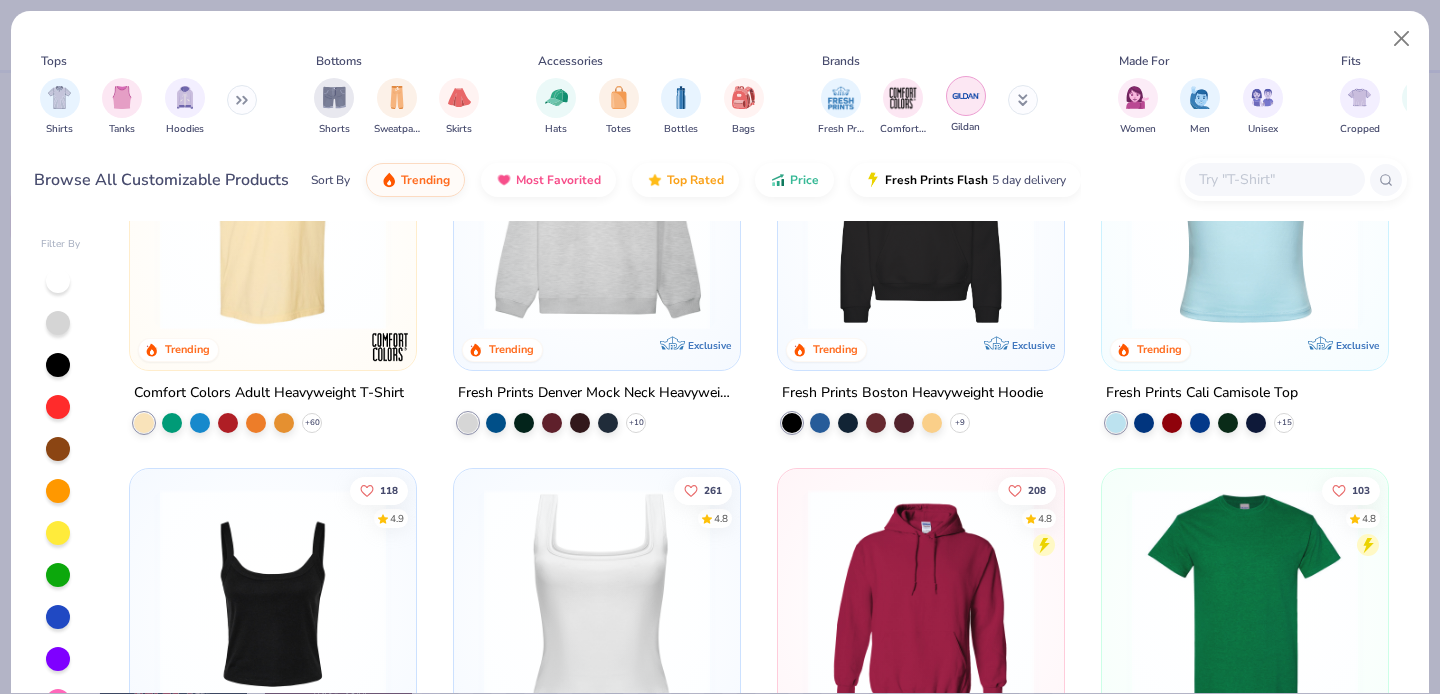 click at bounding box center [966, 96] 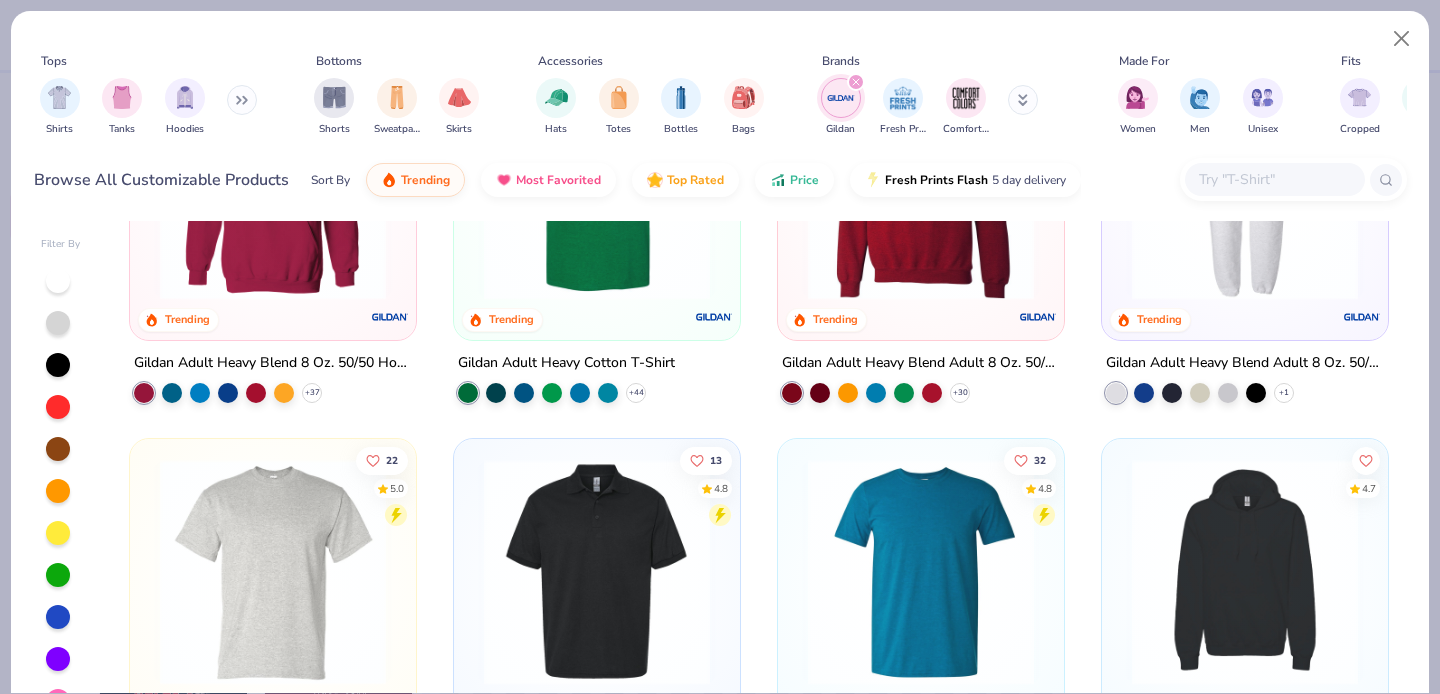 scroll, scrollTop: 0, scrollLeft: 0, axis: both 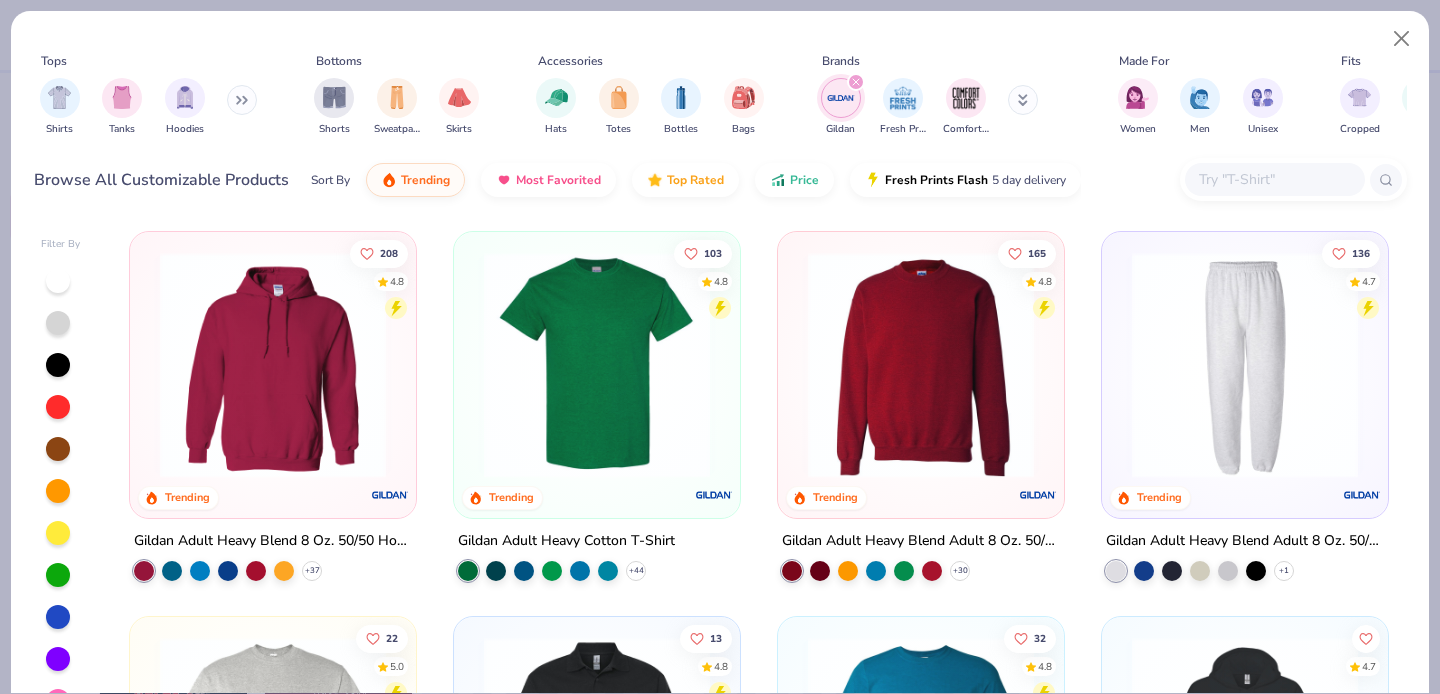 click at bounding box center (1274, 179) 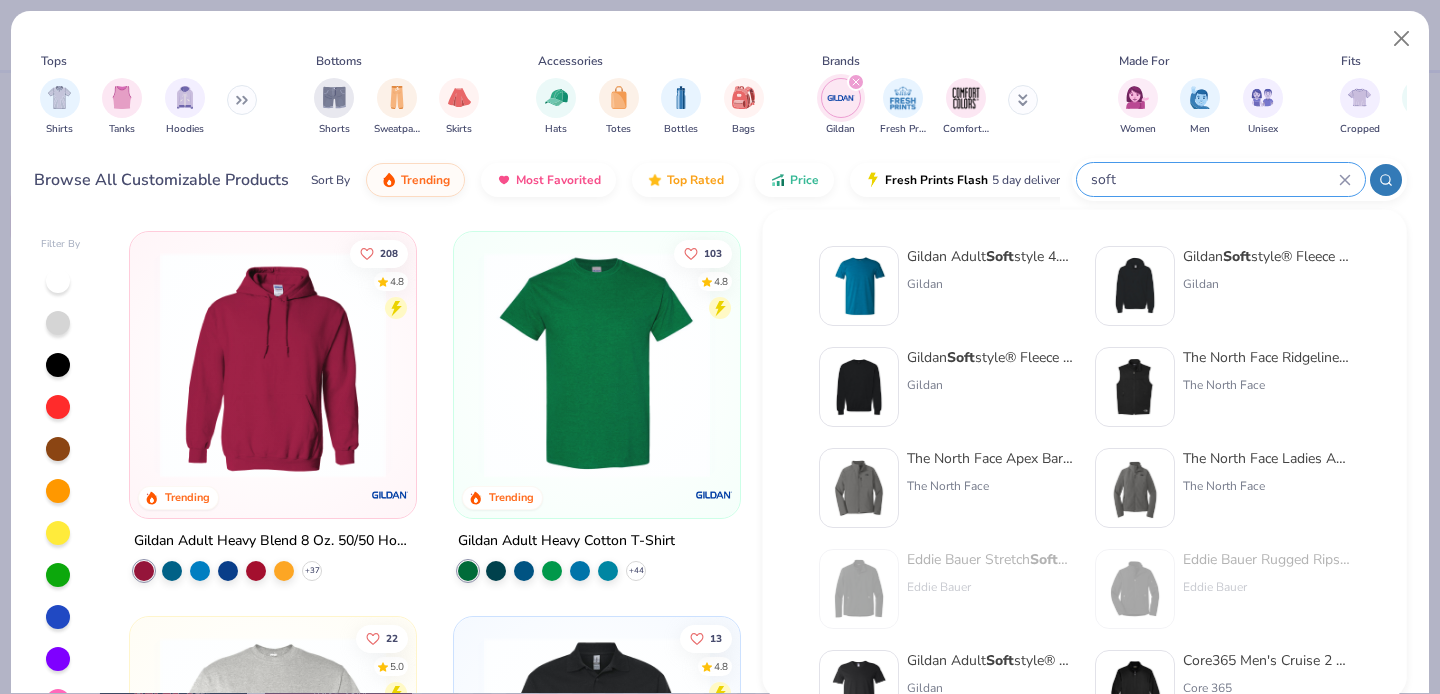 type on "soft" 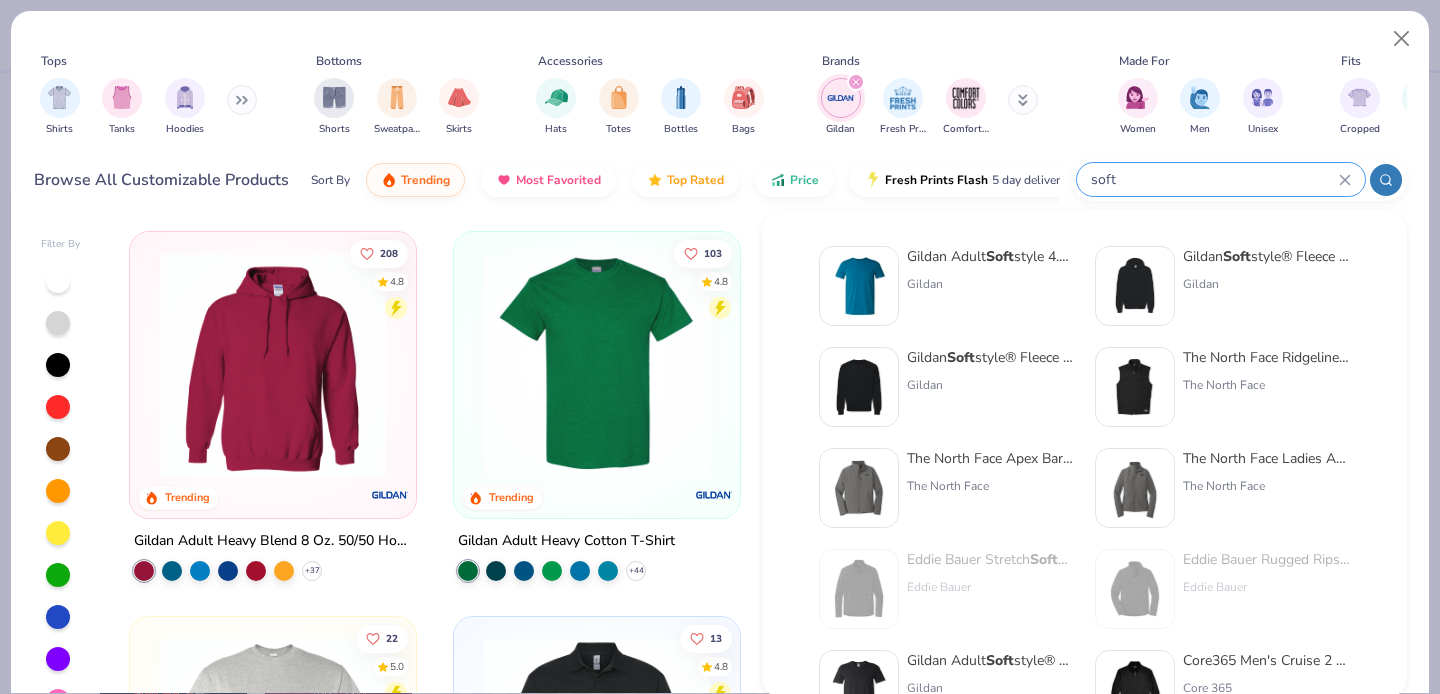 click on "Gildan" at bounding box center [991, 284] 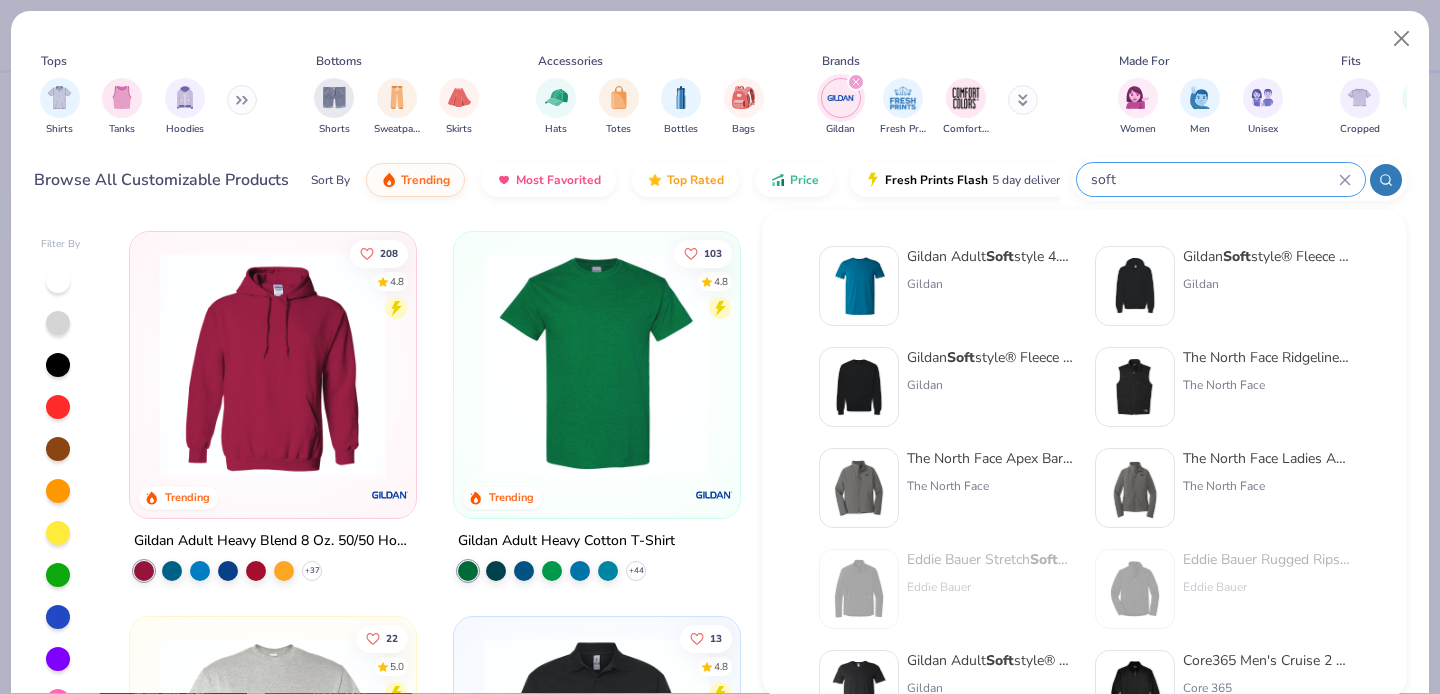 type 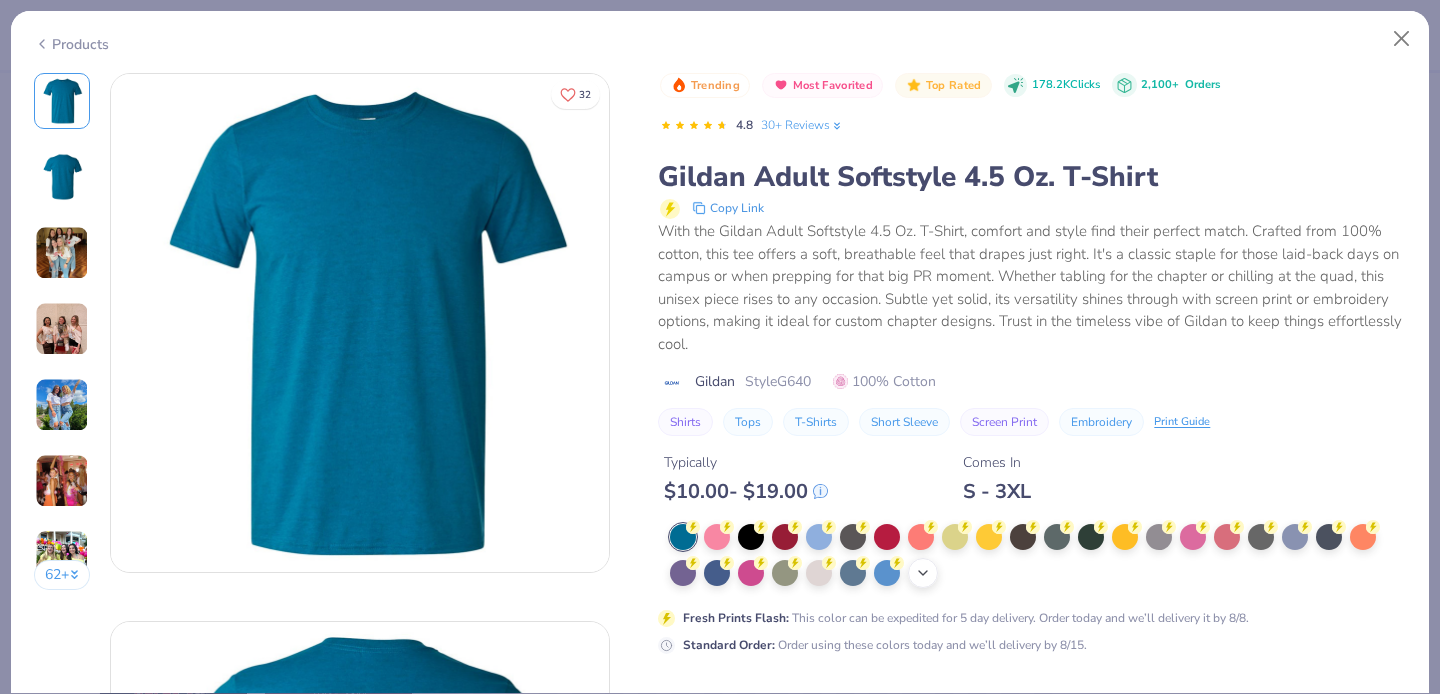 click 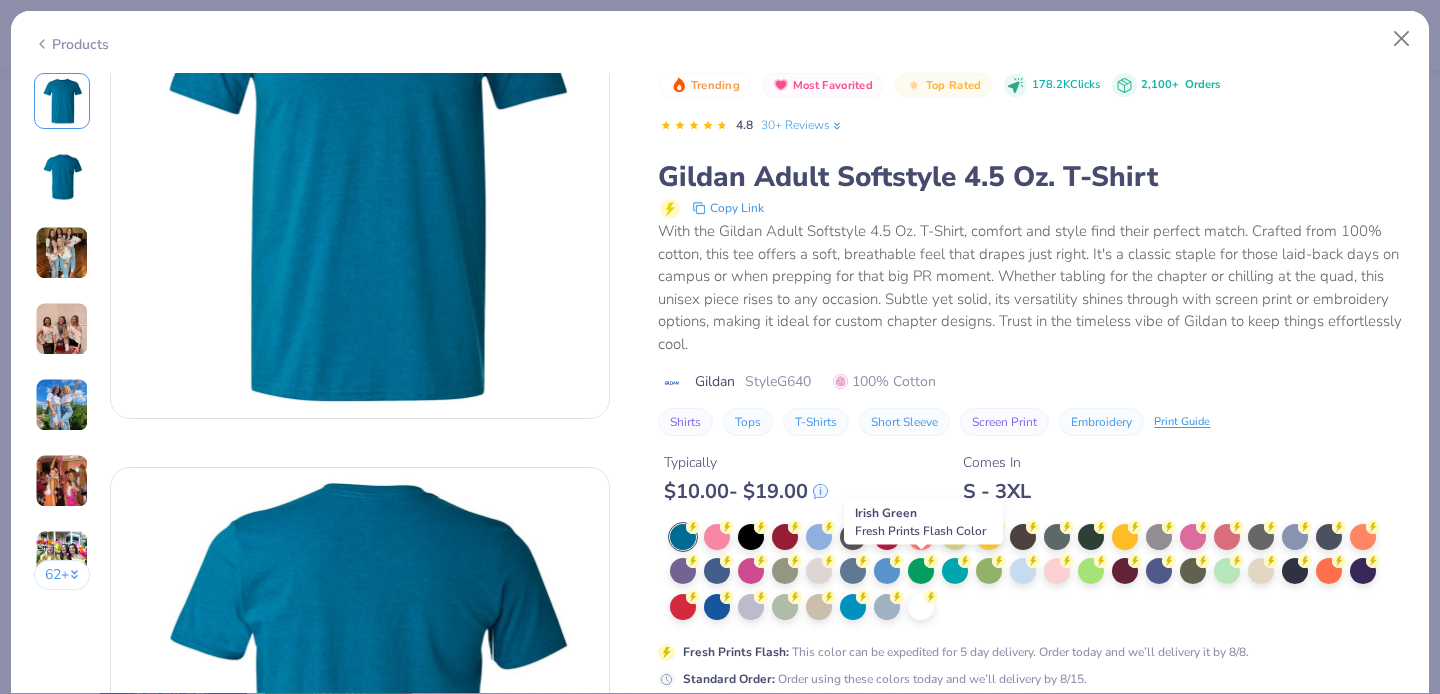 scroll, scrollTop: 178, scrollLeft: 0, axis: vertical 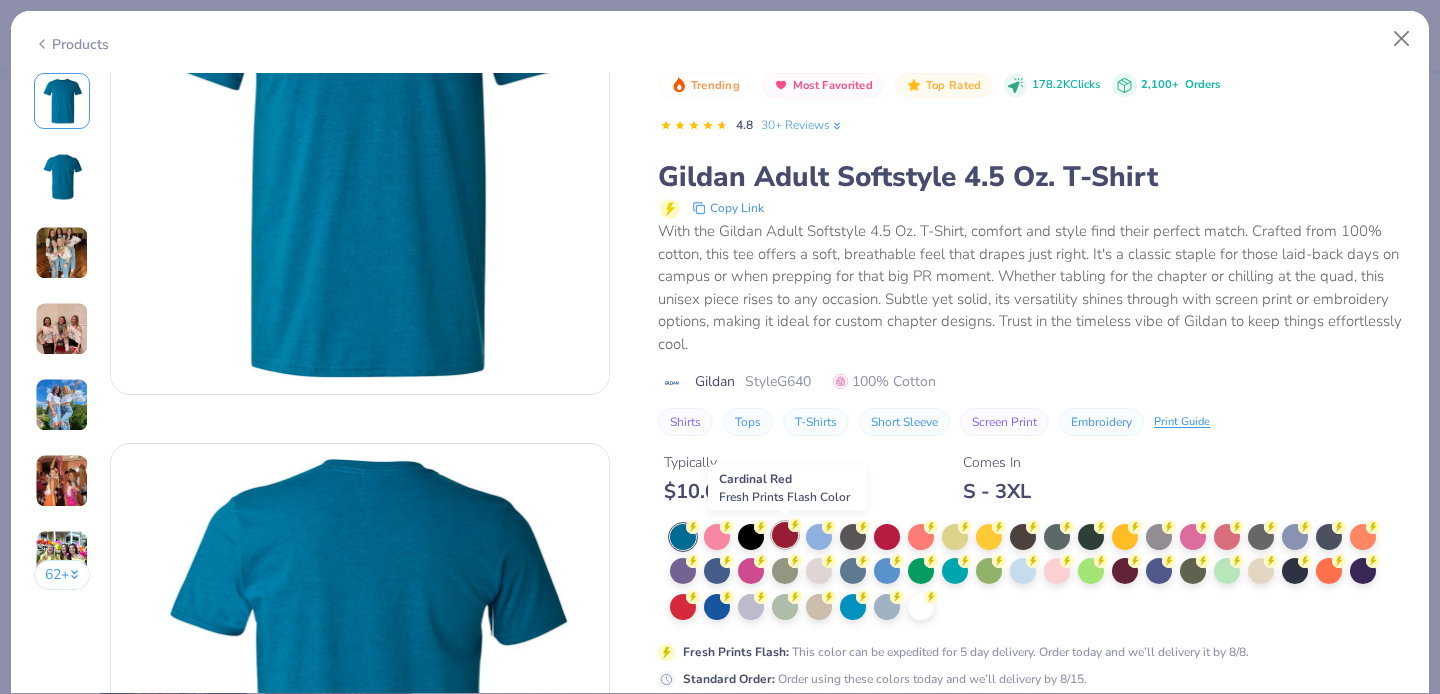 click at bounding box center [785, 535] 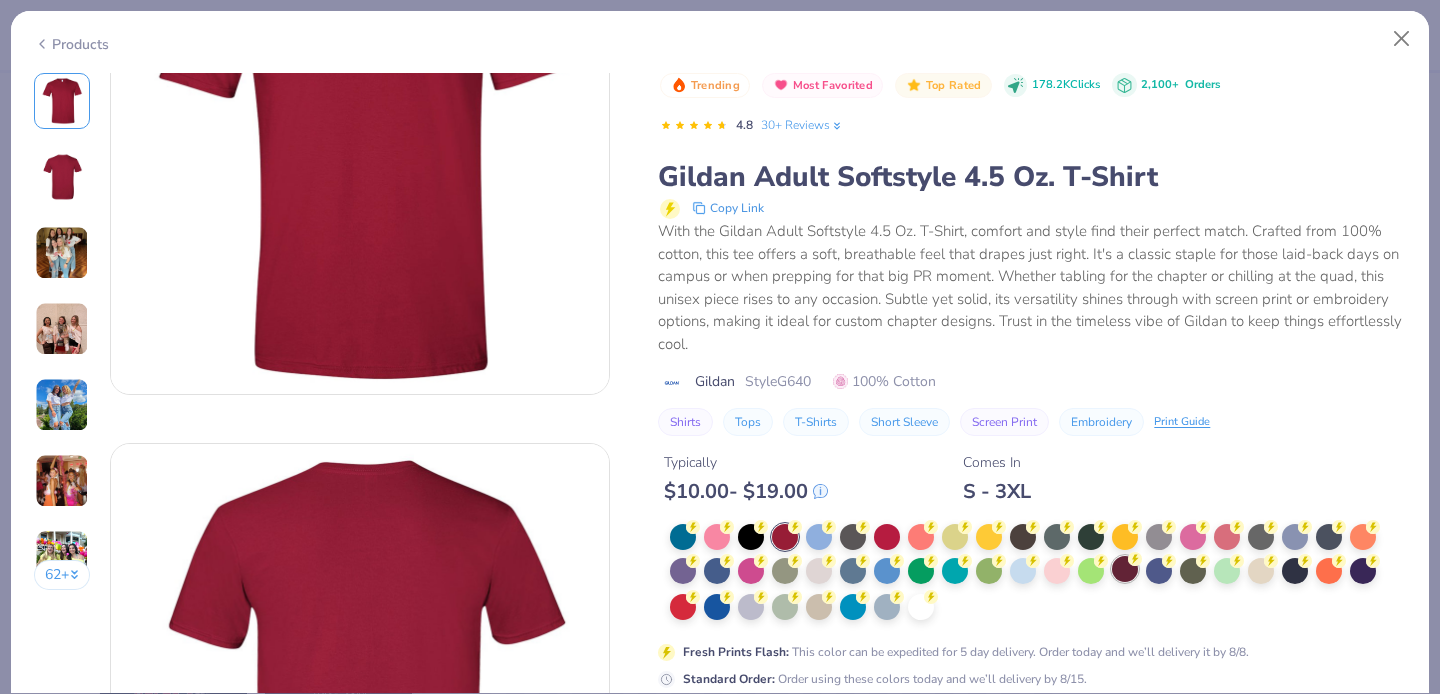 click at bounding box center [1125, 569] 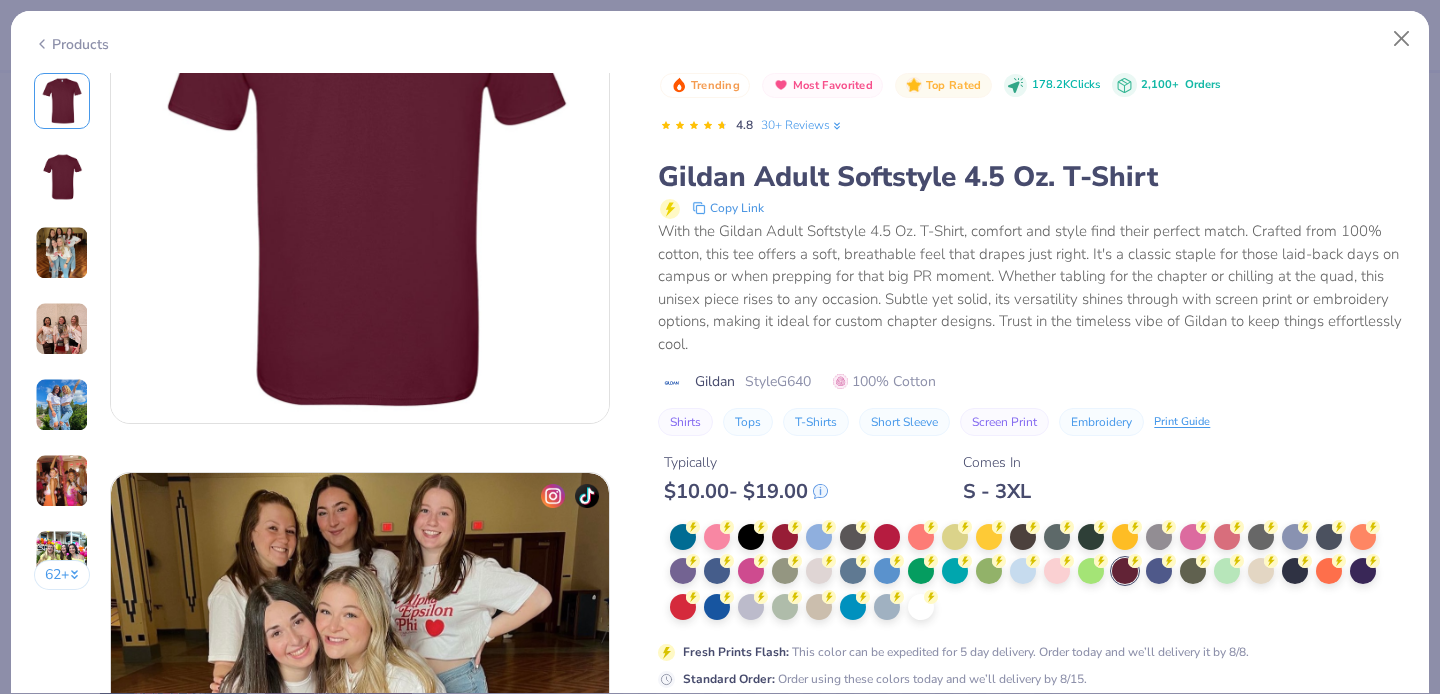scroll, scrollTop: 719, scrollLeft: 0, axis: vertical 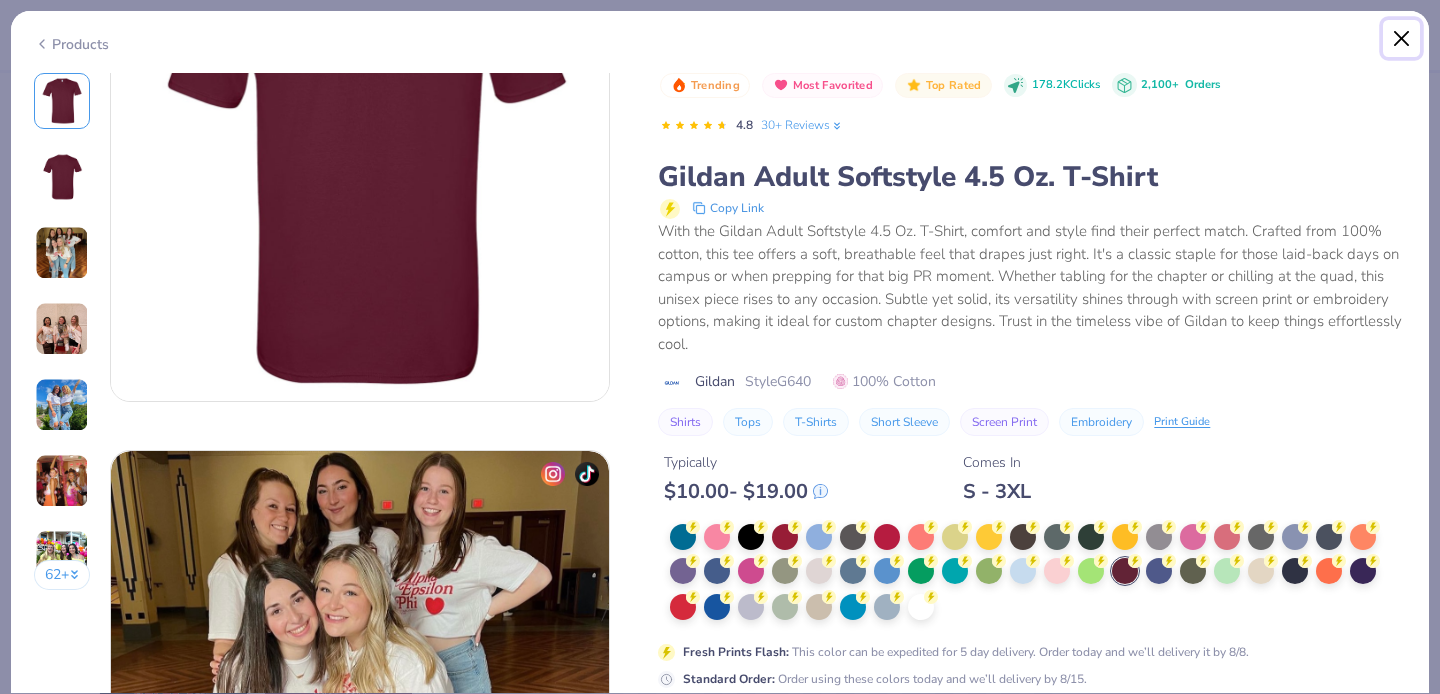 click at bounding box center (1402, 39) 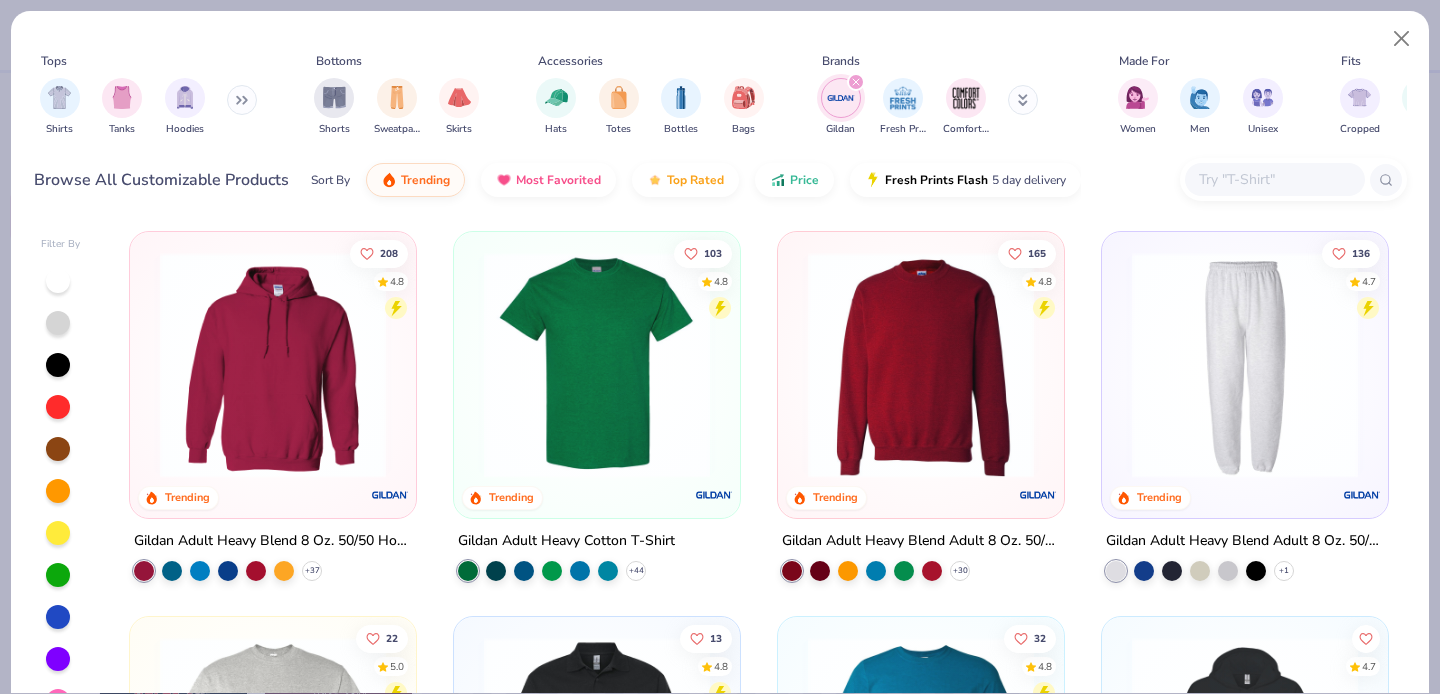 click 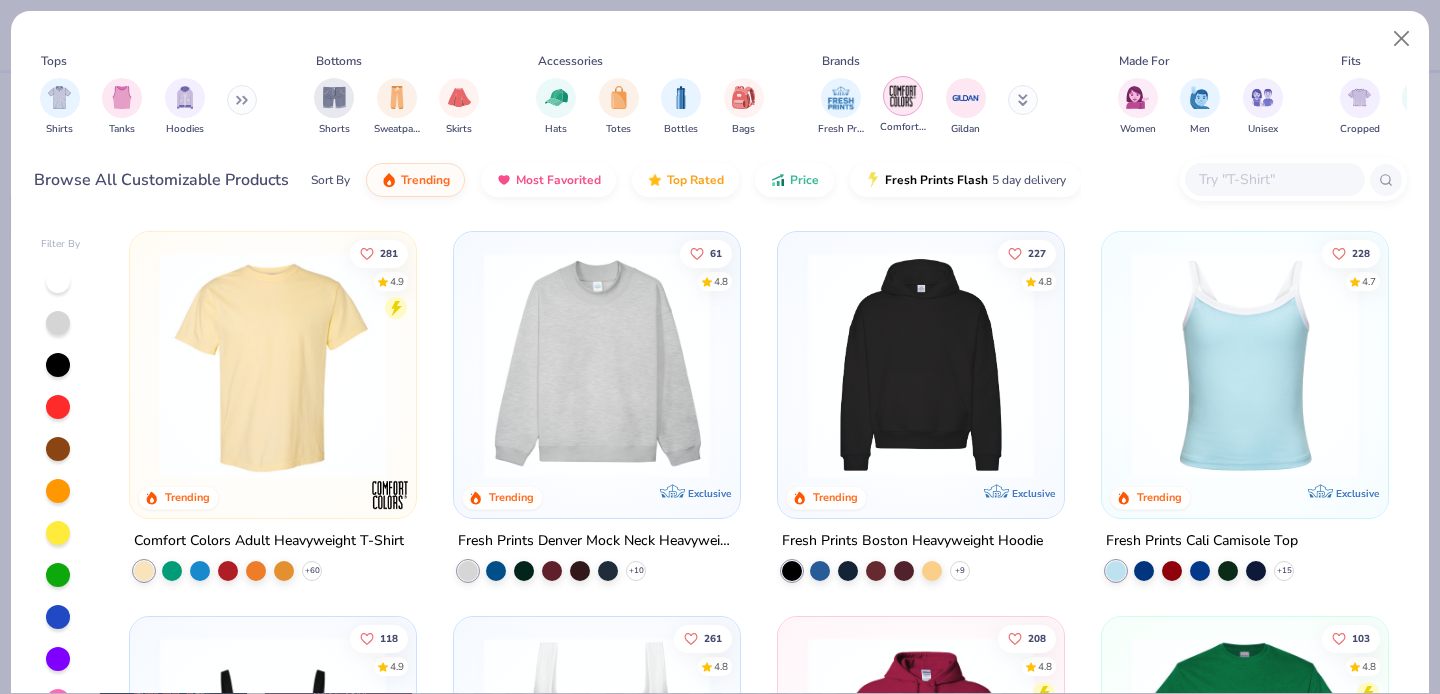 click at bounding box center (903, 96) 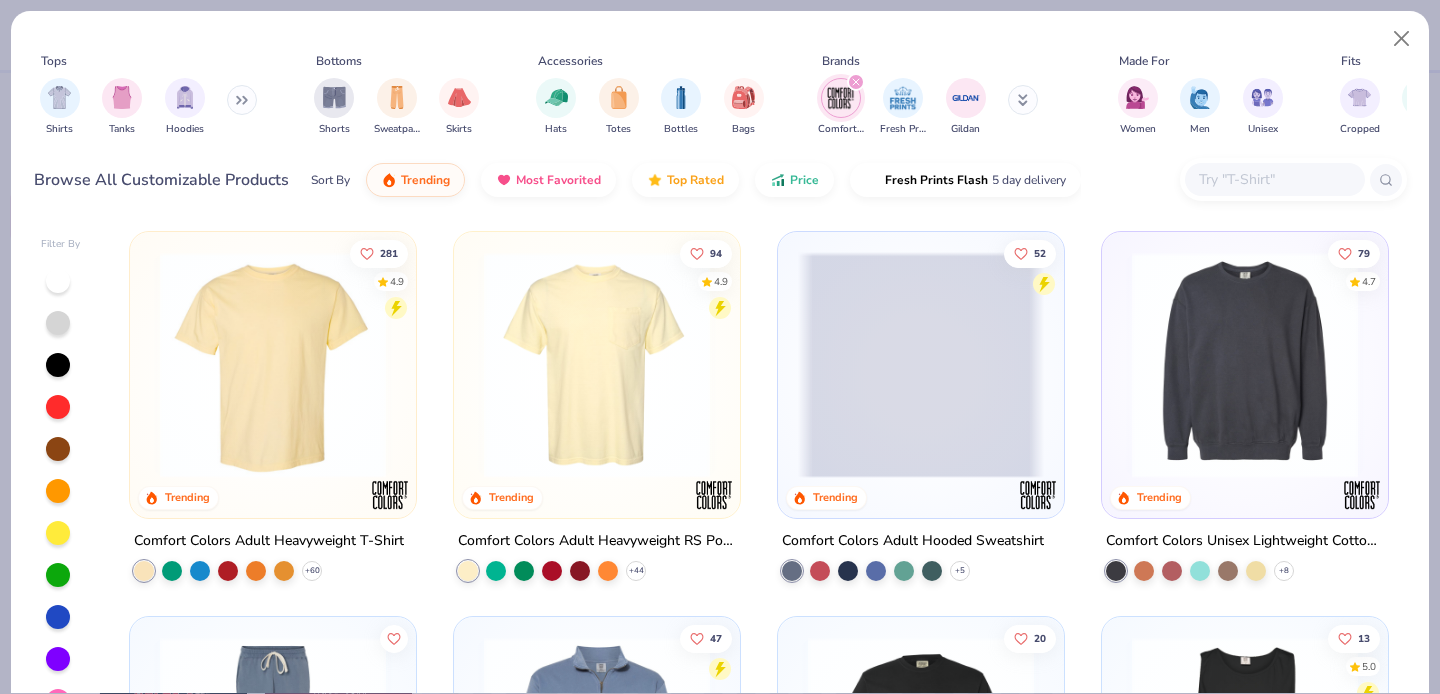 click at bounding box center (273, 365) 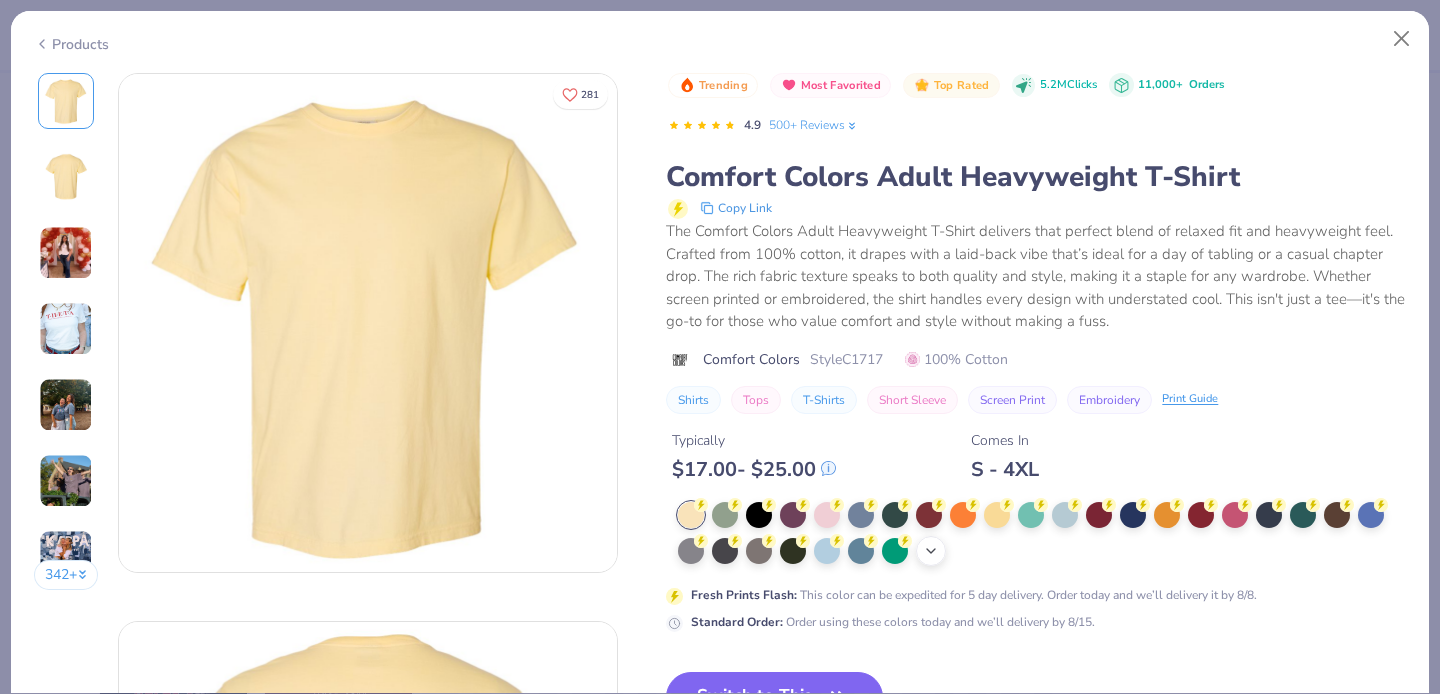 click on "+ 38" at bounding box center (931, 551) 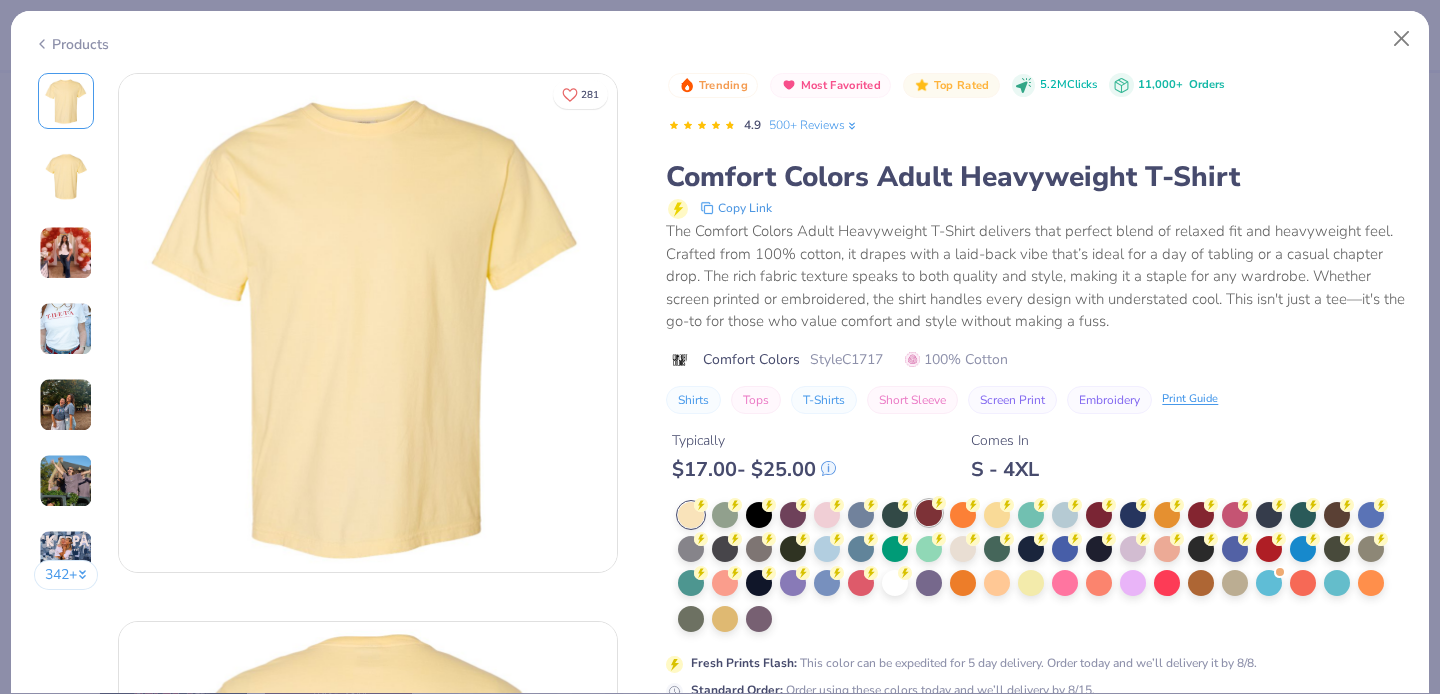 click at bounding box center (929, 513) 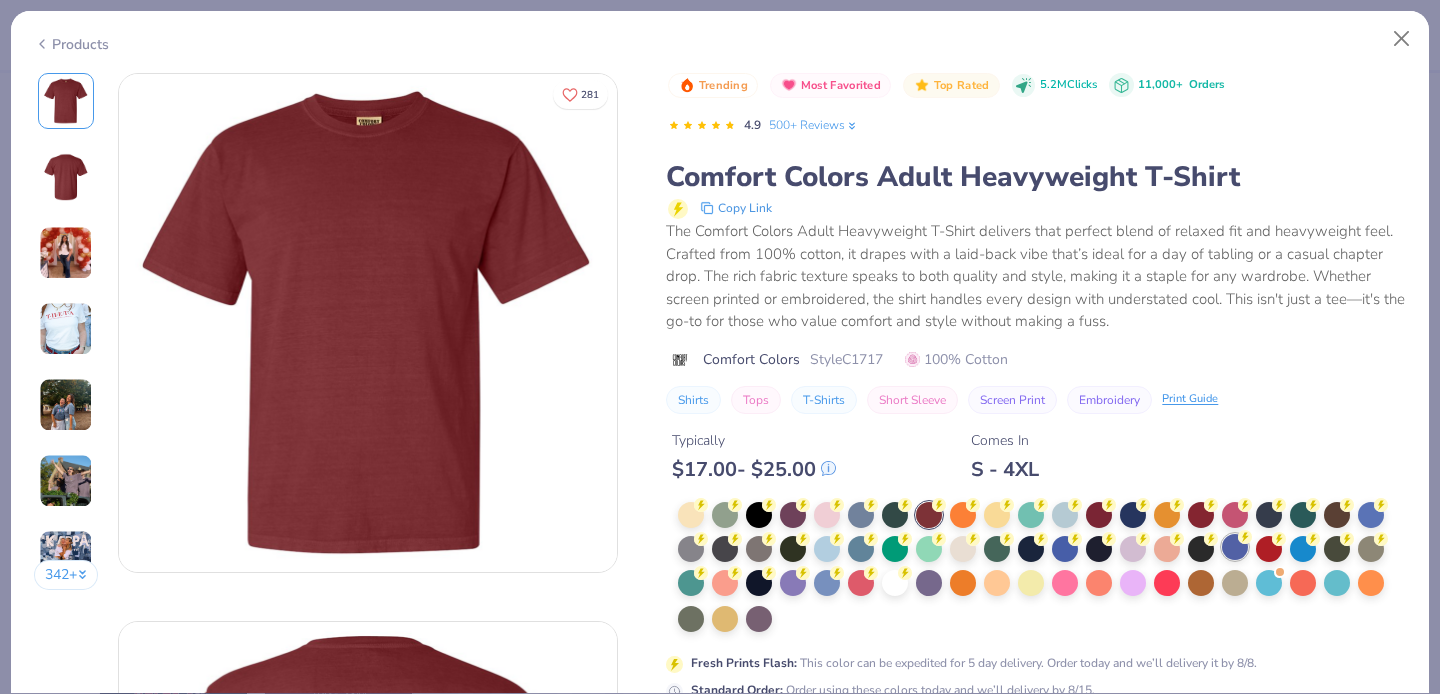 click at bounding box center (1235, 547) 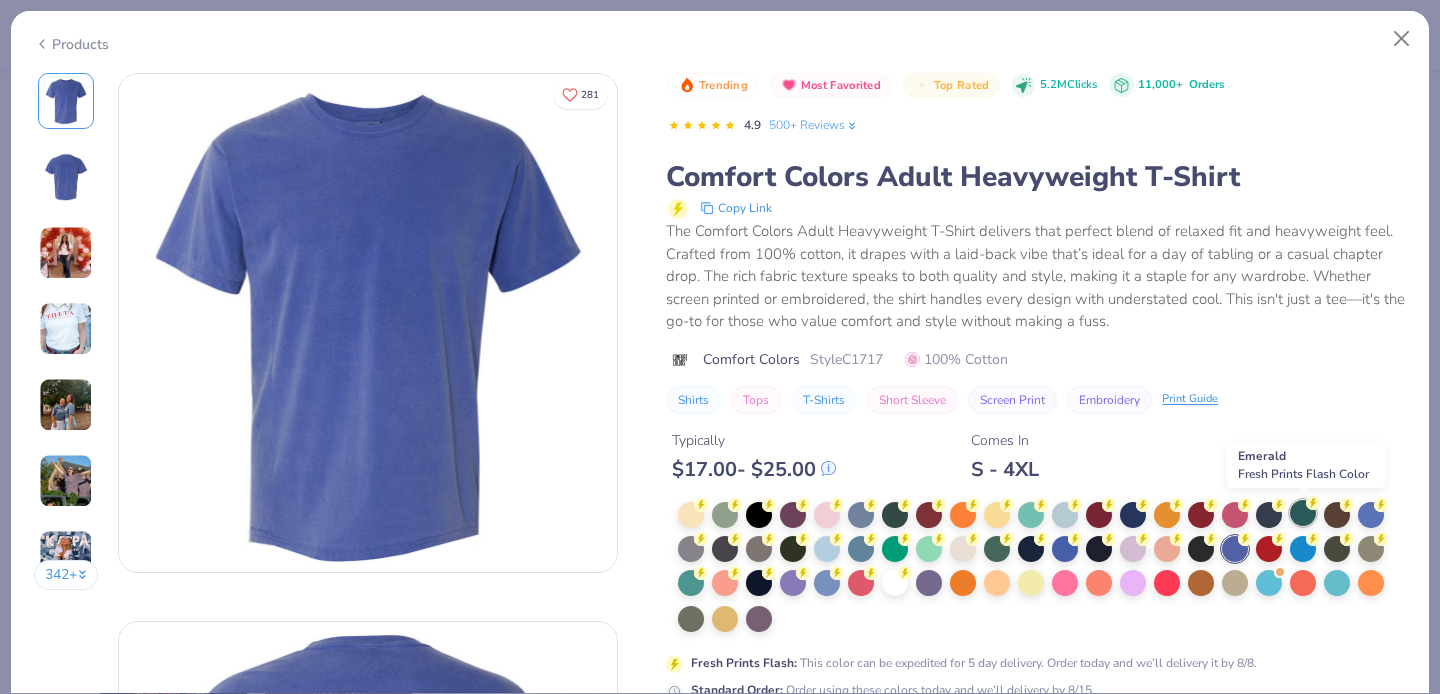 click at bounding box center (1303, 513) 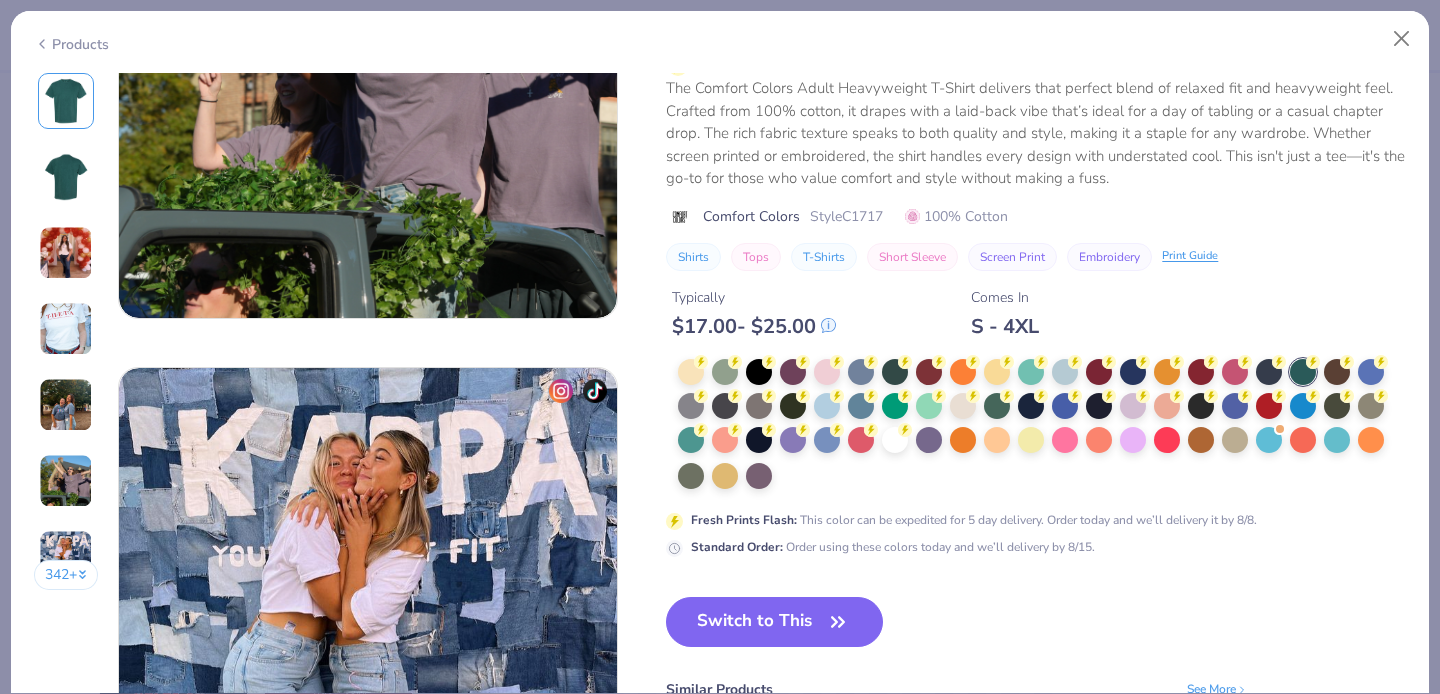 scroll, scrollTop: 3074, scrollLeft: 0, axis: vertical 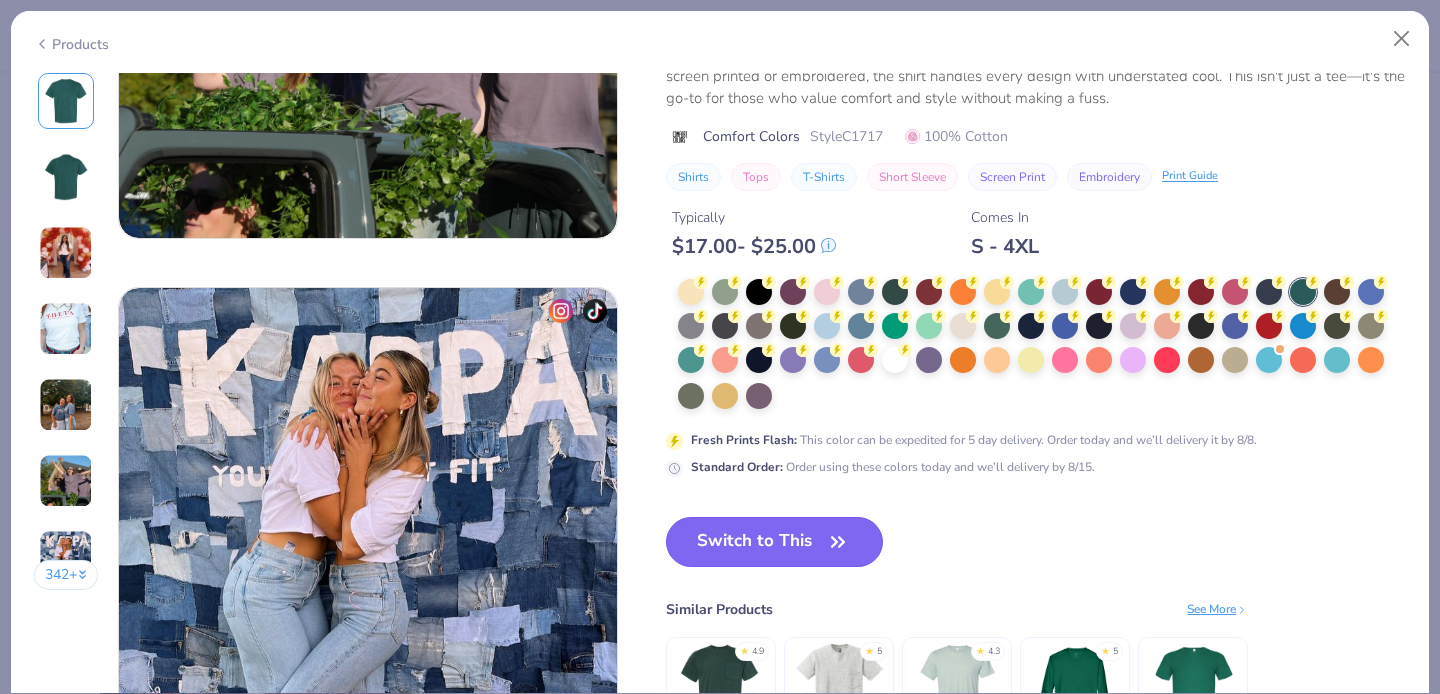 click on "Switch to This" at bounding box center (774, 542) 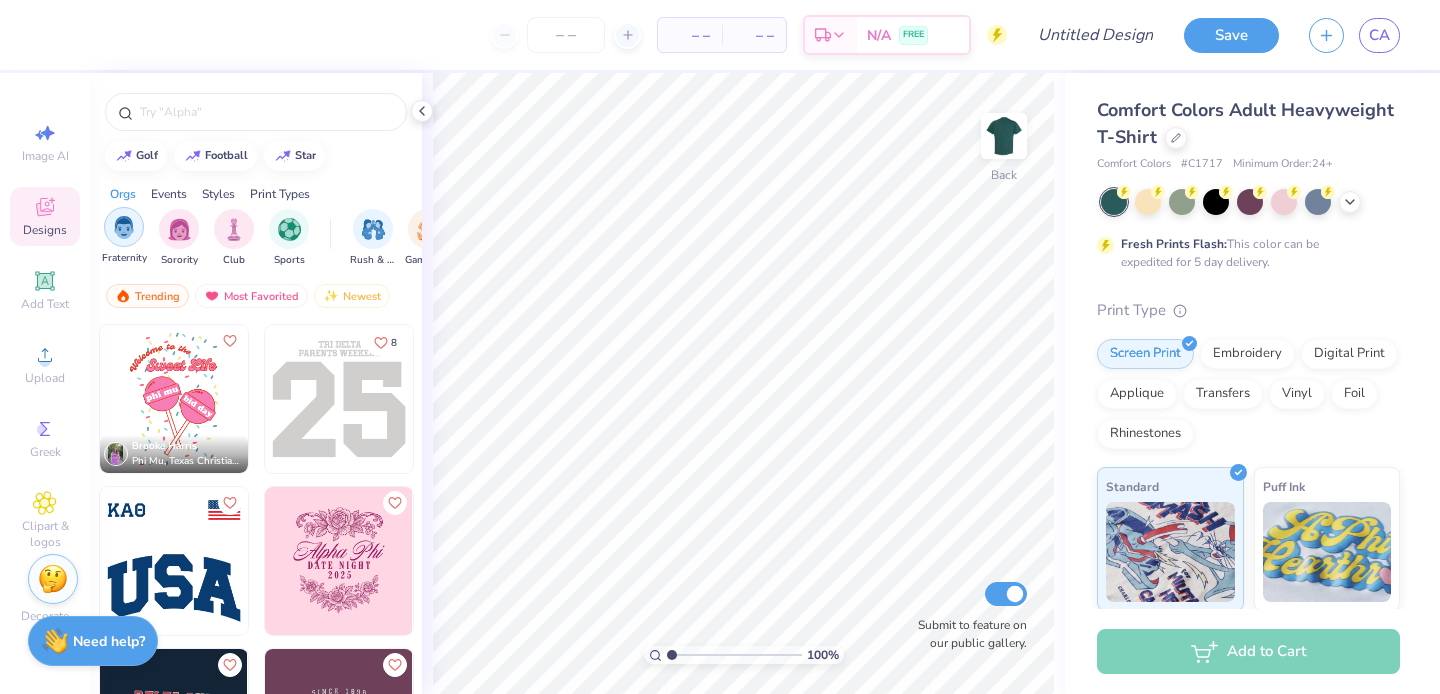 click at bounding box center (124, 227) 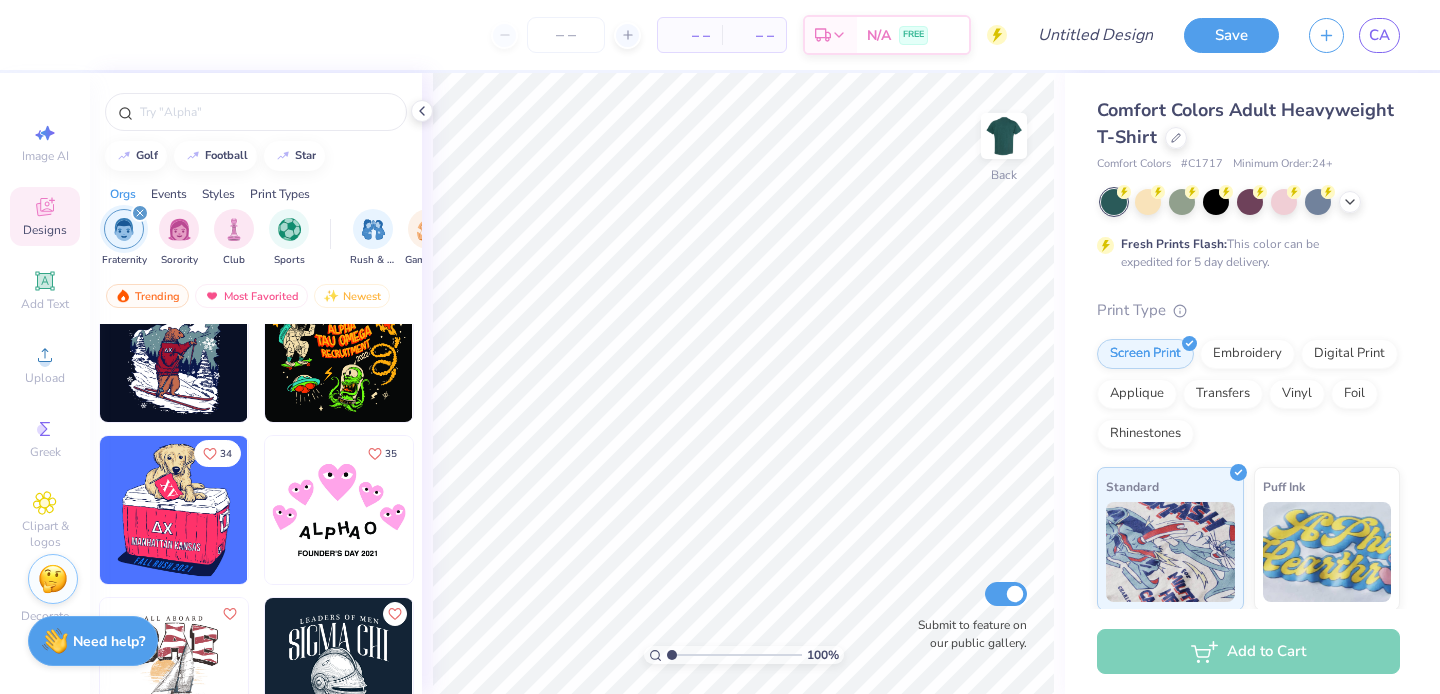 scroll, scrollTop: 2650, scrollLeft: 0, axis: vertical 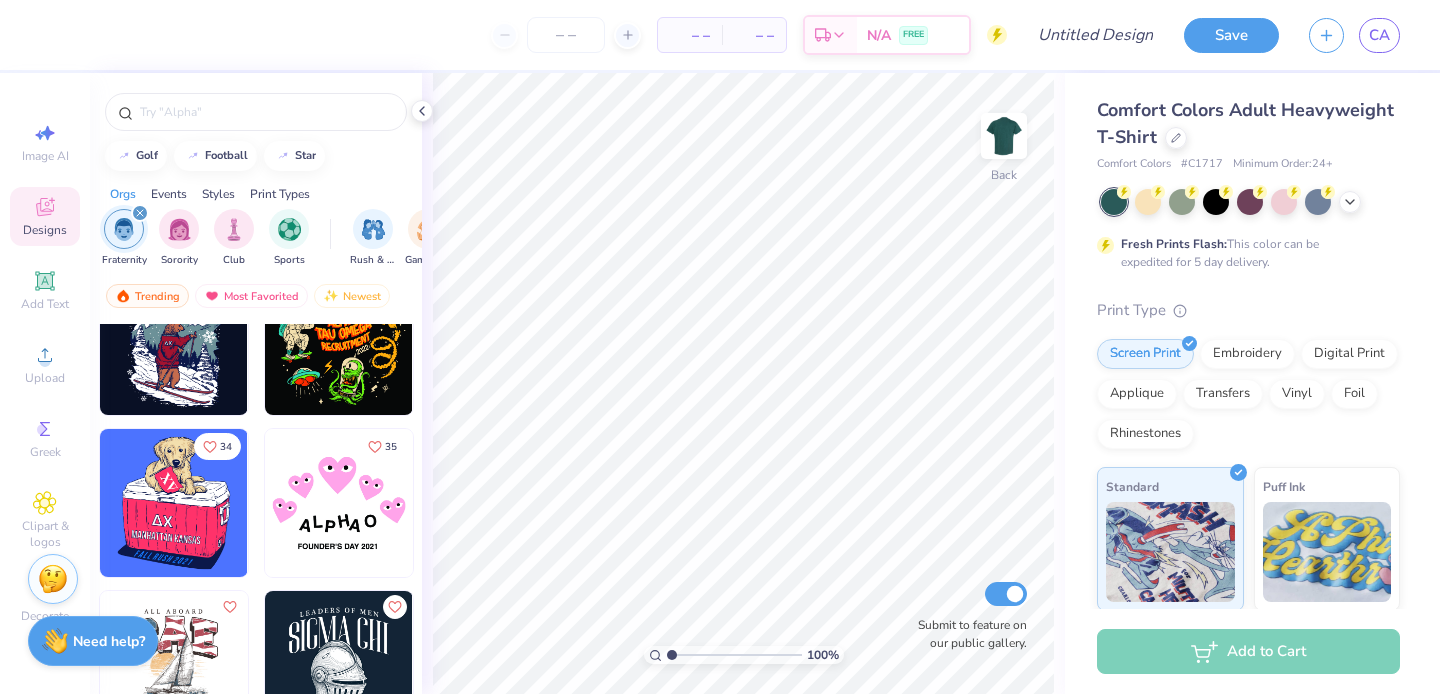 click at bounding box center [140, 213] 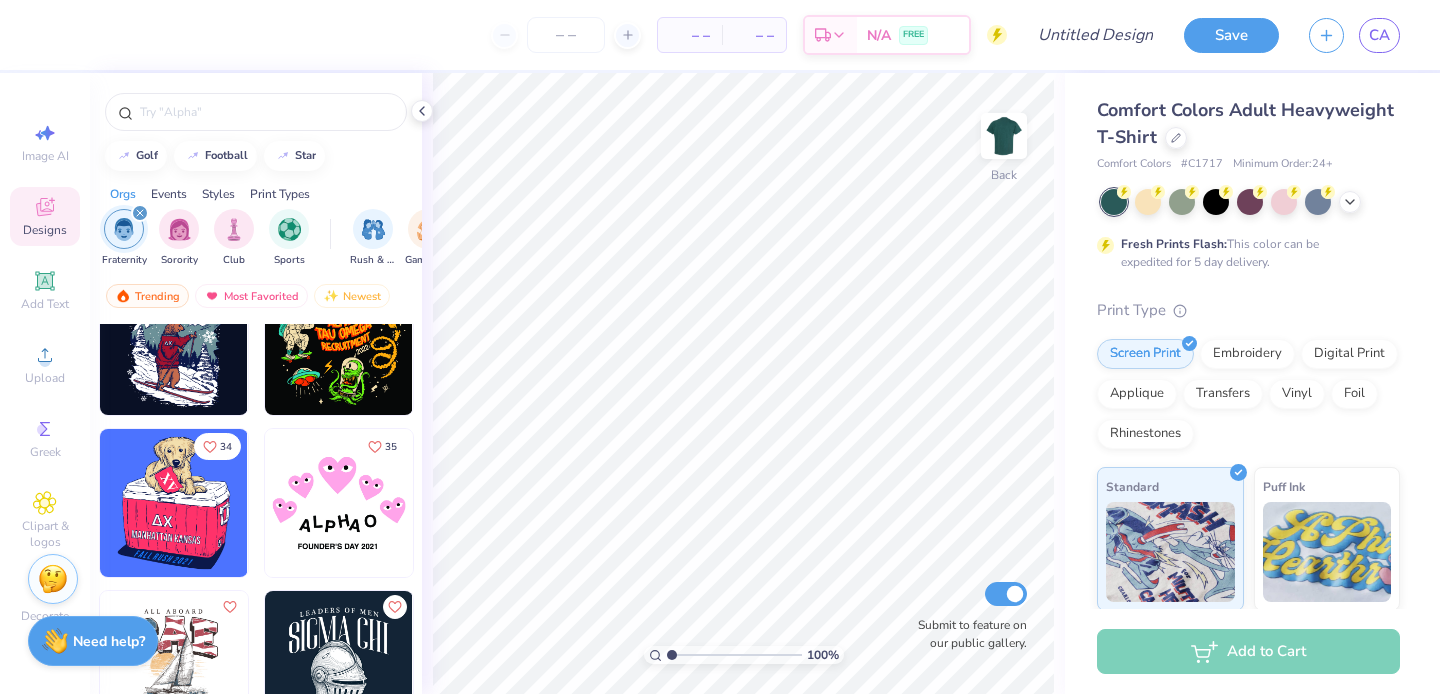 scroll, scrollTop: 2147, scrollLeft: 0, axis: vertical 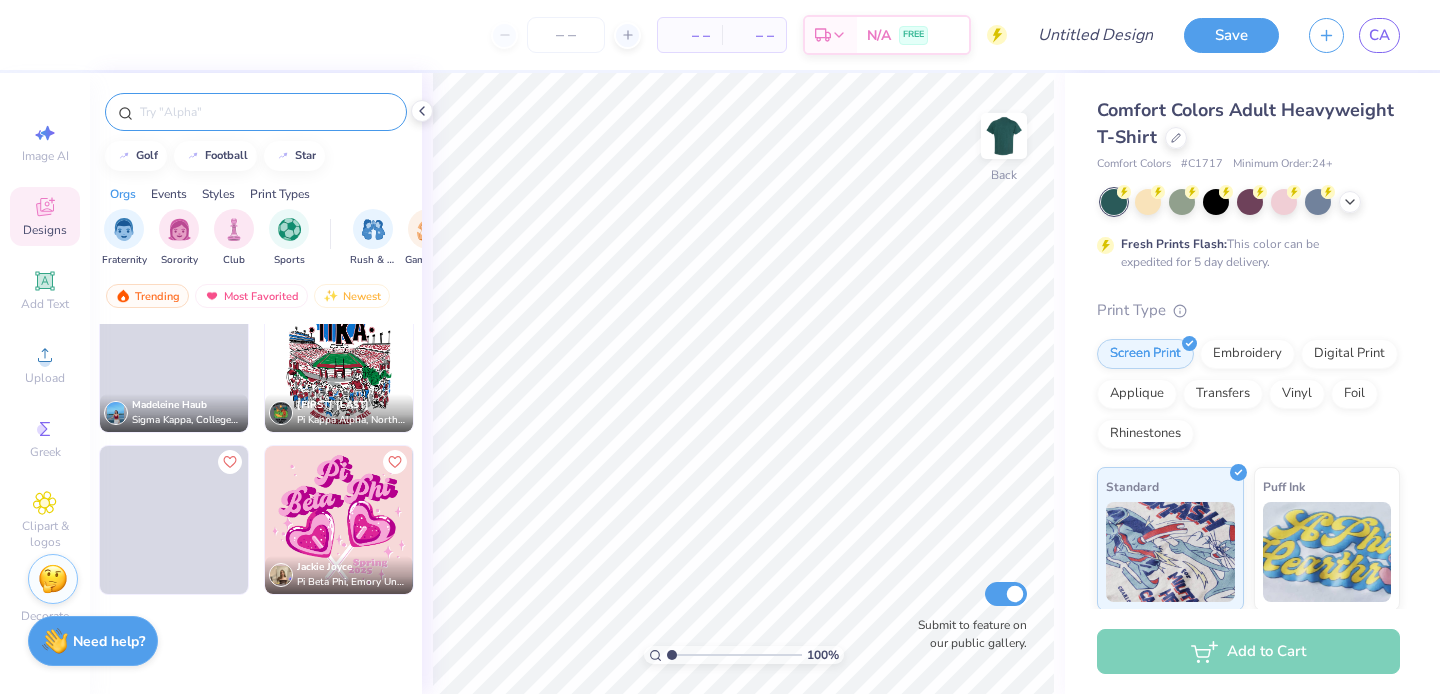 click at bounding box center [266, 112] 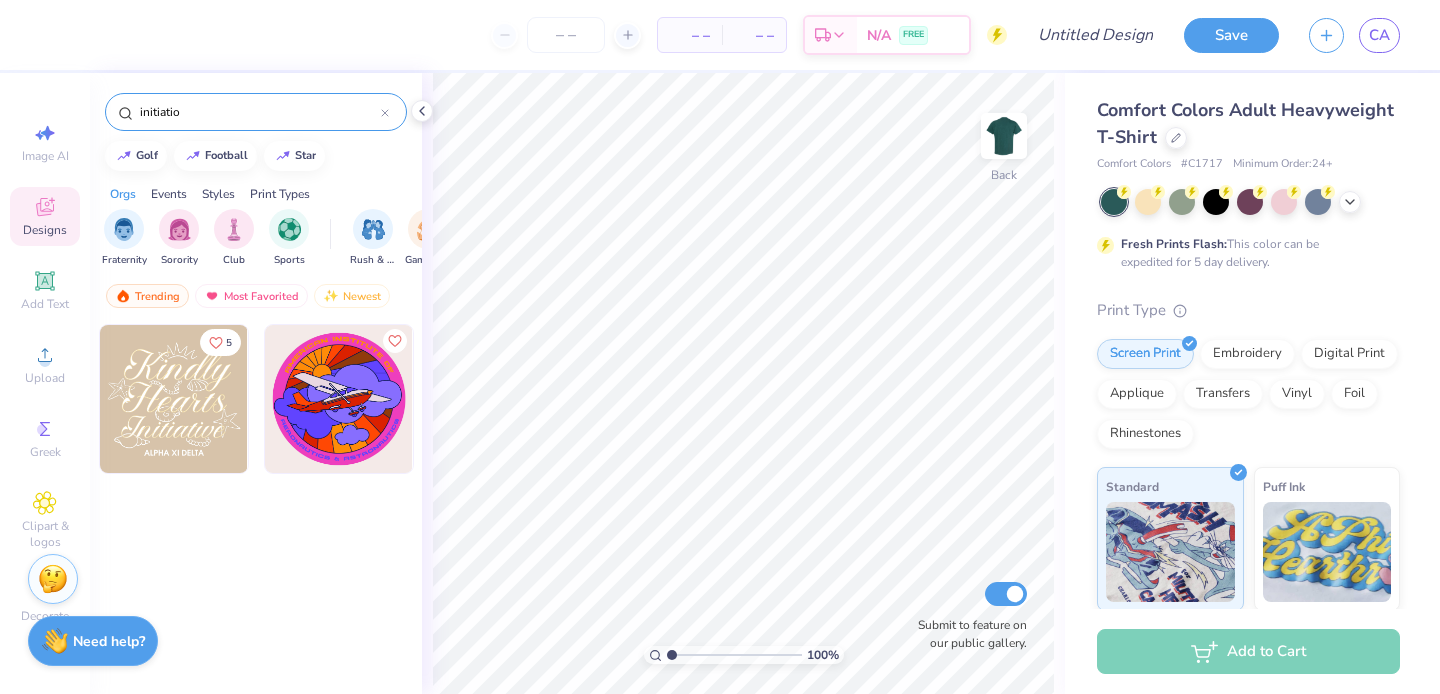 type on "initiation" 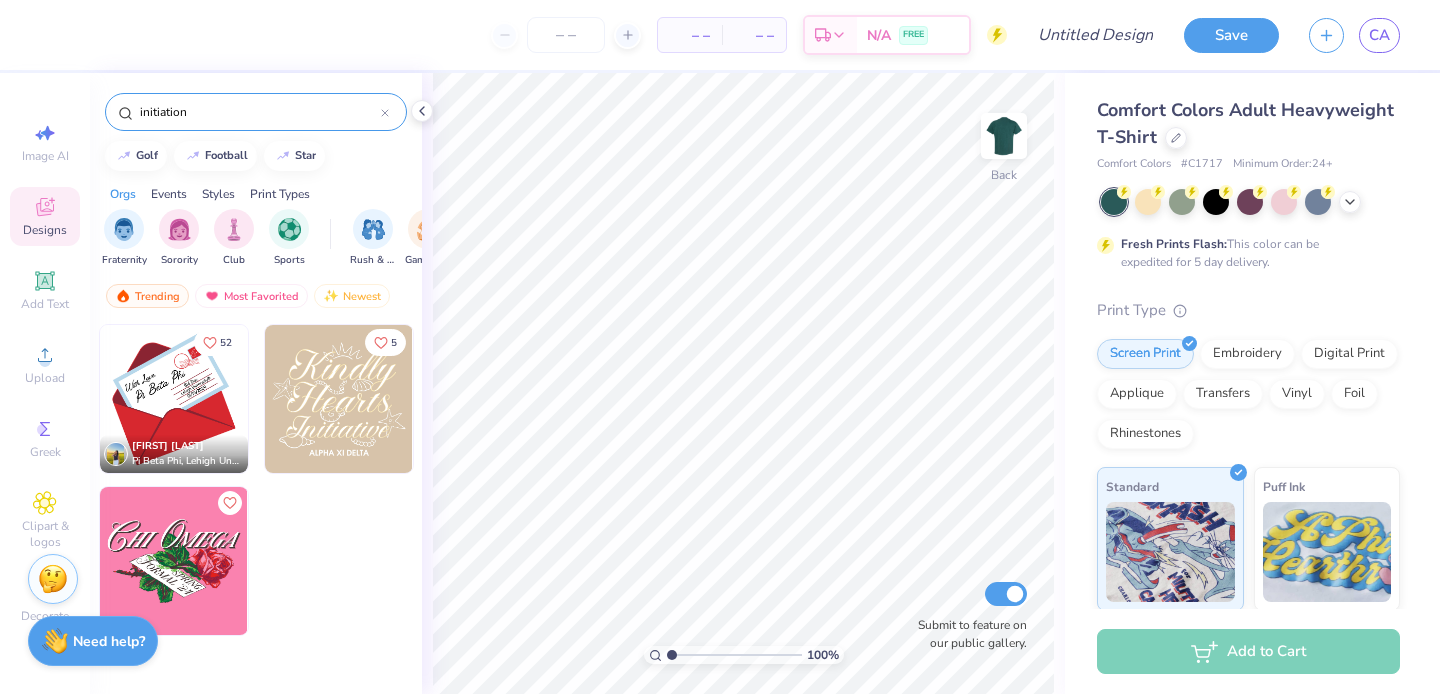 click 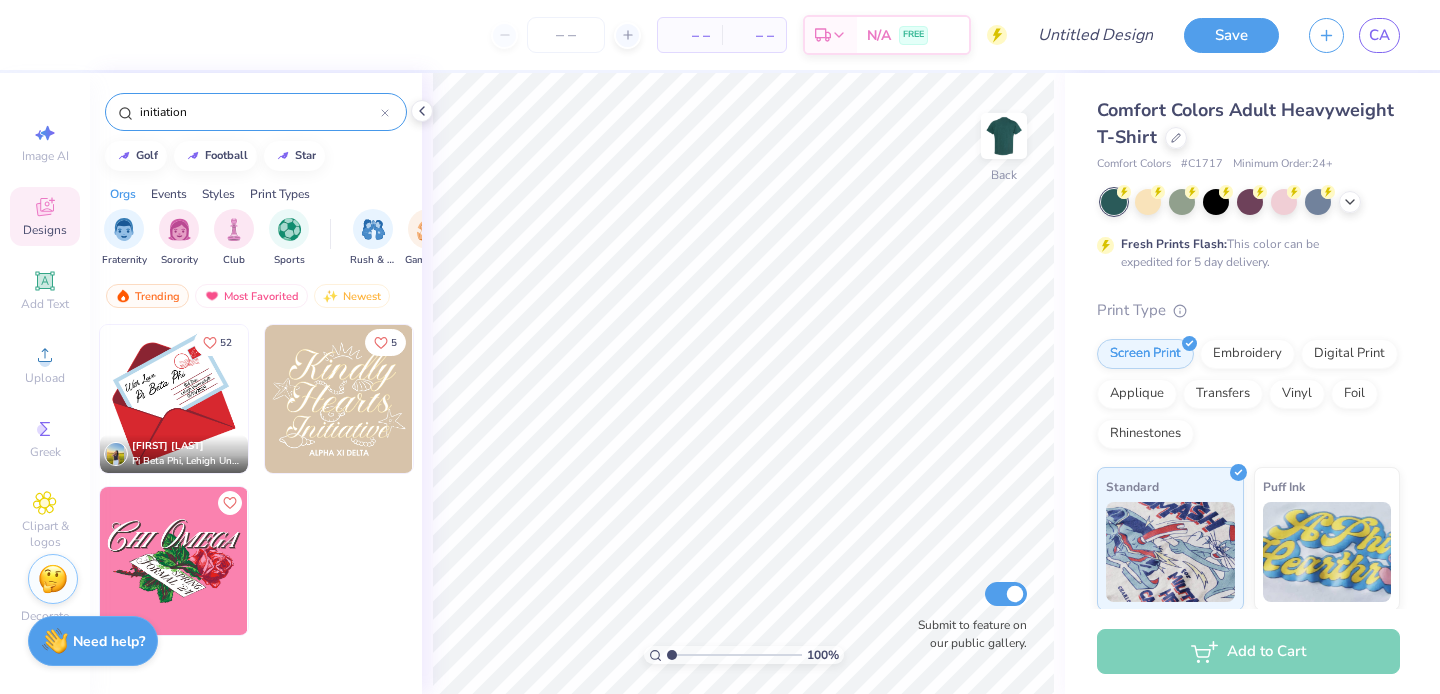 type 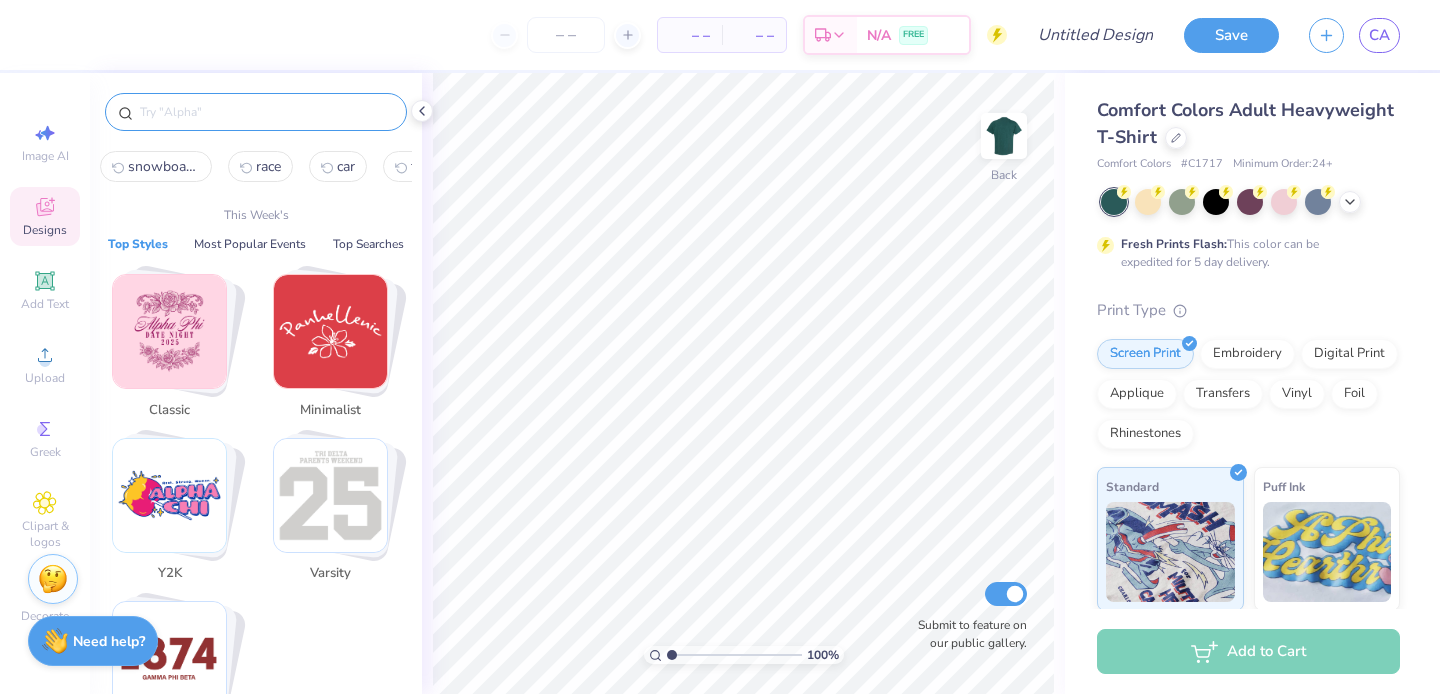 click at bounding box center (169, 658) 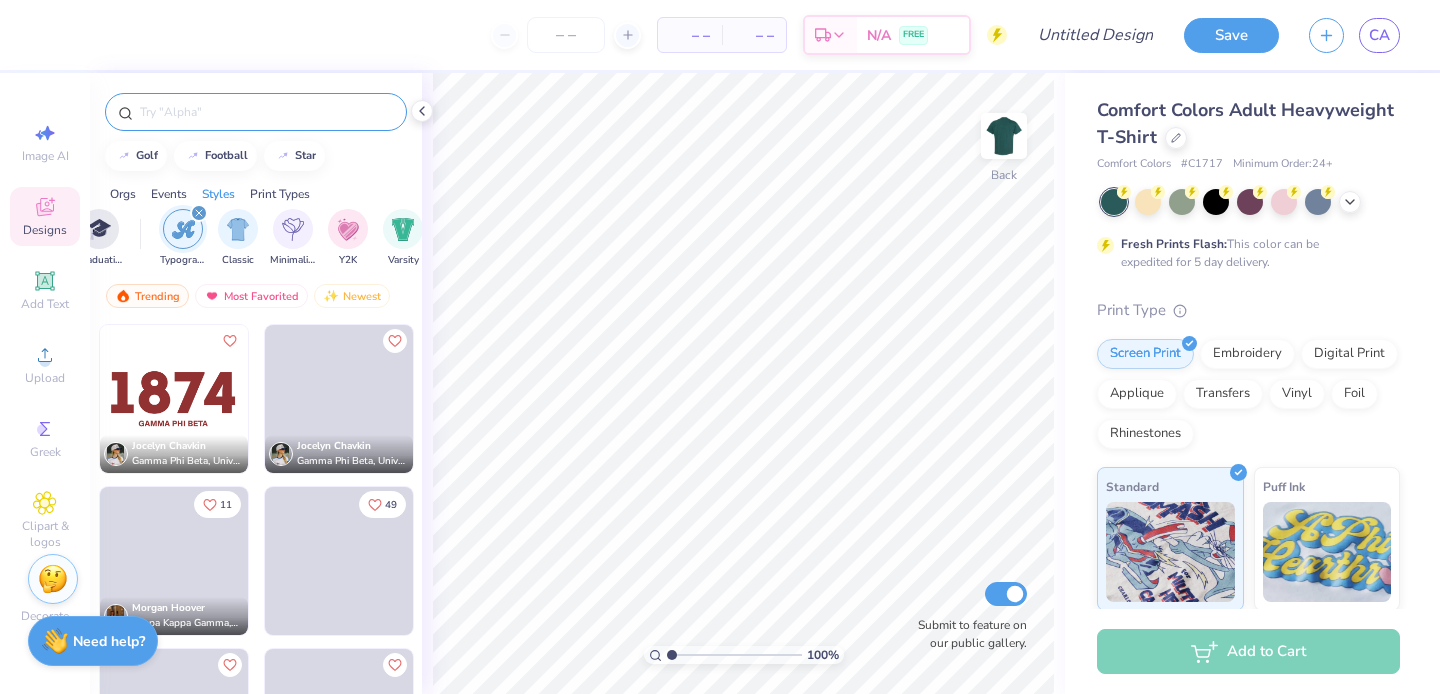 scroll, scrollTop: 0, scrollLeft: 1048, axis: horizontal 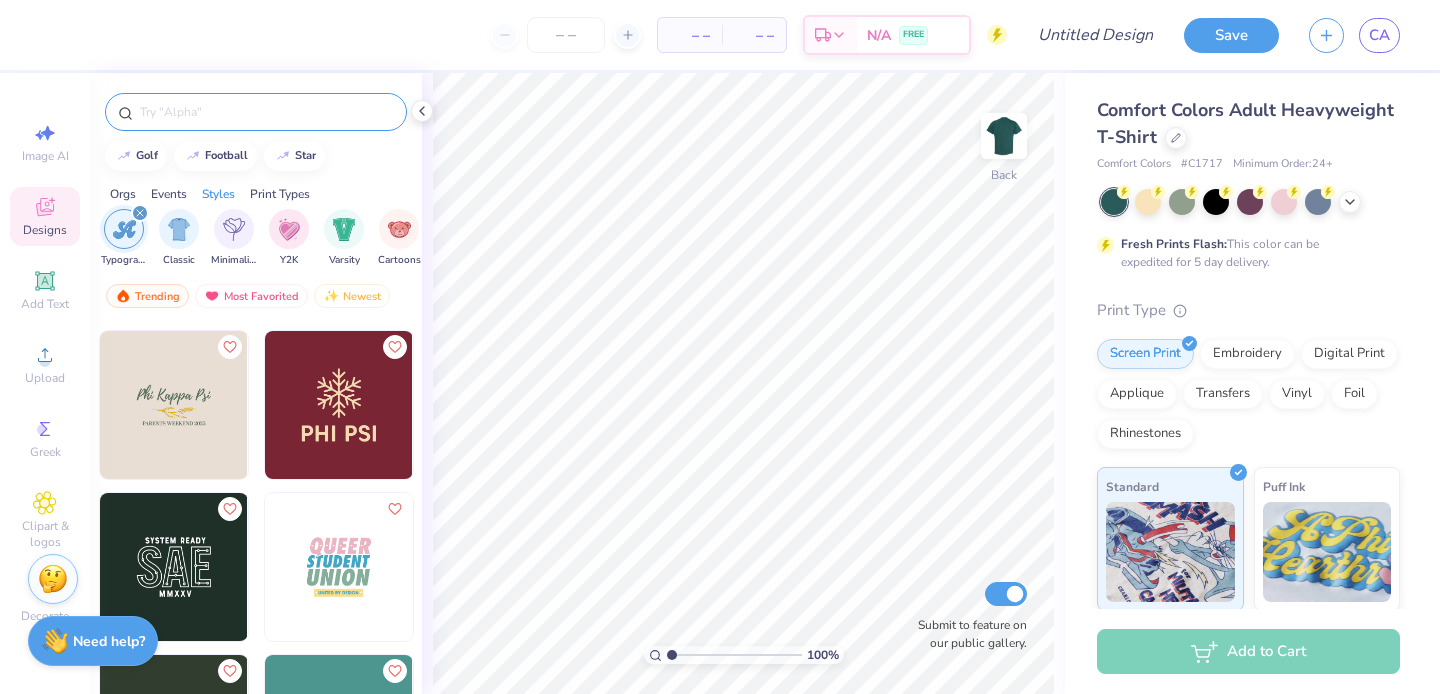 click at bounding box center (174, 567) 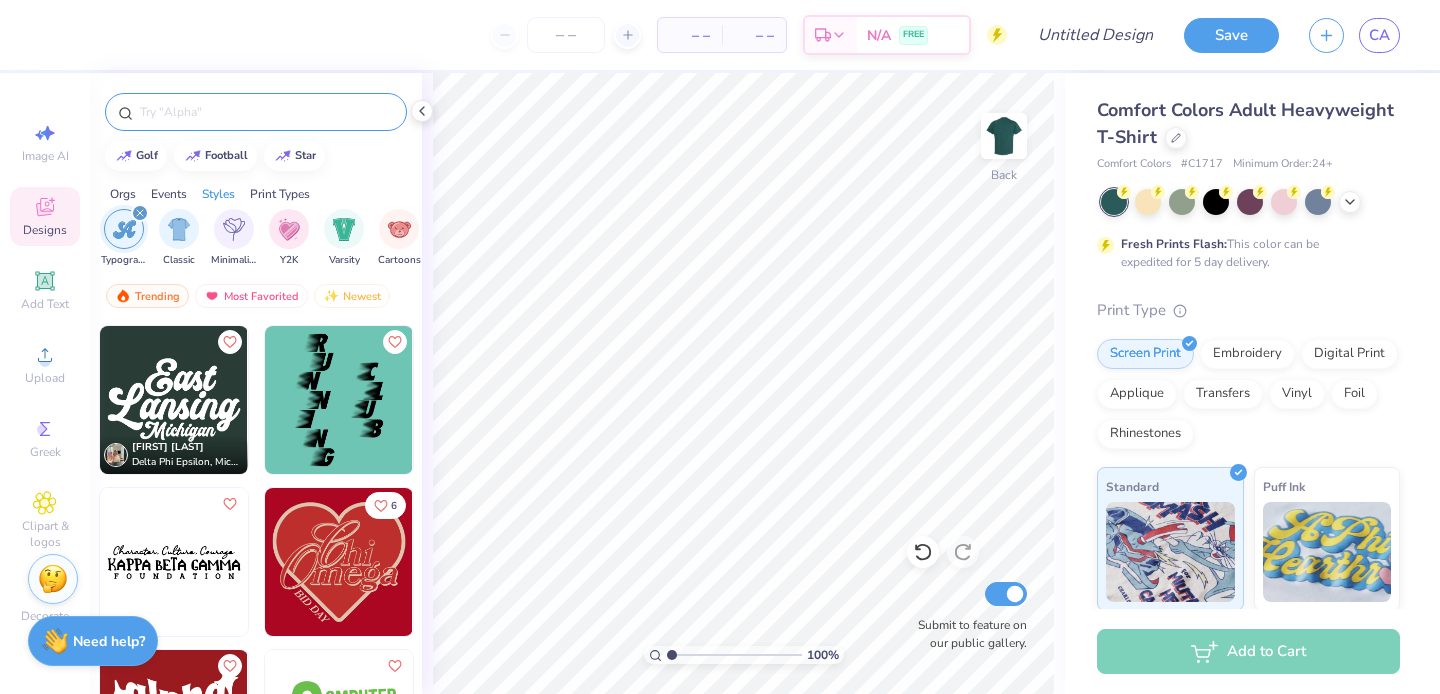 scroll, scrollTop: 9845, scrollLeft: 0, axis: vertical 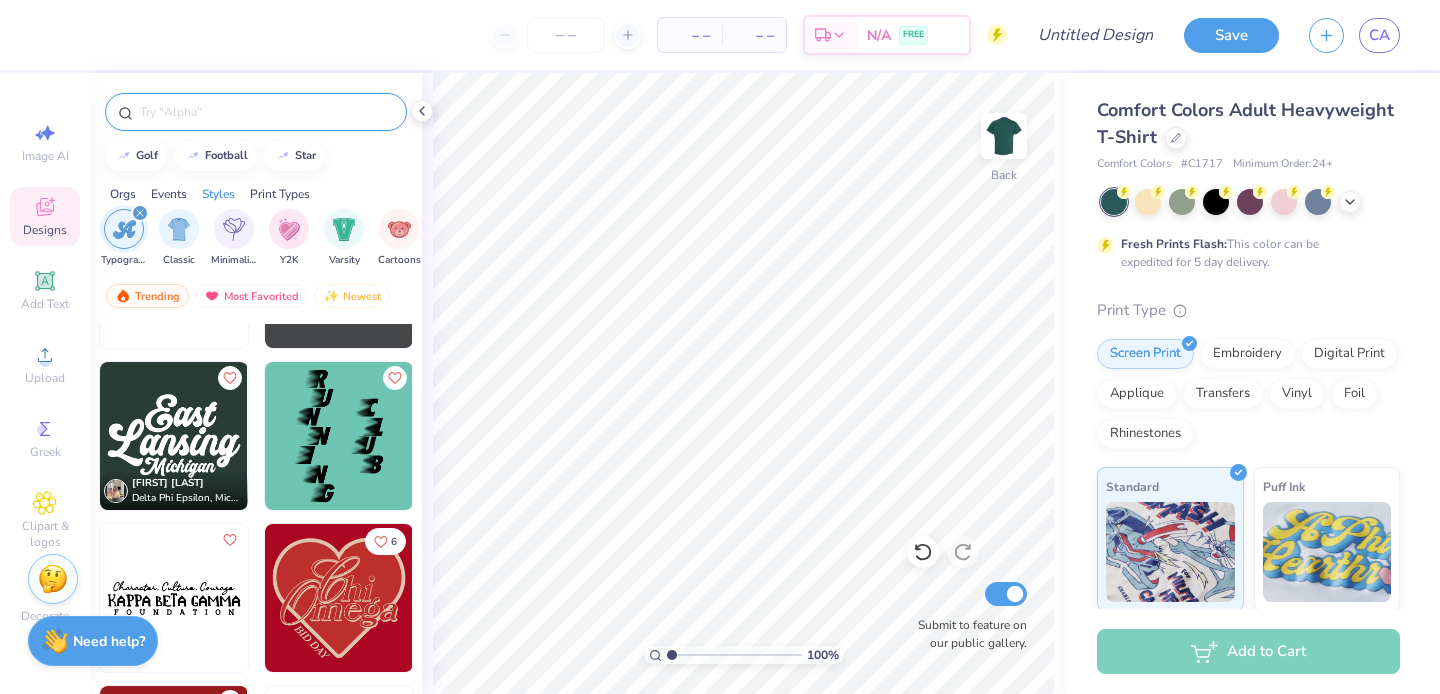click at bounding box center (339, 436) 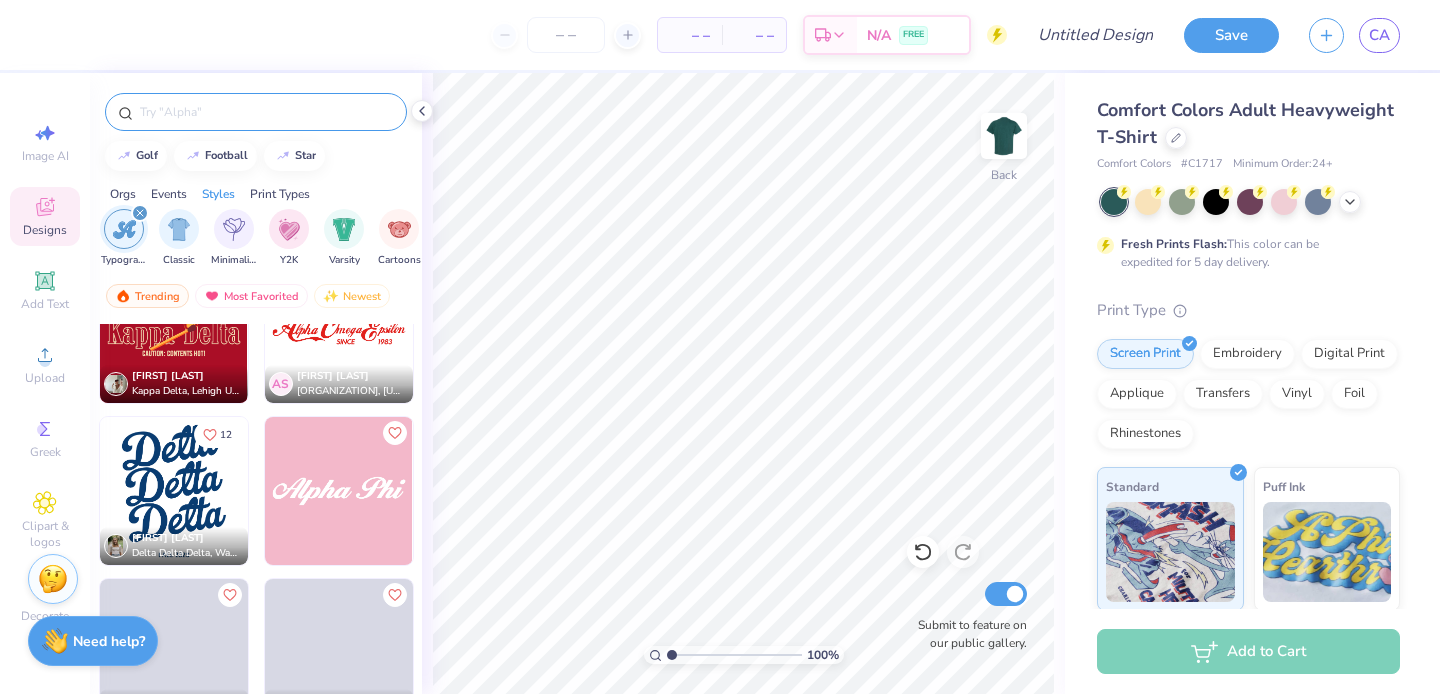 scroll, scrollTop: 18259, scrollLeft: 0, axis: vertical 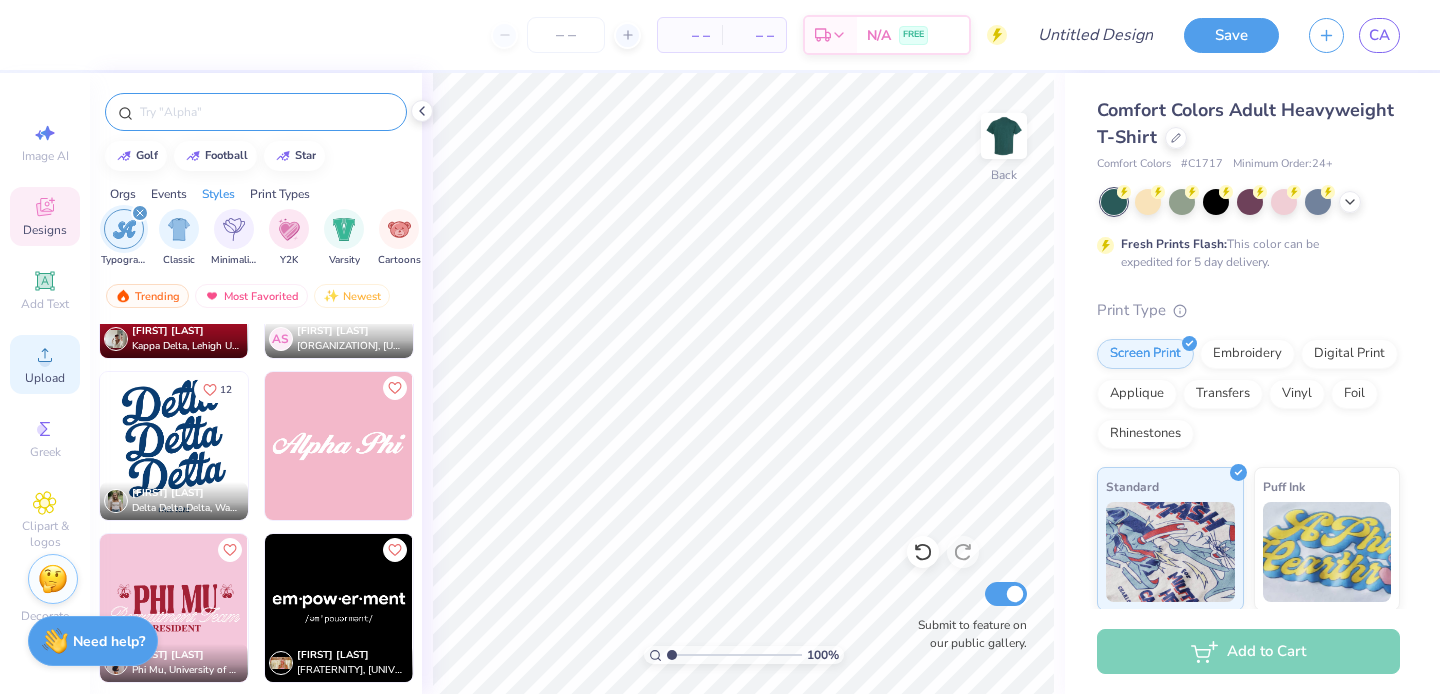click 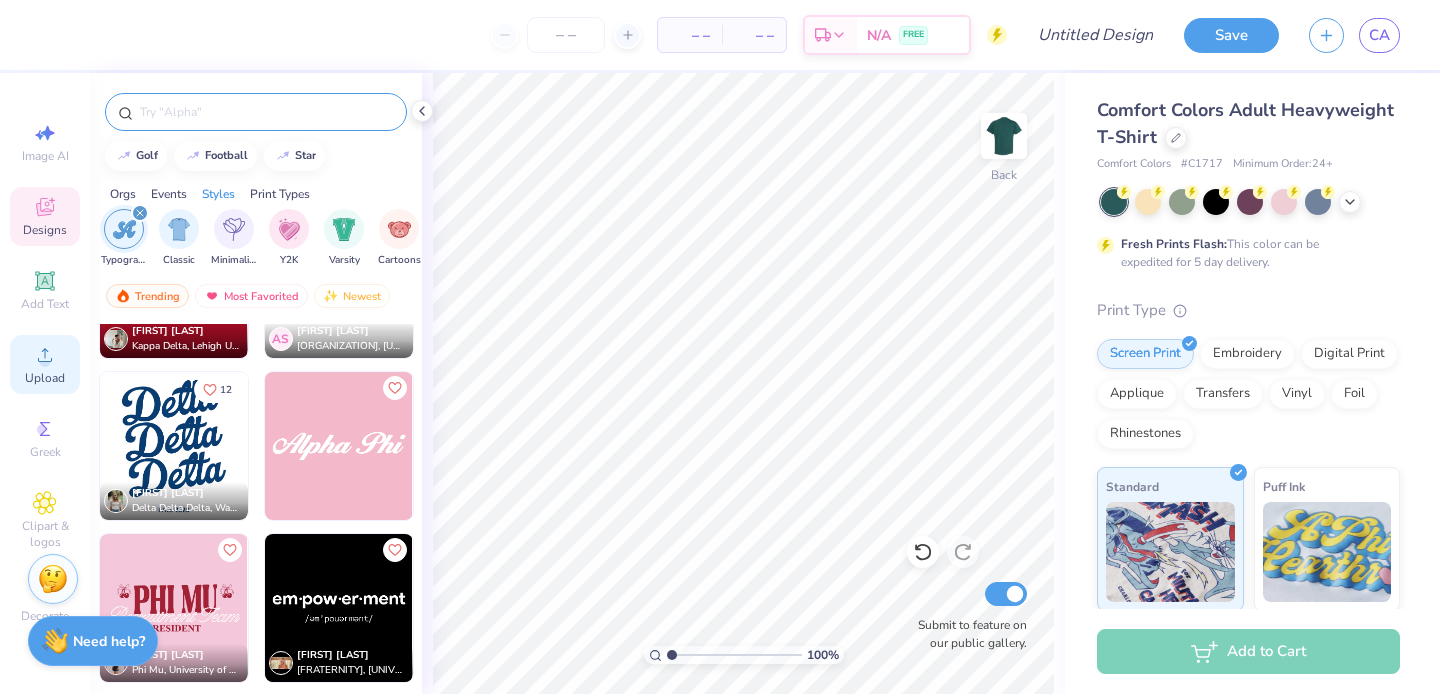 click on "Upload" at bounding box center [45, 378] 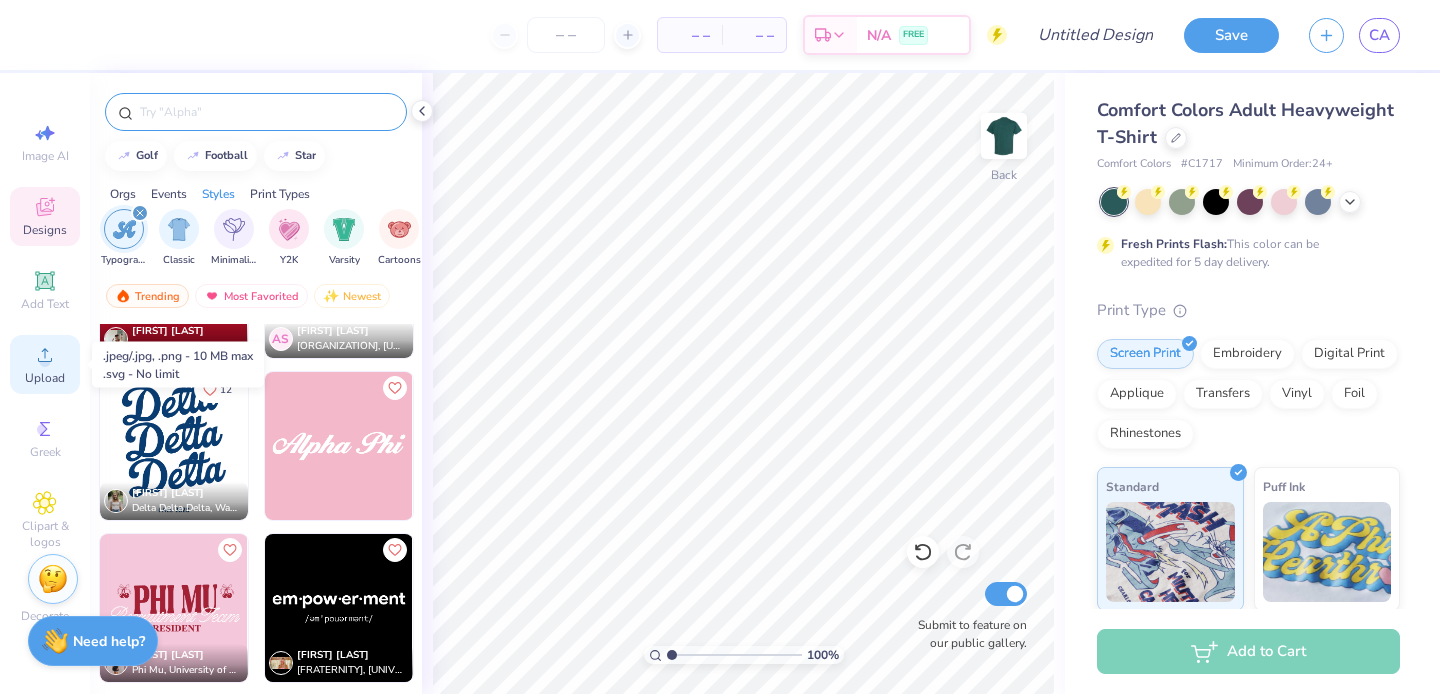 click on "Upload" at bounding box center (45, 378) 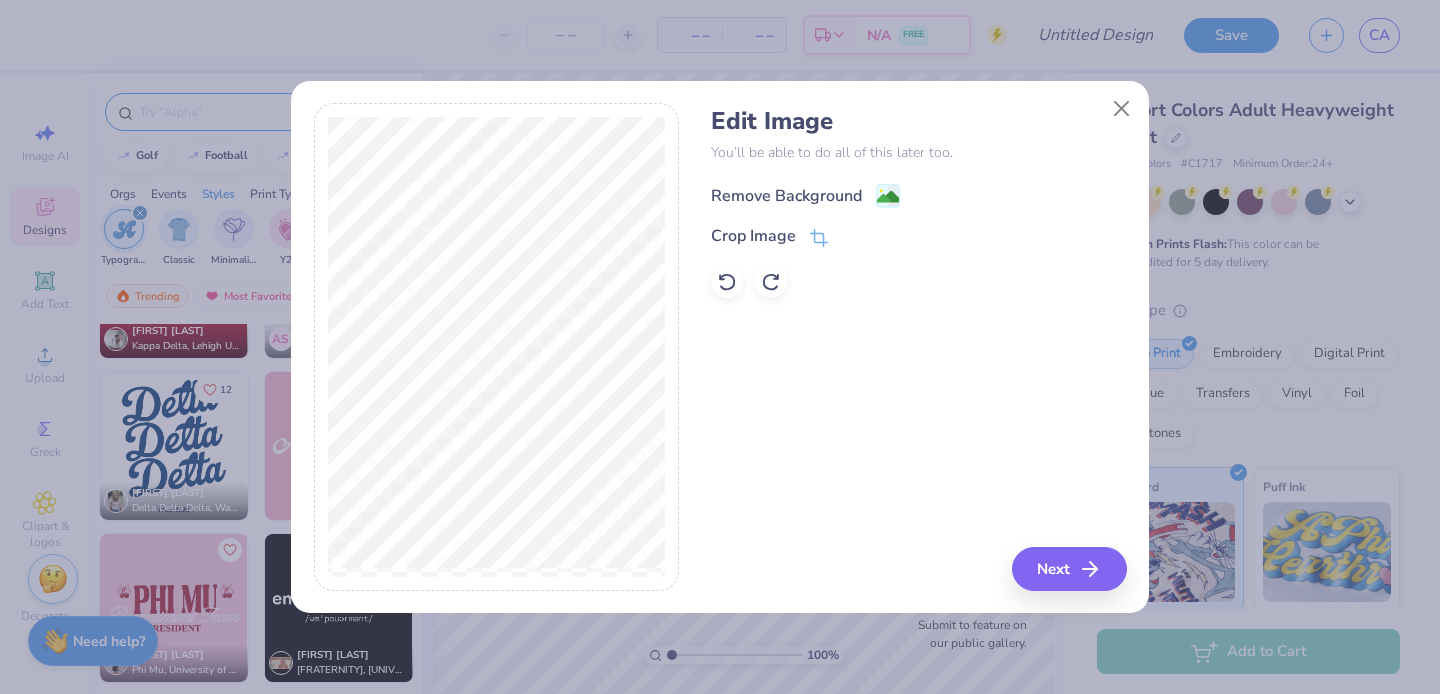 click on "Remove Background" at bounding box center [786, 196] 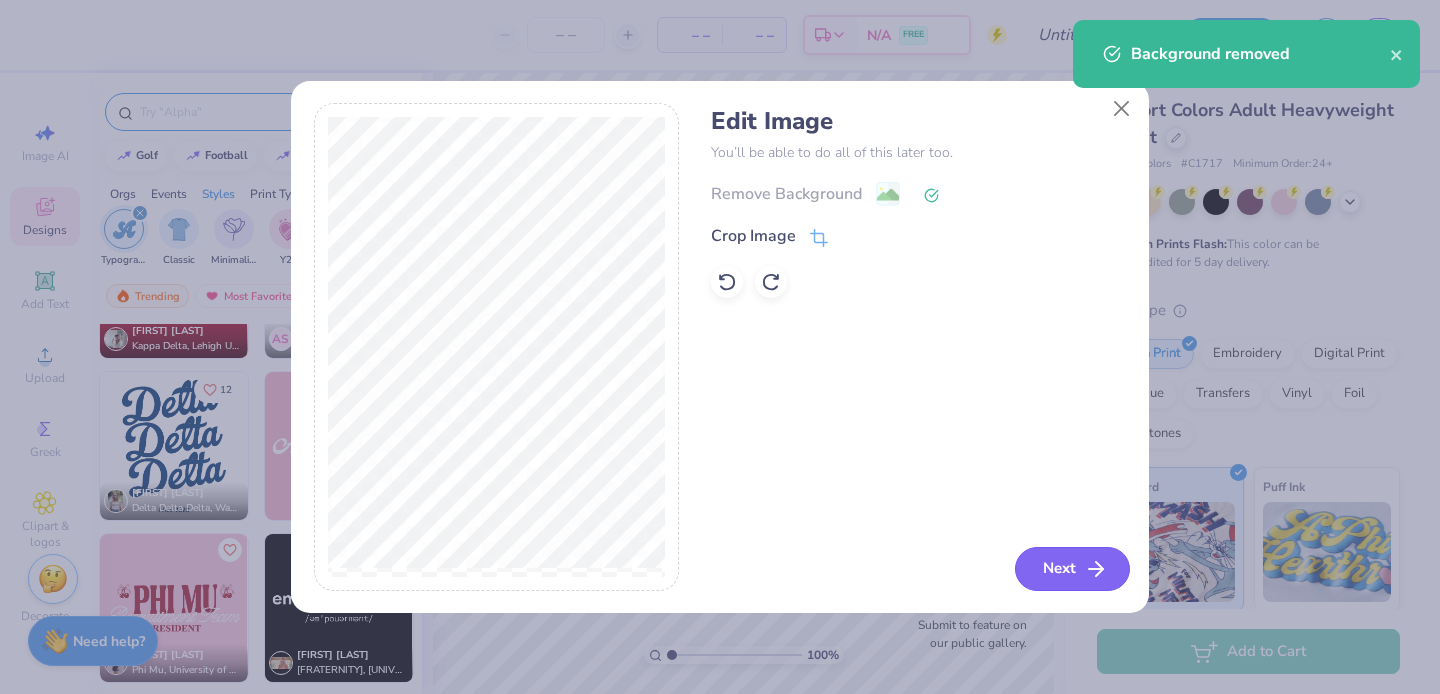 click on "Next" at bounding box center (1072, 569) 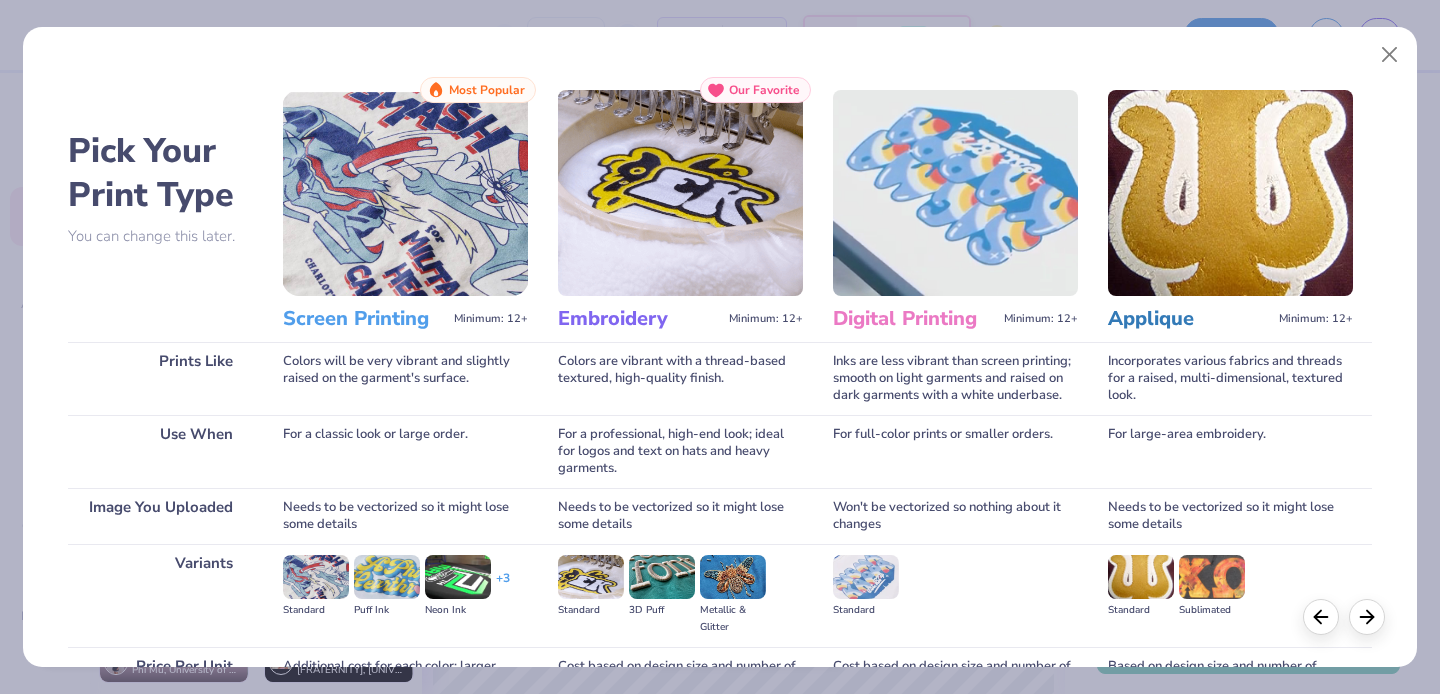 scroll, scrollTop: 203, scrollLeft: 0, axis: vertical 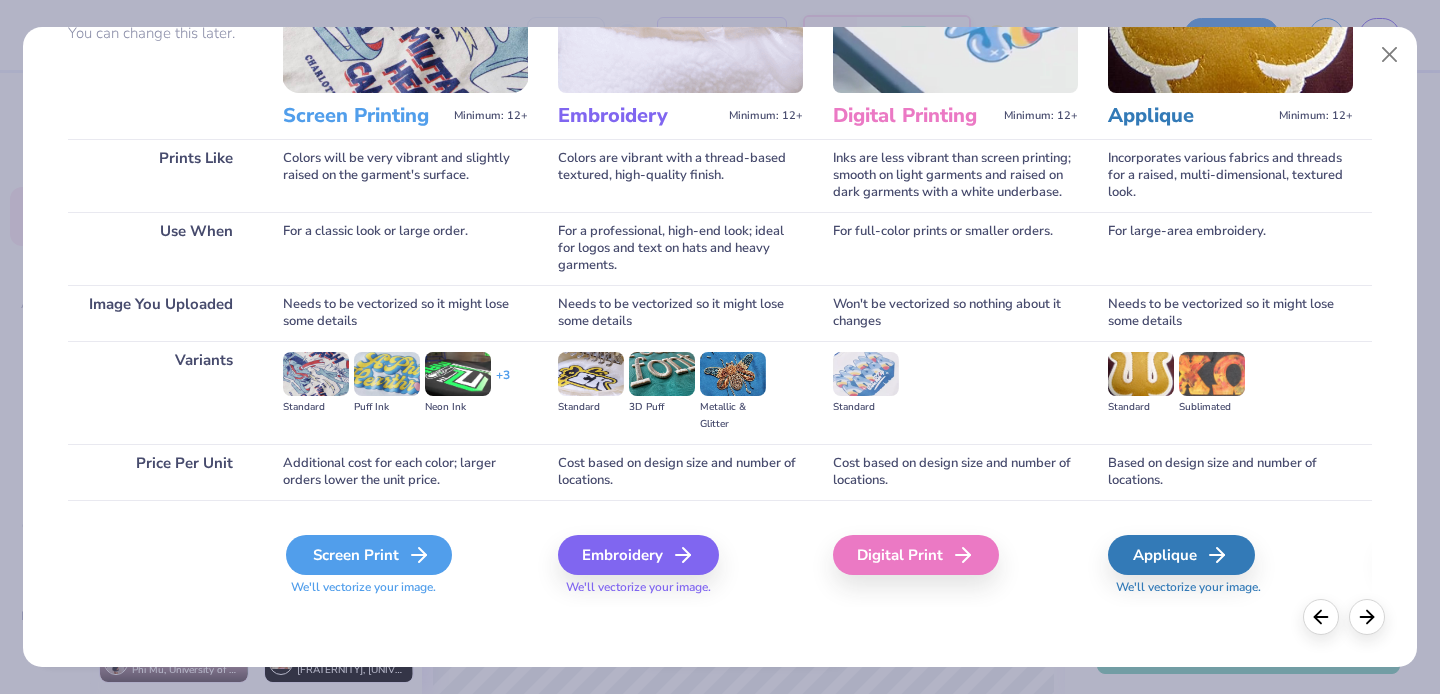 click 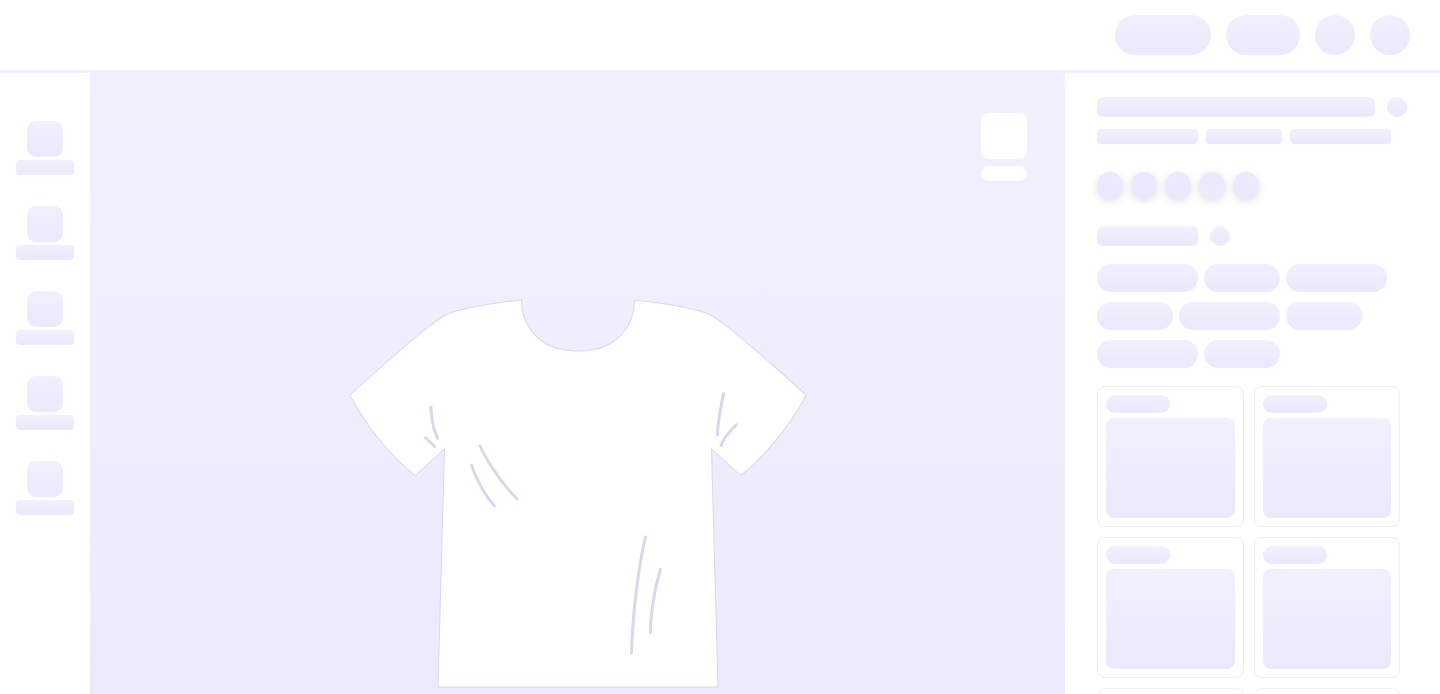 scroll, scrollTop: 0, scrollLeft: 0, axis: both 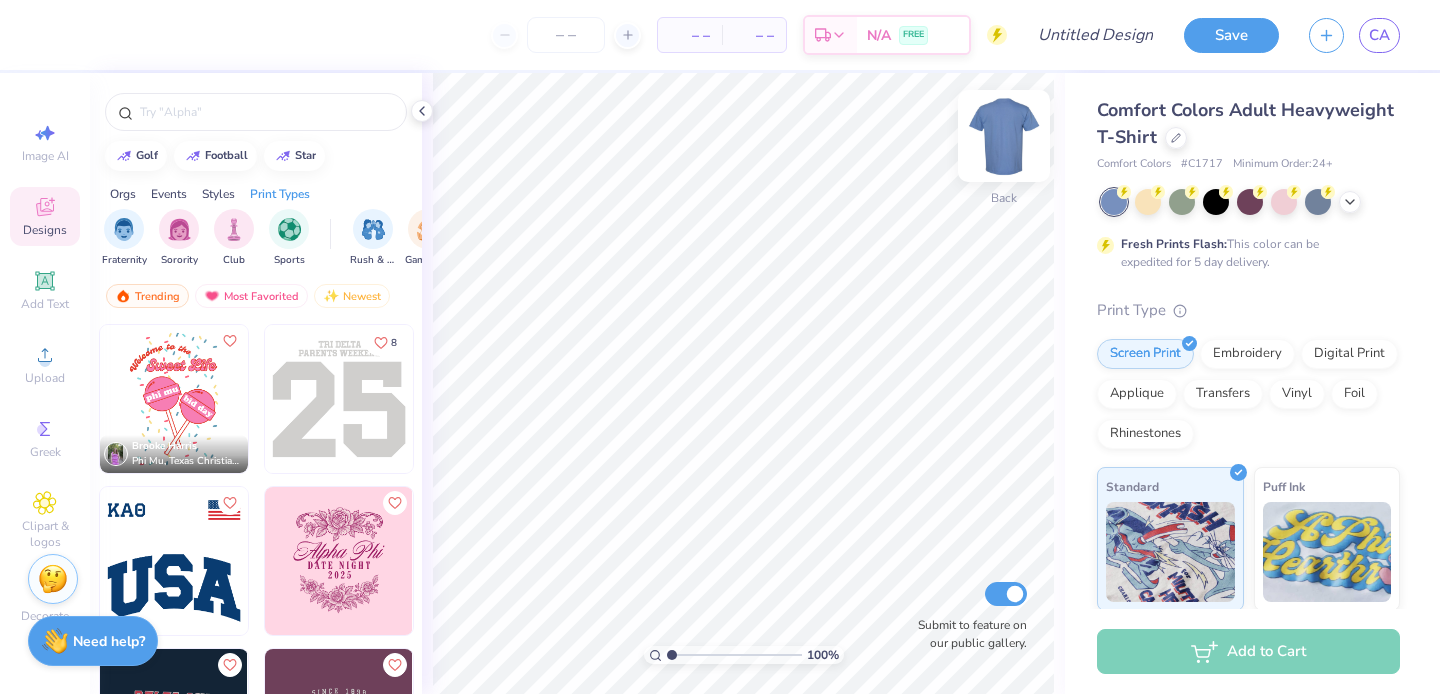 click at bounding box center [1004, 136] 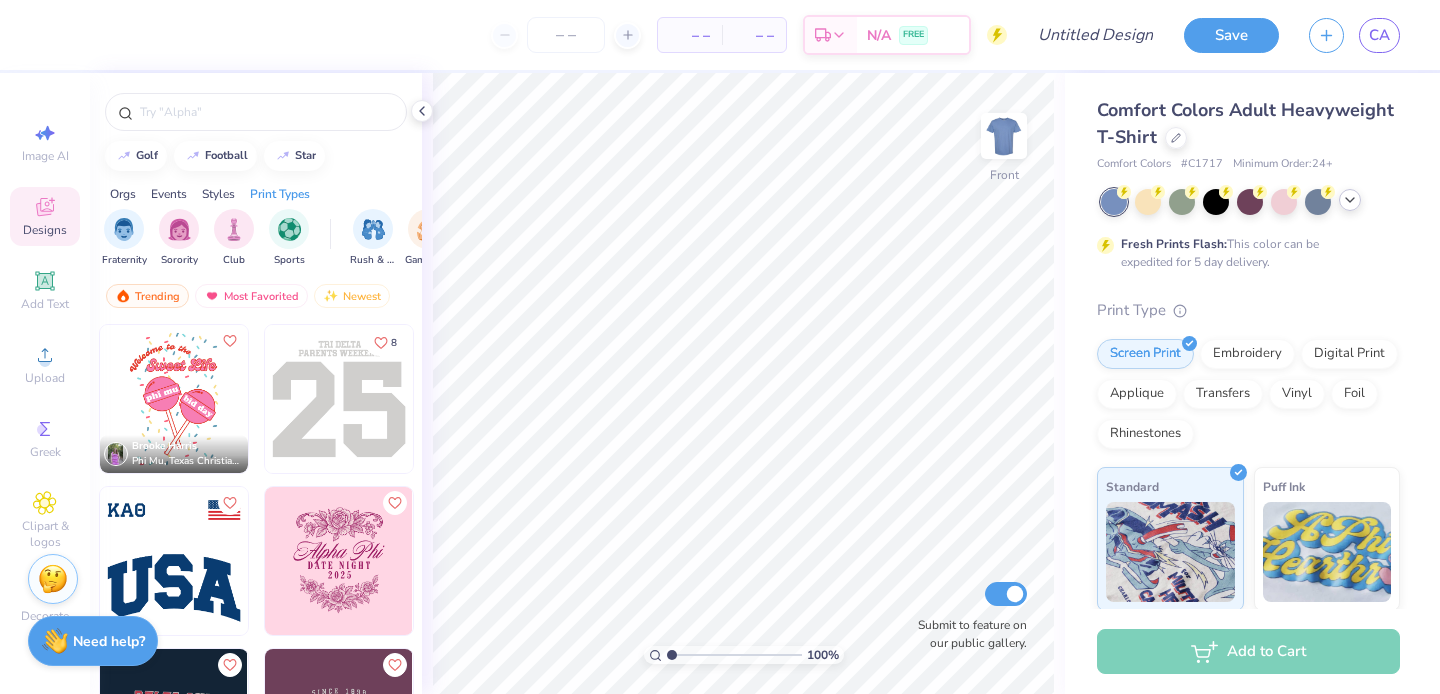 click 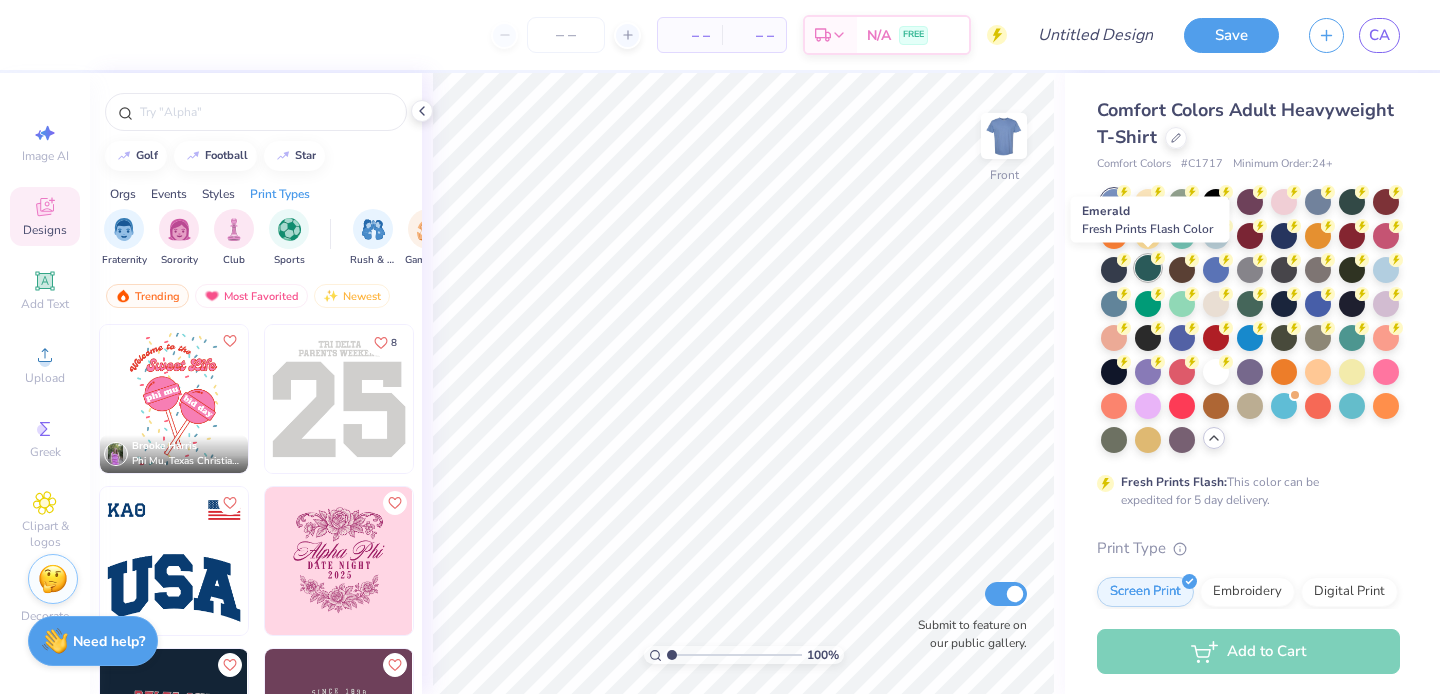 click at bounding box center (1148, 268) 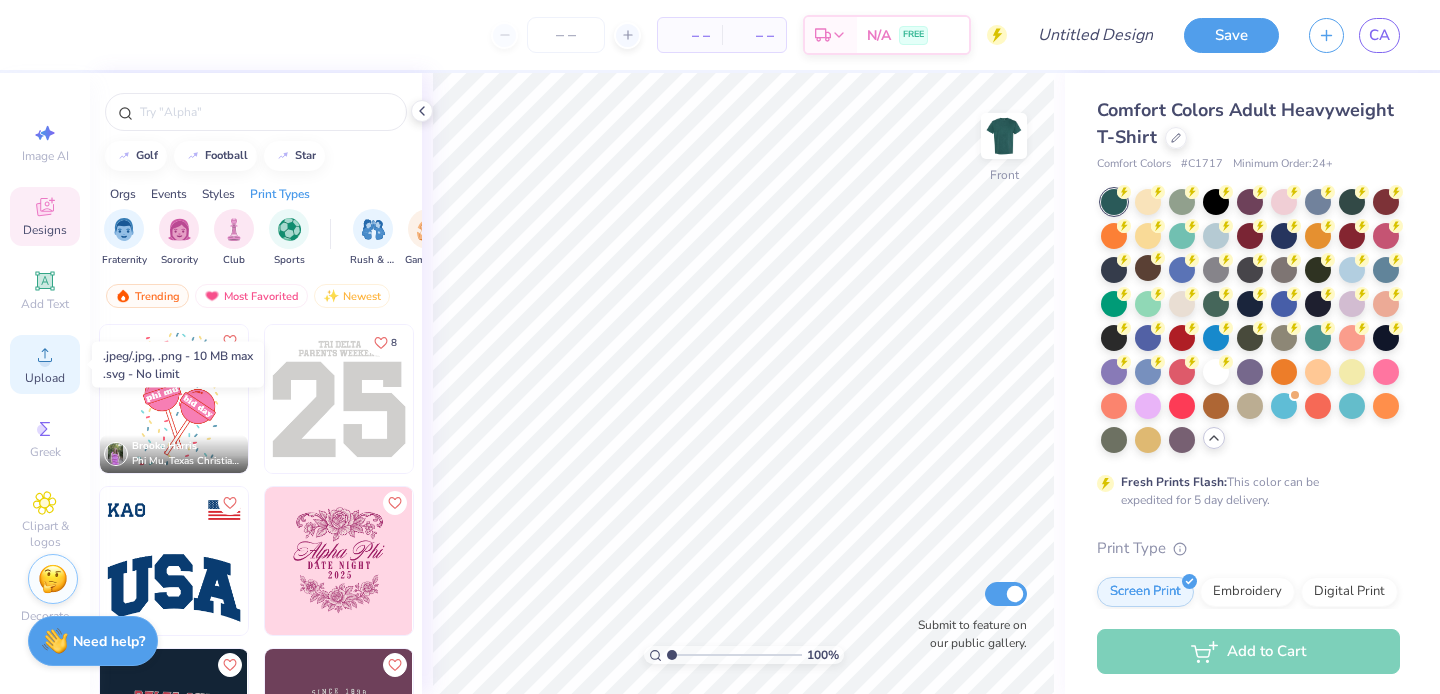 click 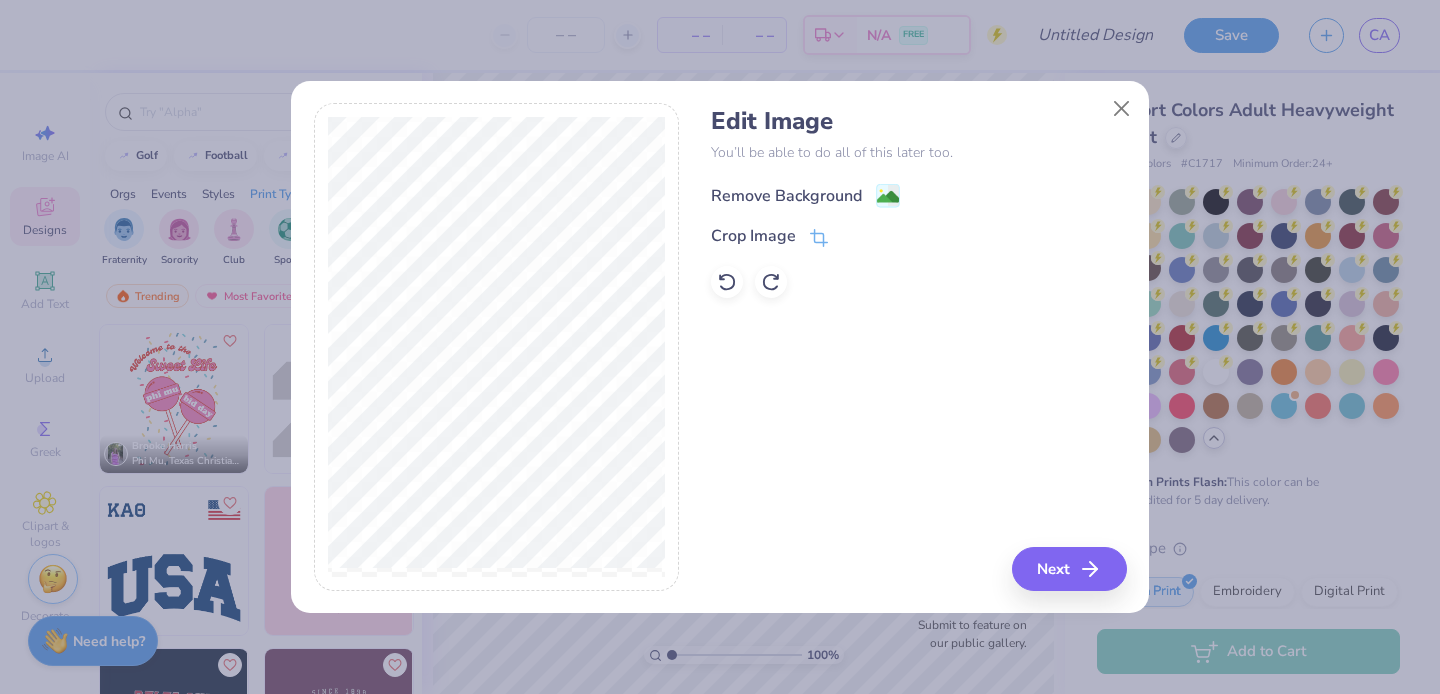 click 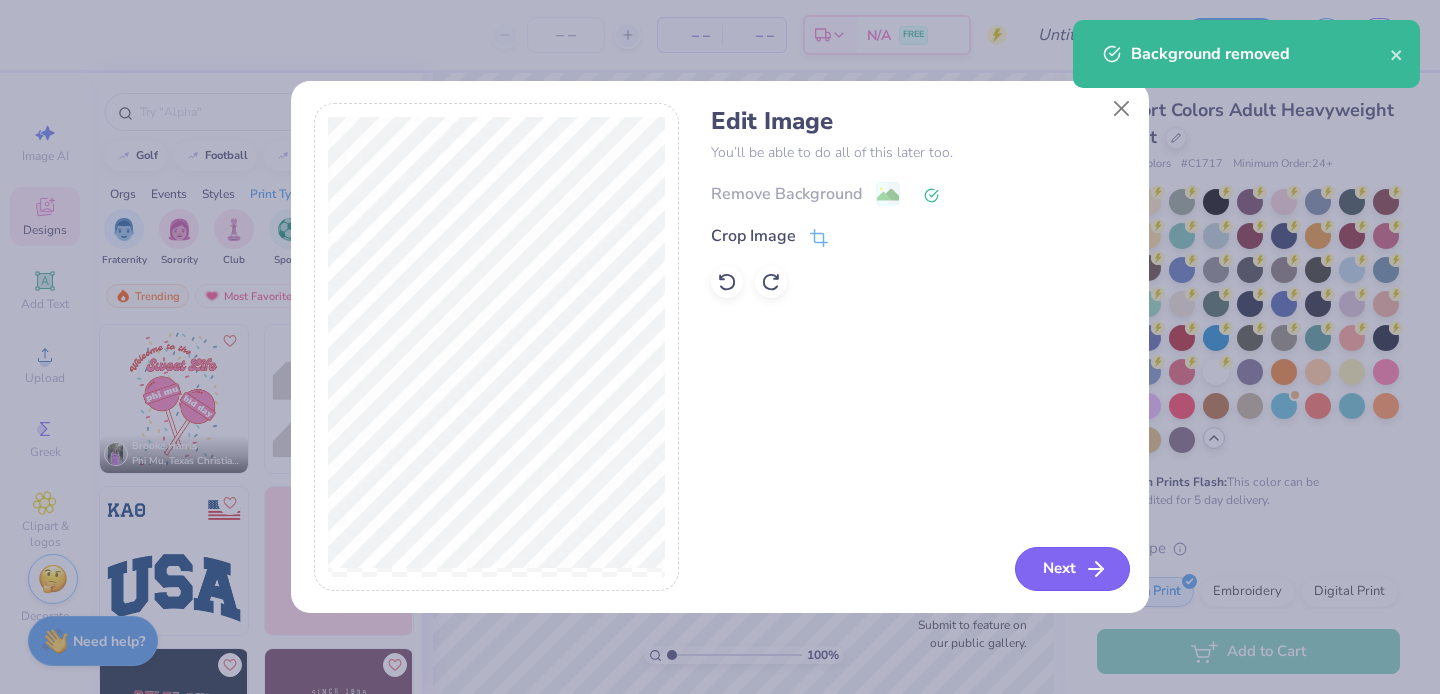 click on "Next" at bounding box center [1072, 569] 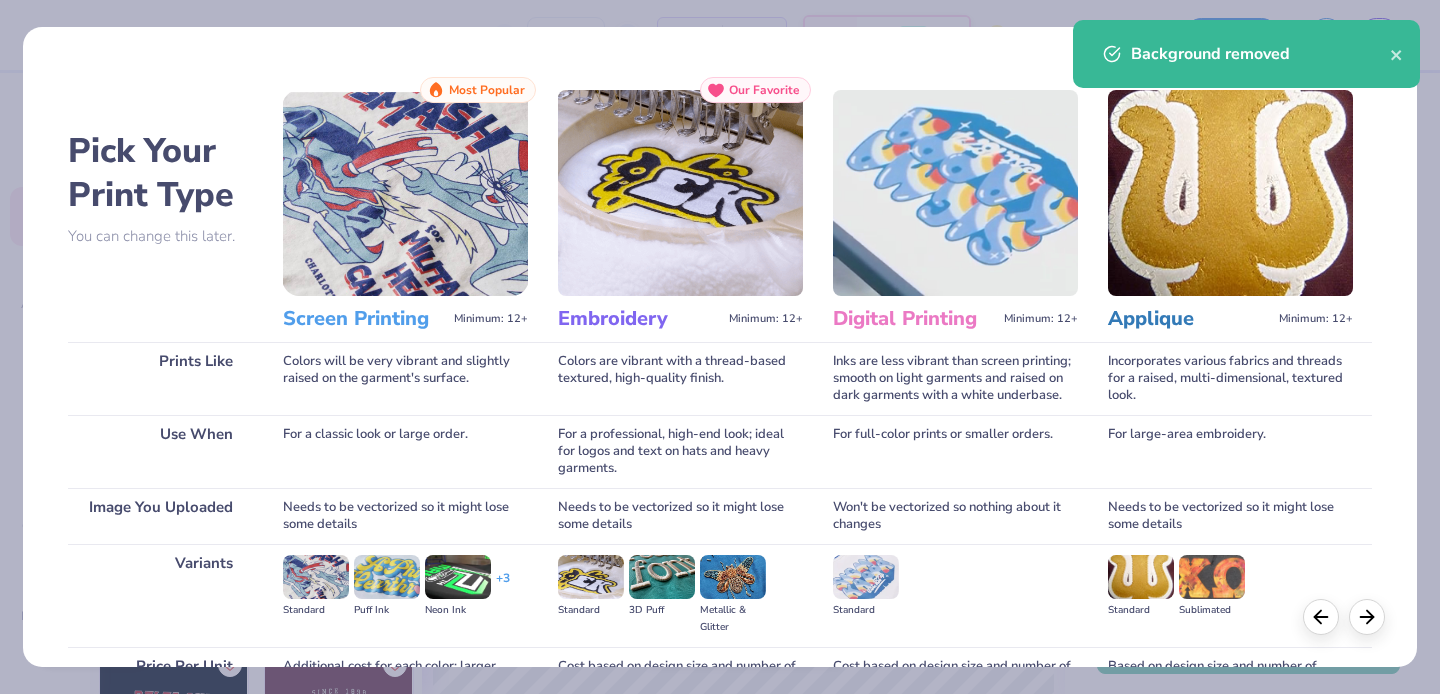 scroll, scrollTop: 203, scrollLeft: 0, axis: vertical 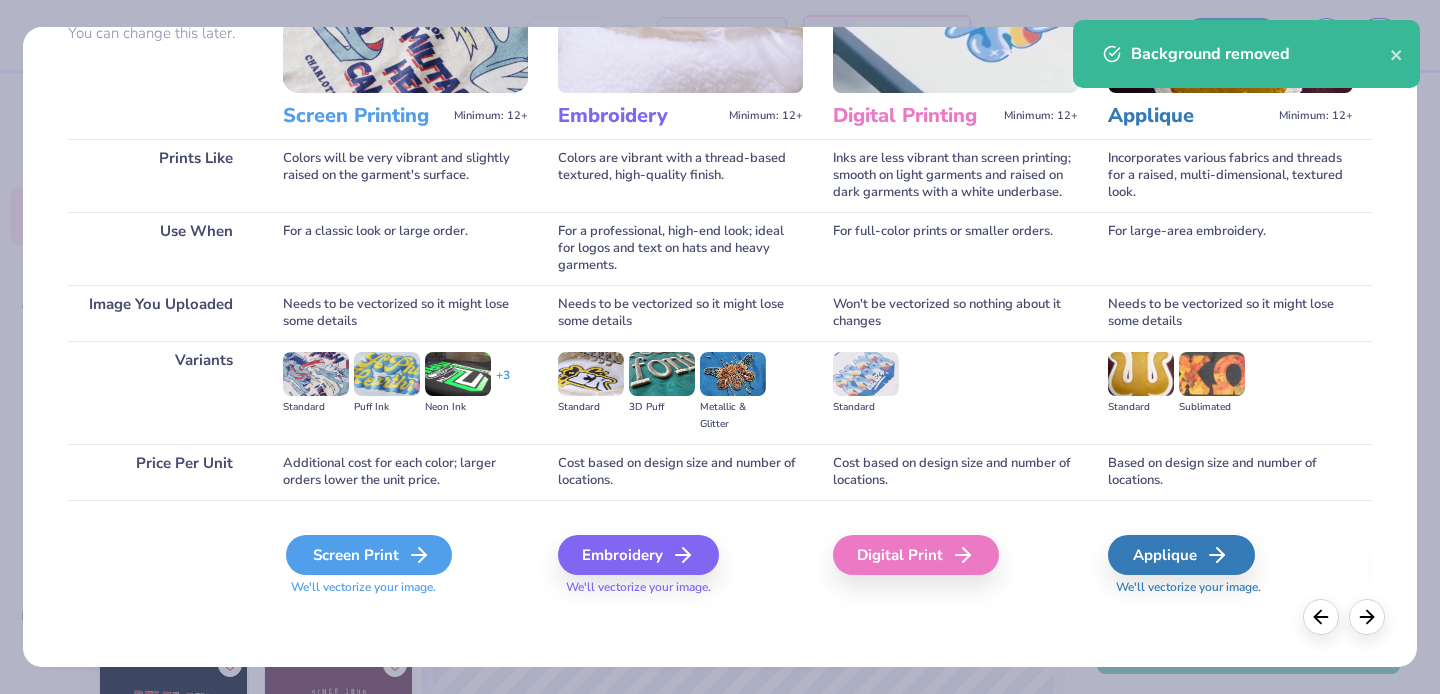 click on "Screen Print" at bounding box center (369, 555) 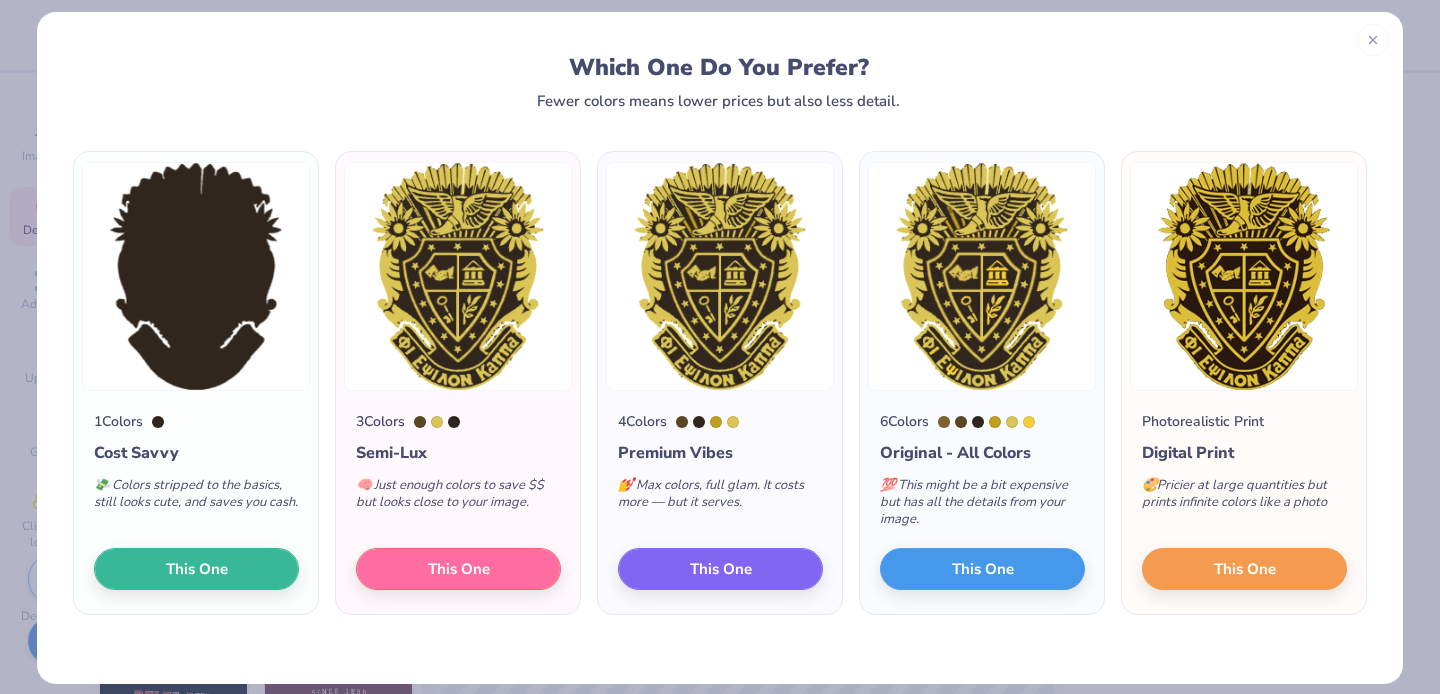 scroll, scrollTop: 32, scrollLeft: 0, axis: vertical 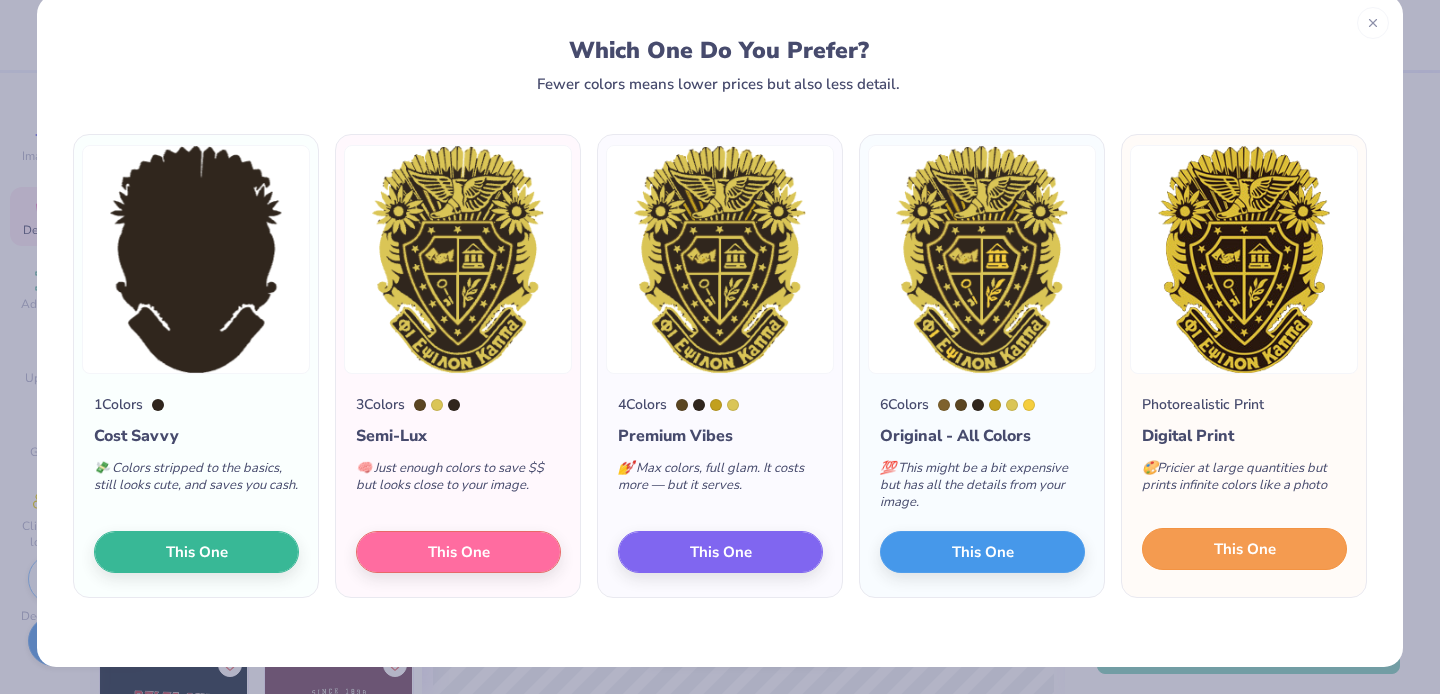 click on "This One" at bounding box center (1245, 549) 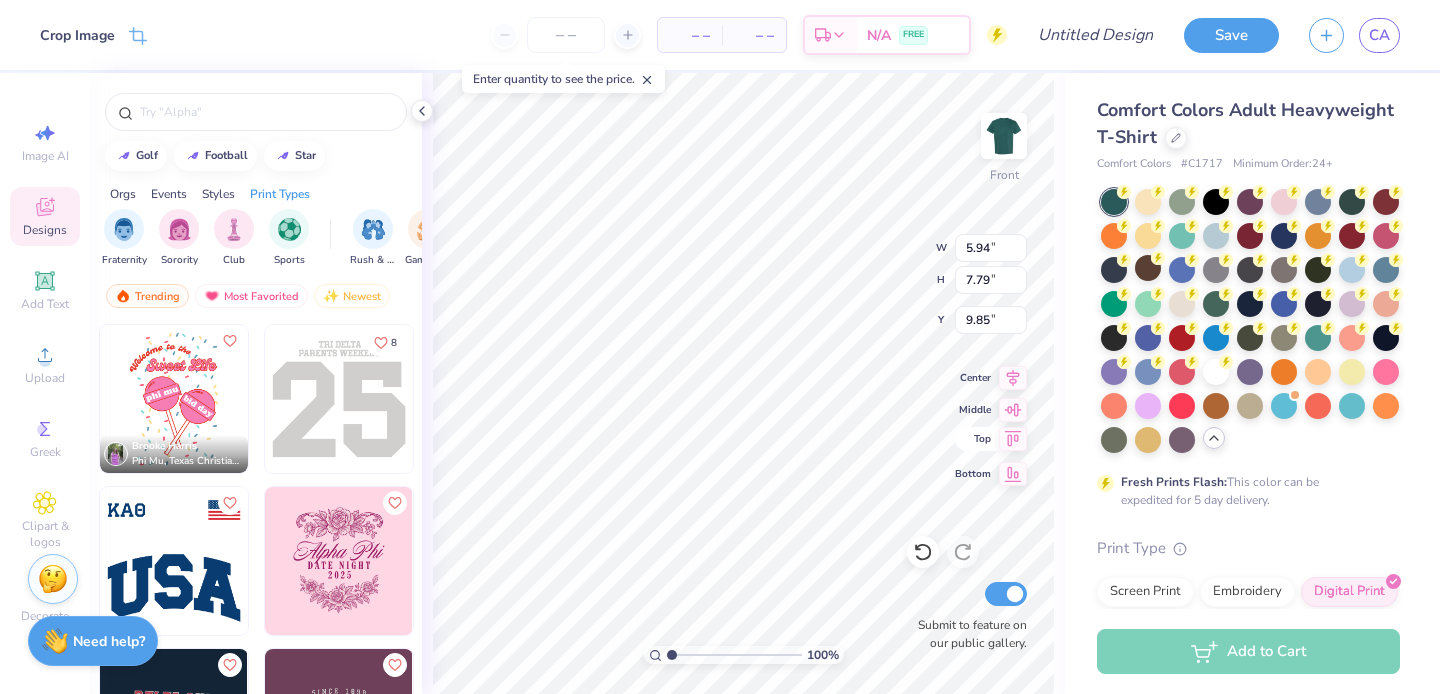 type on "9.90" 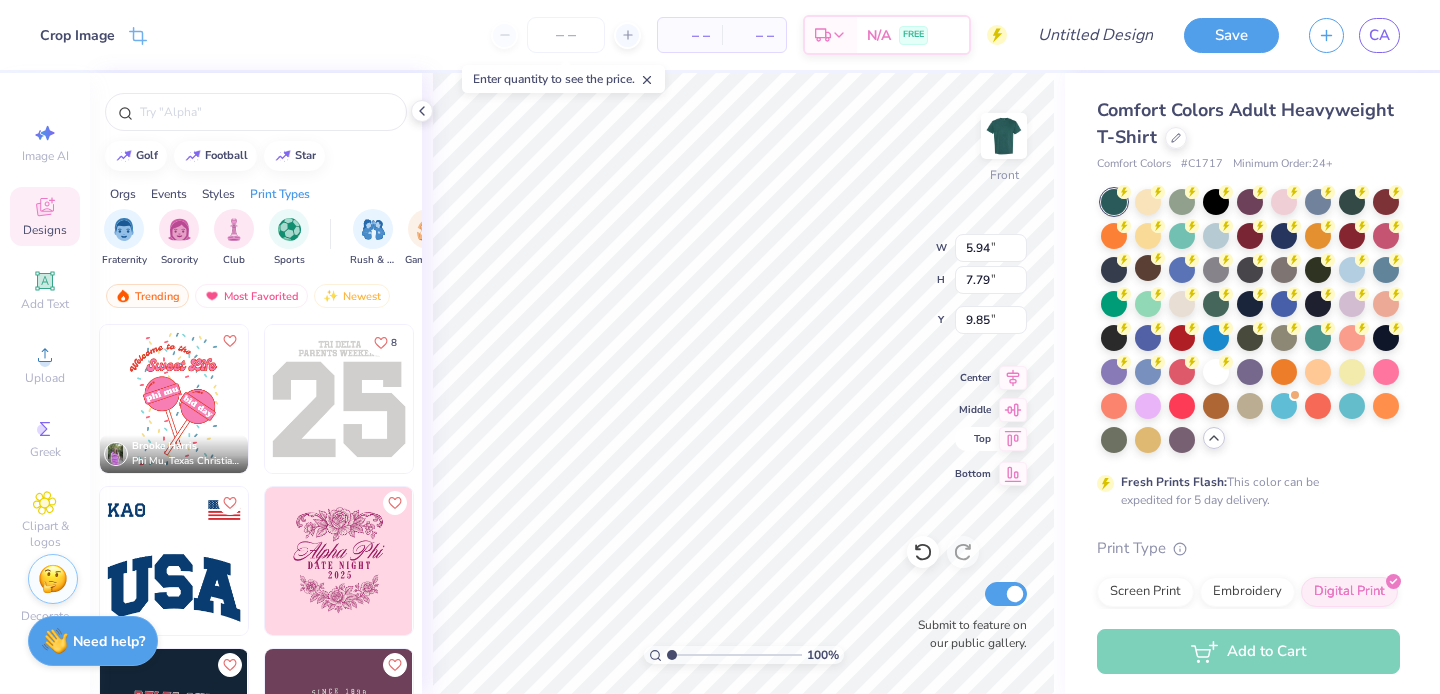 type on "13.00" 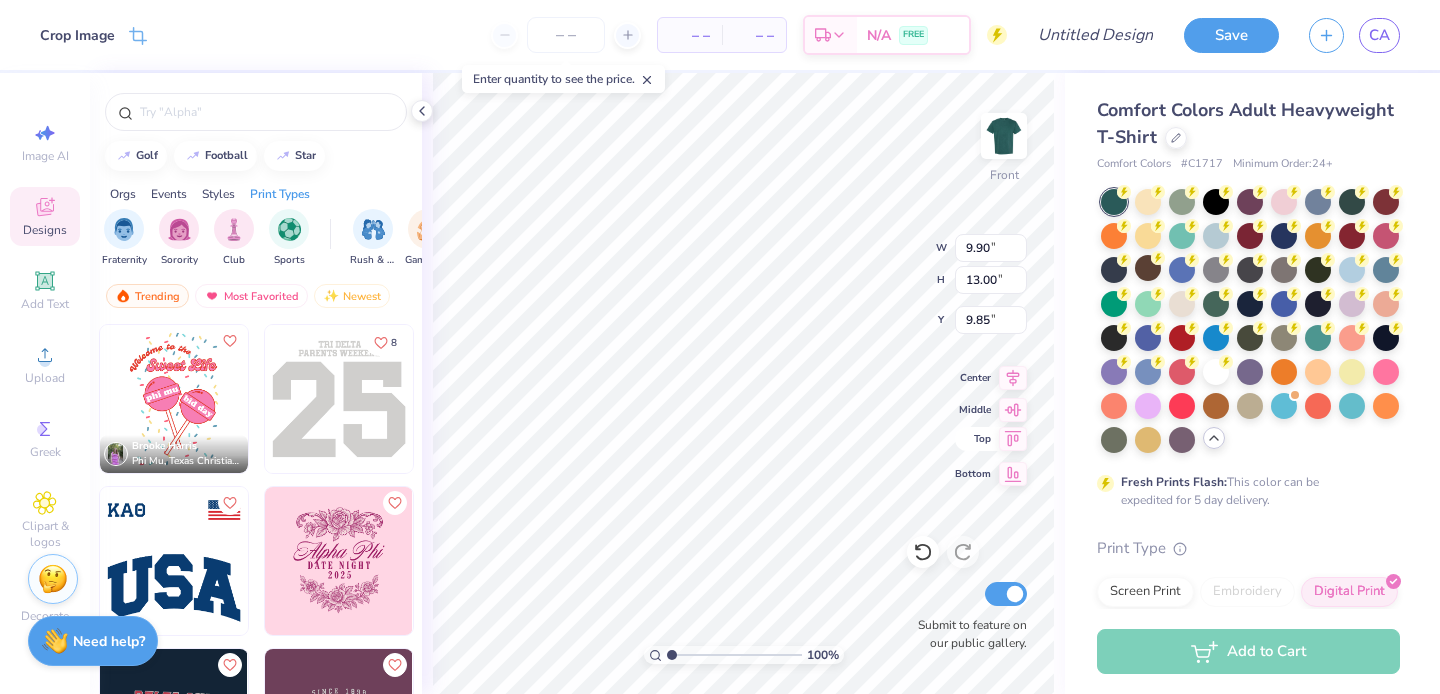 type on "3.00" 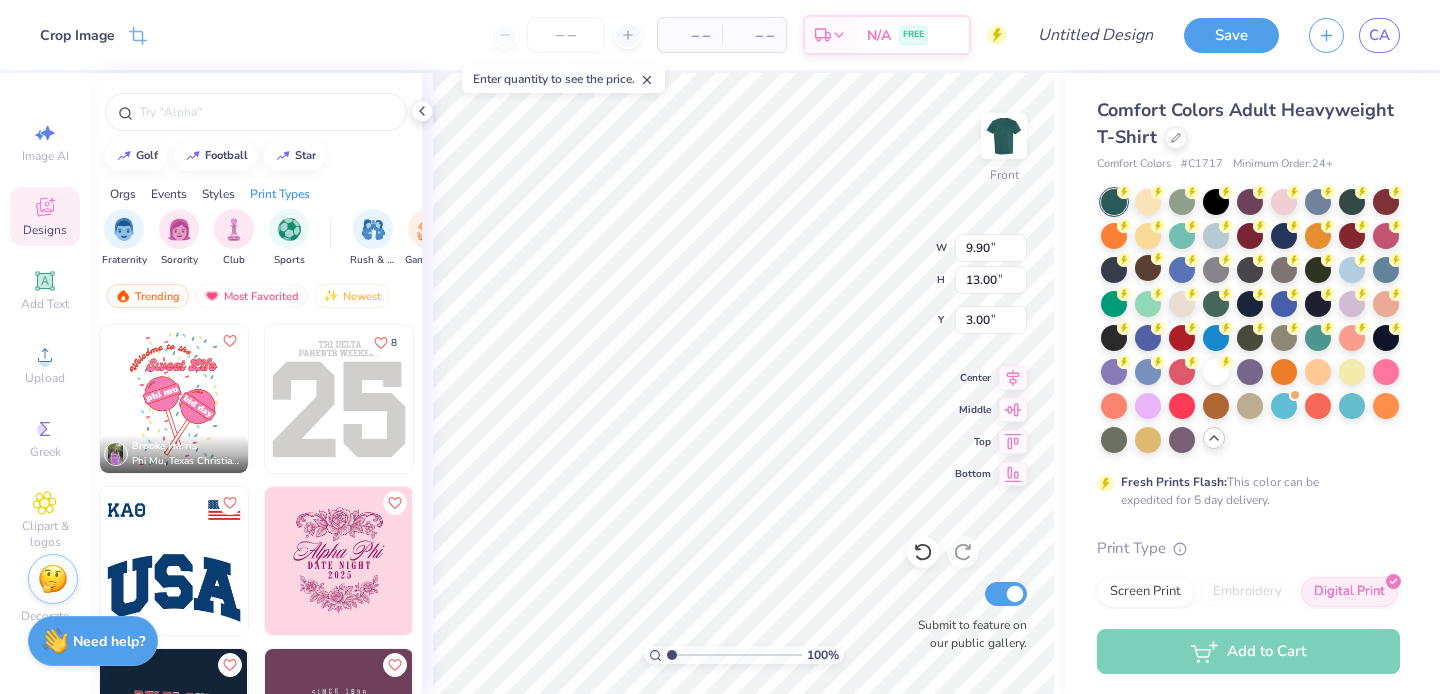 type on "5.03" 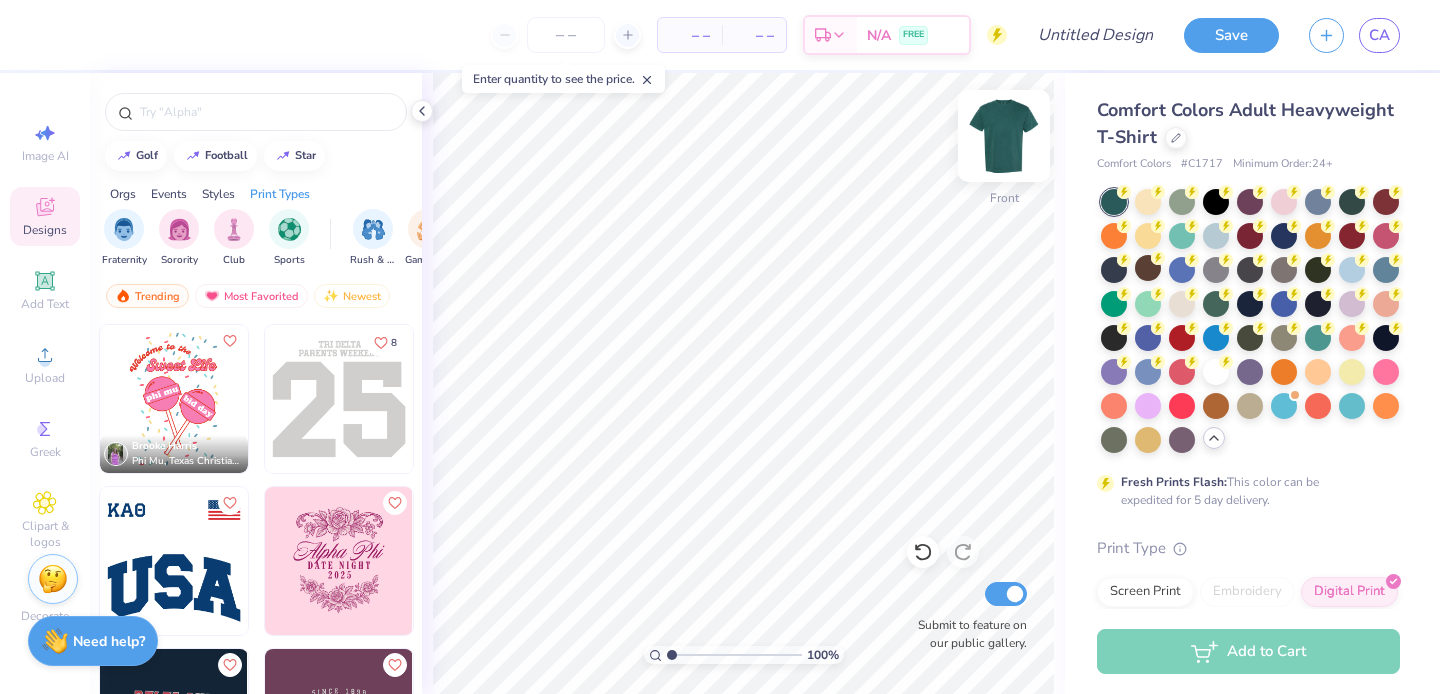click at bounding box center (1004, 136) 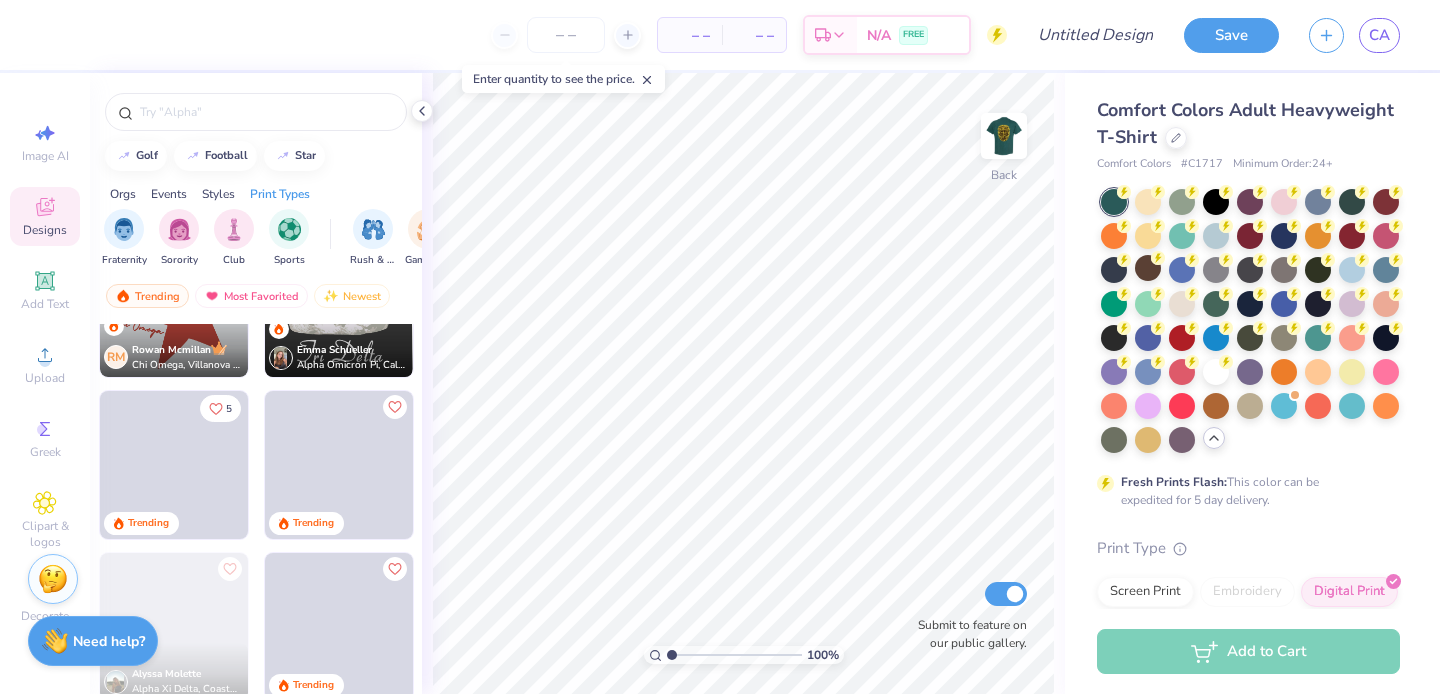 scroll, scrollTop: 3026, scrollLeft: 0, axis: vertical 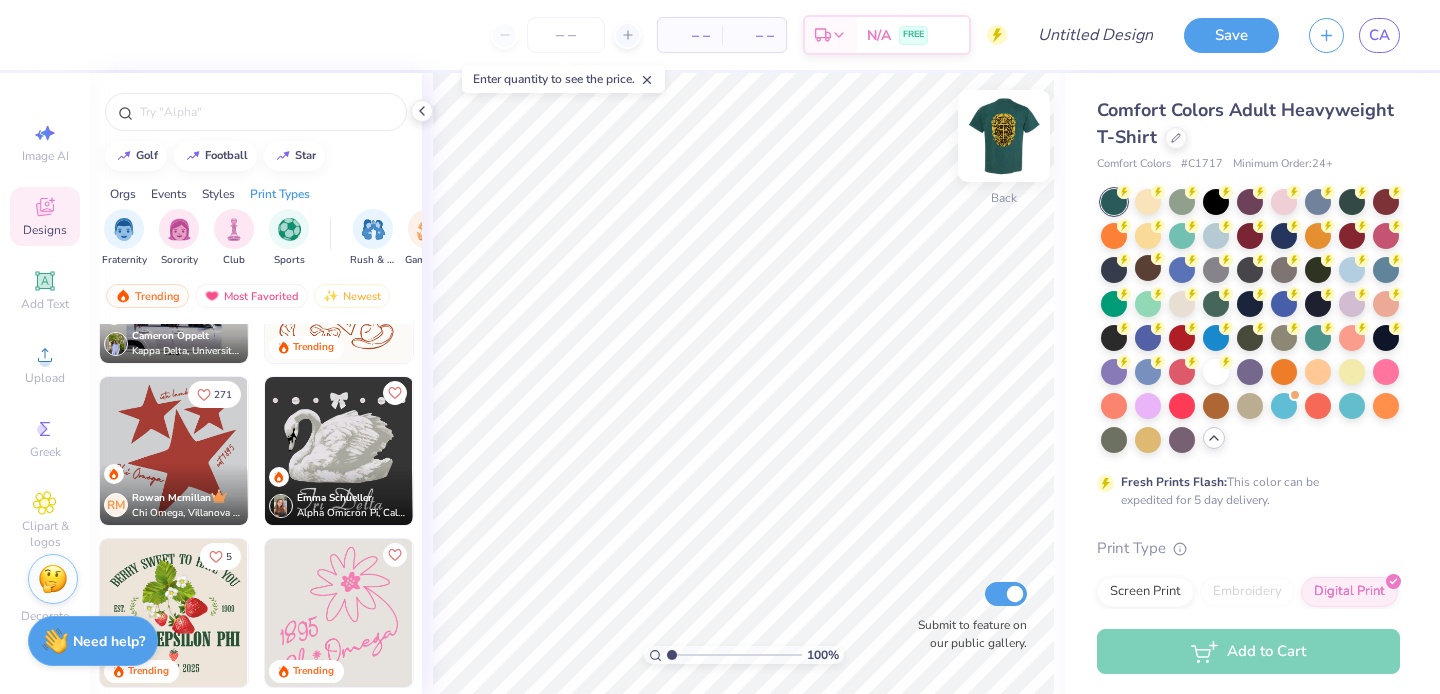 click at bounding box center (1004, 136) 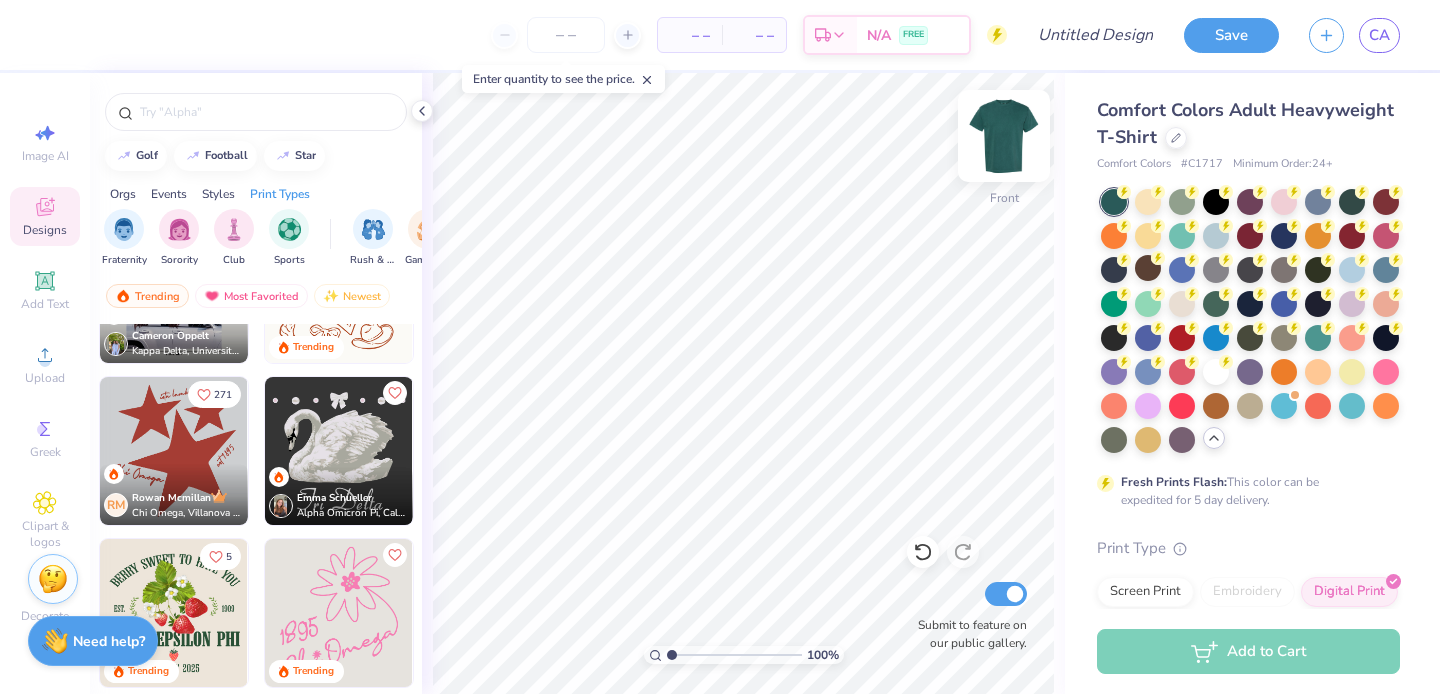 click at bounding box center (1004, 136) 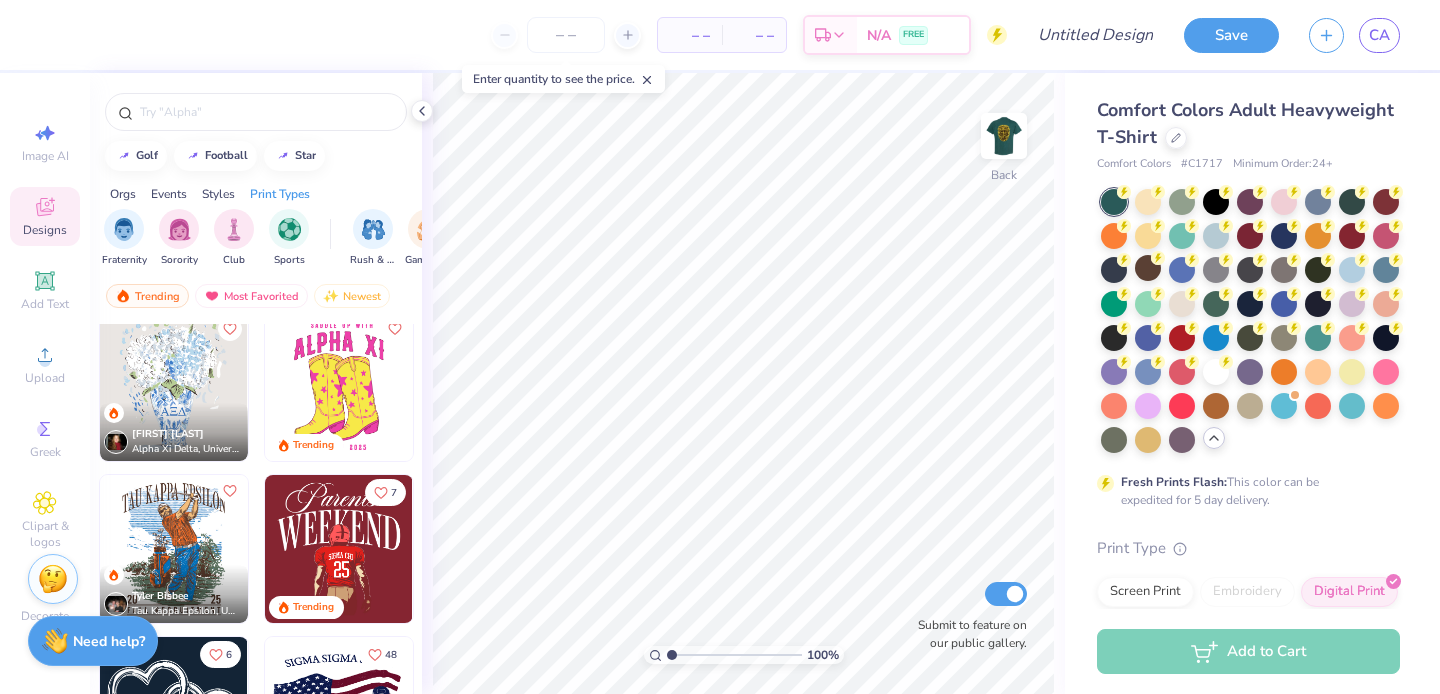 scroll, scrollTop: 3999, scrollLeft: 0, axis: vertical 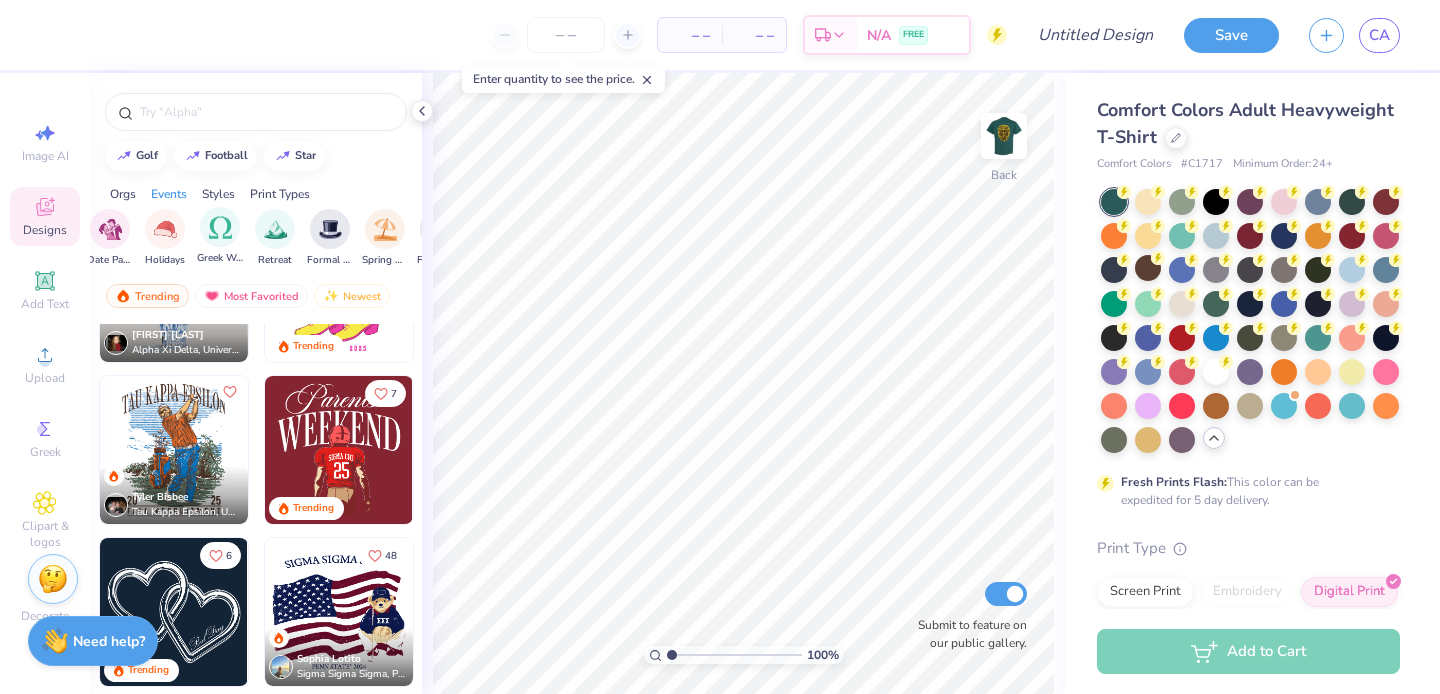 click on "Greek Week" at bounding box center [220, 236] 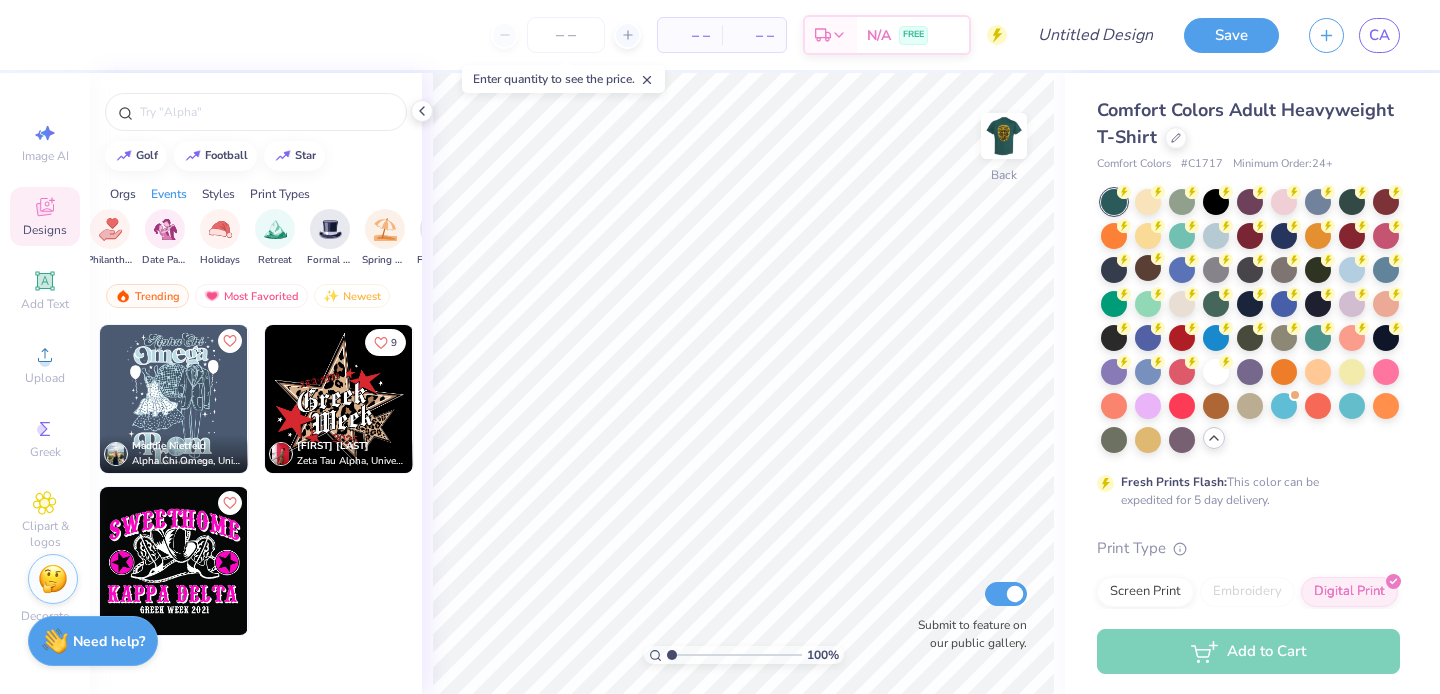 scroll, scrollTop: 0, scrollLeft: 0, axis: both 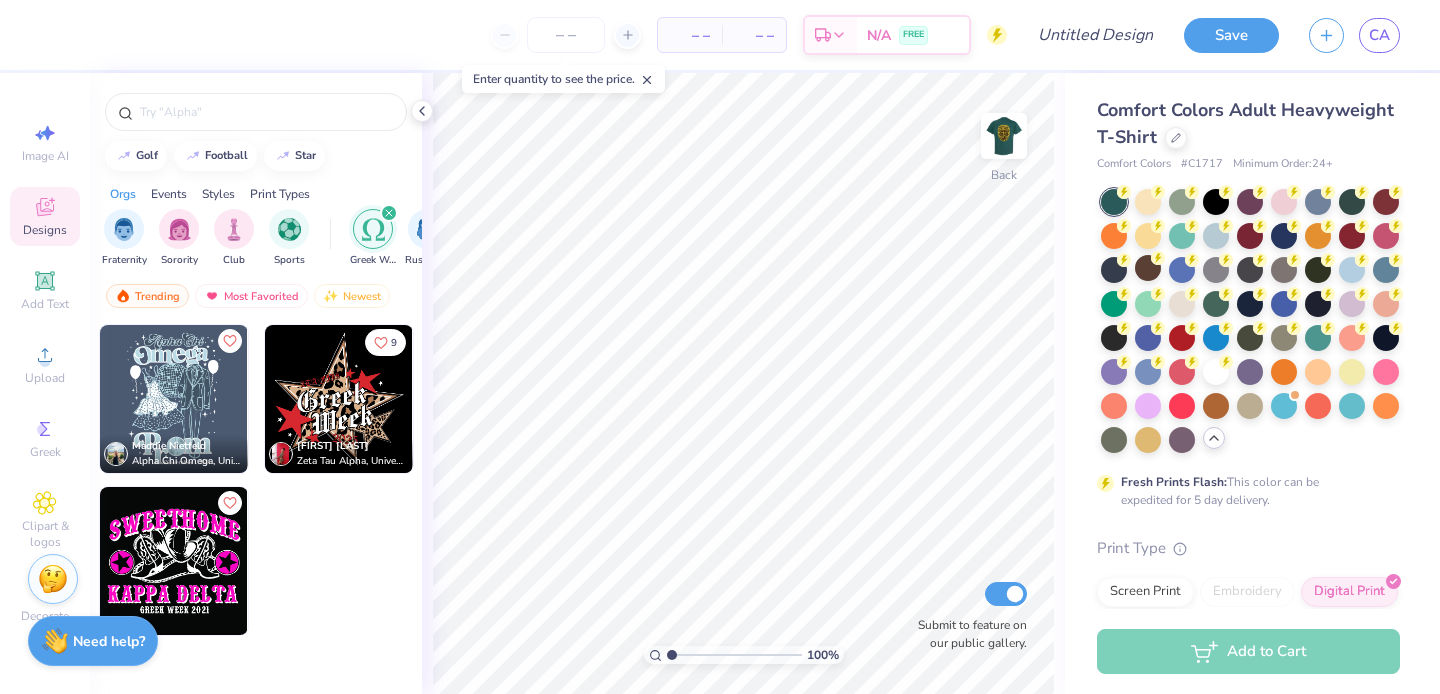 click 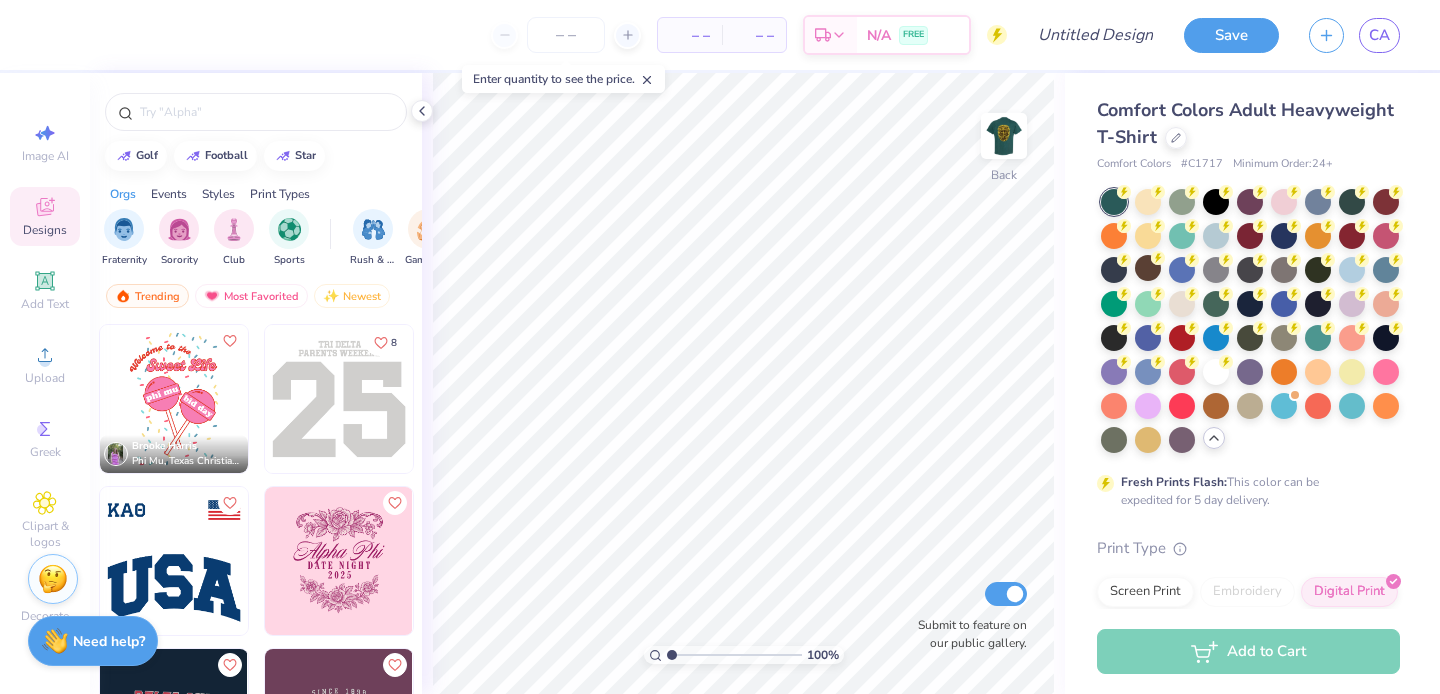 click on "Fraternity Sorority Club Sports" at bounding box center (217, 238) 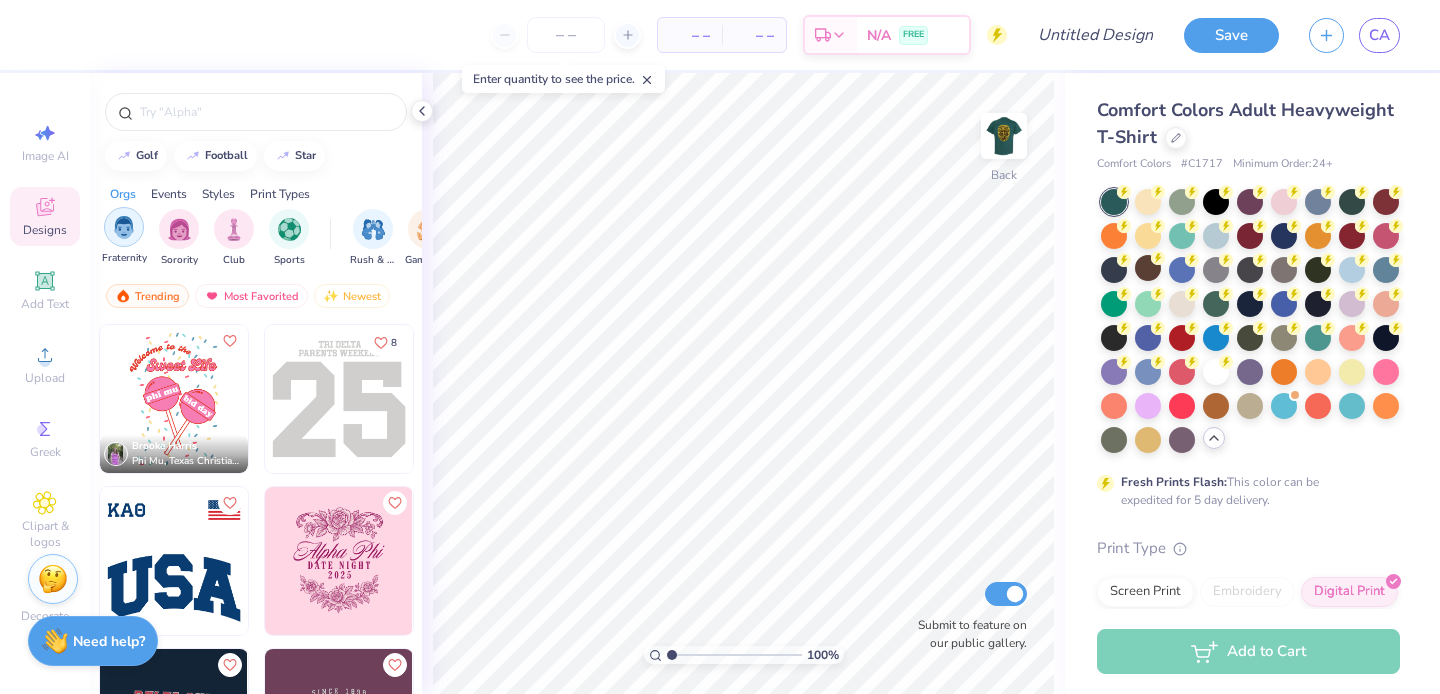 click at bounding box center (124, 227) 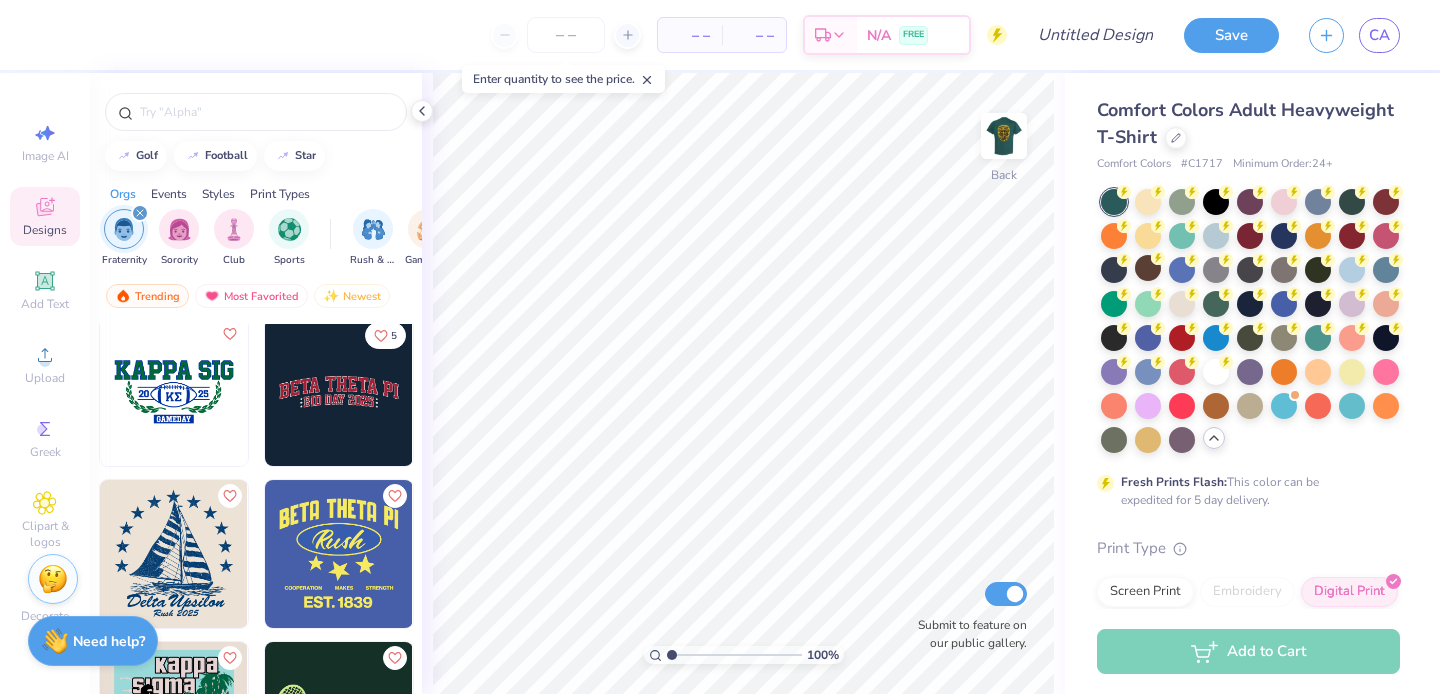 scroll, scrollTop: 1419, scrollLeft: 0, axis: vertical 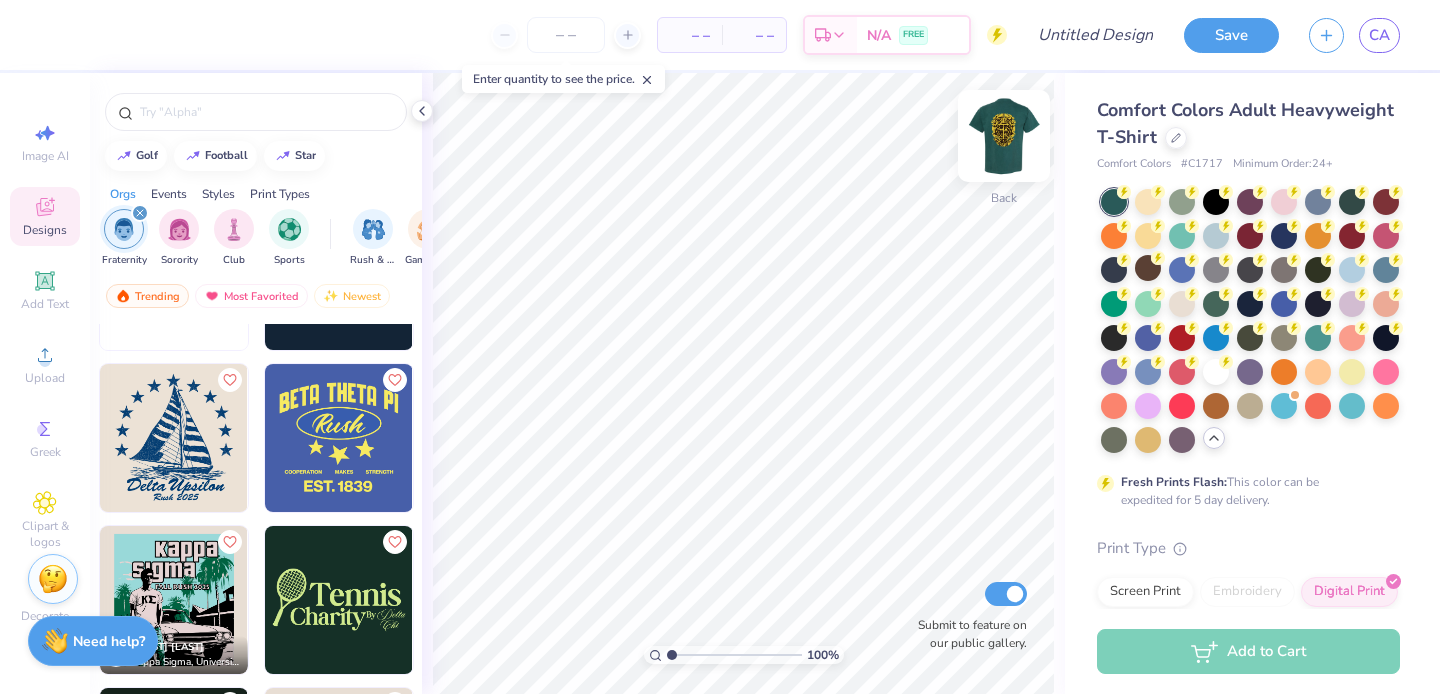 click at bounding box center (1004, 136) 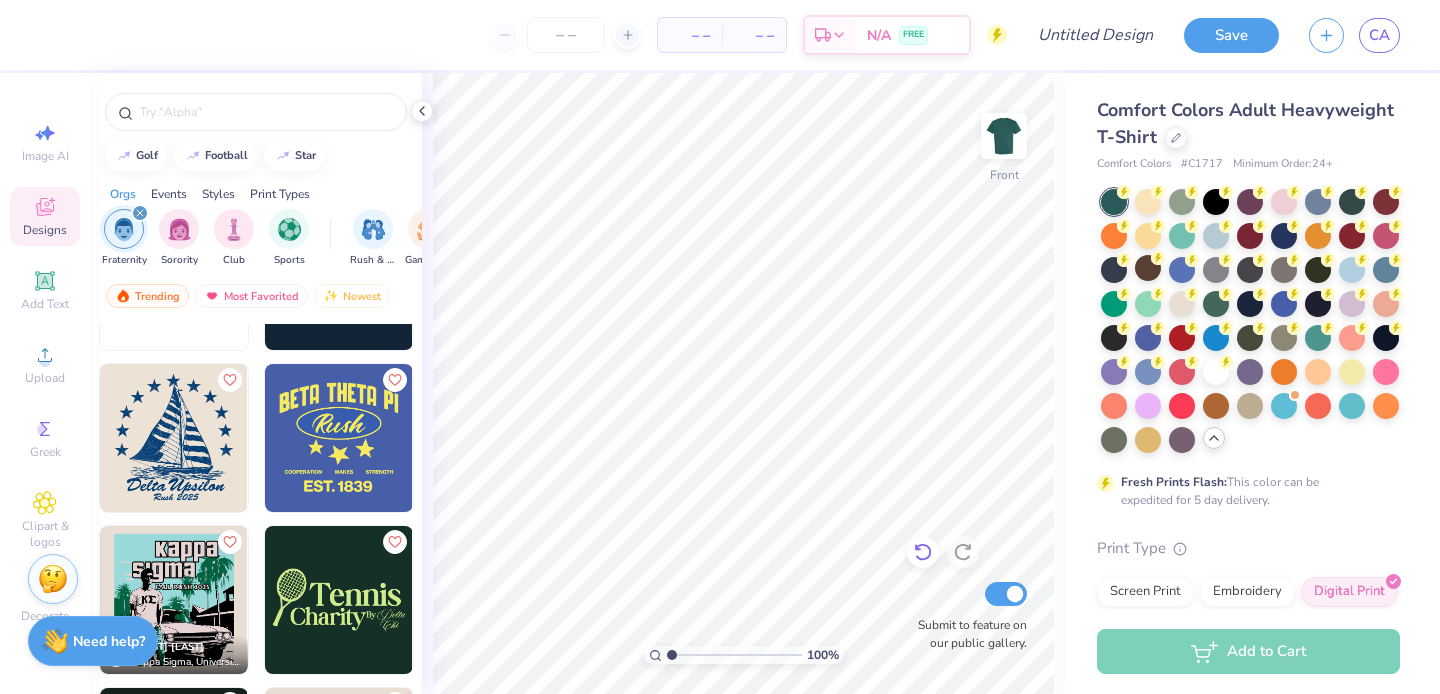click 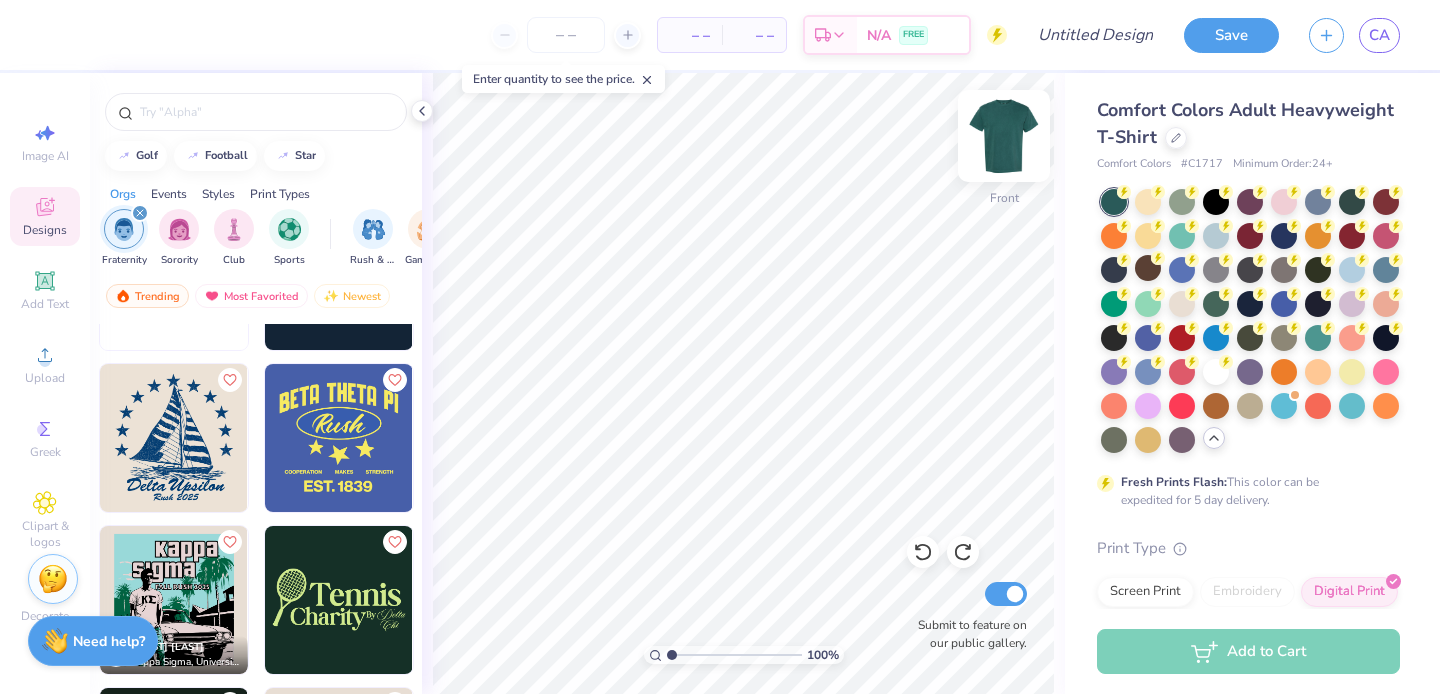 click at bounding box center [1004, 136] 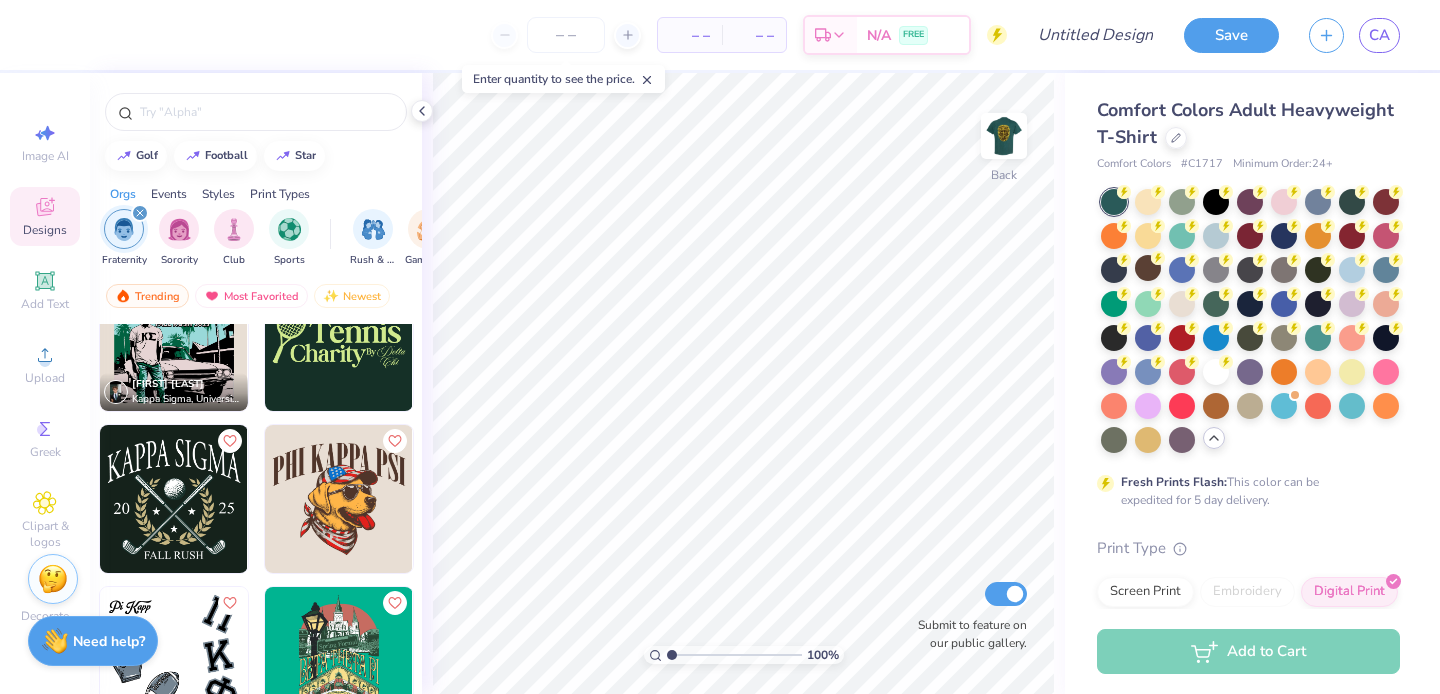 scroll, scrollTop: 1766, scrollLeft: 0, axis: vertical 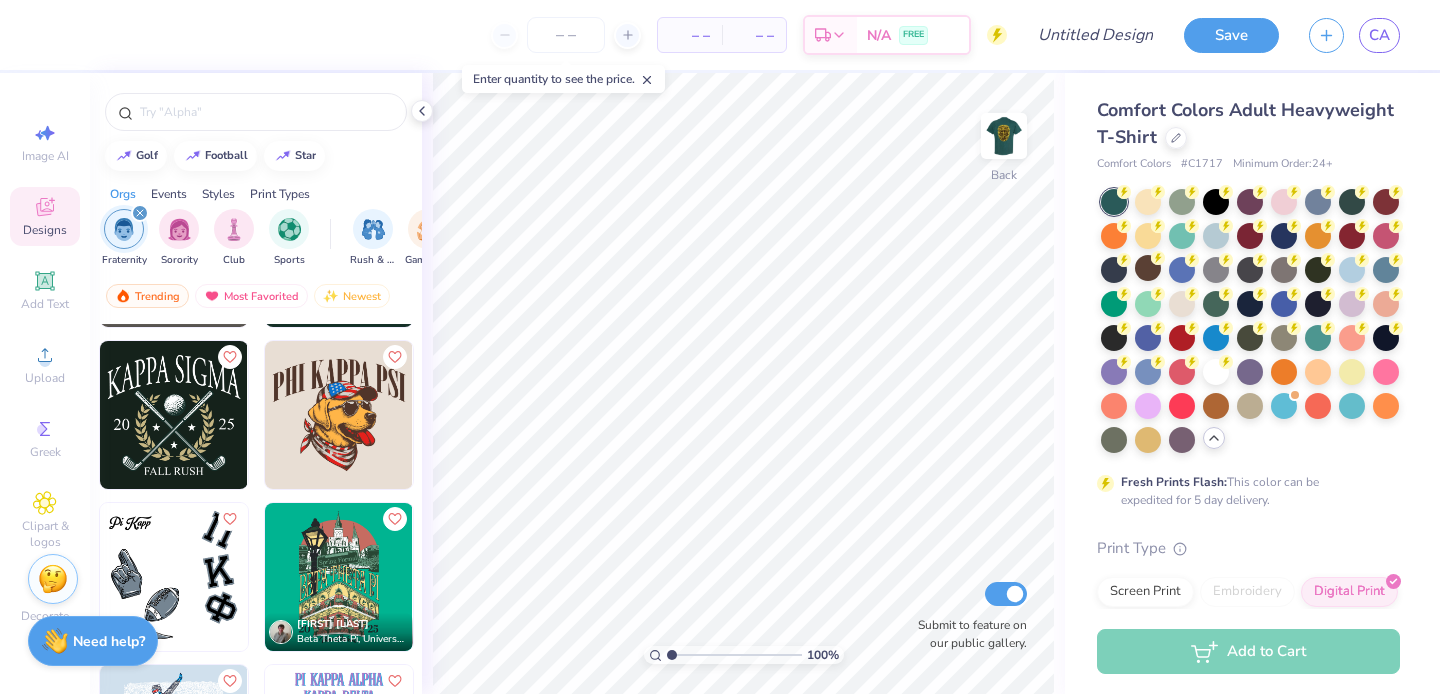 click at bounding box center (174, 577) 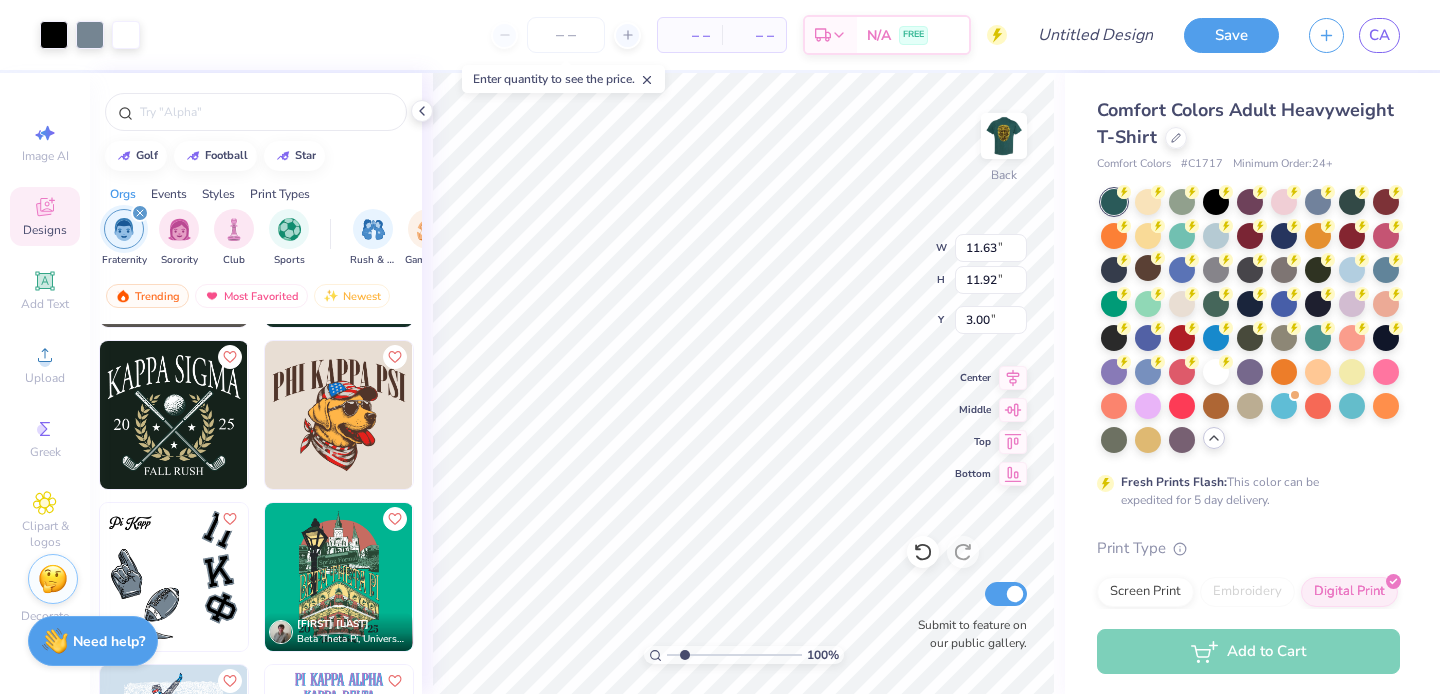 type on "1.97" 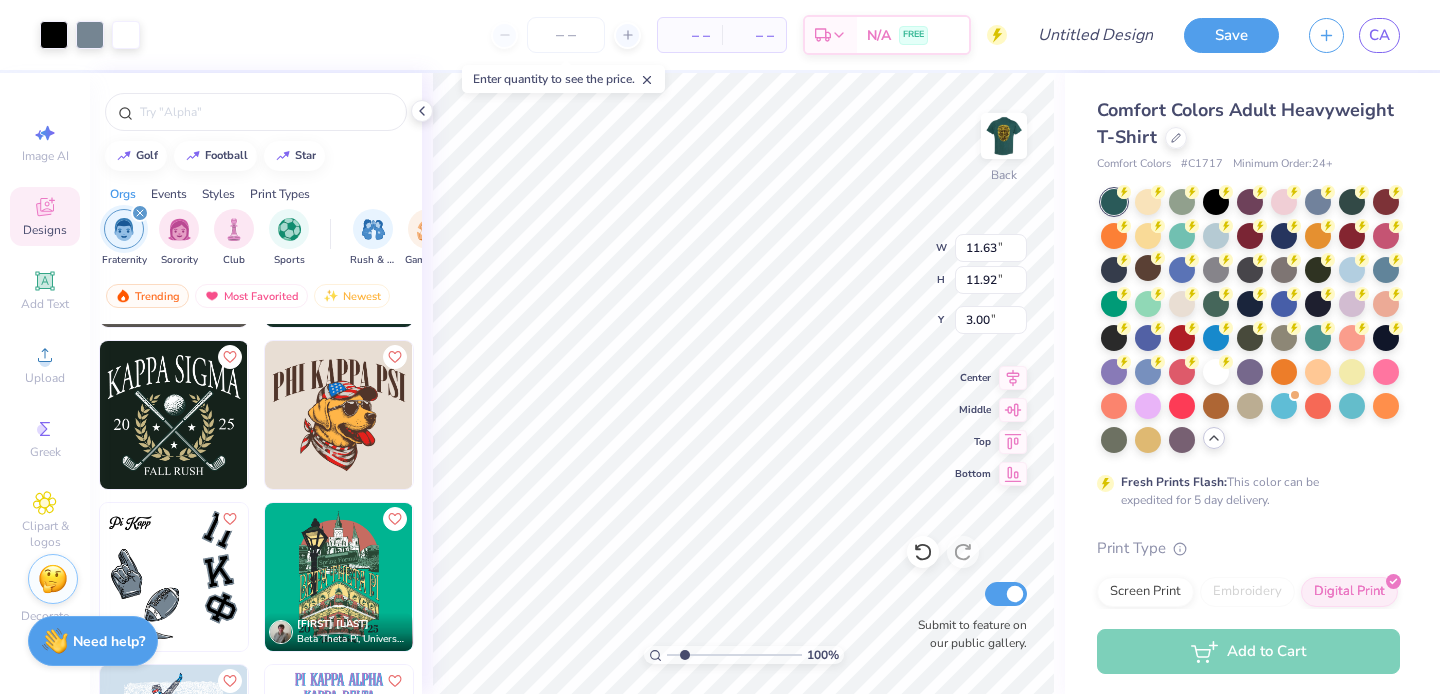 click at bounding box center [734, 655] 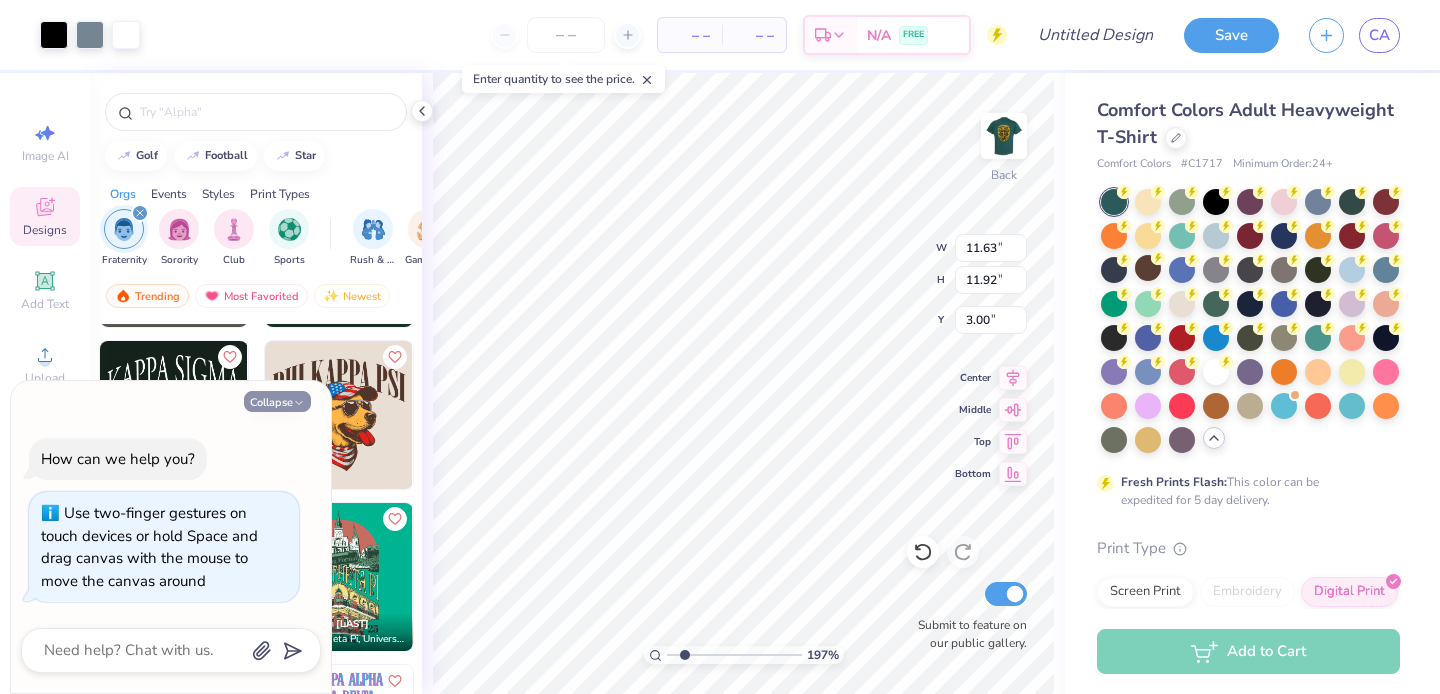 click on "Collapse" at bounding box center (277, 401) 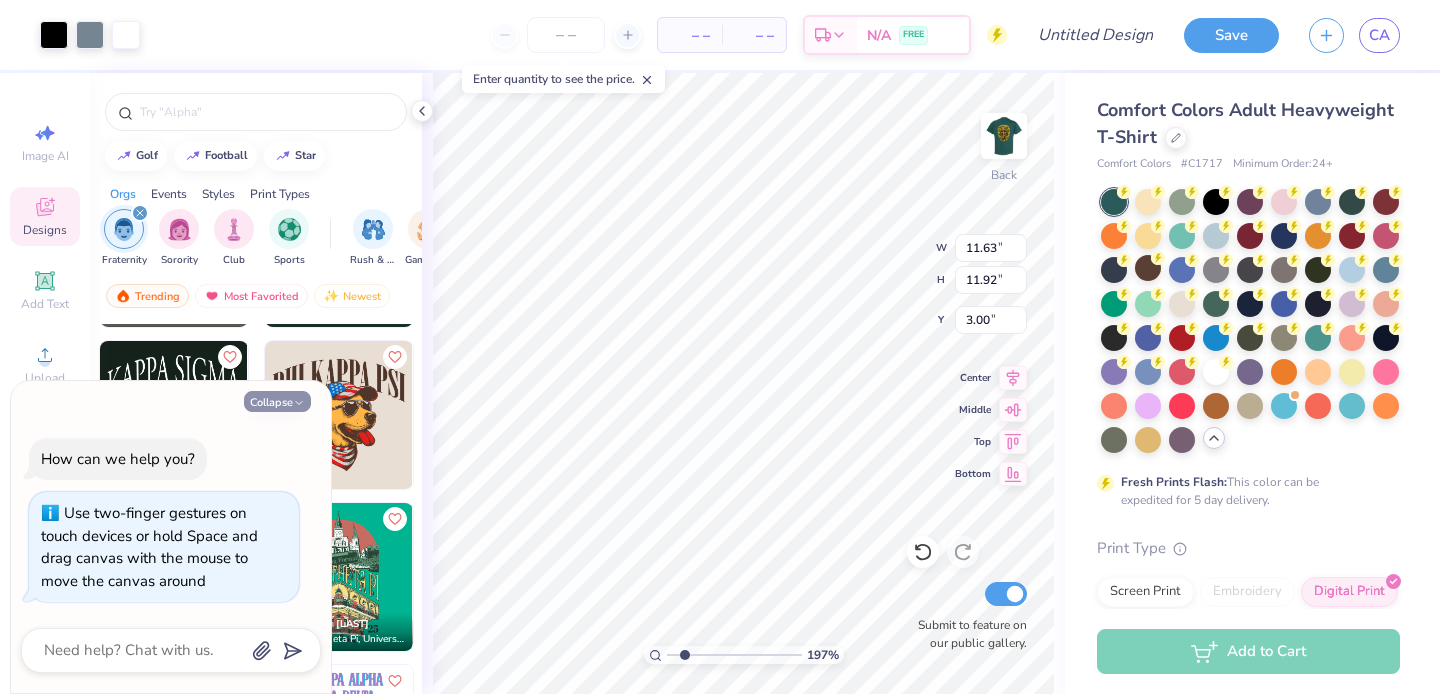 type on "x" 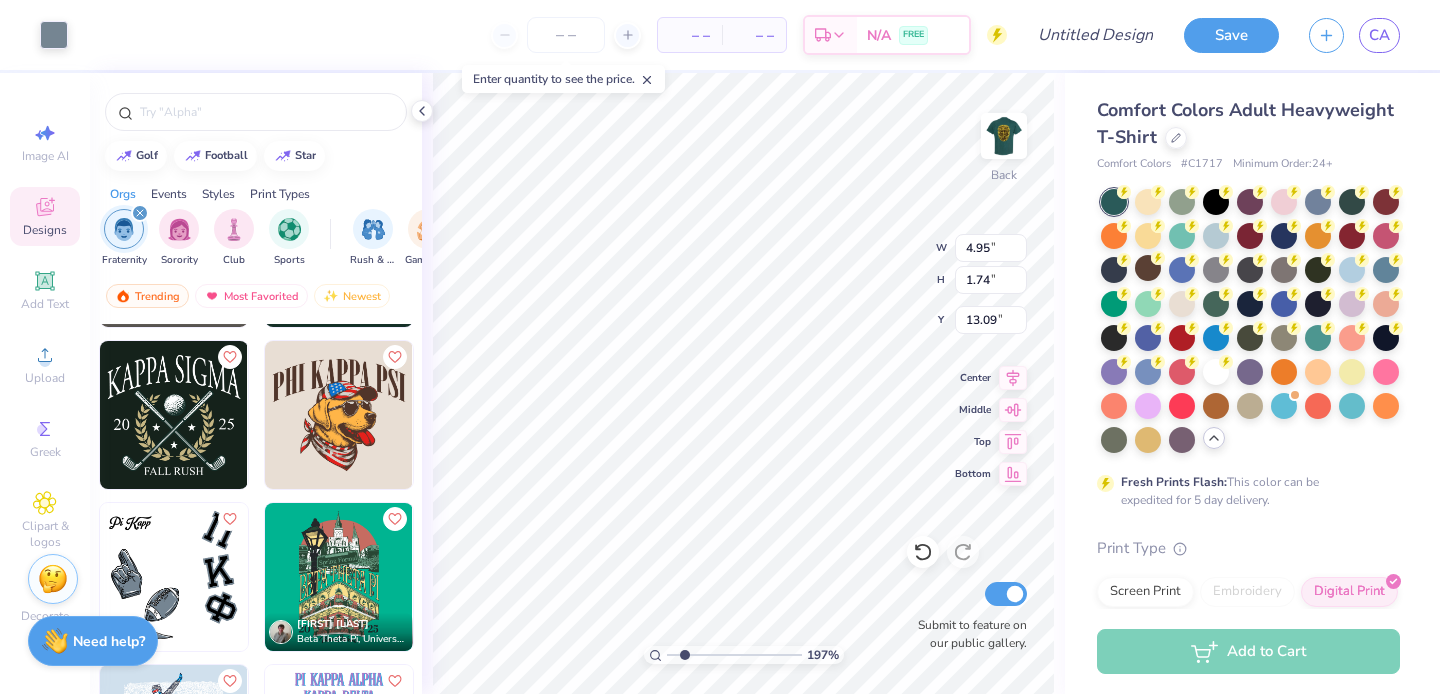 type on "4.95" 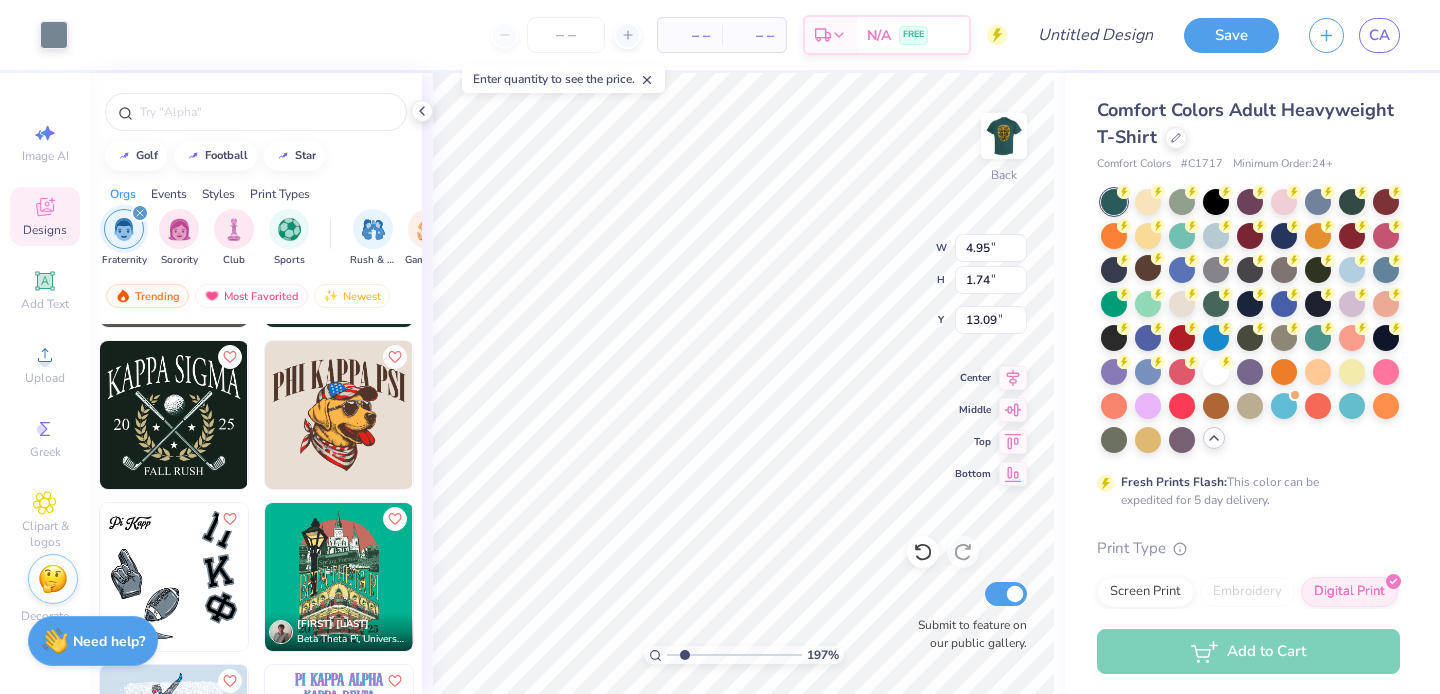 type on "1.74" 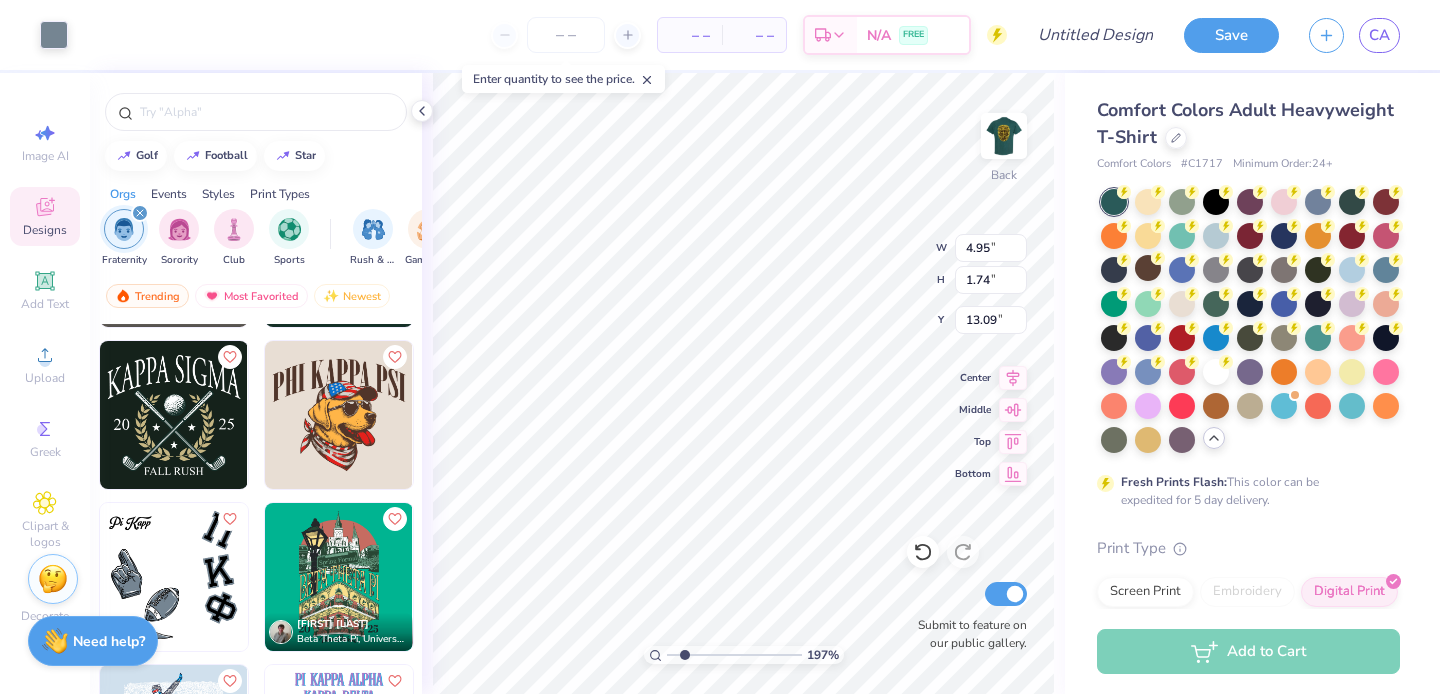 type on "13.09" 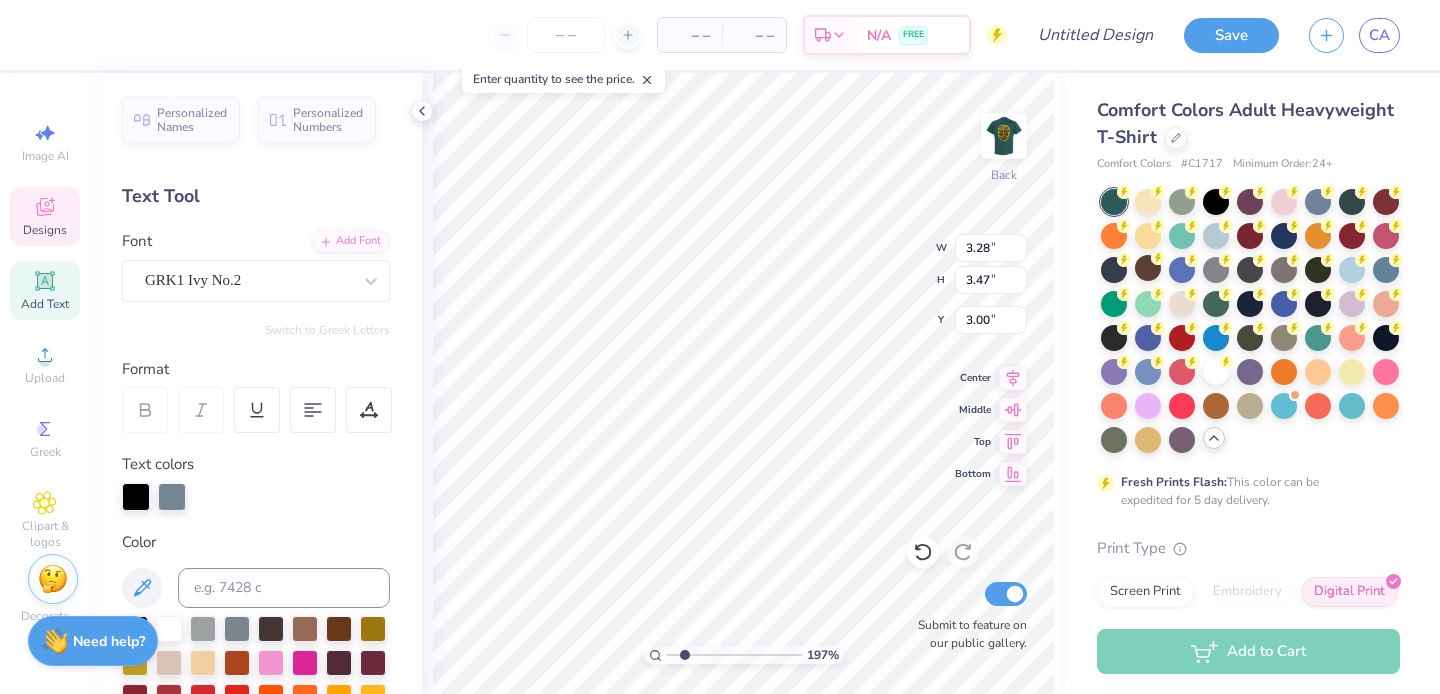 type on "F" 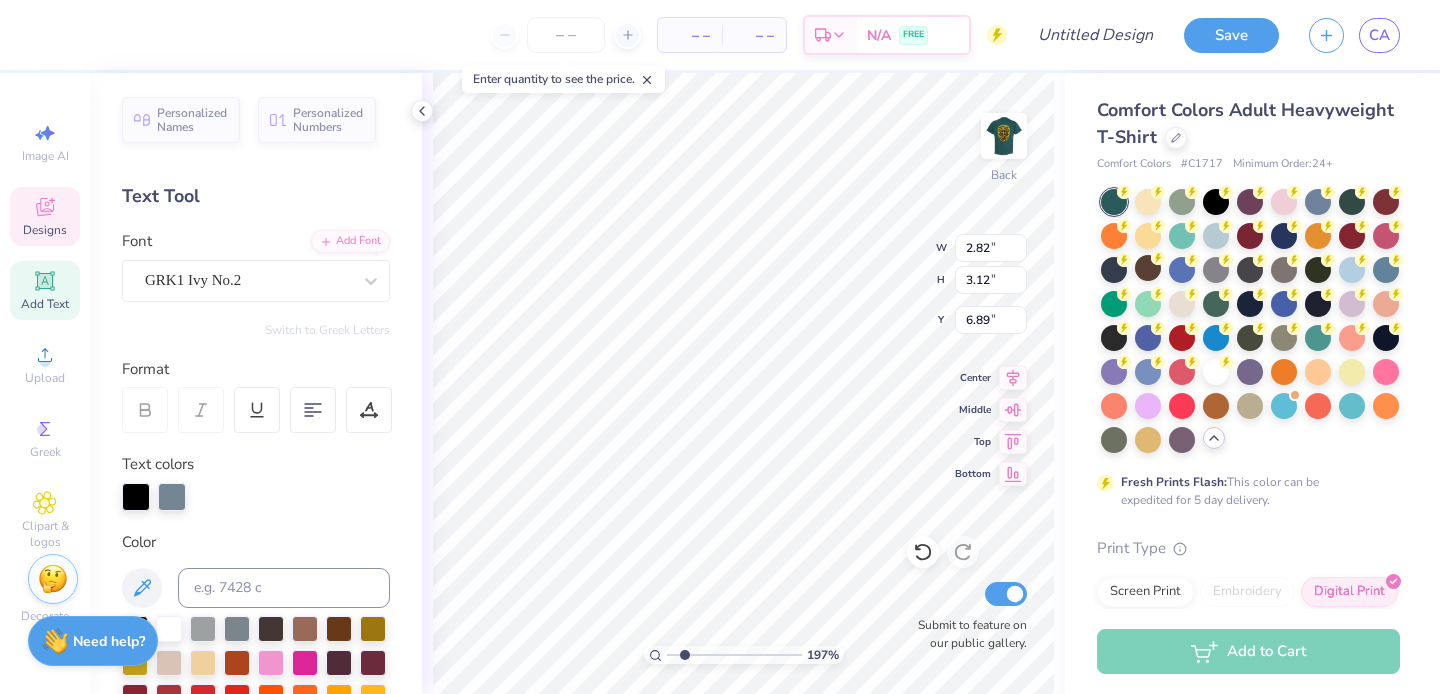 type on "2.82" 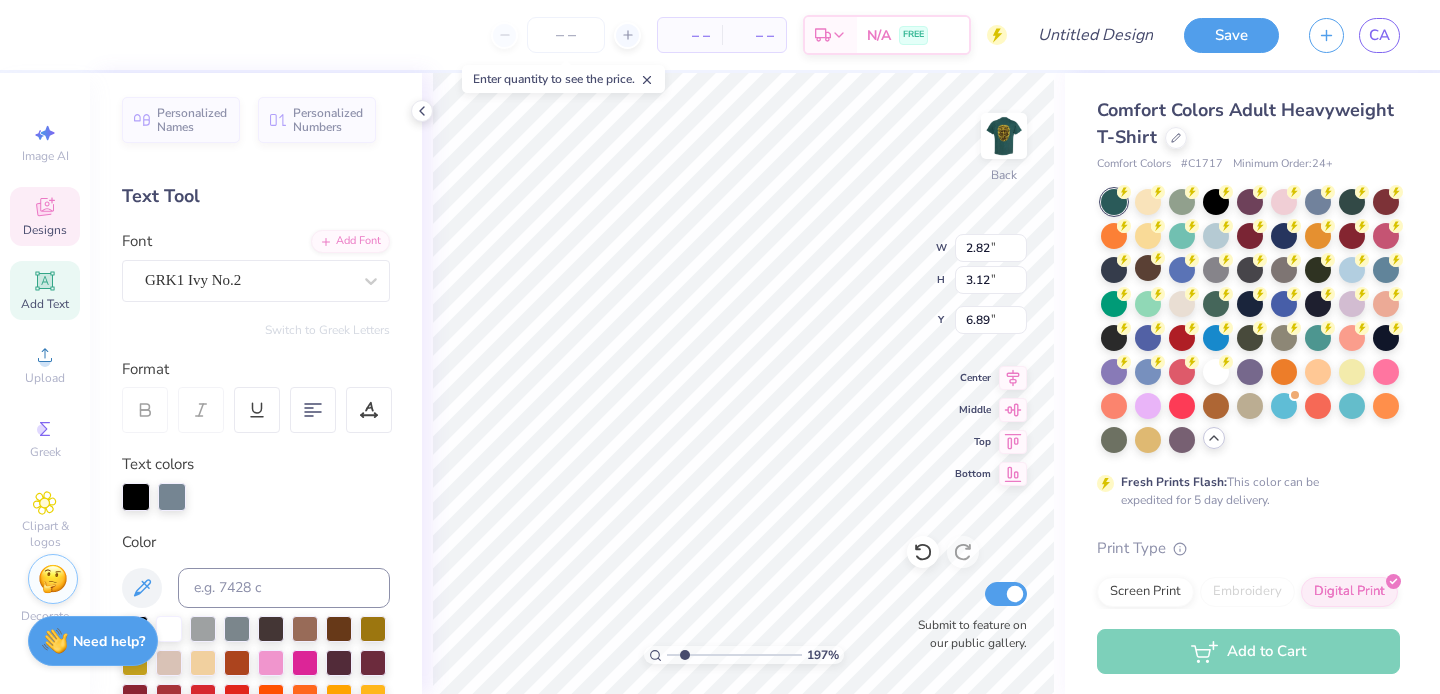type on "E" 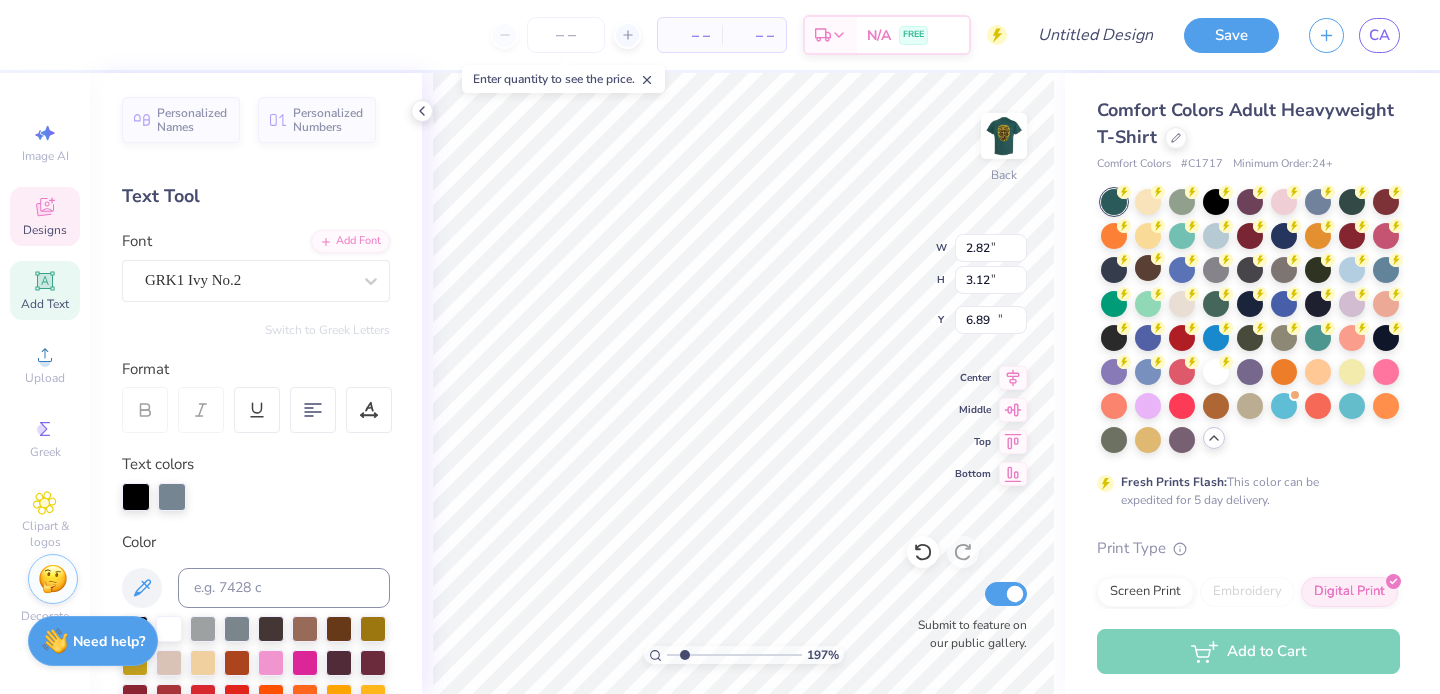 type on "2.92" 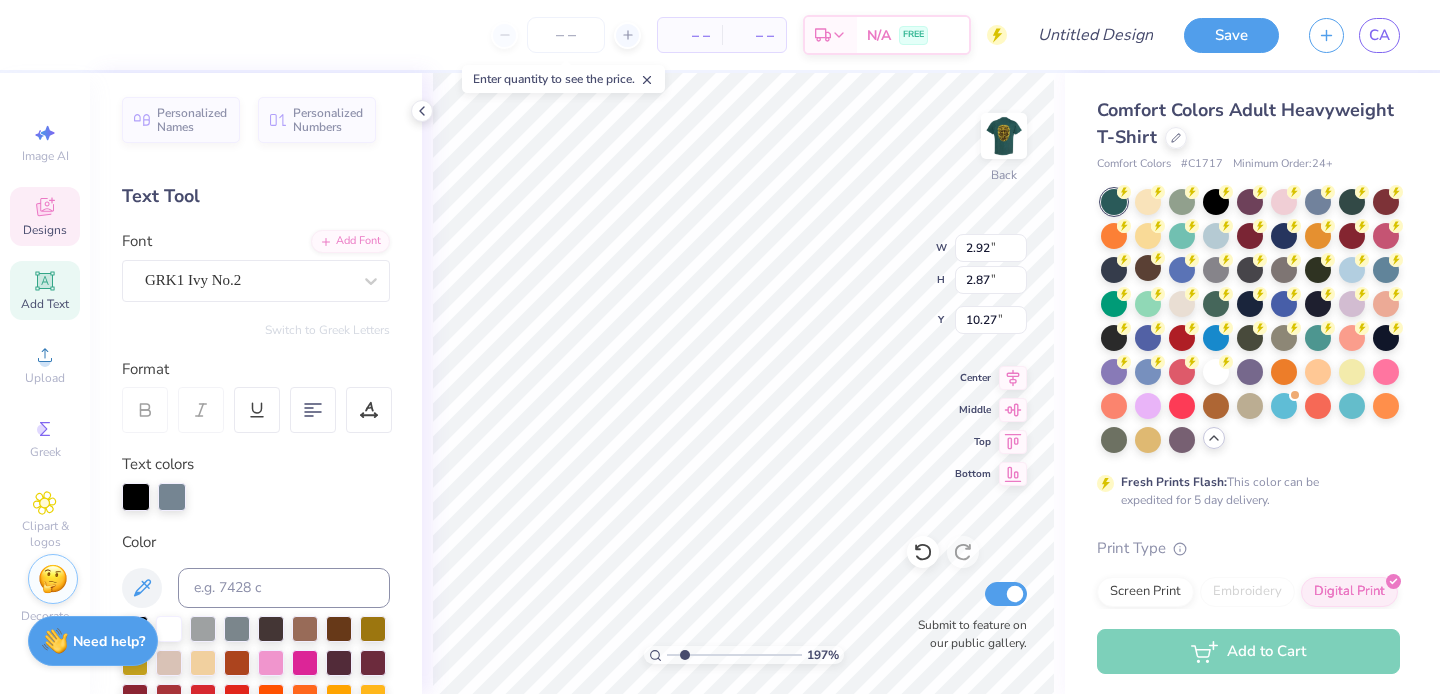 type on "K" 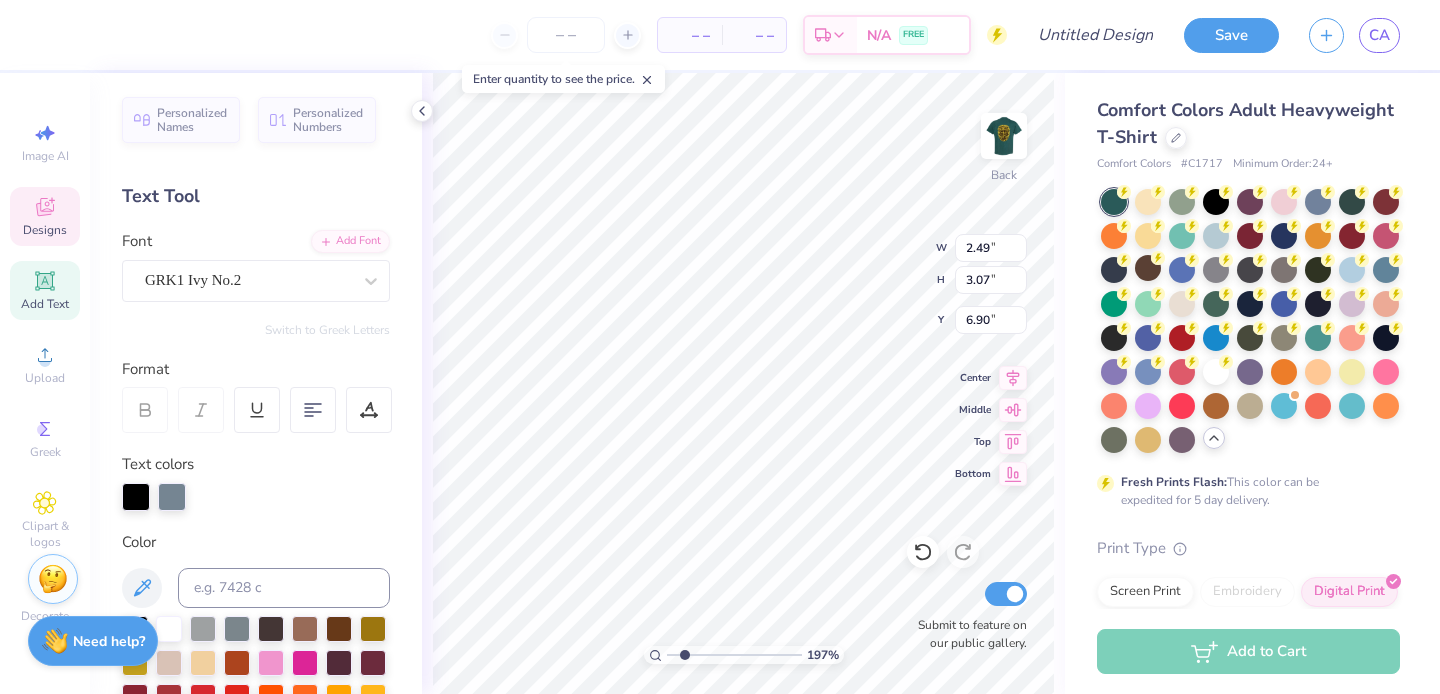 type on "6.46" 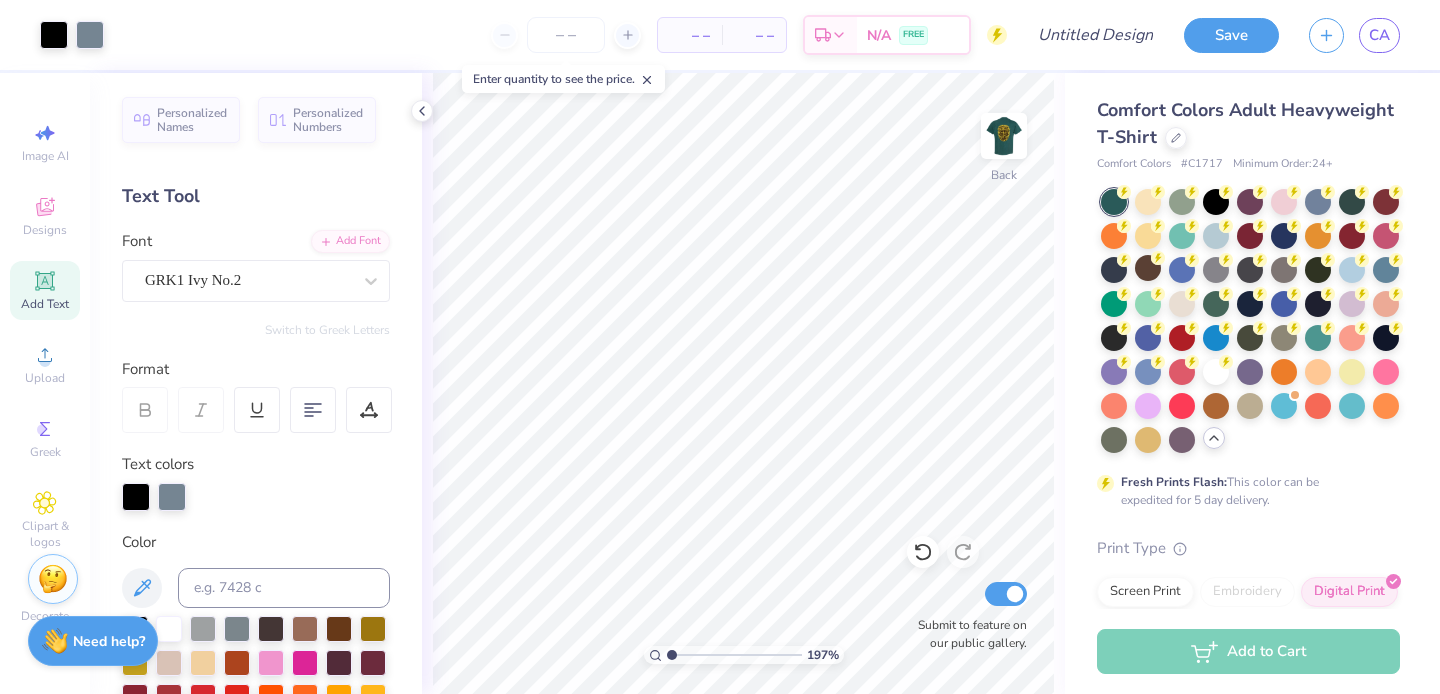 type on "1" 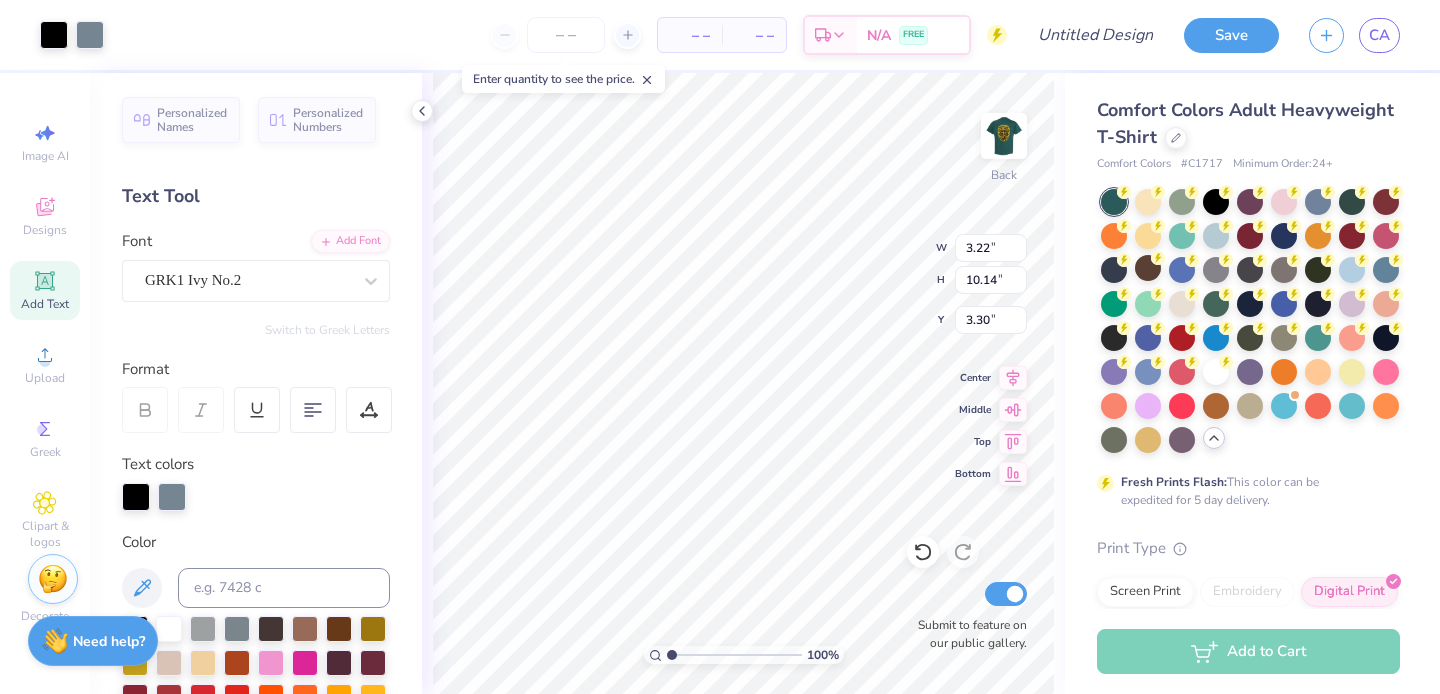 type on "1.15" 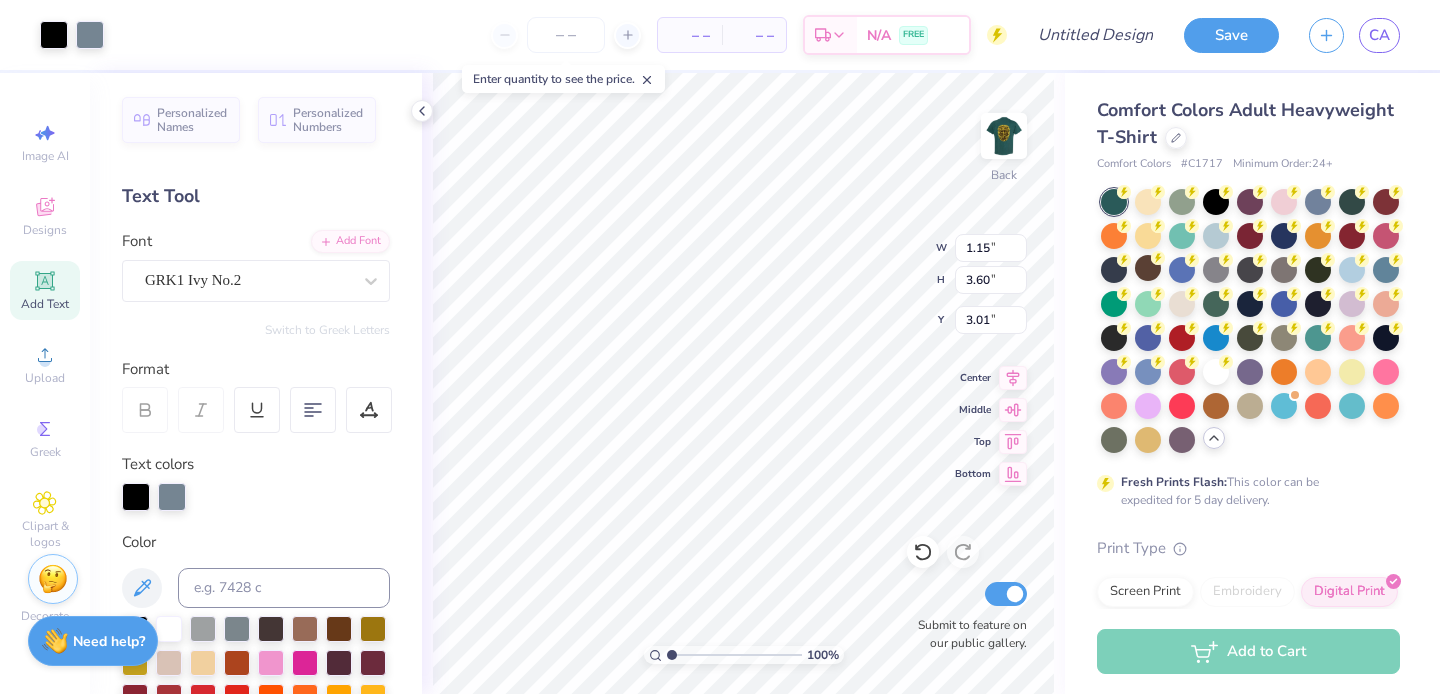 type on "3.00" 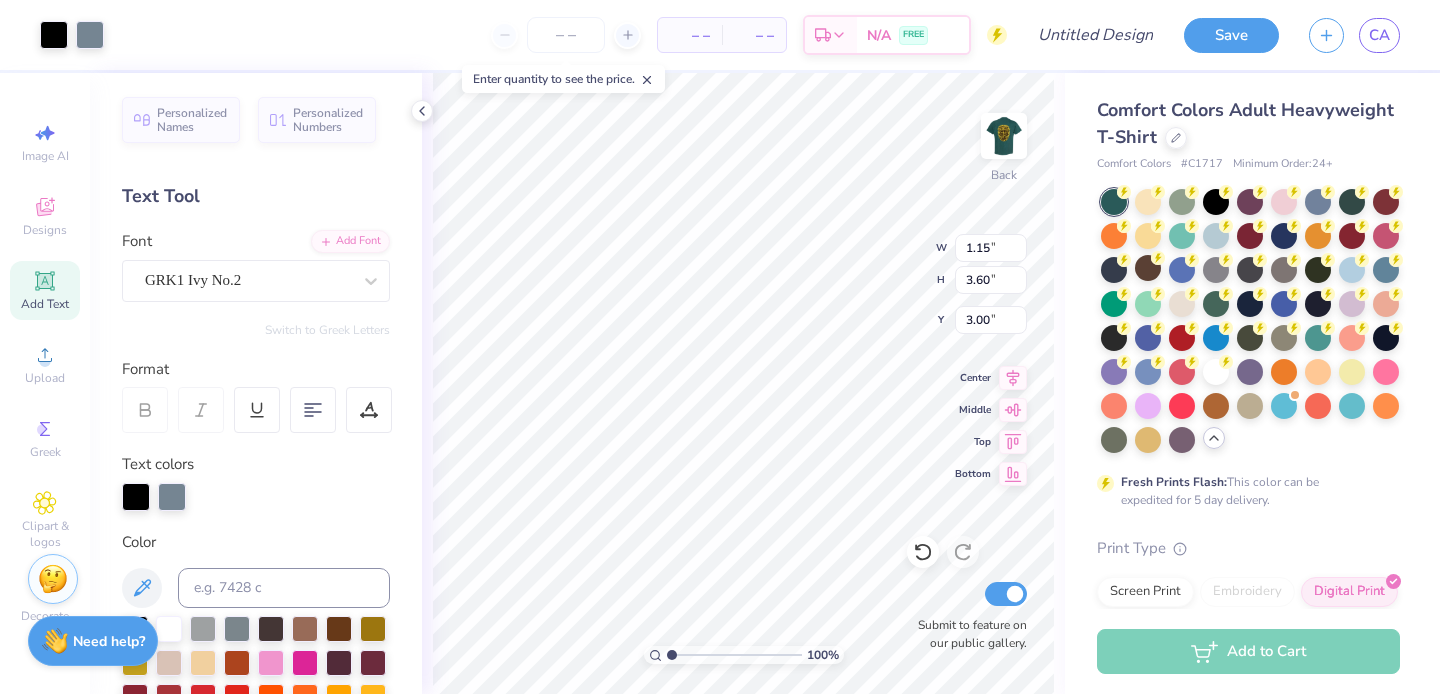 click on "100  % Back W 1.15 1.15 " H 3.60 3.60 " Y 3.00 3.00 " Center Middle Top Bottom Submit to feature on our public gallery." at bounding box center (743, 383) 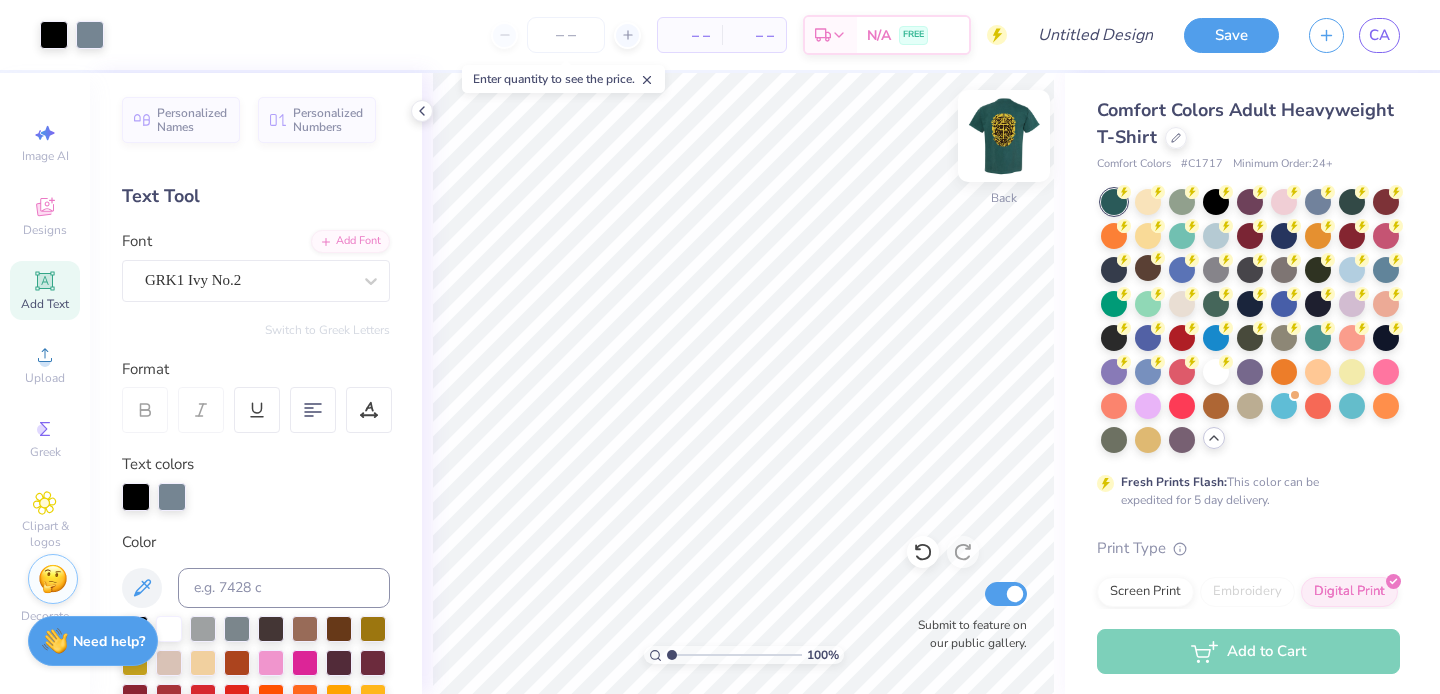 click at bounding box center (1004, 136) 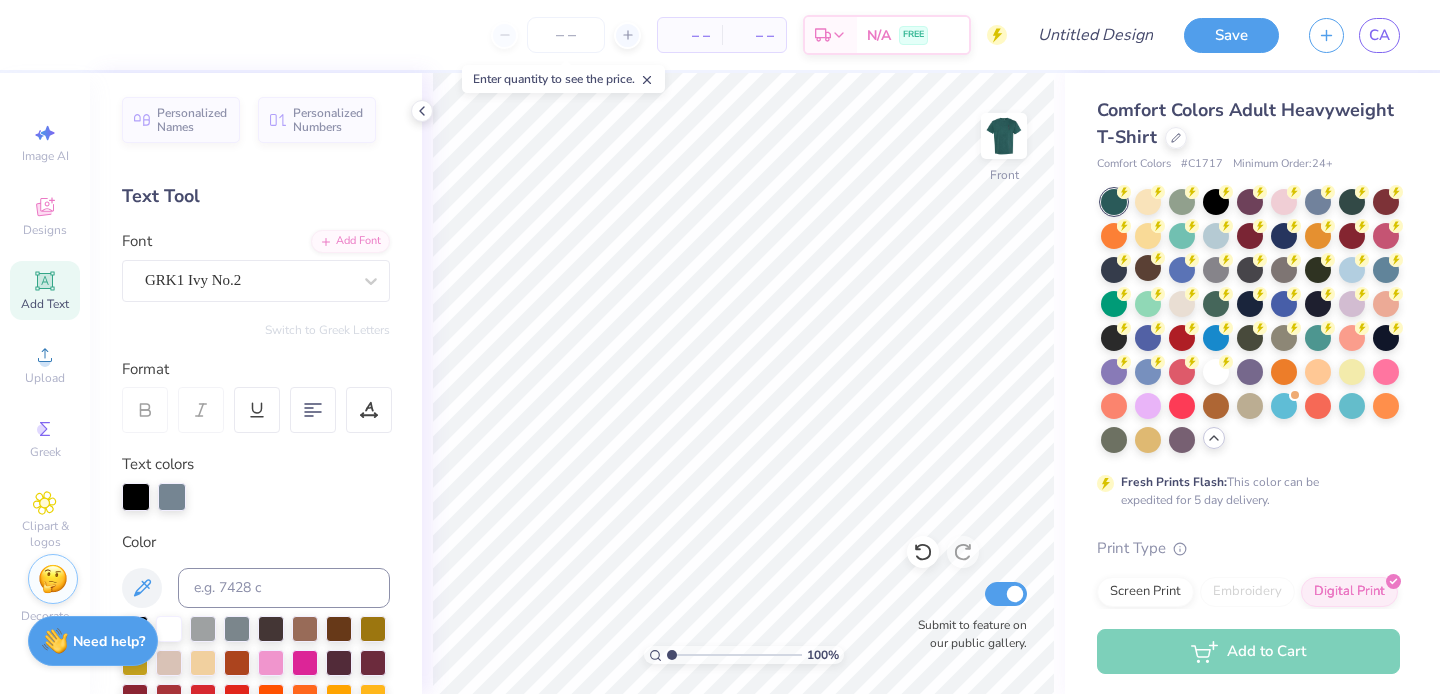 click on "Image AI Designs Add Text Upload Greek Clipart & logos Decorate" at bounding box center [45, 372] 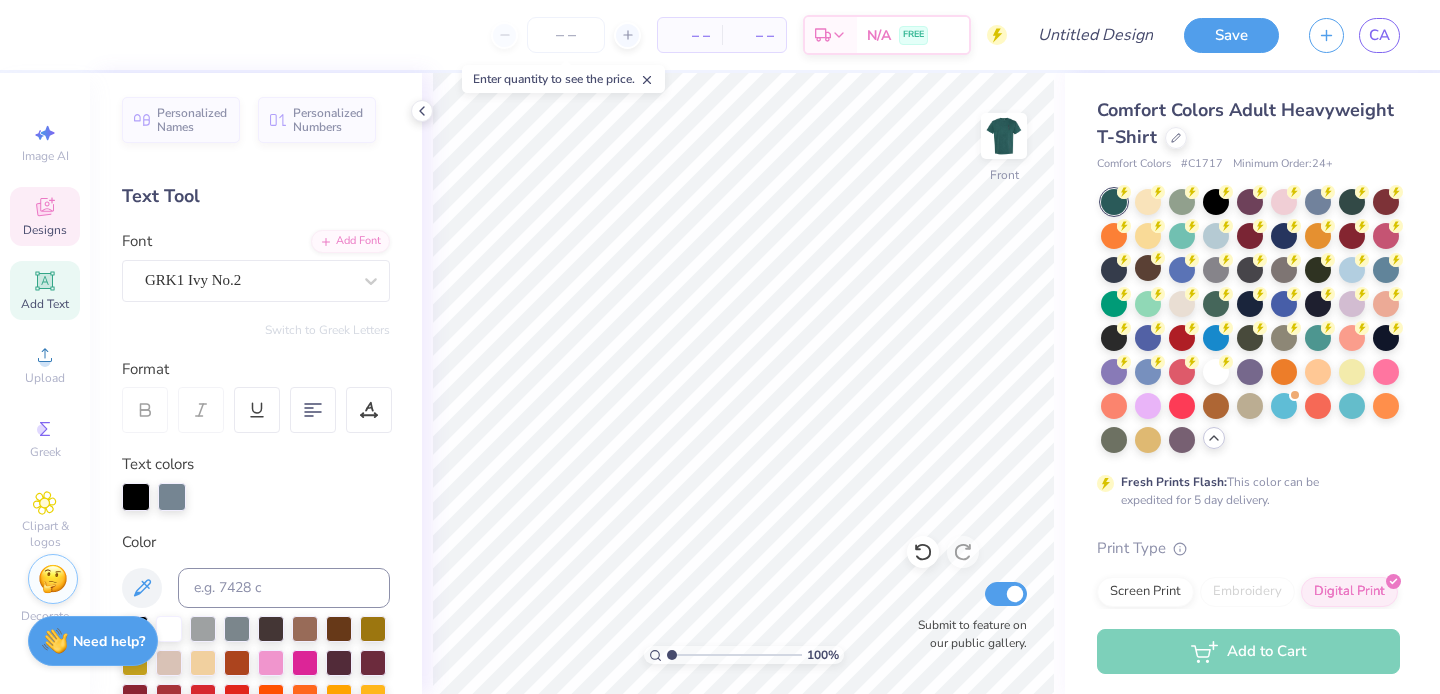 click 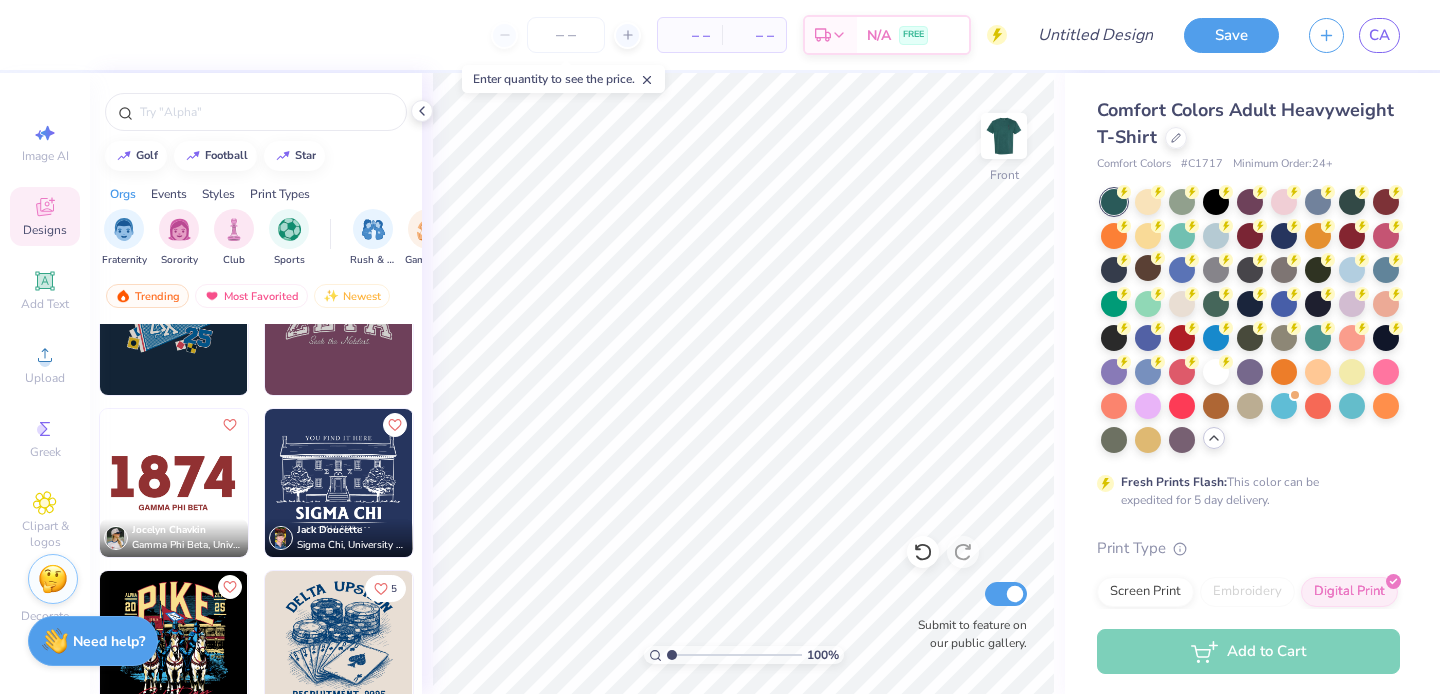 scroll, scrollTop: 949, scrollLeft: 0, axis: vertical 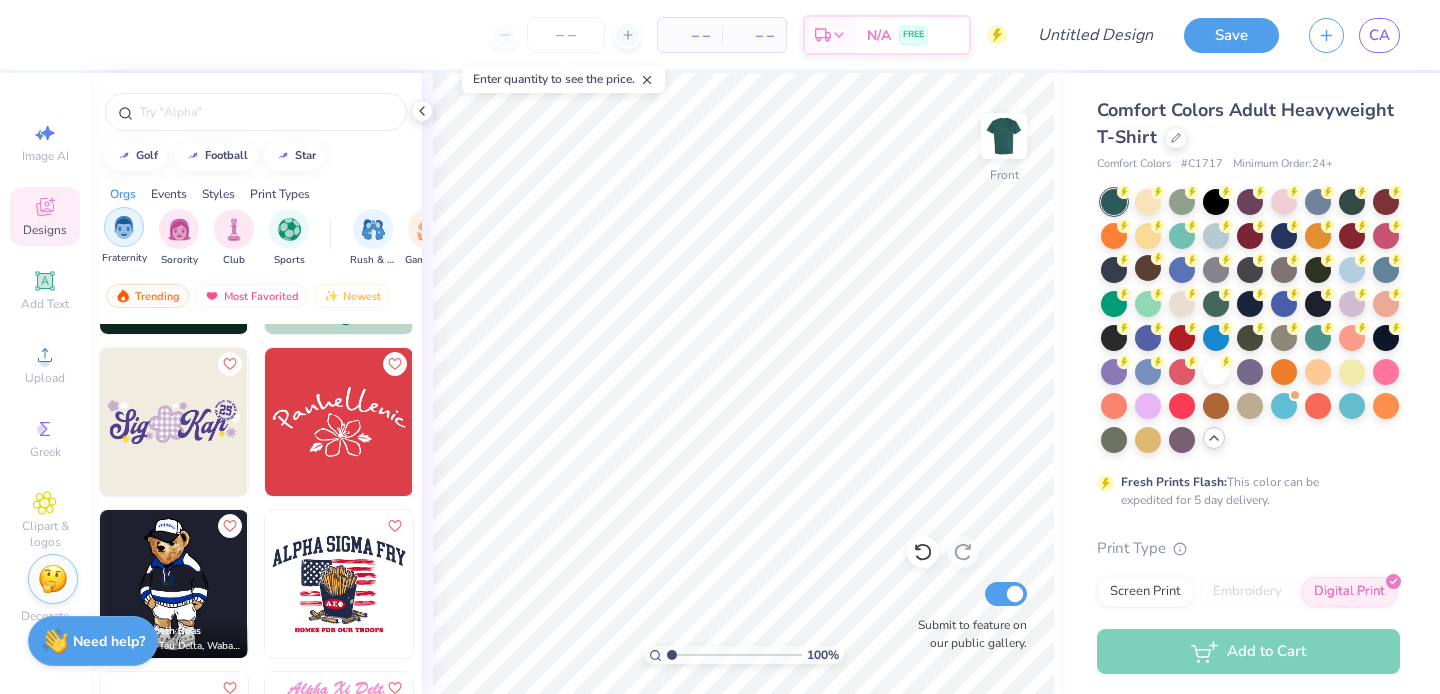 click at bounding box center [124, 227] 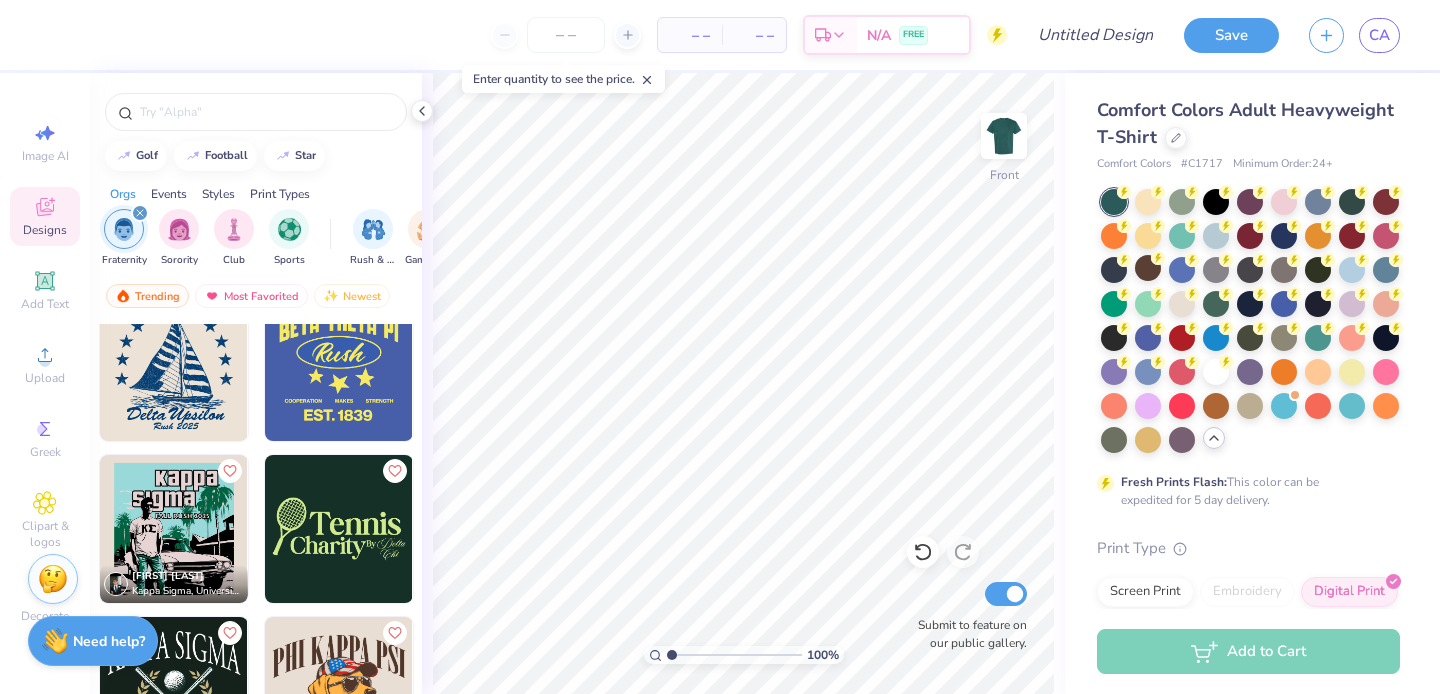 scroll, scrollTop: 1462, scrollLeft: 0, axis: vertical 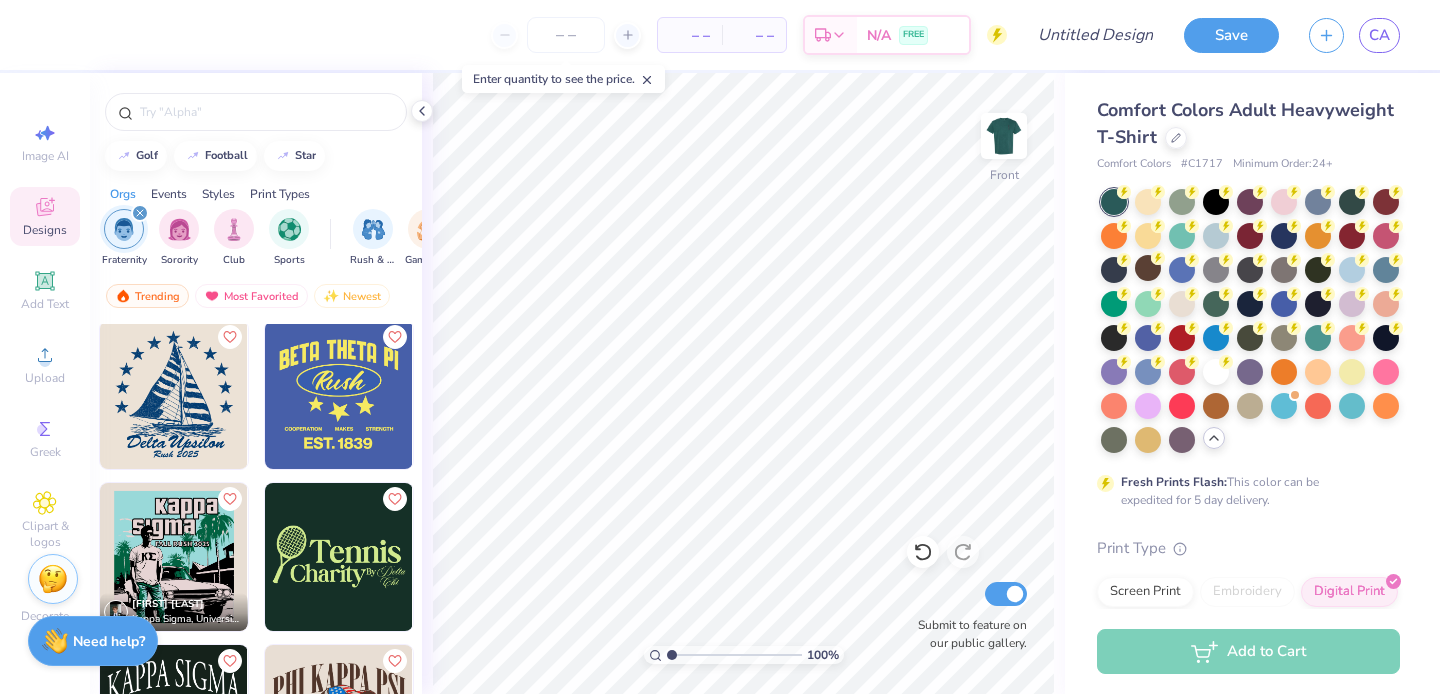 click at bounding box center [339, 395] 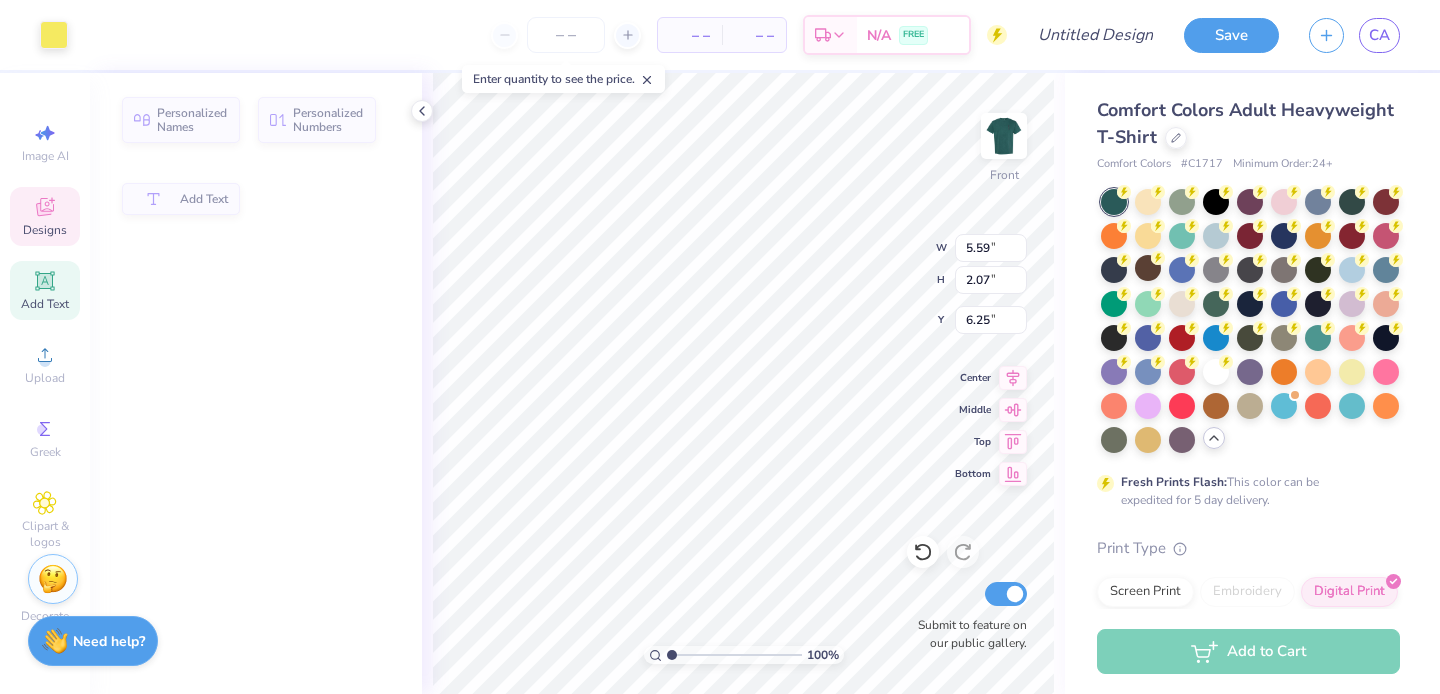 type on "5.59" 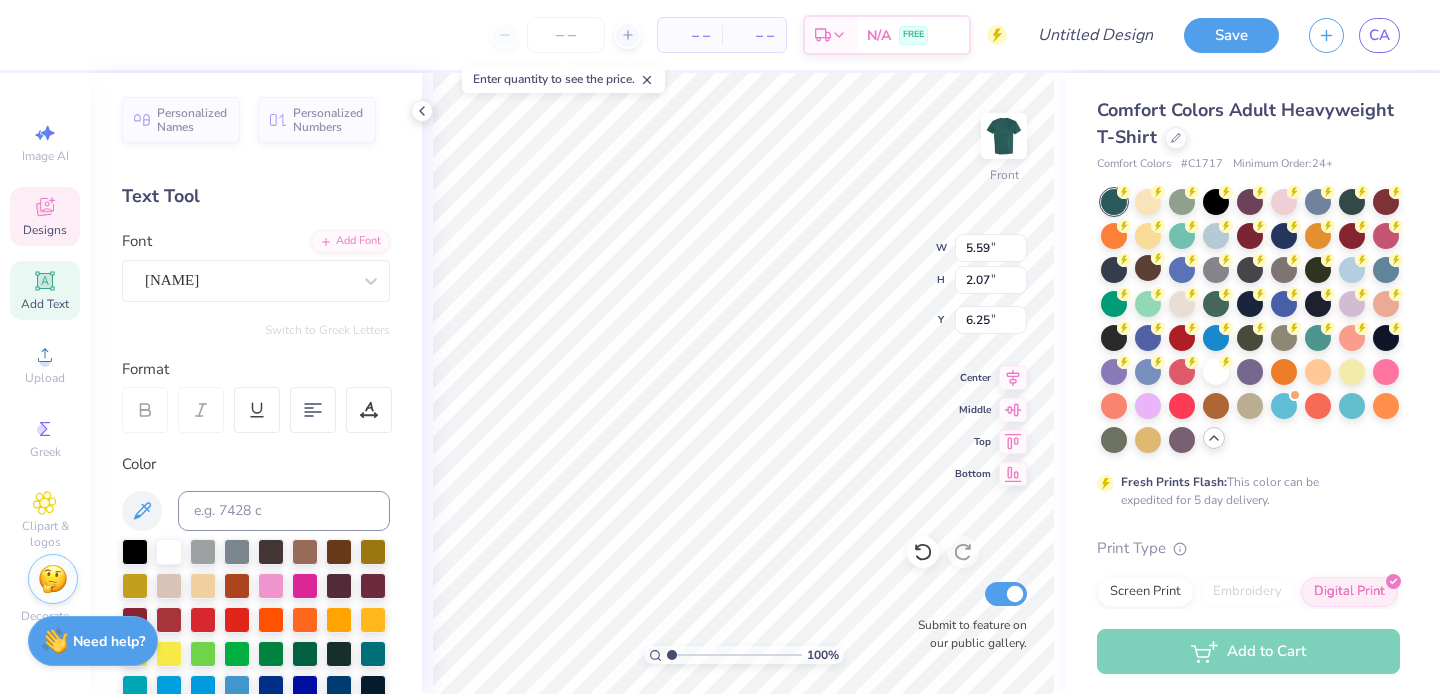 type on "12.50" 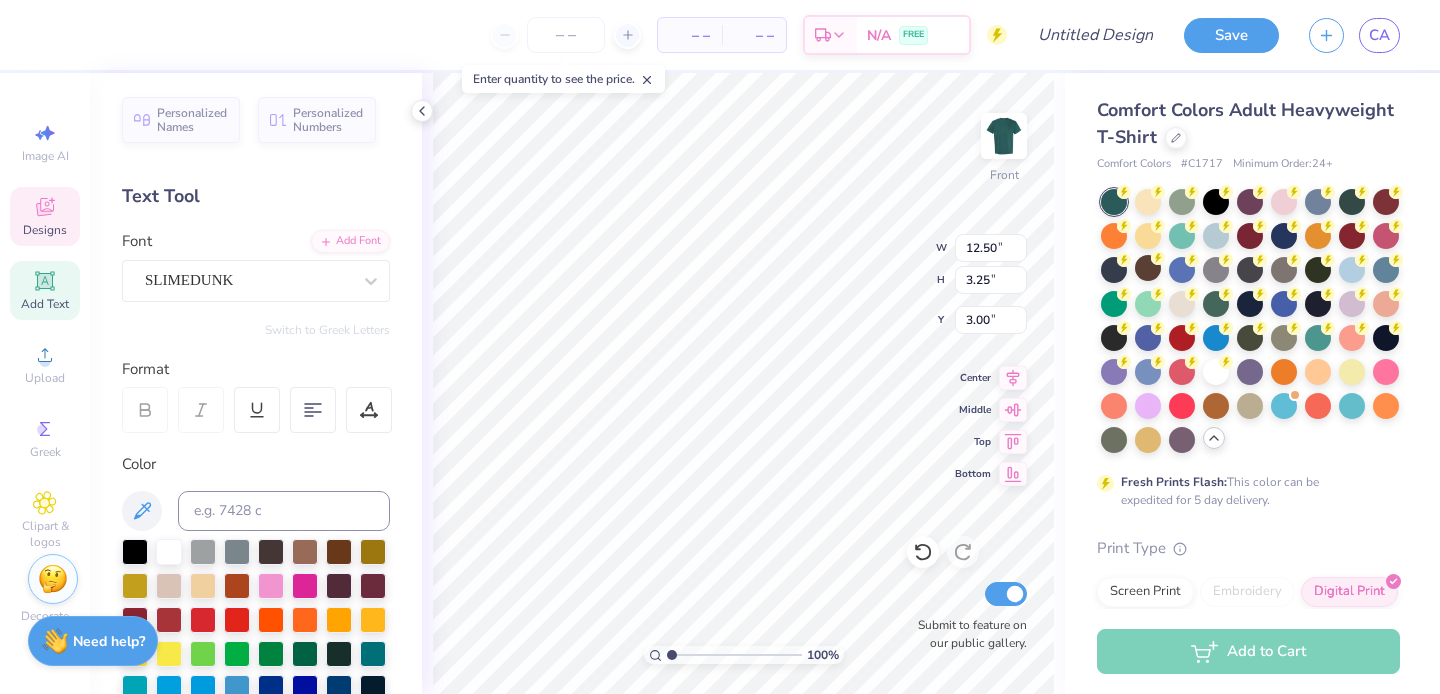 type on "8.69" 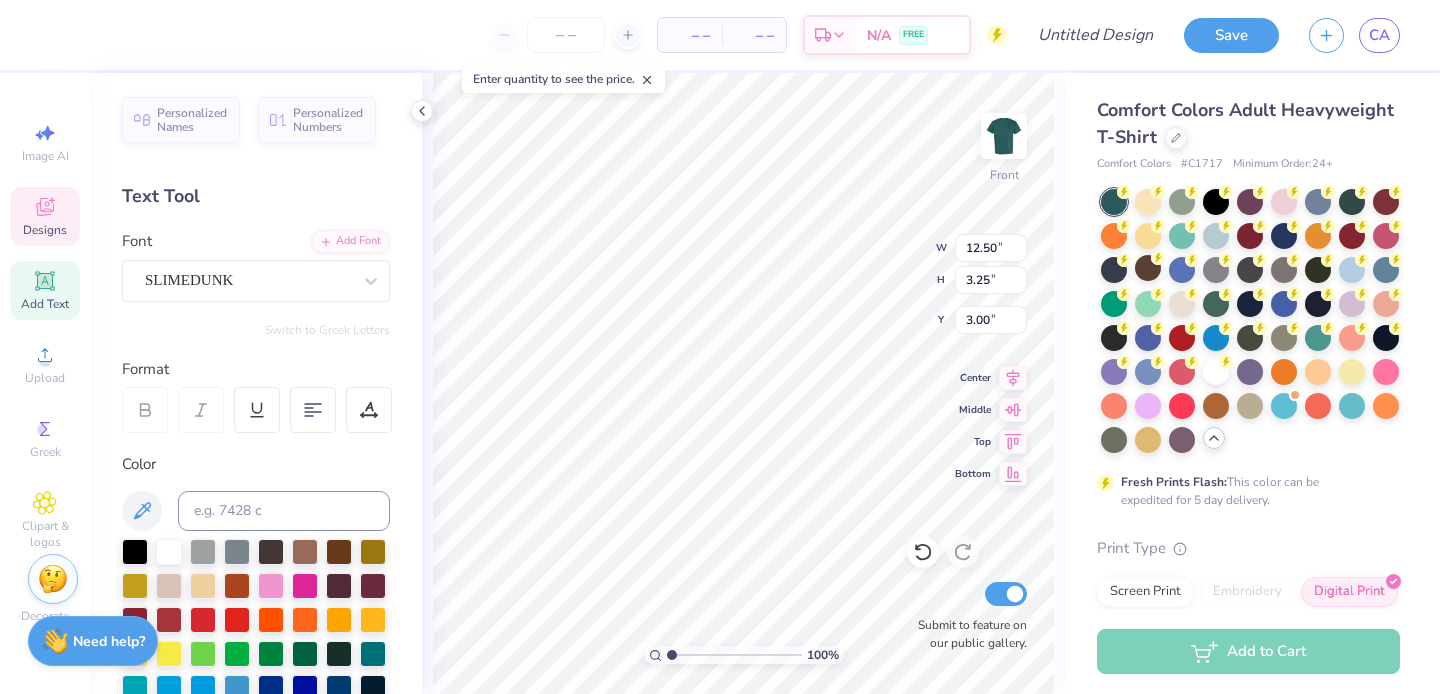 type on "3.18" 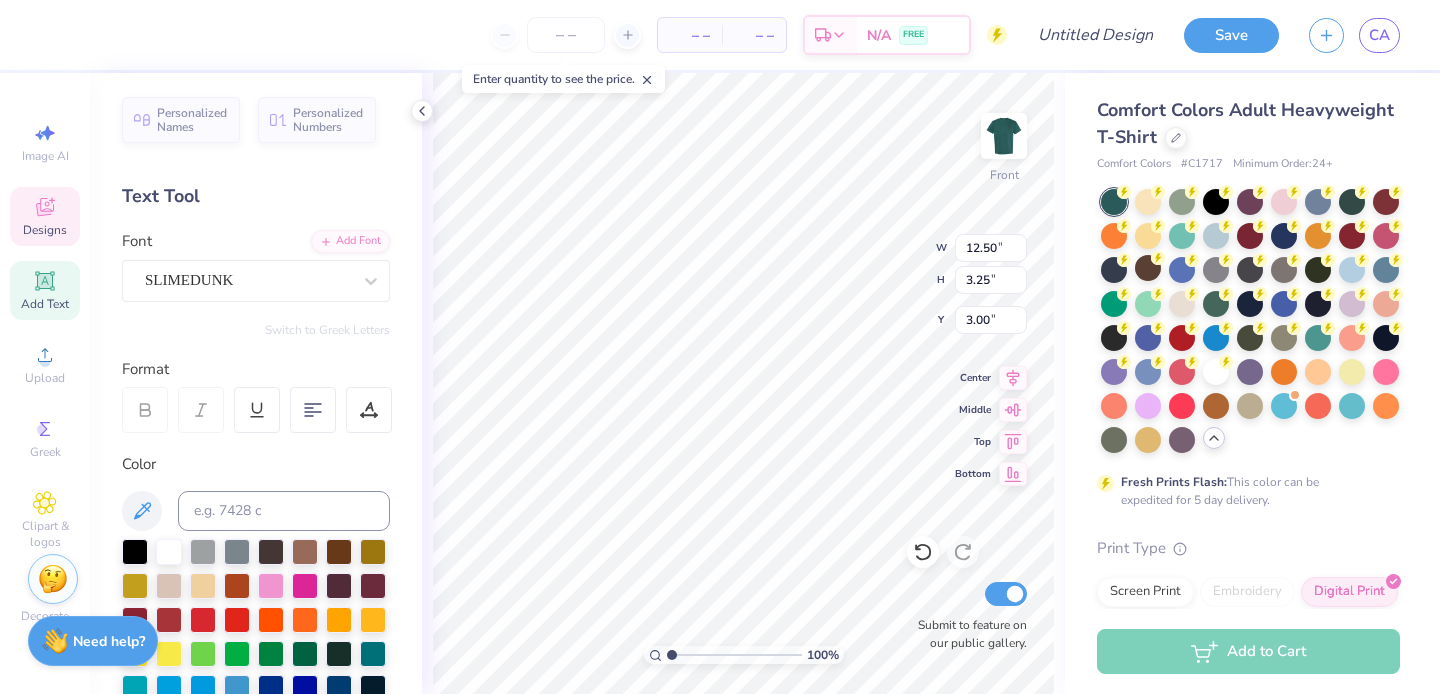 type on "PHI EpSILON KAPPA" 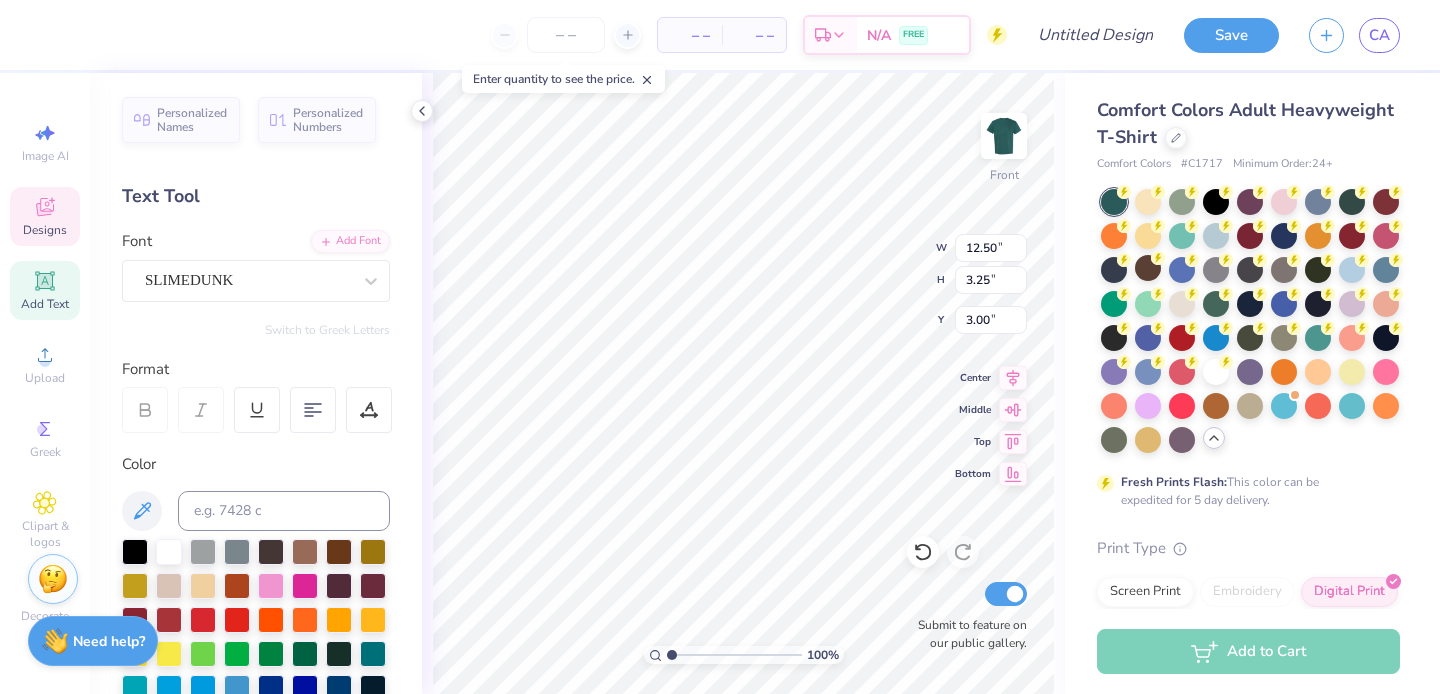 type on "3.90" 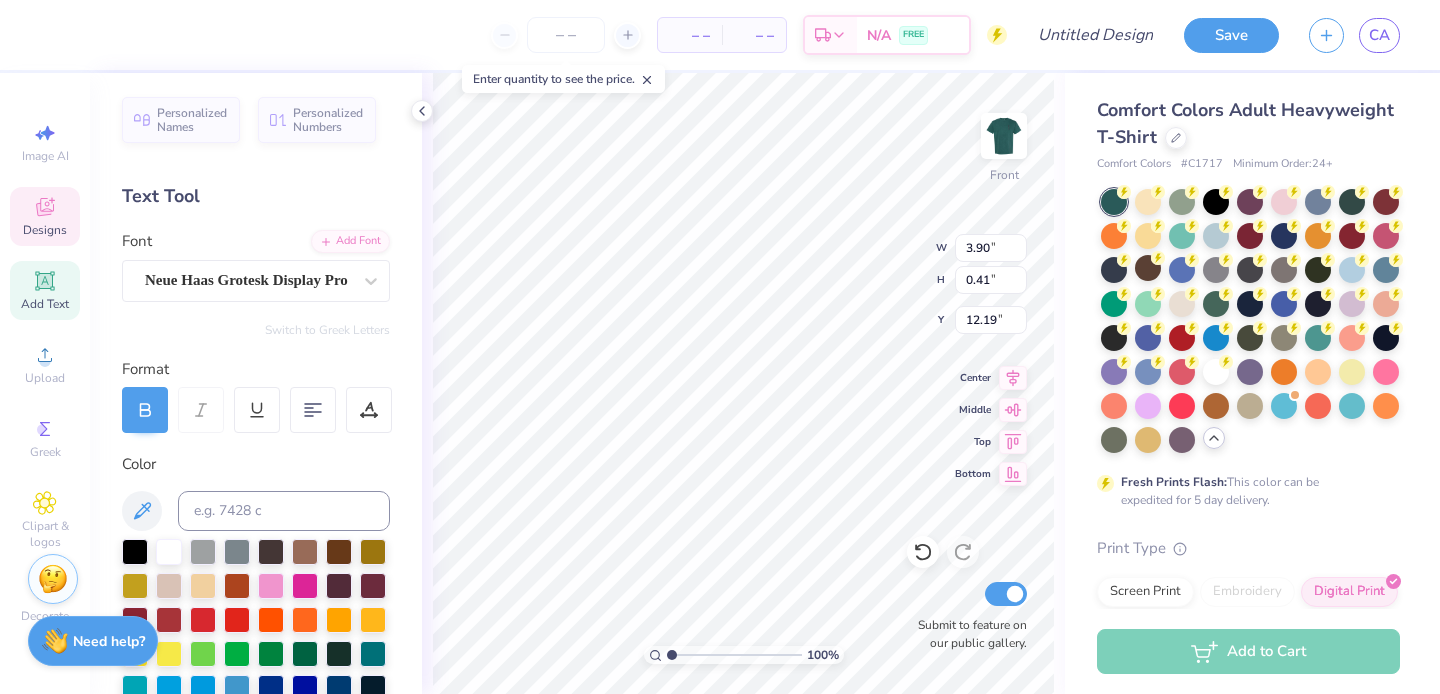 scroll, scrollTop: 0, scrollLeft: 5, axis: horizontal 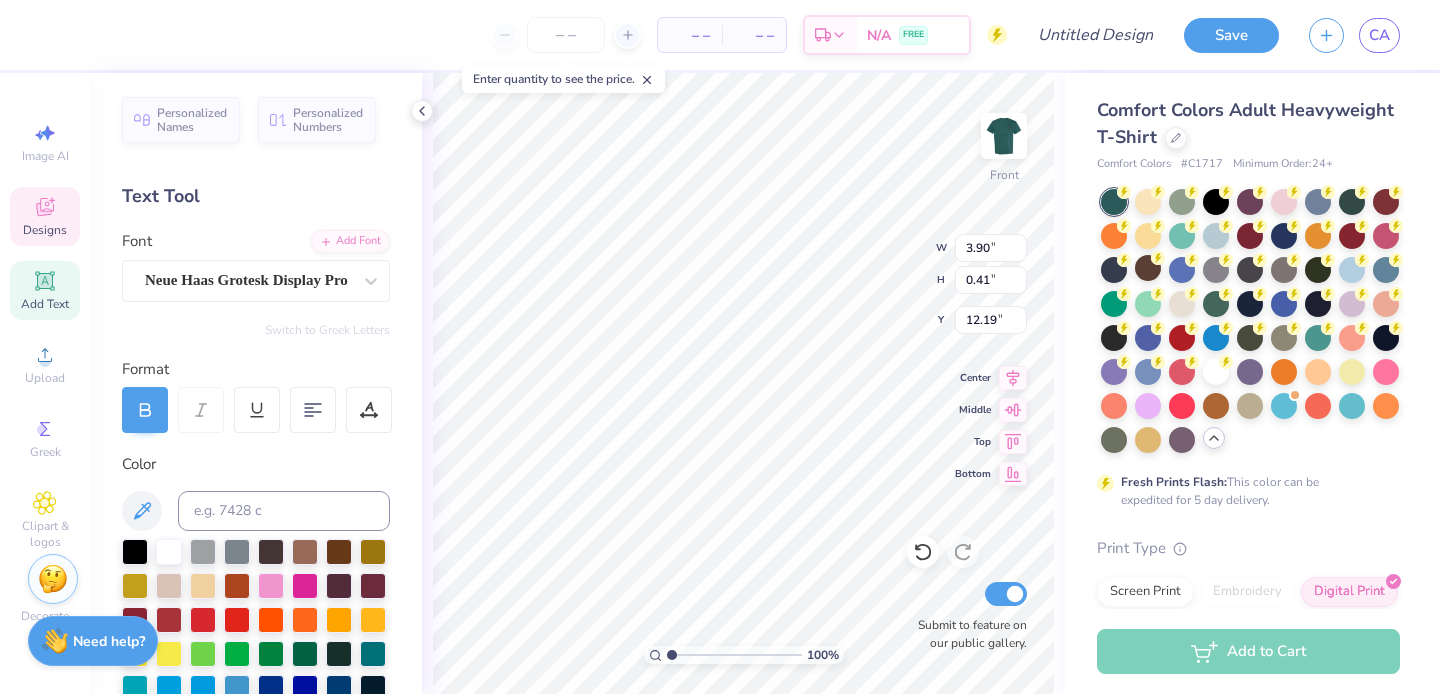 type on "FRIENDSHIP" 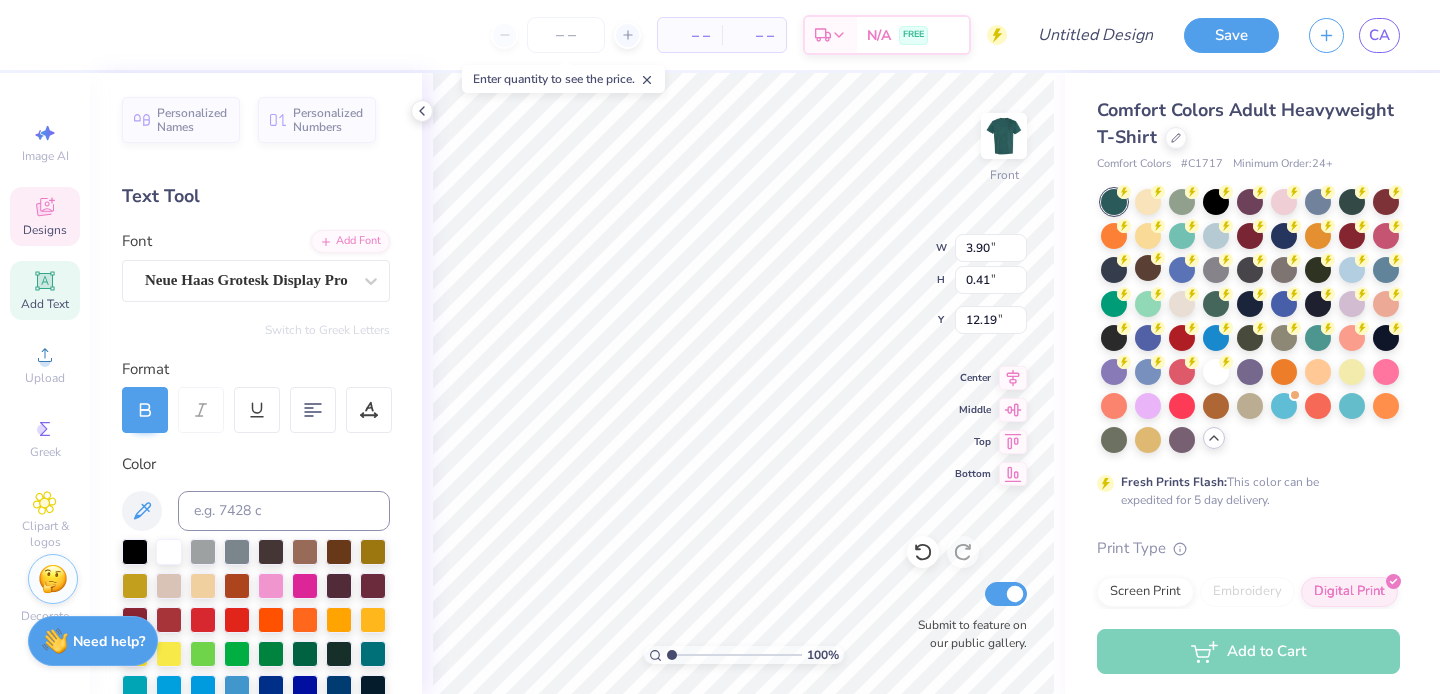 type on "1.89" 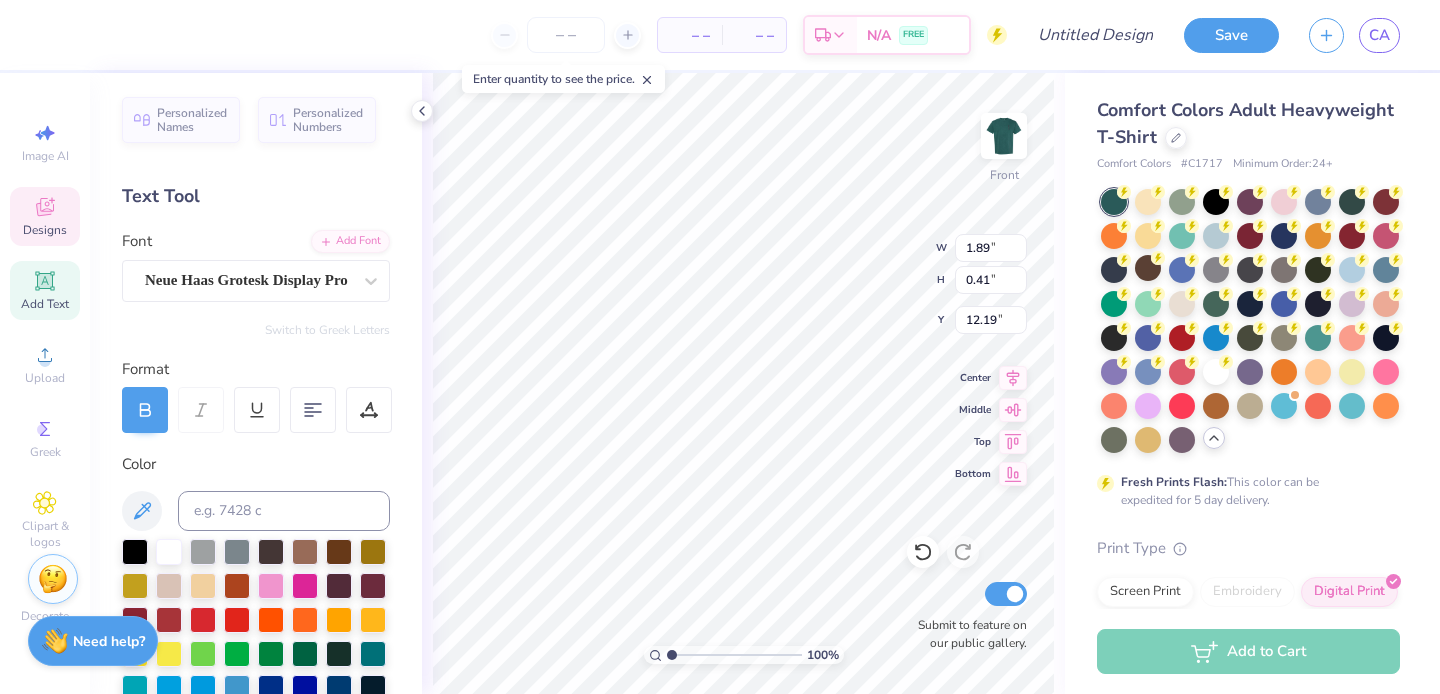 type on "HATH" 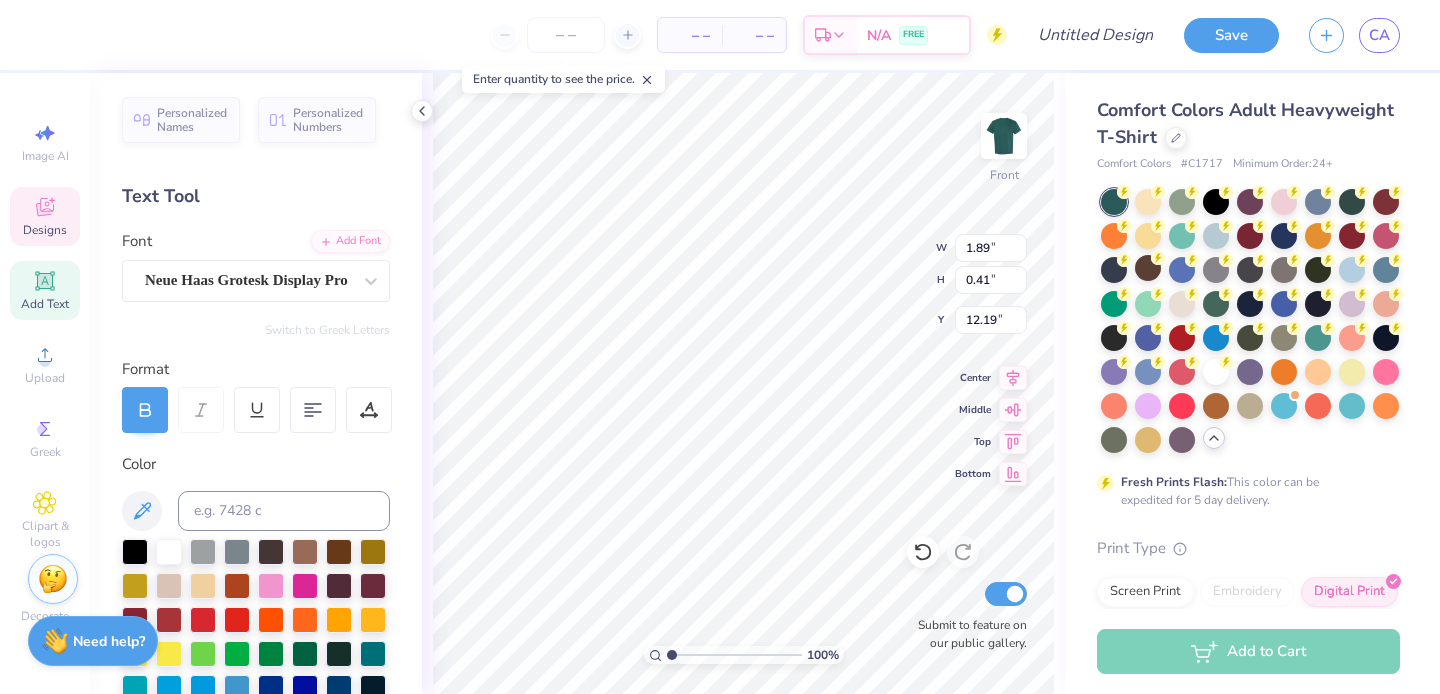 type on "2.89" 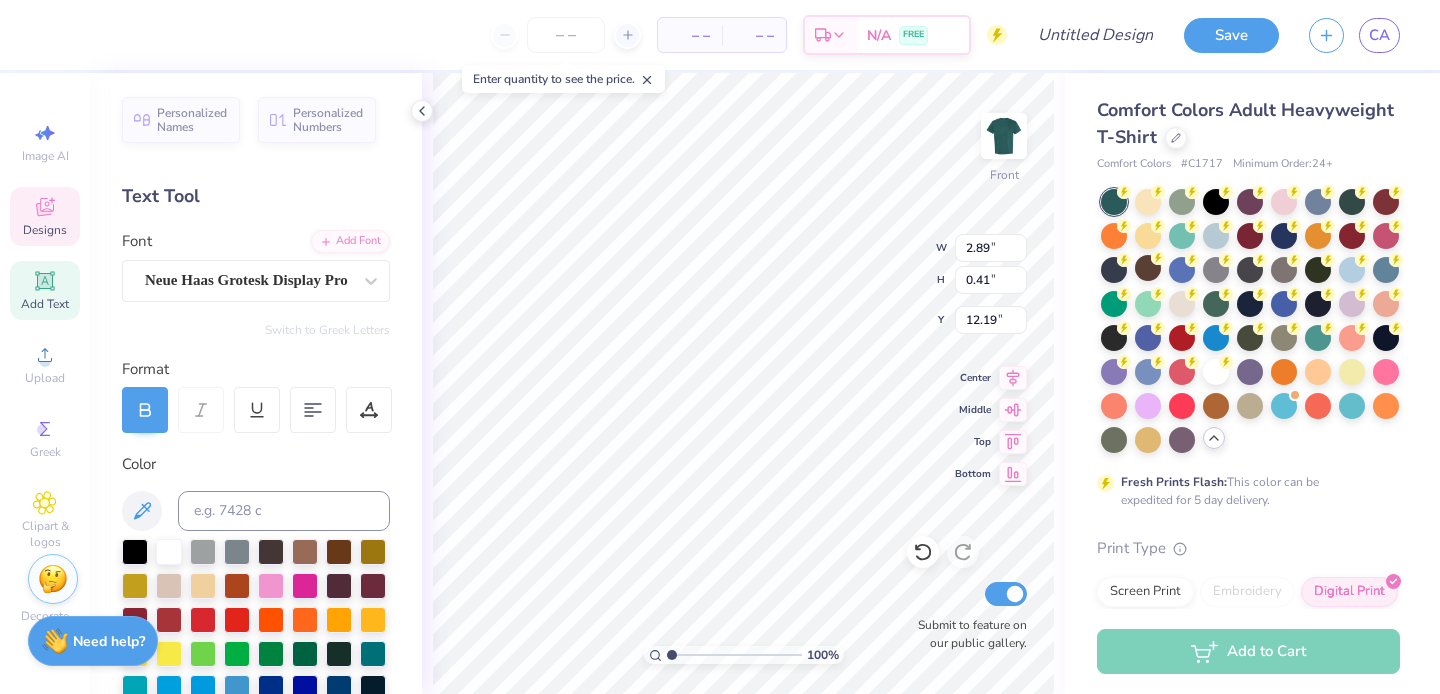 scroll, scrollTop: 0, scrollLeft: 3, axis: horizontal 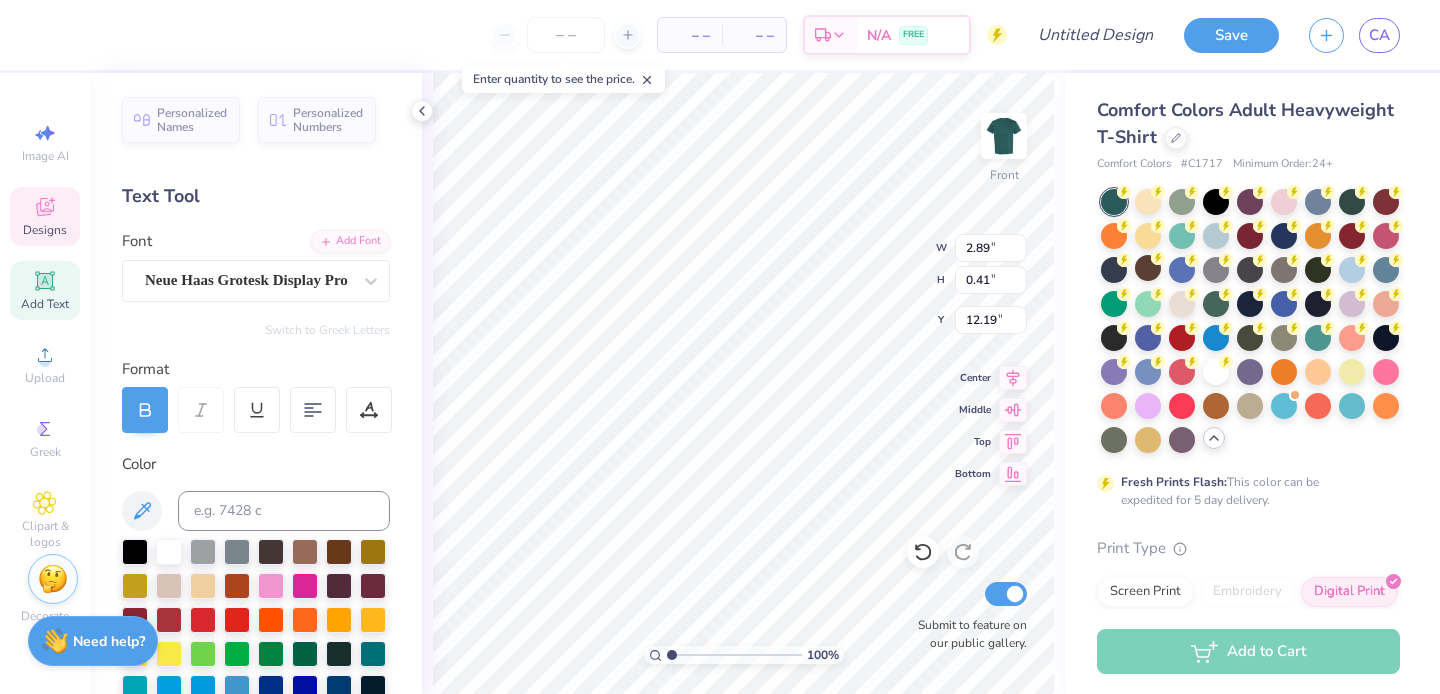 type on "7.16" 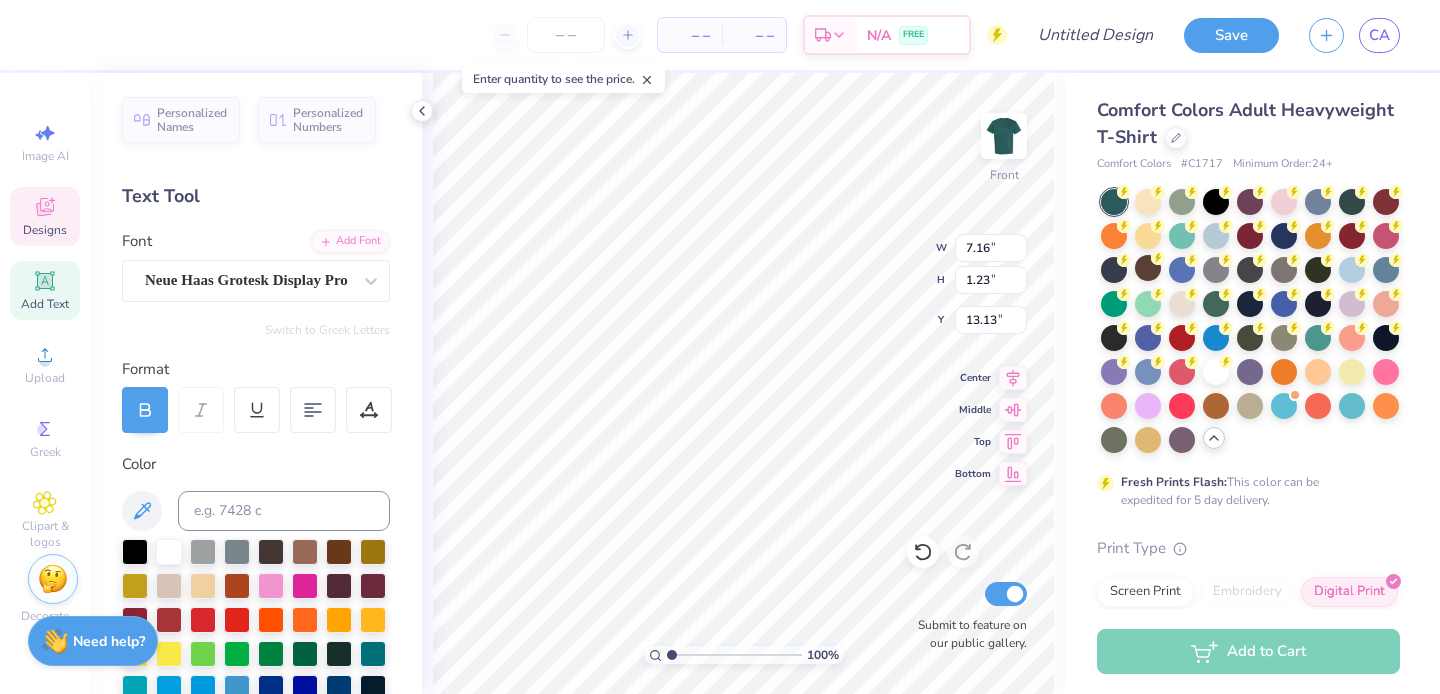 type on "13.27" 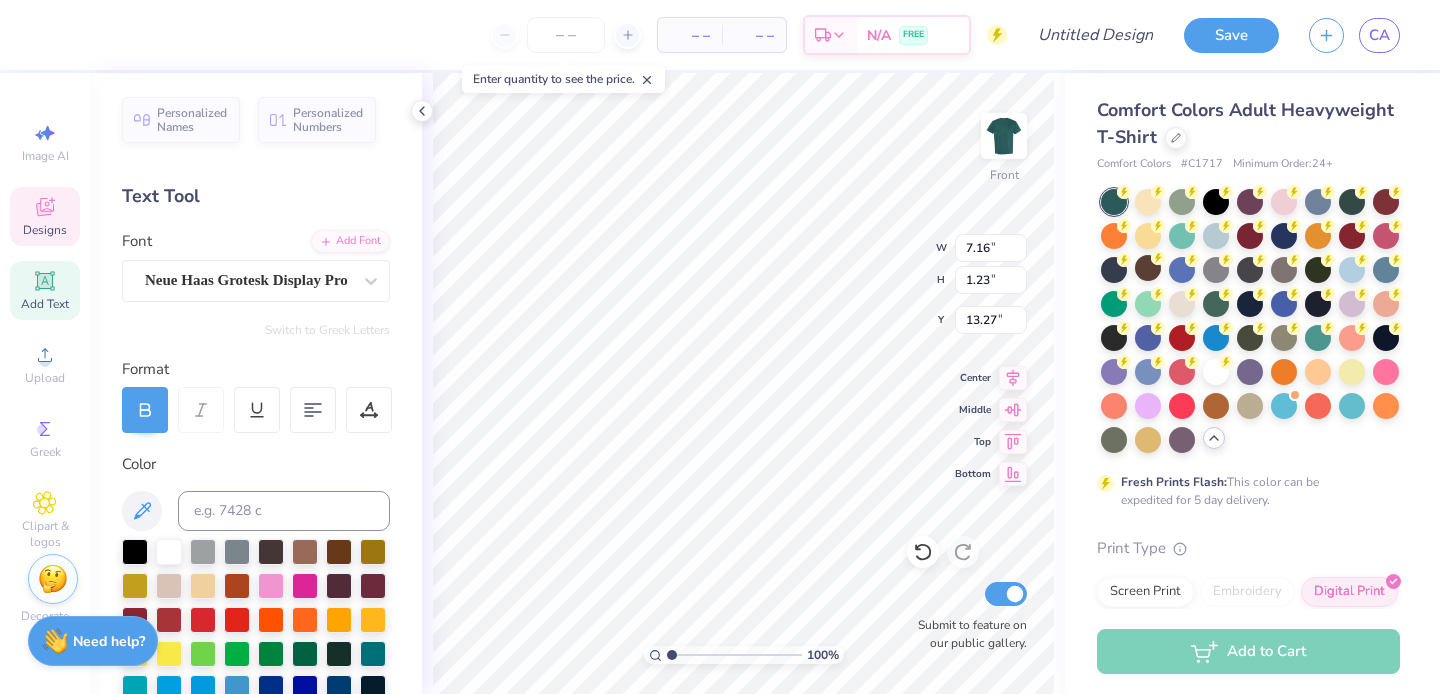 scroll, scrollTop: 0, scrollLeft: 2, axis: horizontal 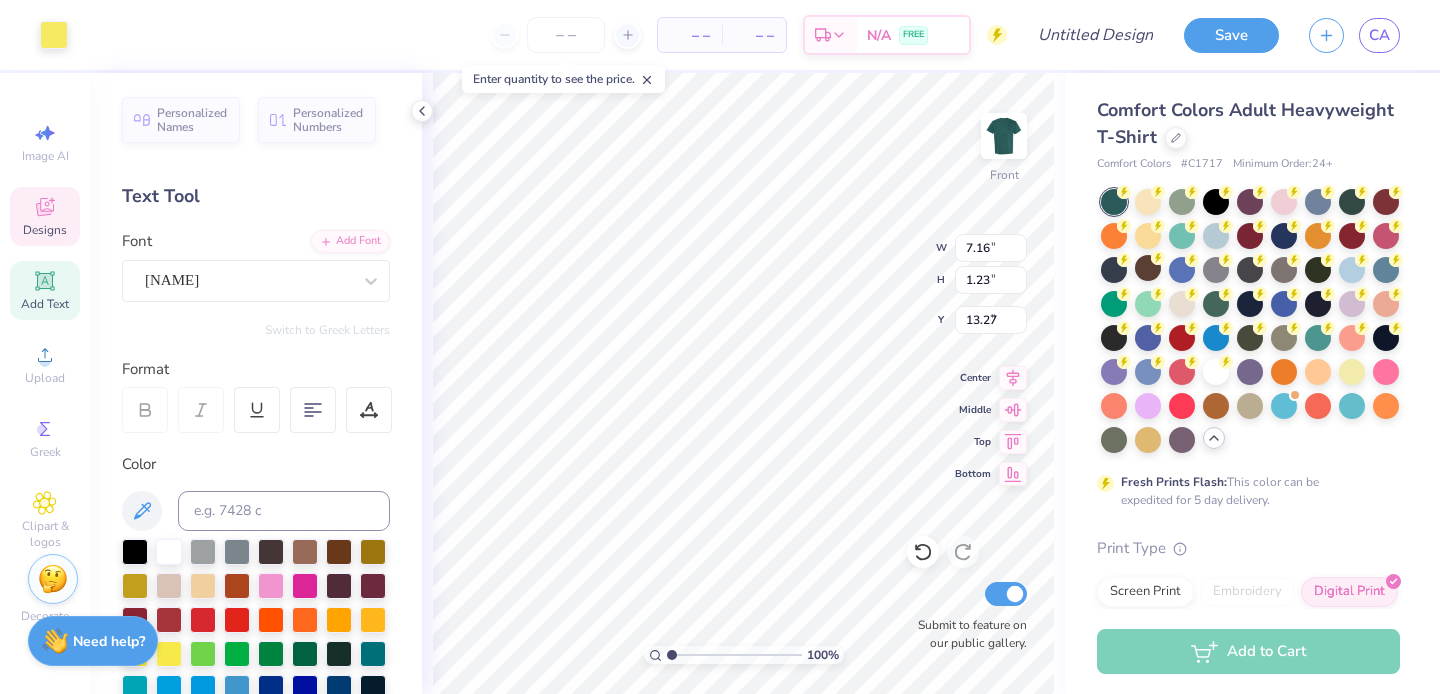 type on "5.59" 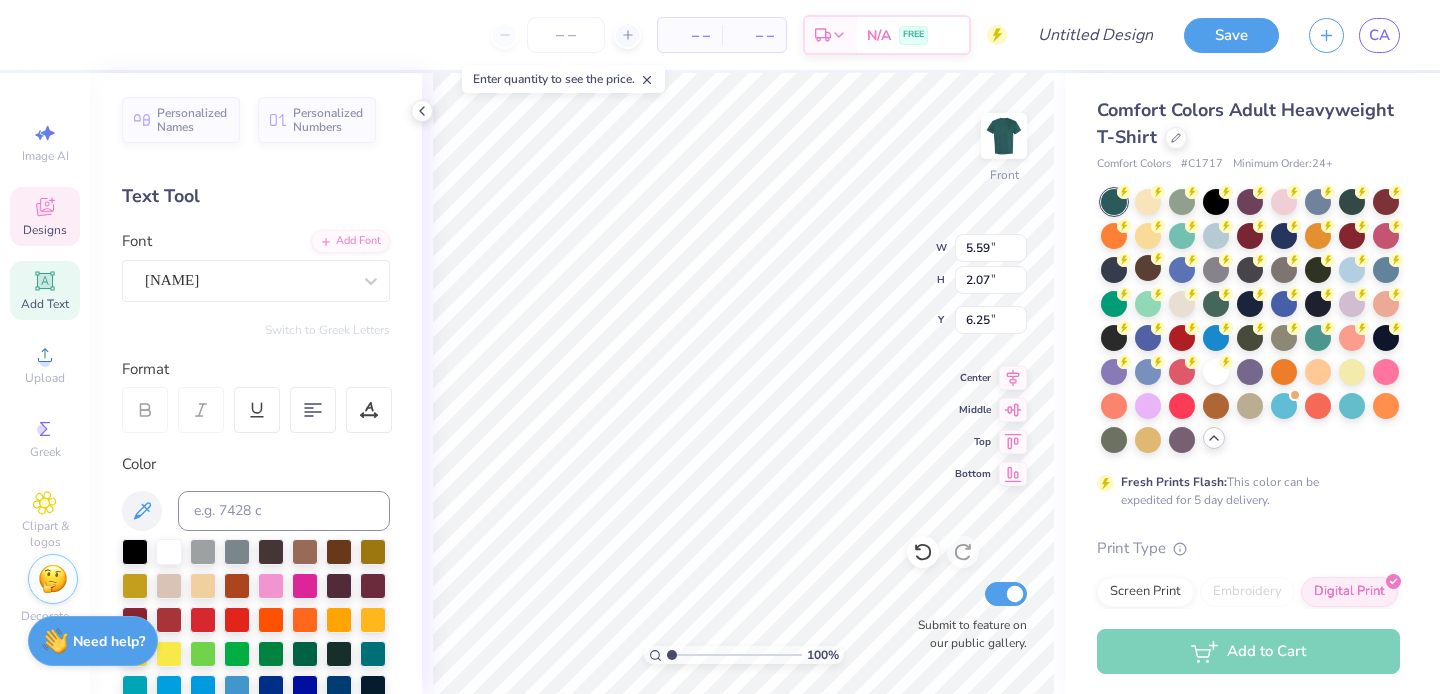 type on "i" 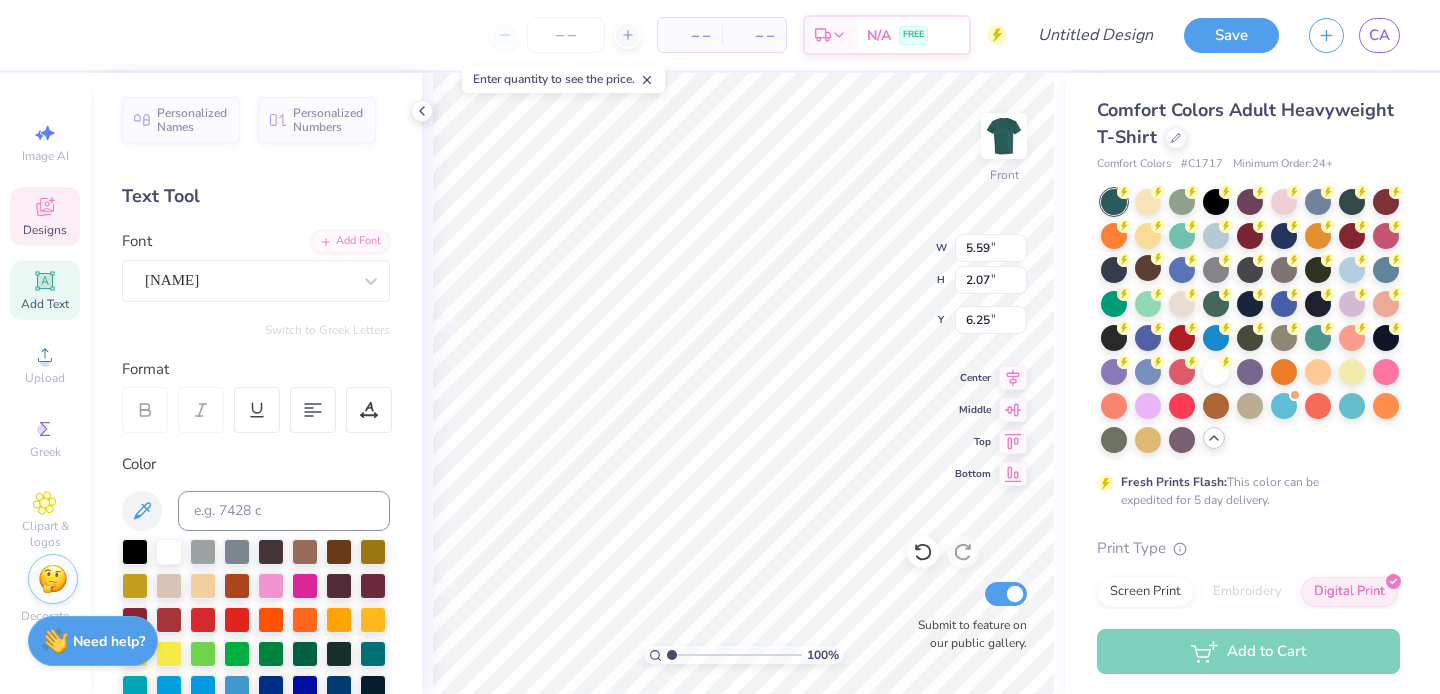 type on "Initiation" 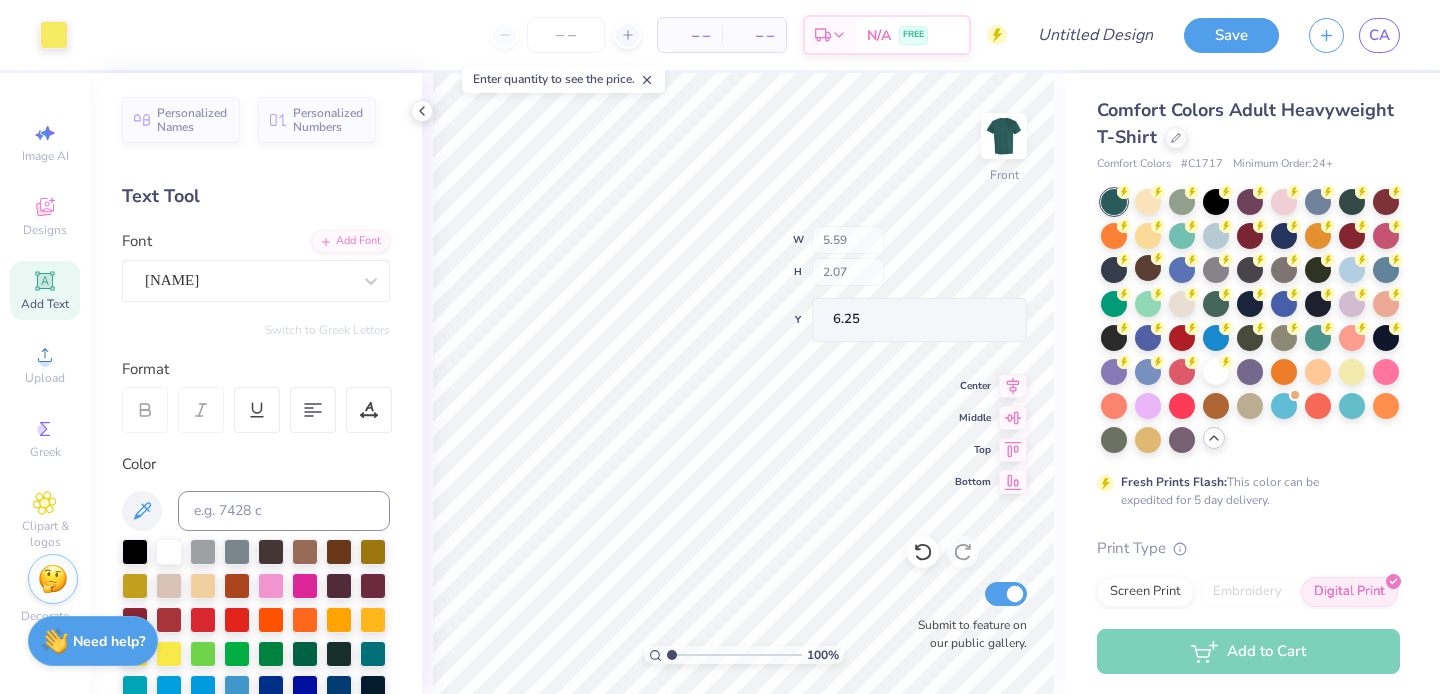 type on "10.42" 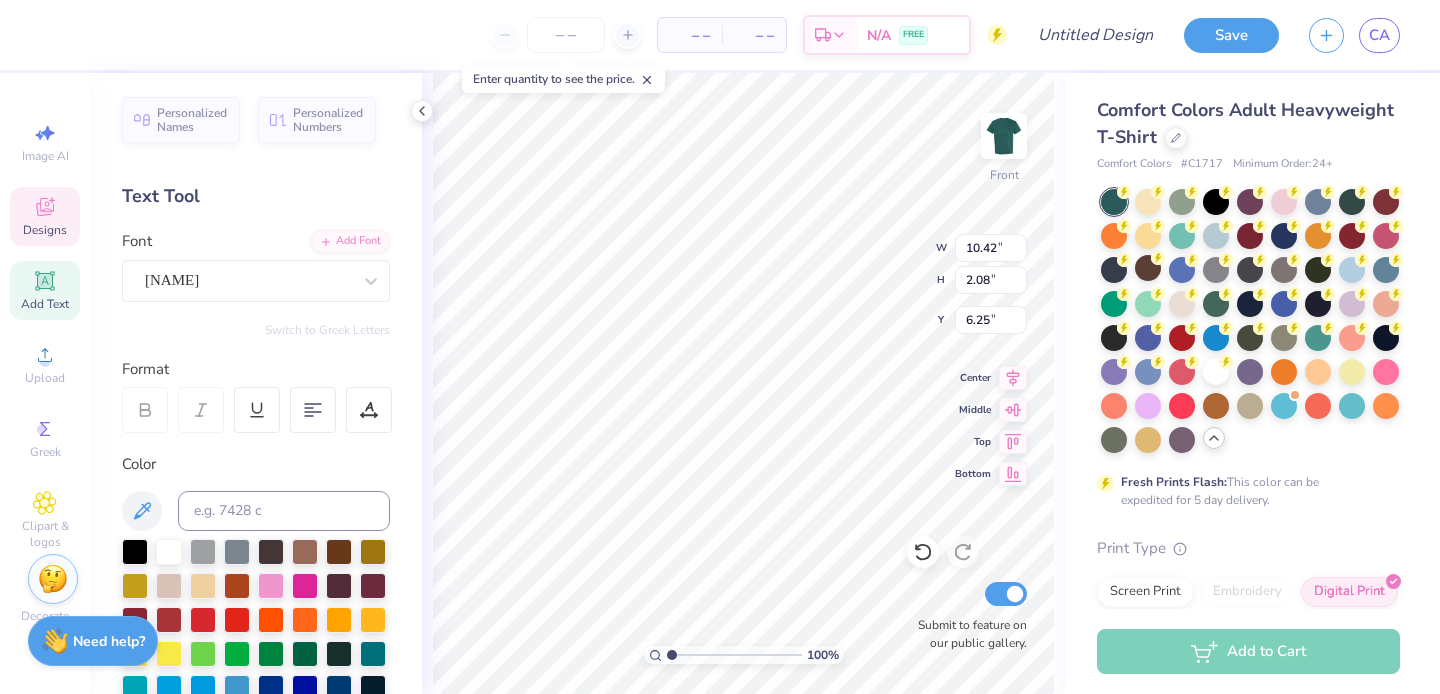 type on "6.47" 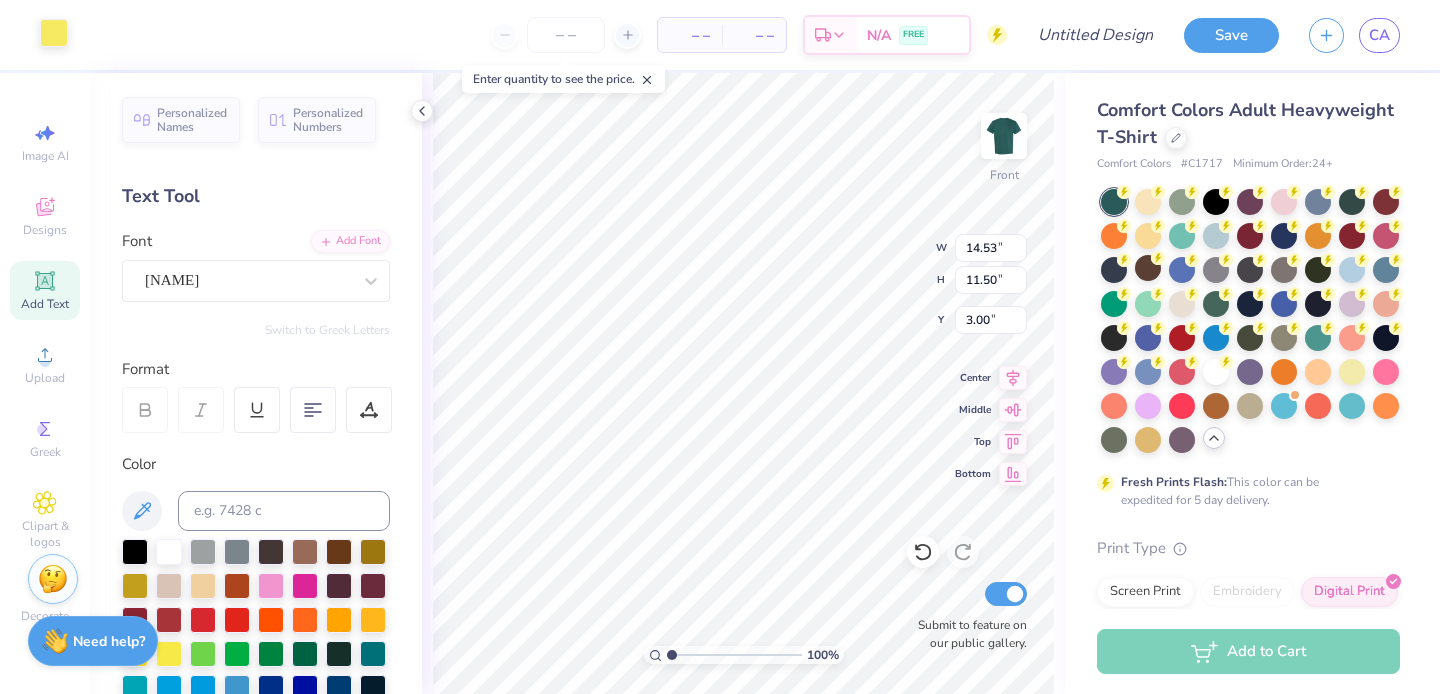 click at bounding box center [54, 33] 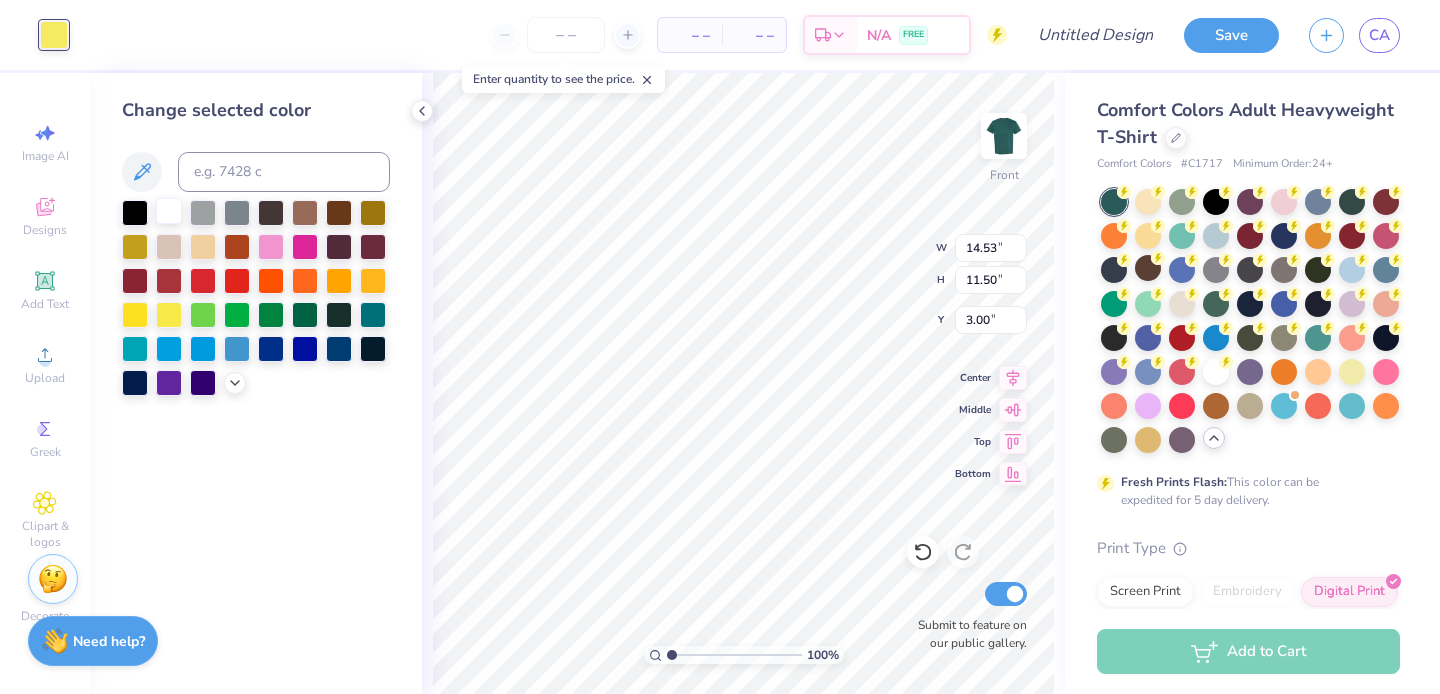 click at bounding box center [169, 211] 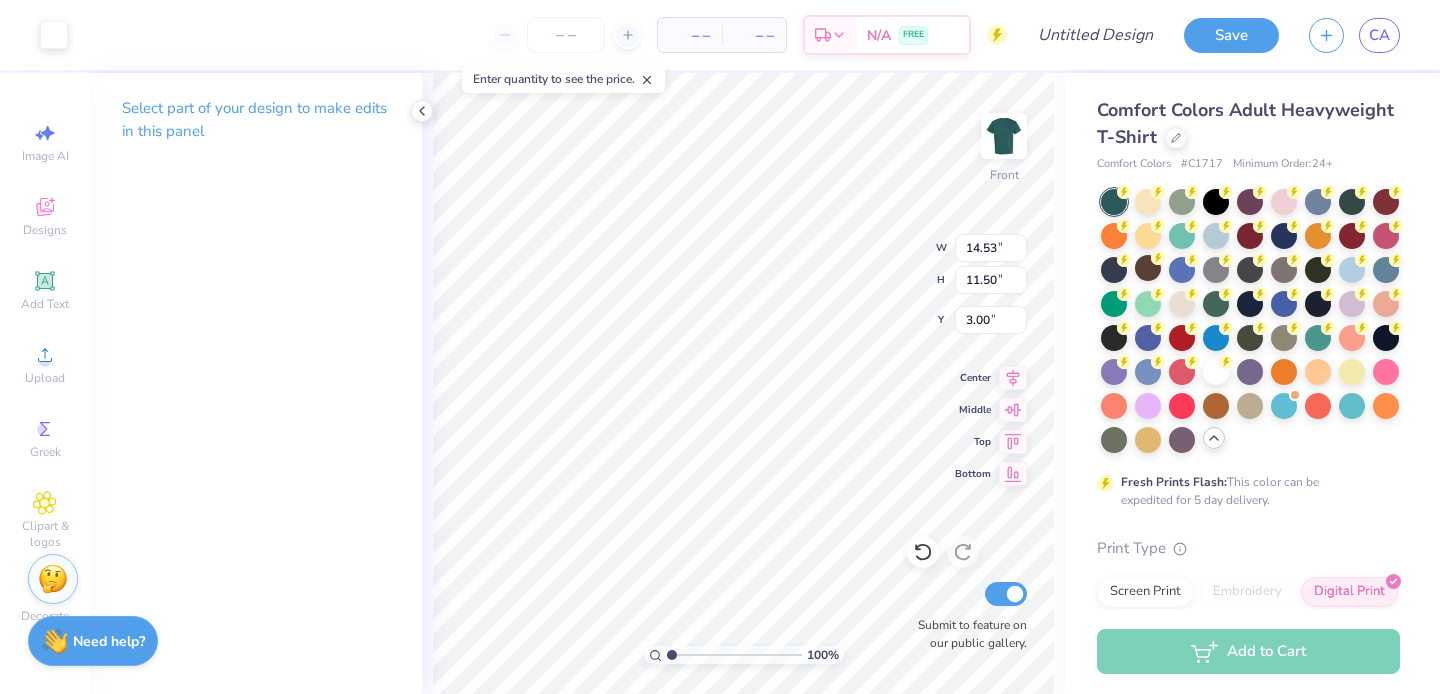 type on "12.92" 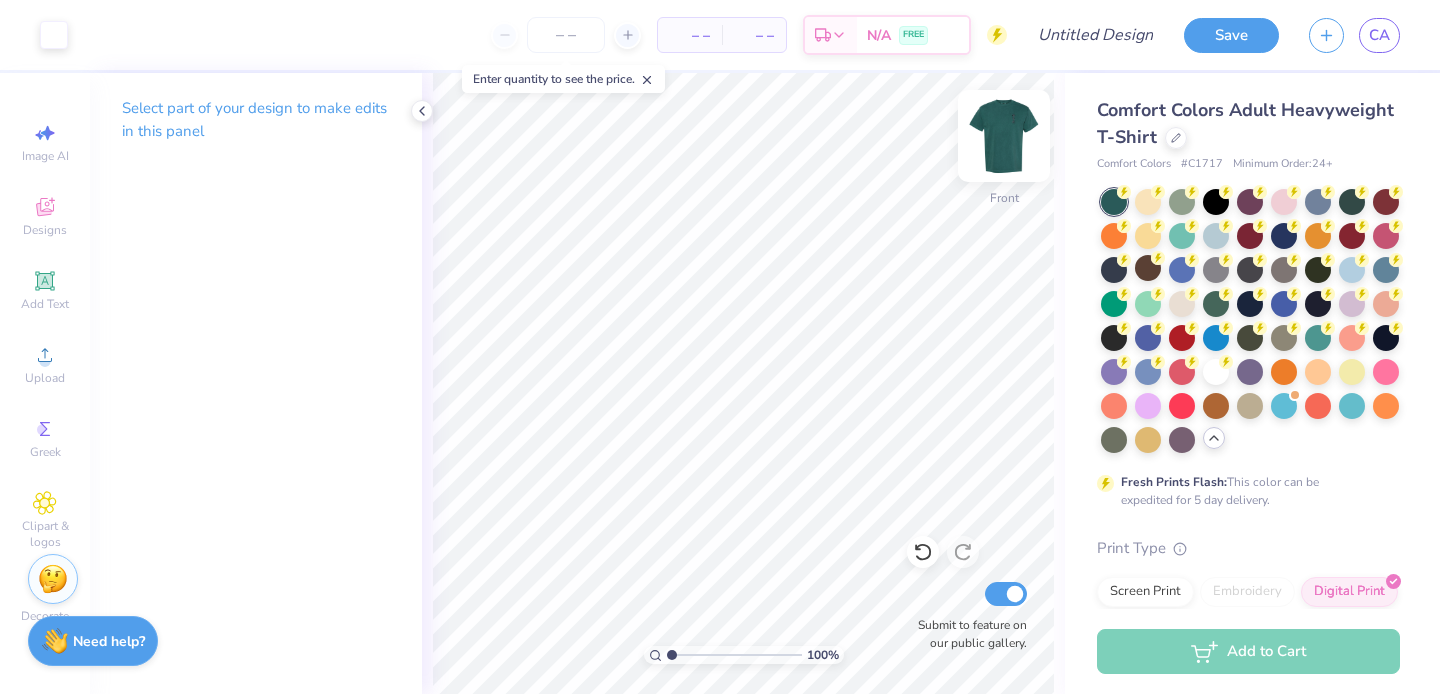 click at bounding box center [1004, 136] 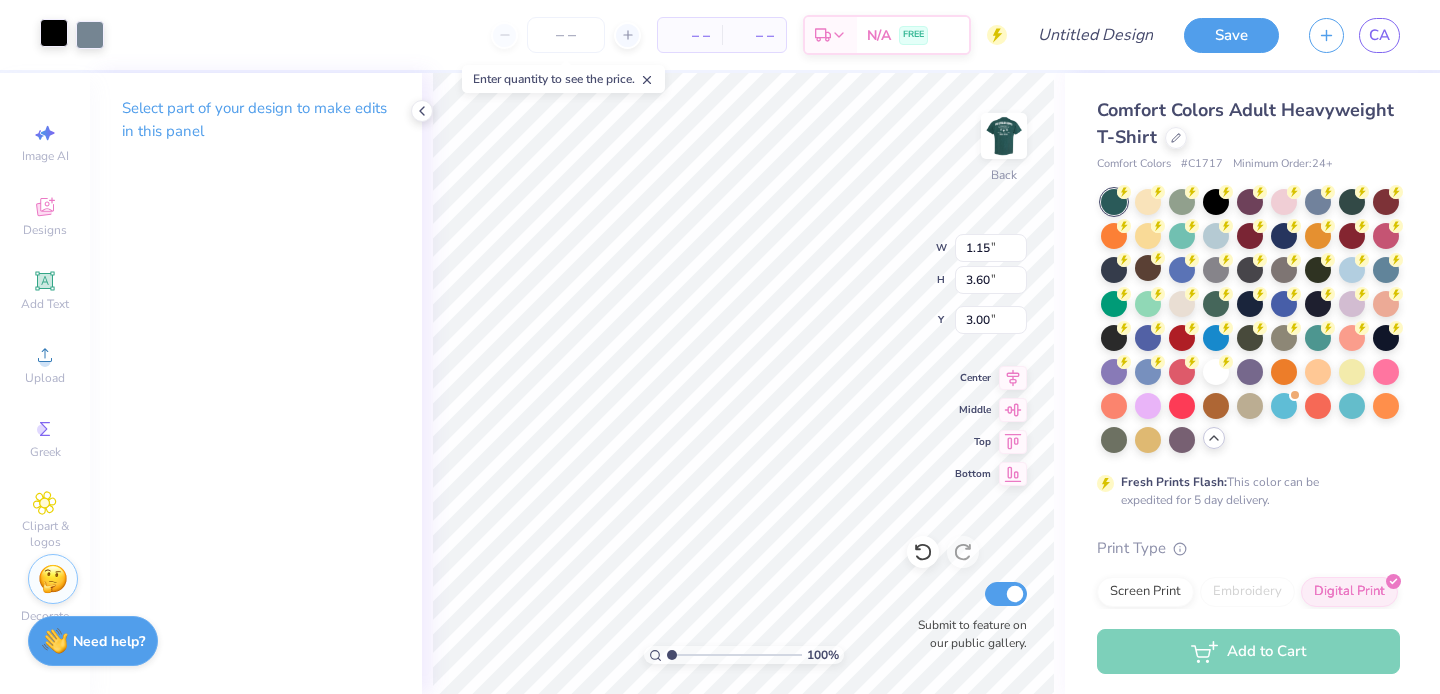 click at bounding box center [54, 33] 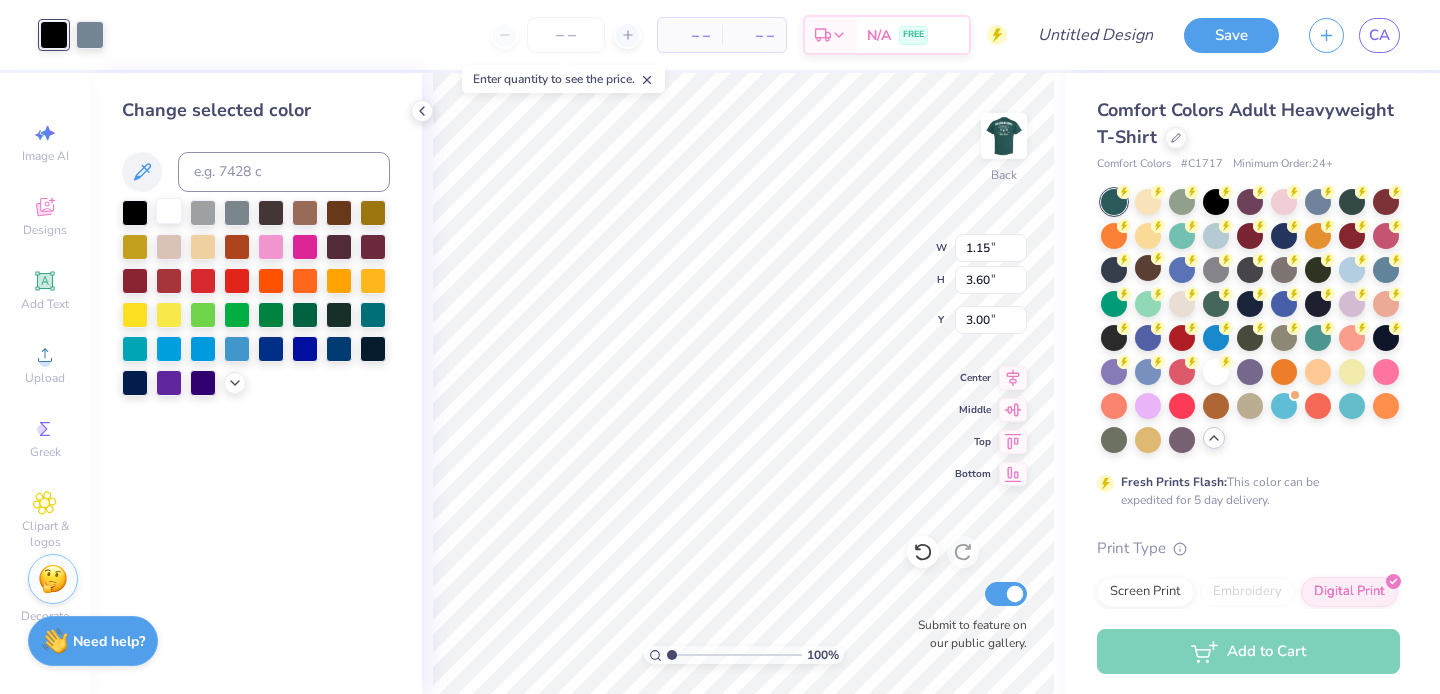 click at bounding box center [169, 211] 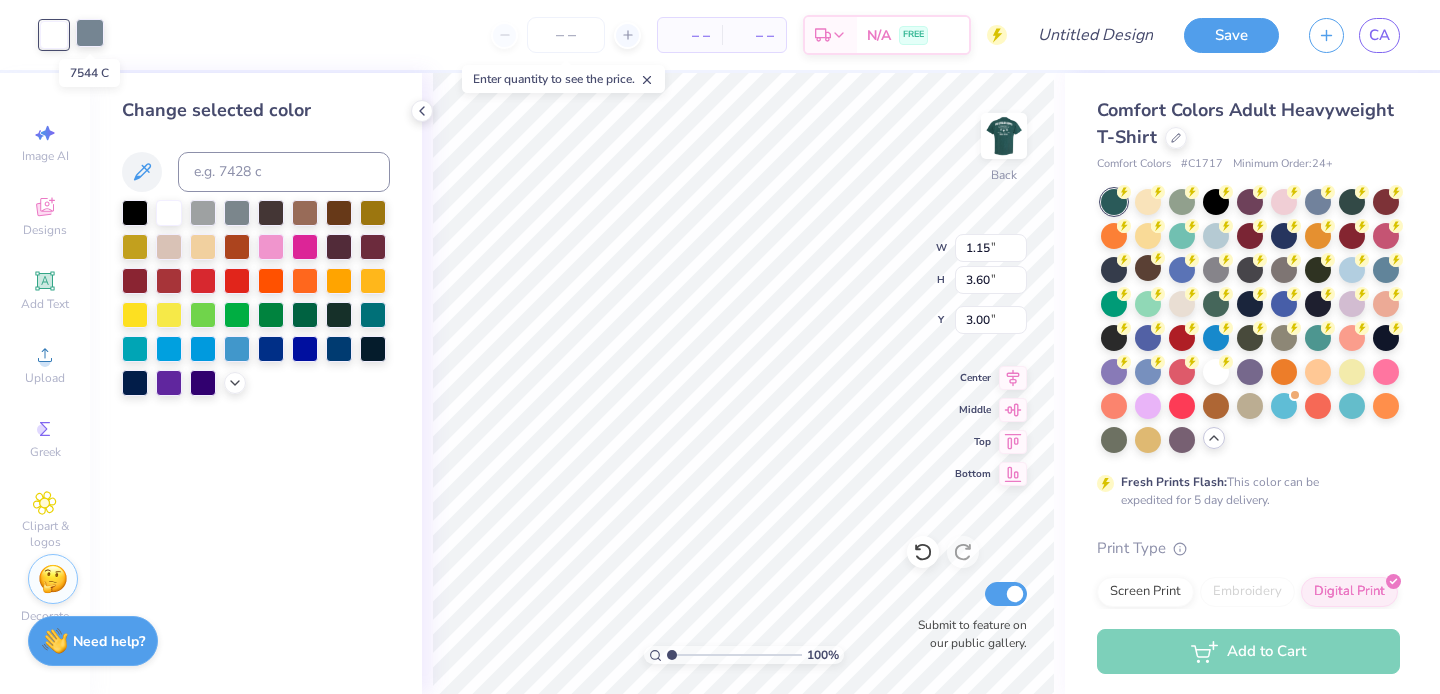 click at bounding box center [90, 33] 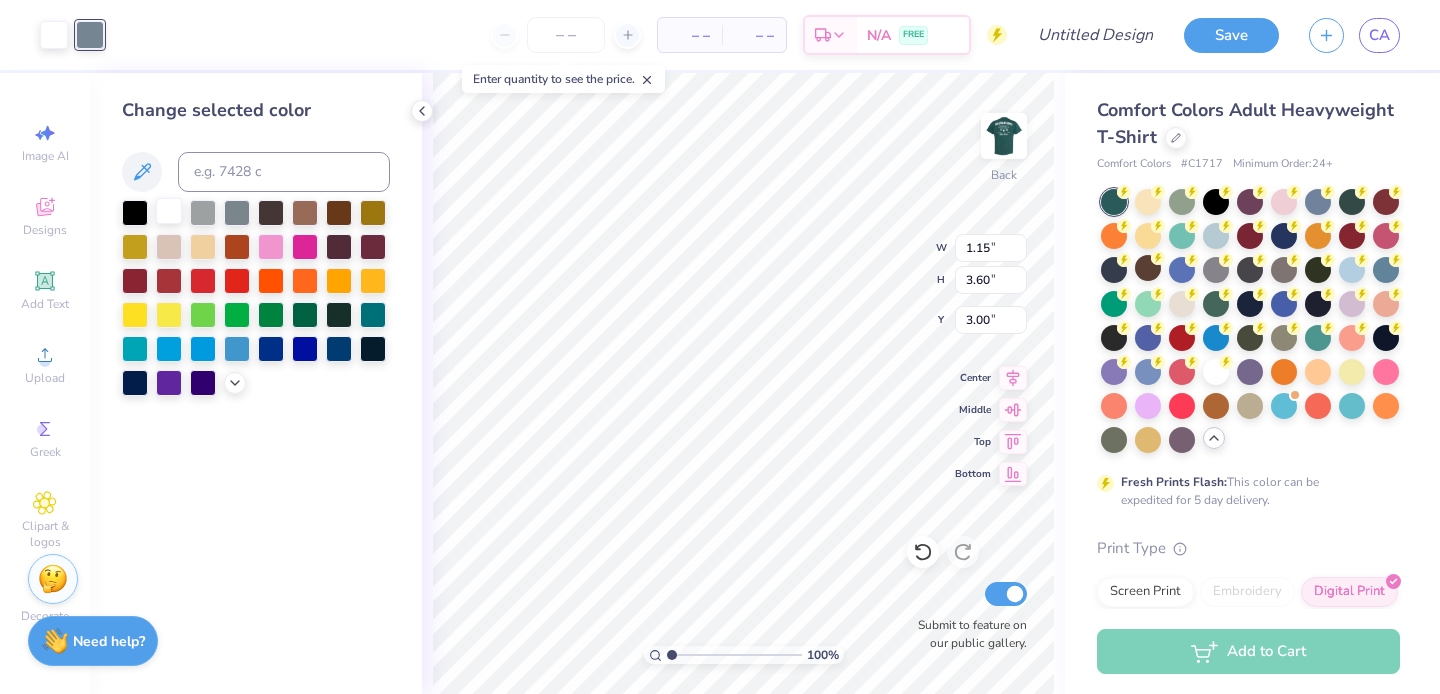 click at bounding box center [169, 211] 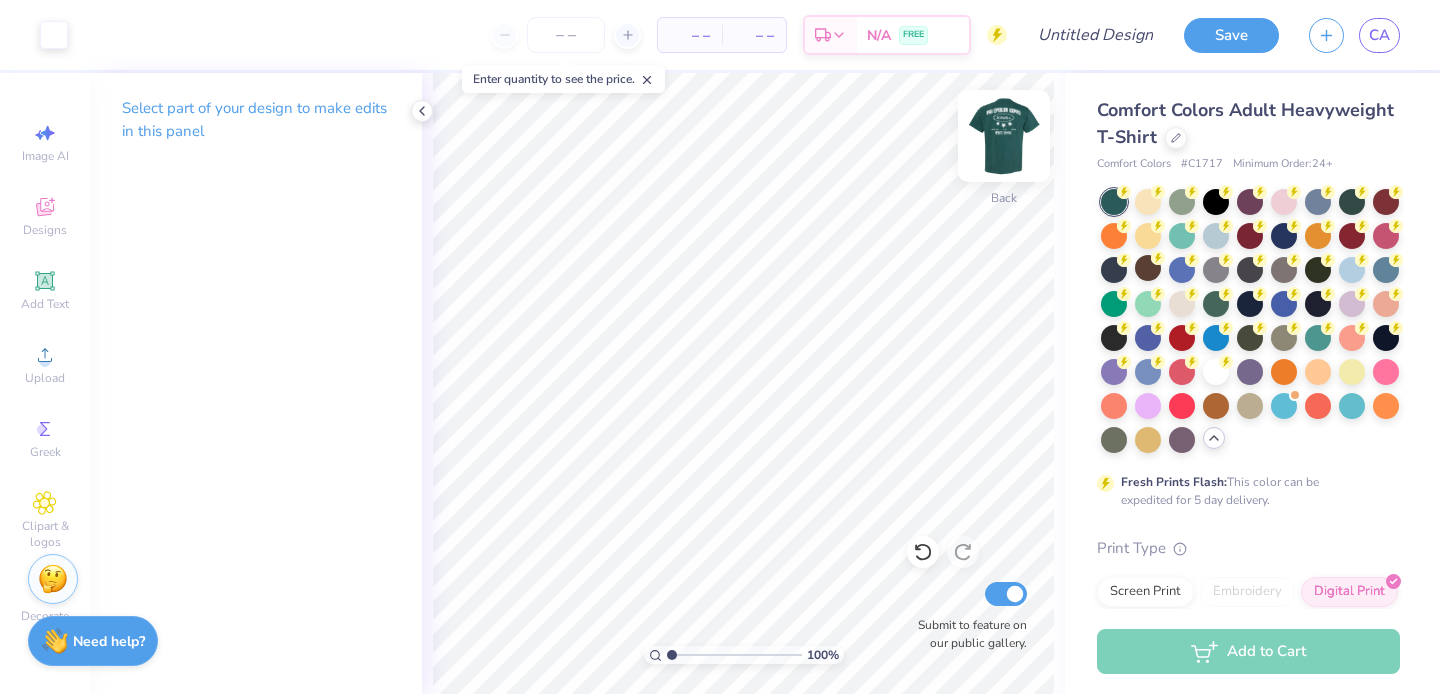 click at bounding box center (1004, 136) 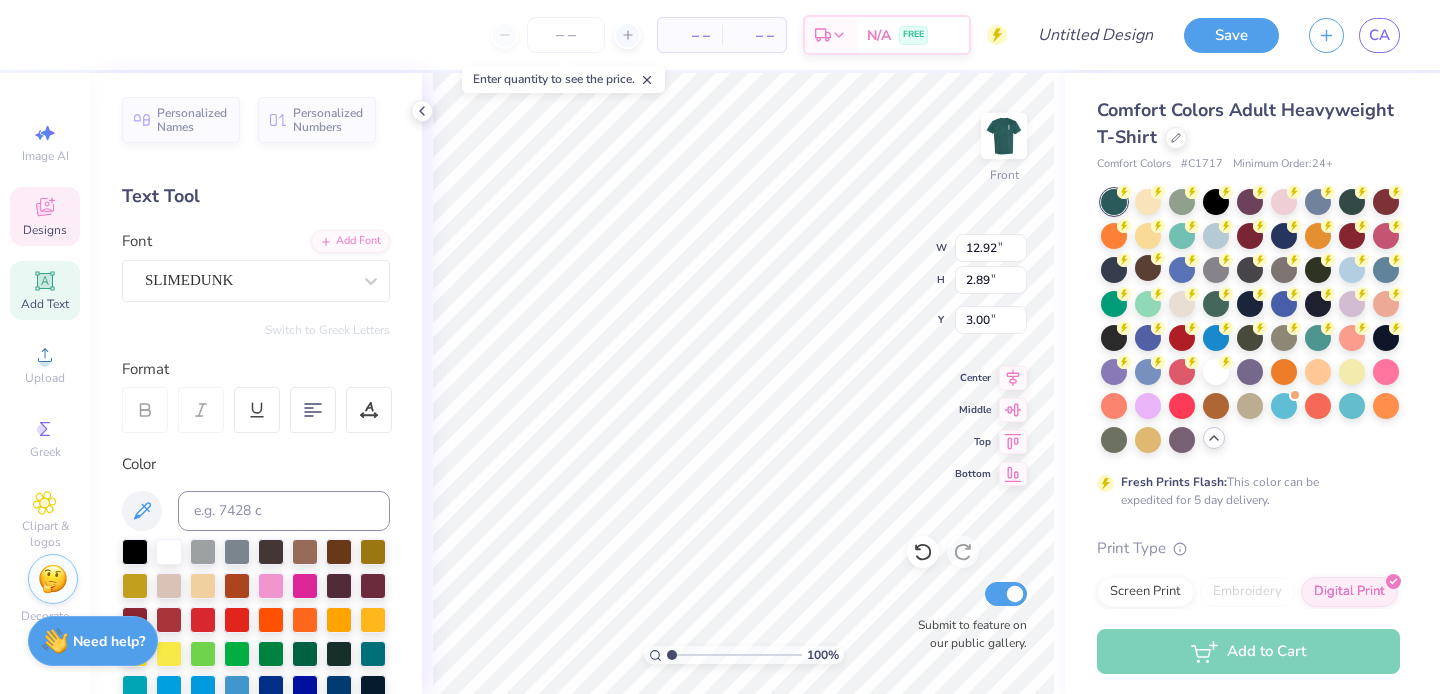 type on "1.25" 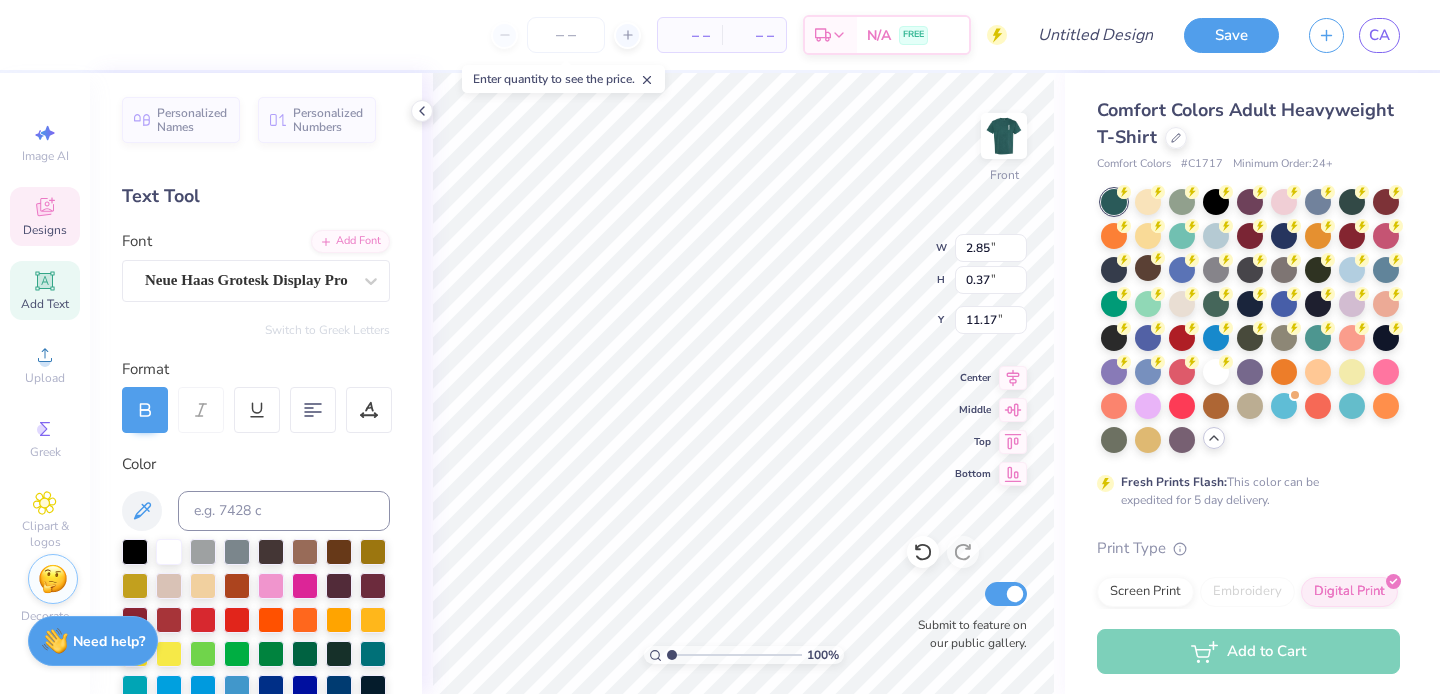 type on "5.76" 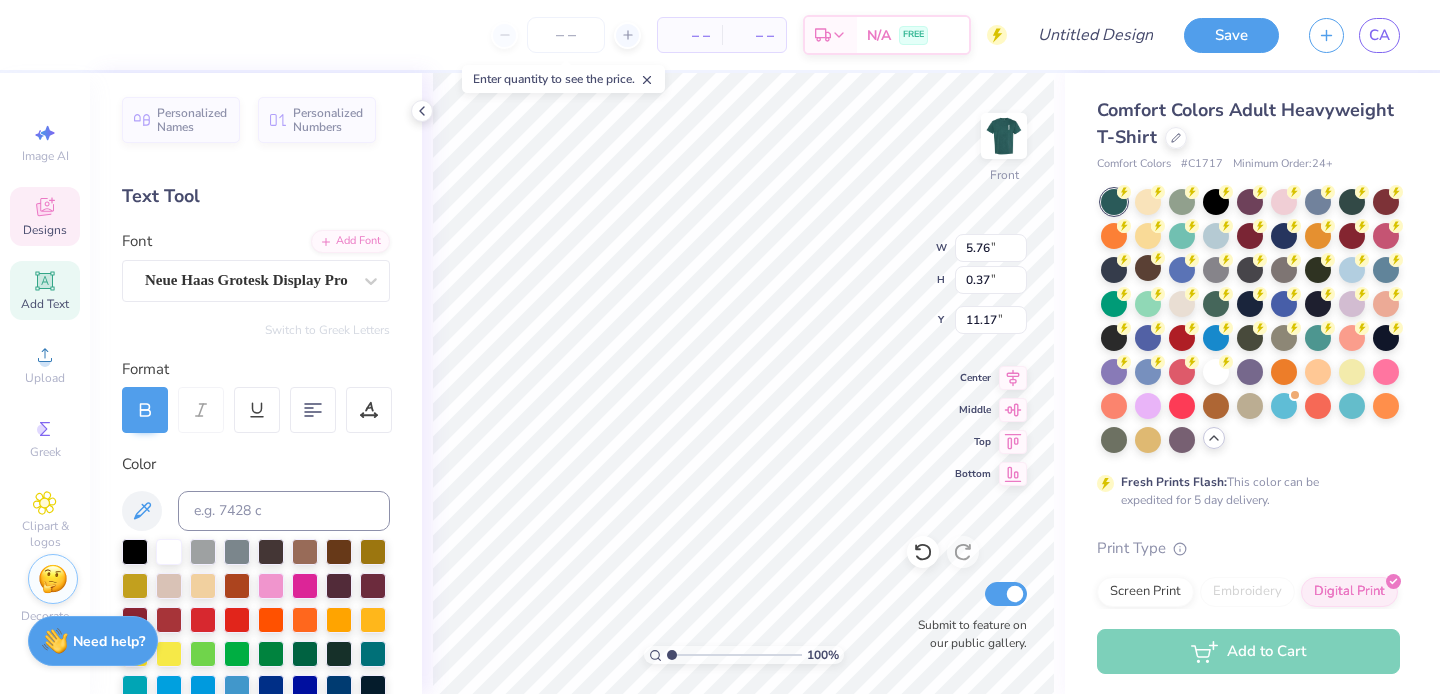 type on "1.15" 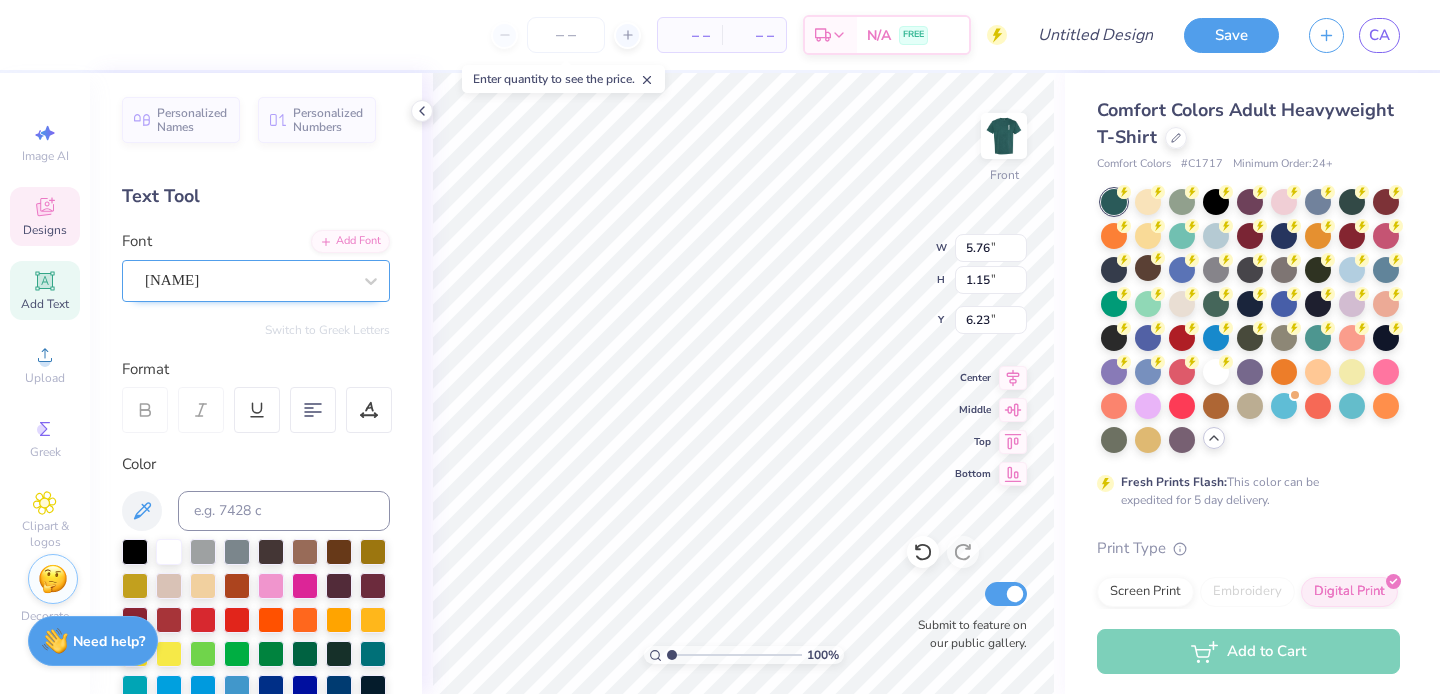 click on "Andalas" at bounding box center [248, 280] 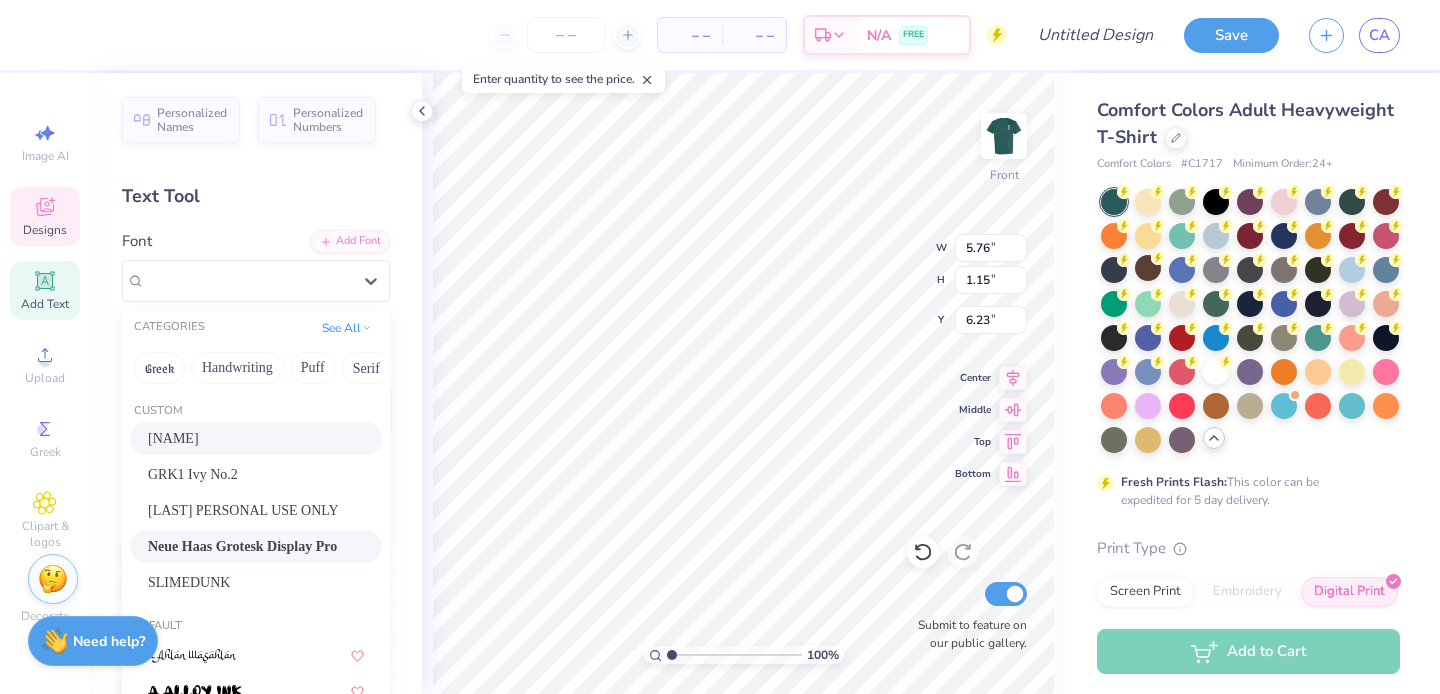 click on "Neue Haas Grotesk Display Pro" at bounding box center [242, 546] 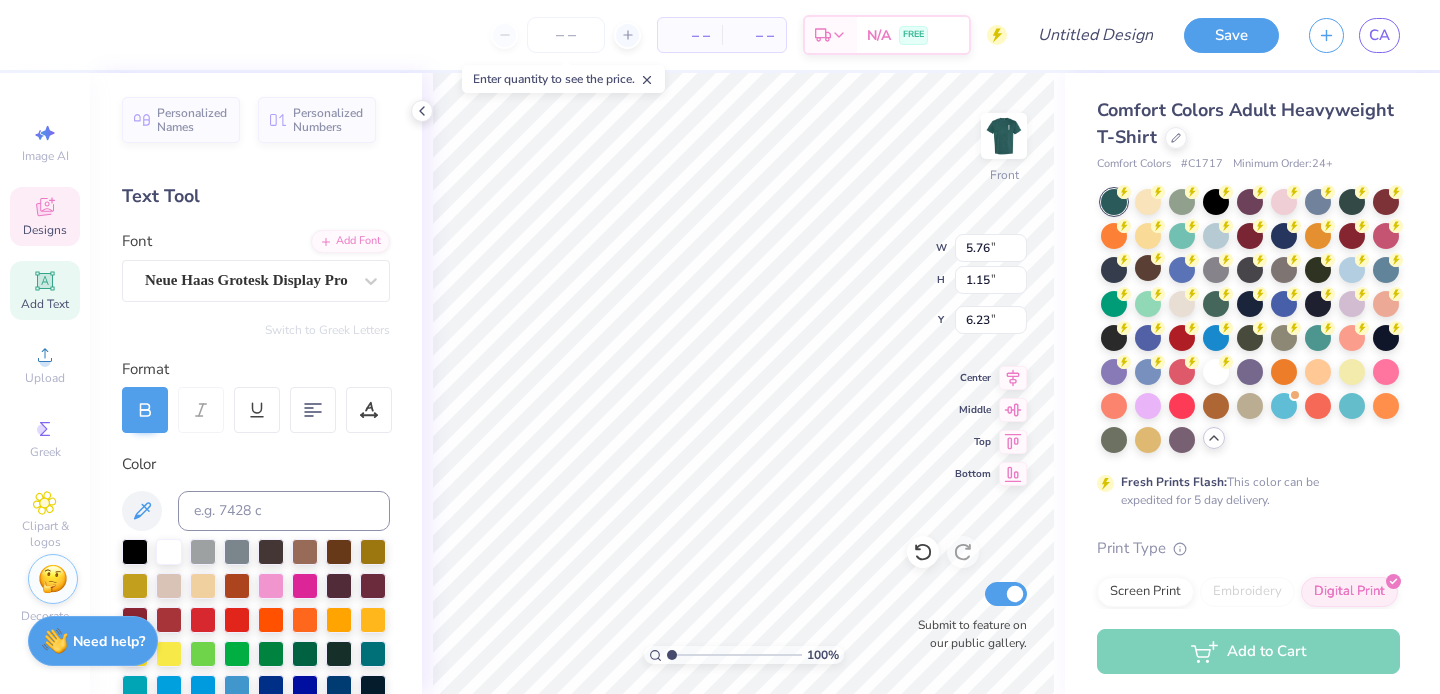 type on "5.32" 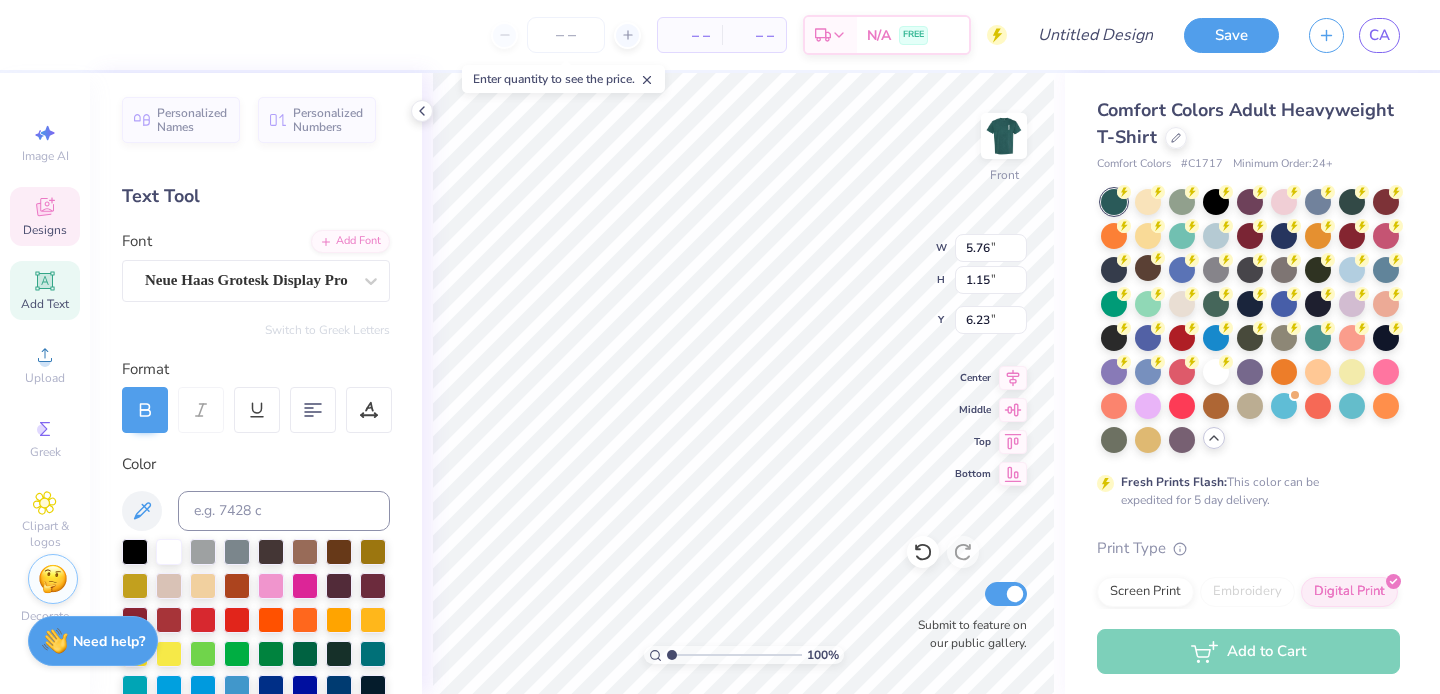 type on "6.31" 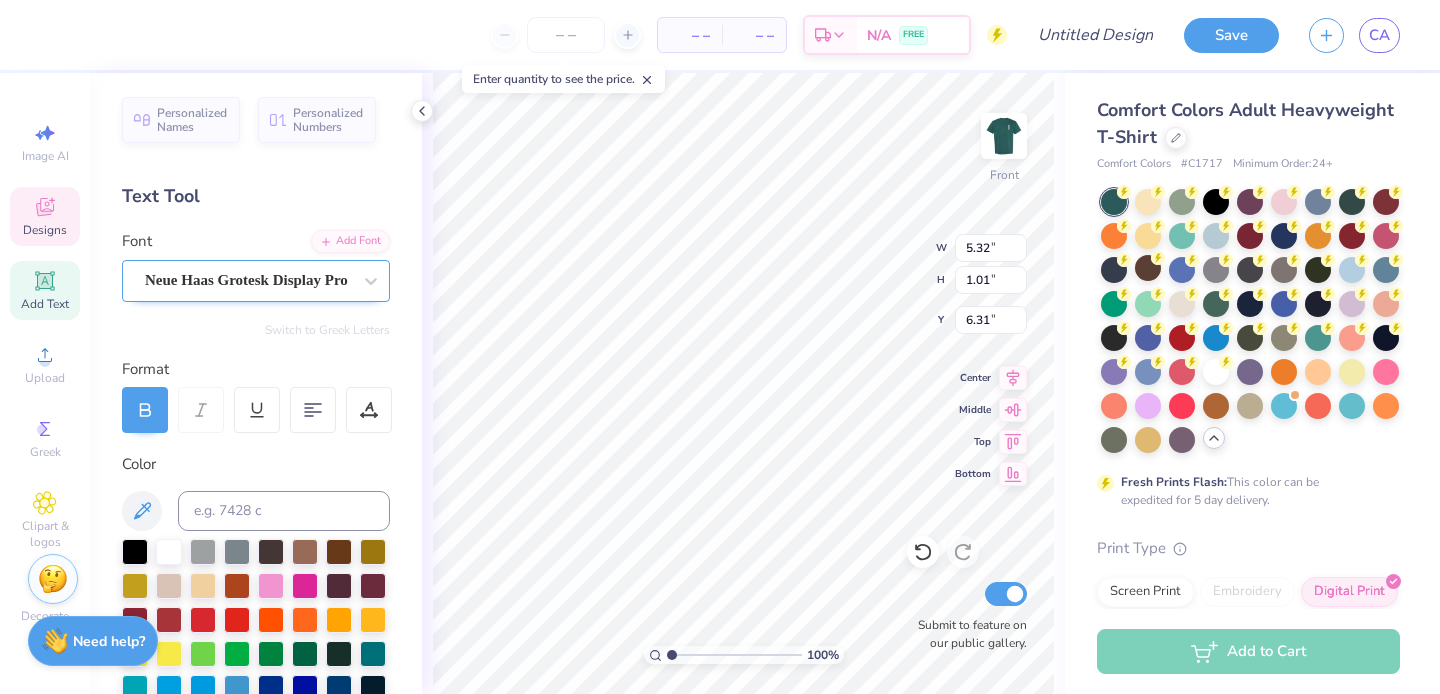 click on "Neue Haas Grotesk Display Pro" at bounding box center [248, 280] 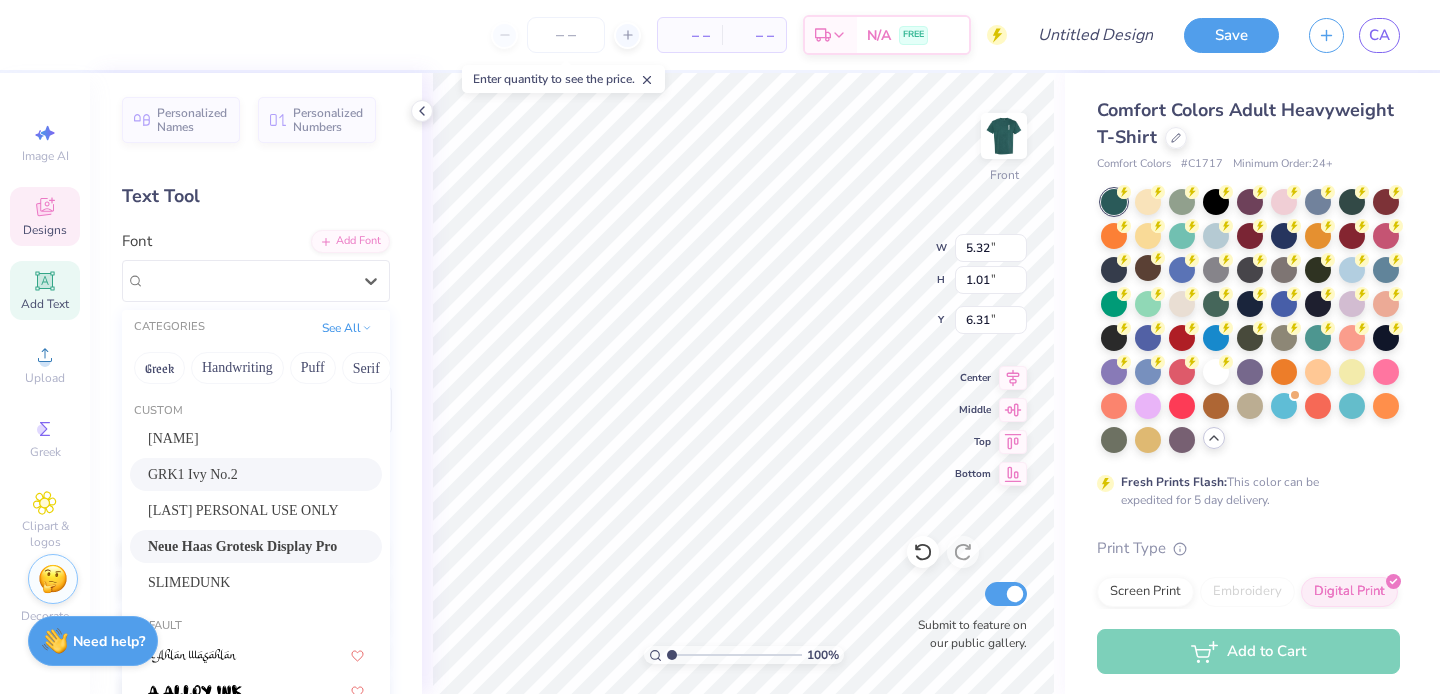 click on "GRK1 Ivy No.2" at bounding box center (193, 474) 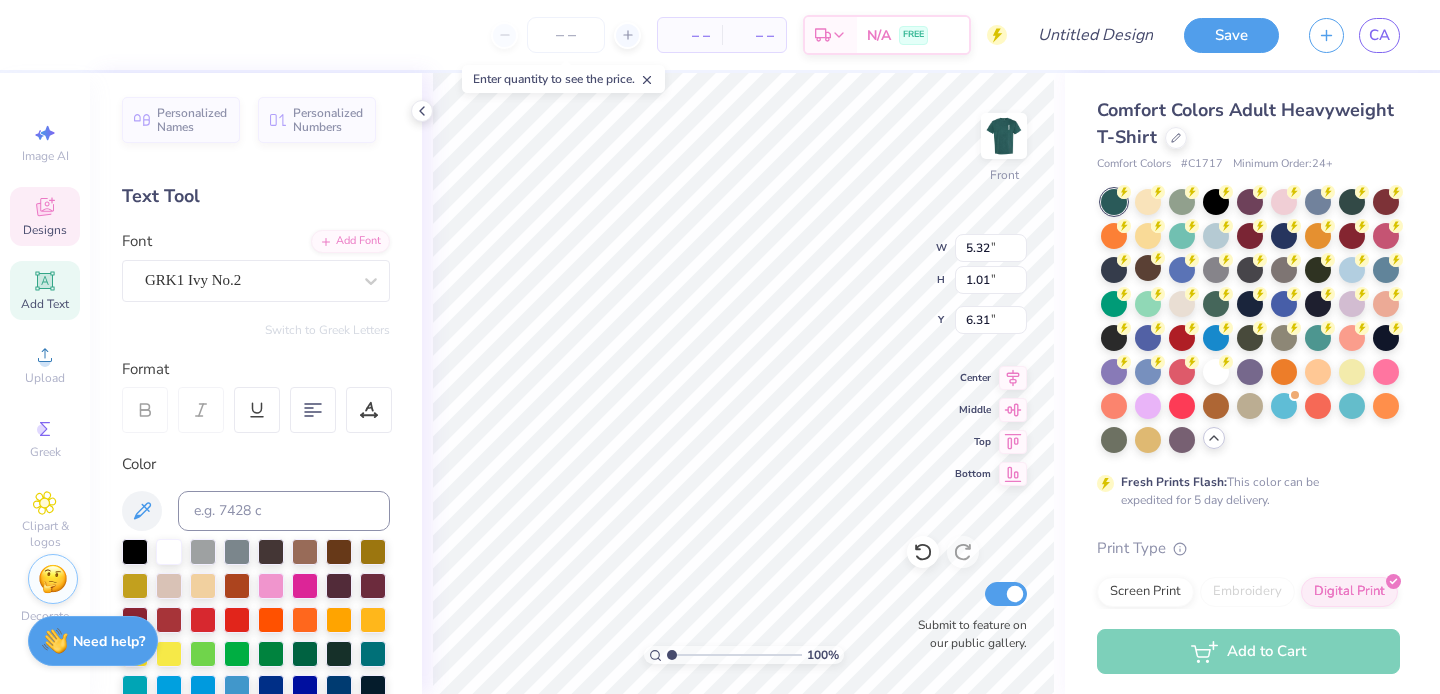 type on "7.40" 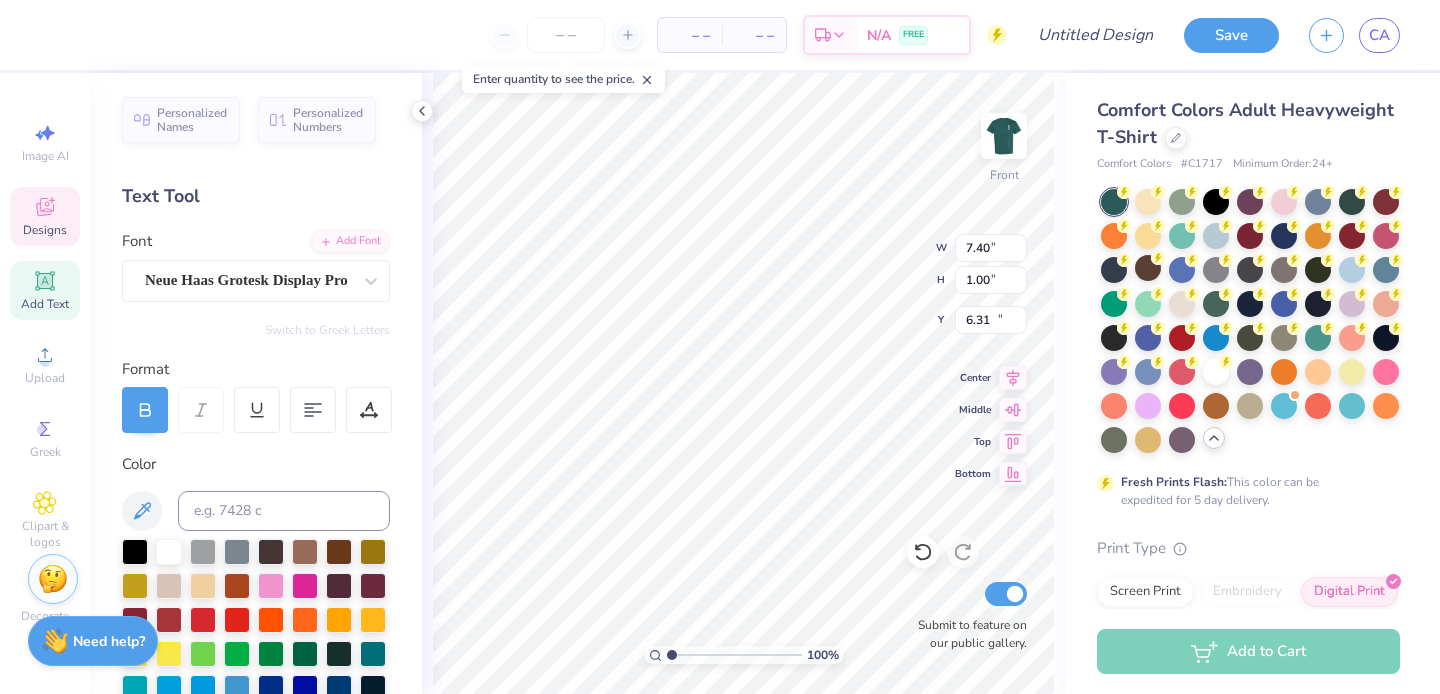 type on "6.07" 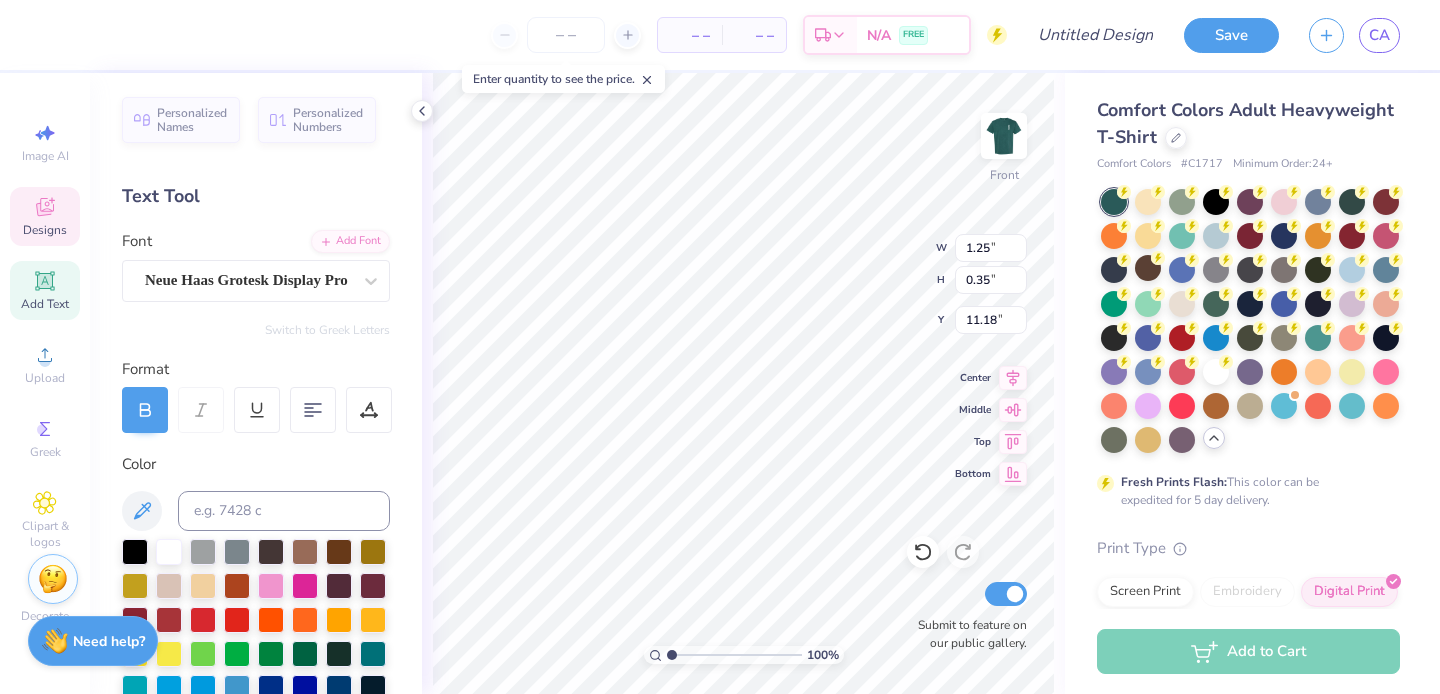 type on "11.17" 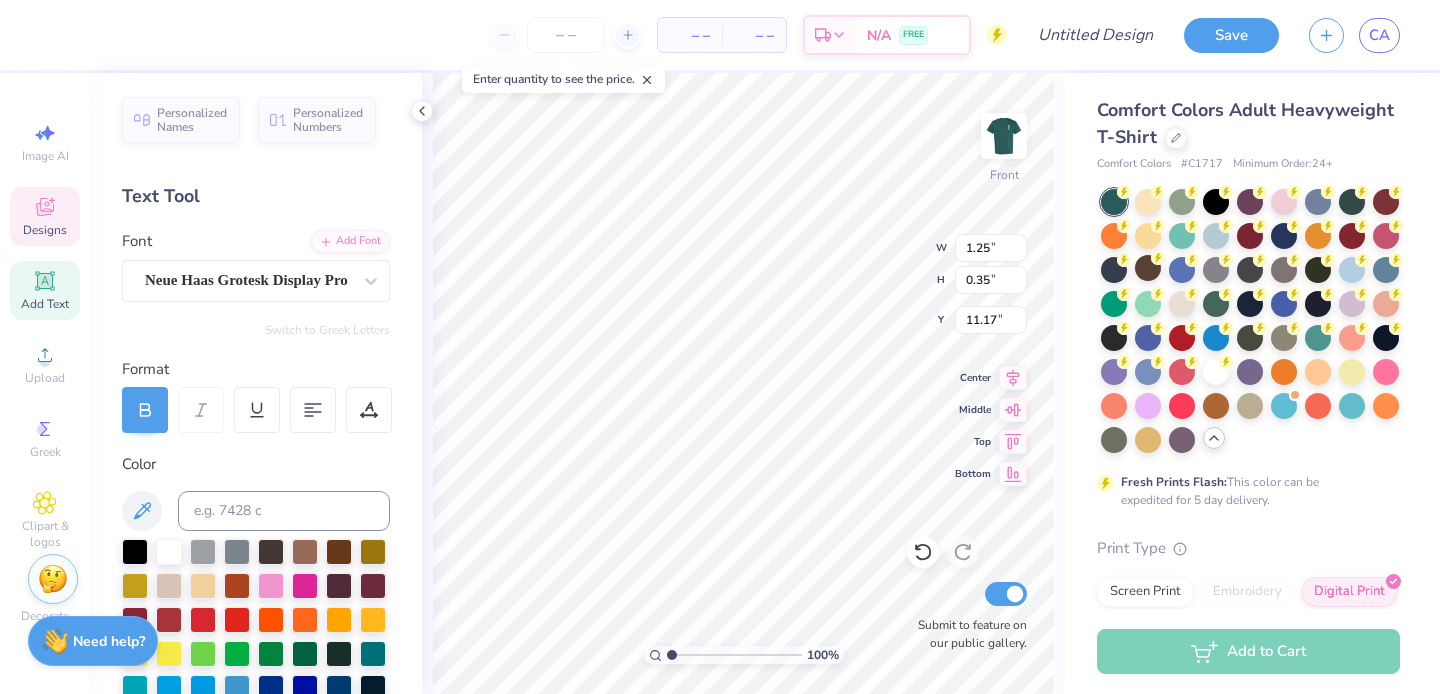 type on "2.85" 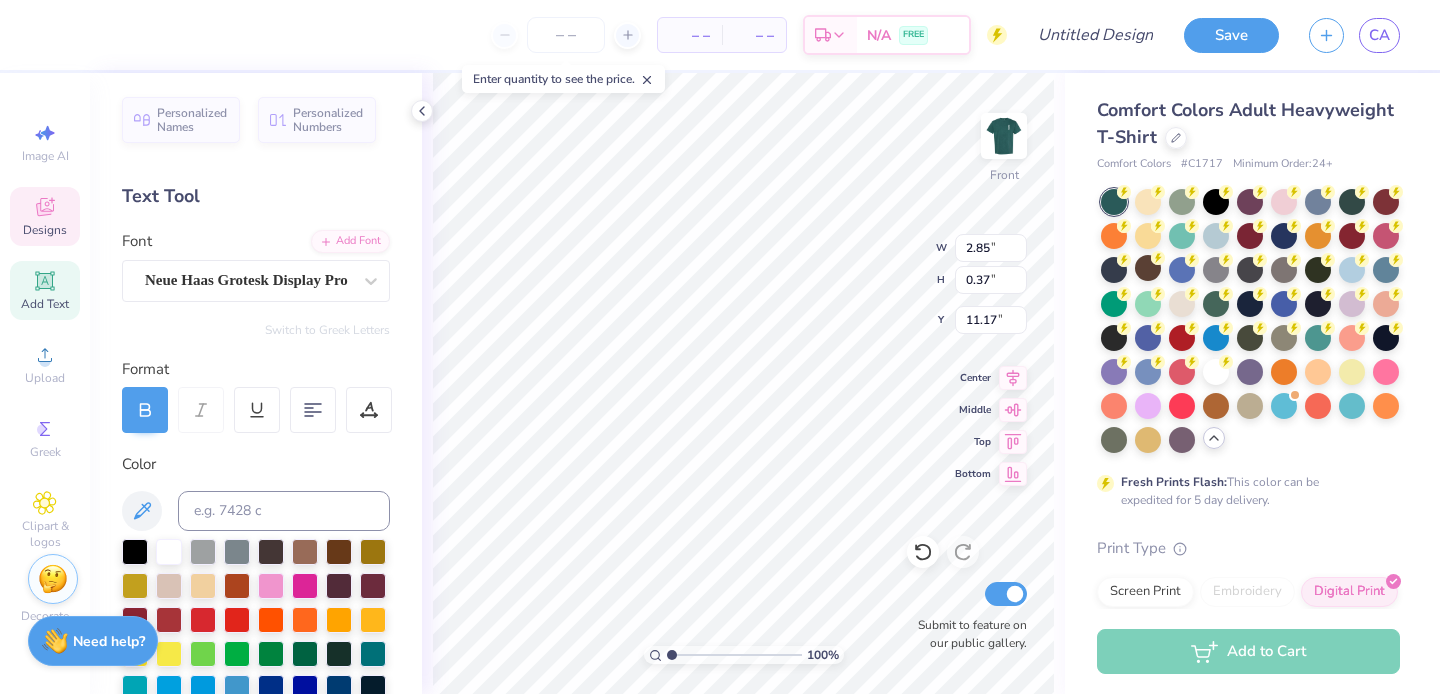 type on "1.74" 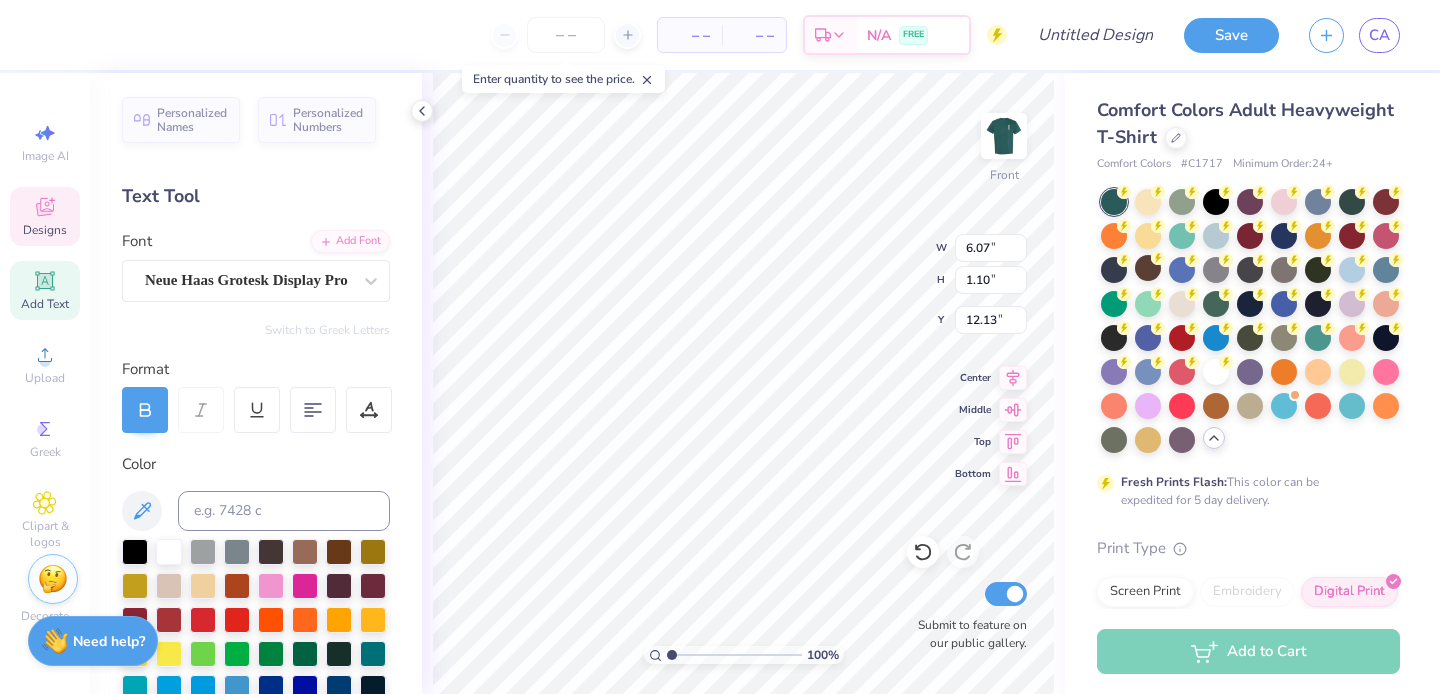 type on "11.97" 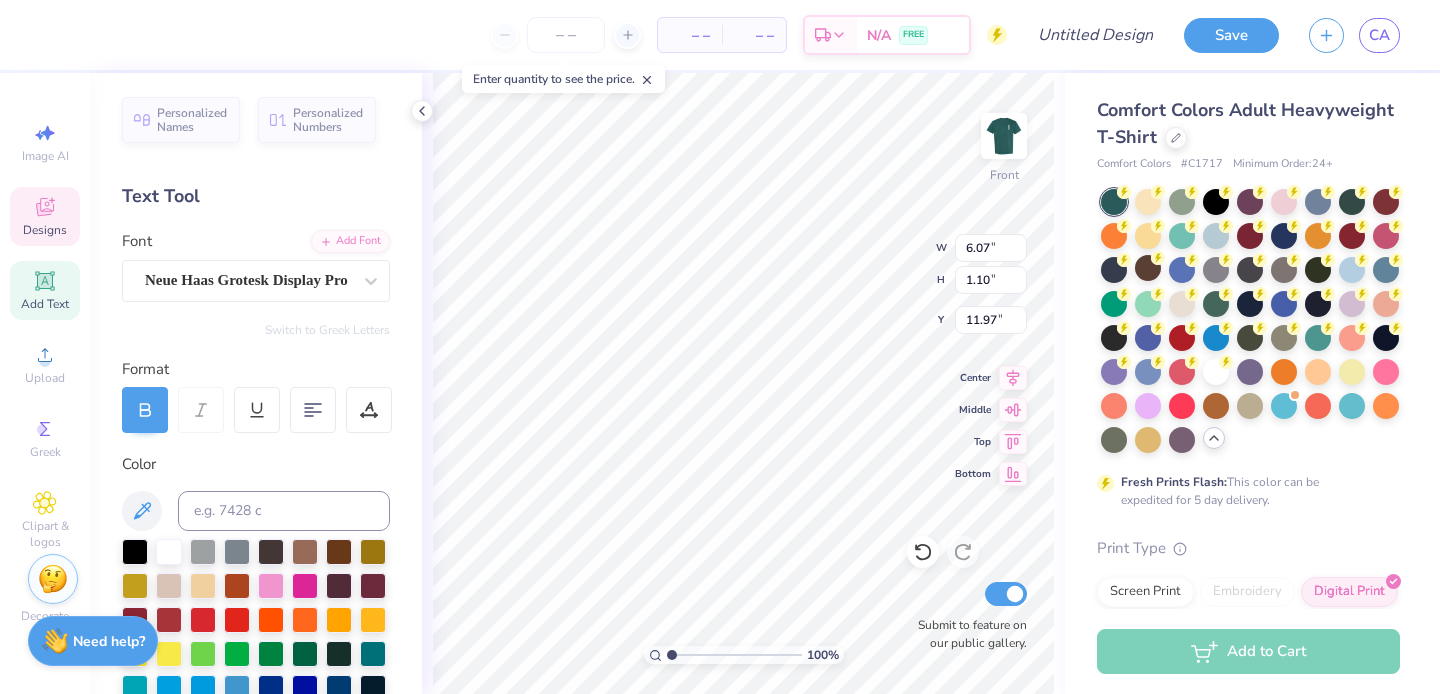 type on "3.69" 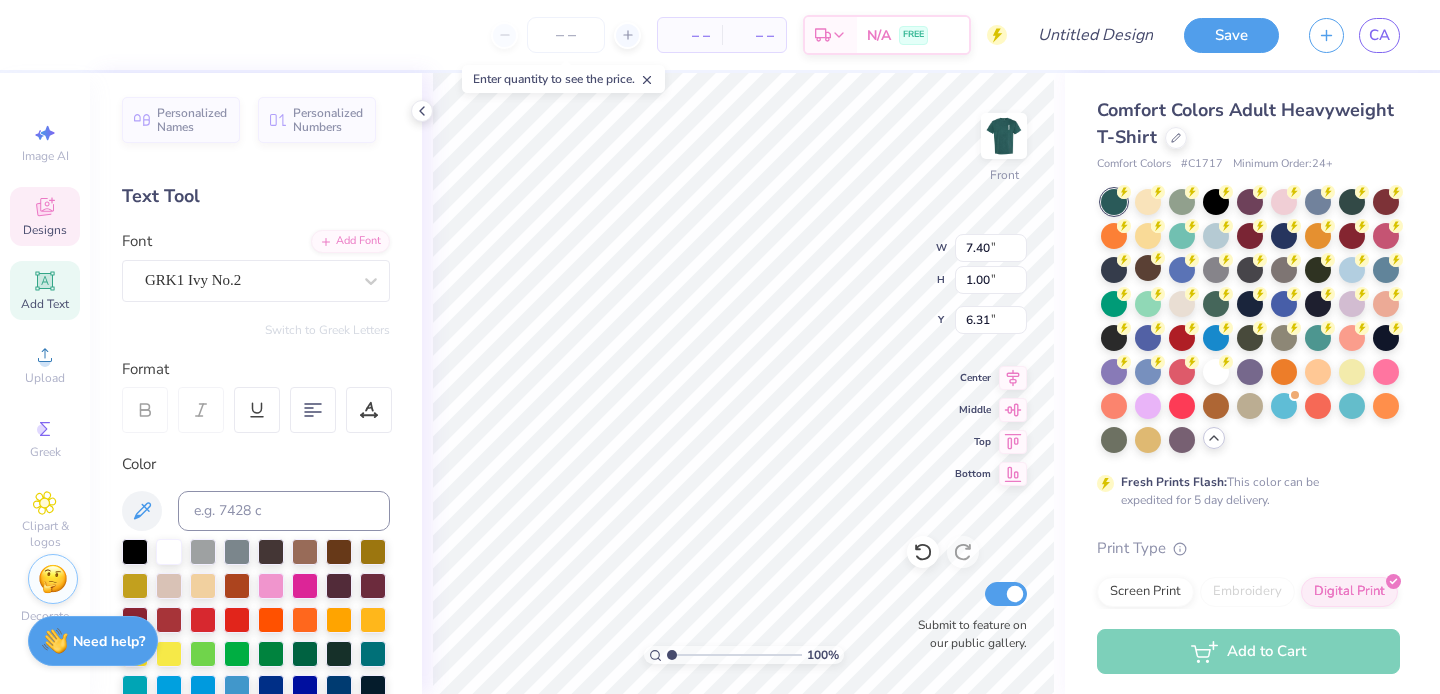 type on "13.25" 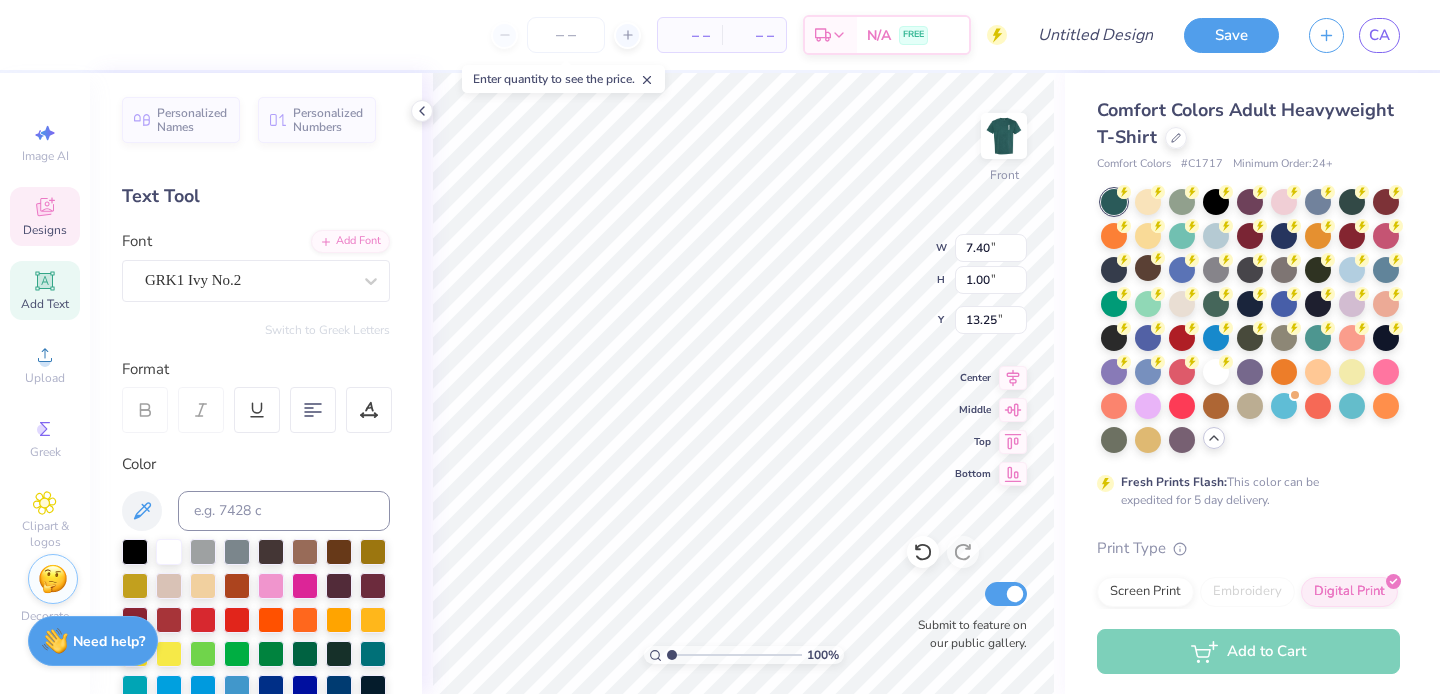 type on "2.90" 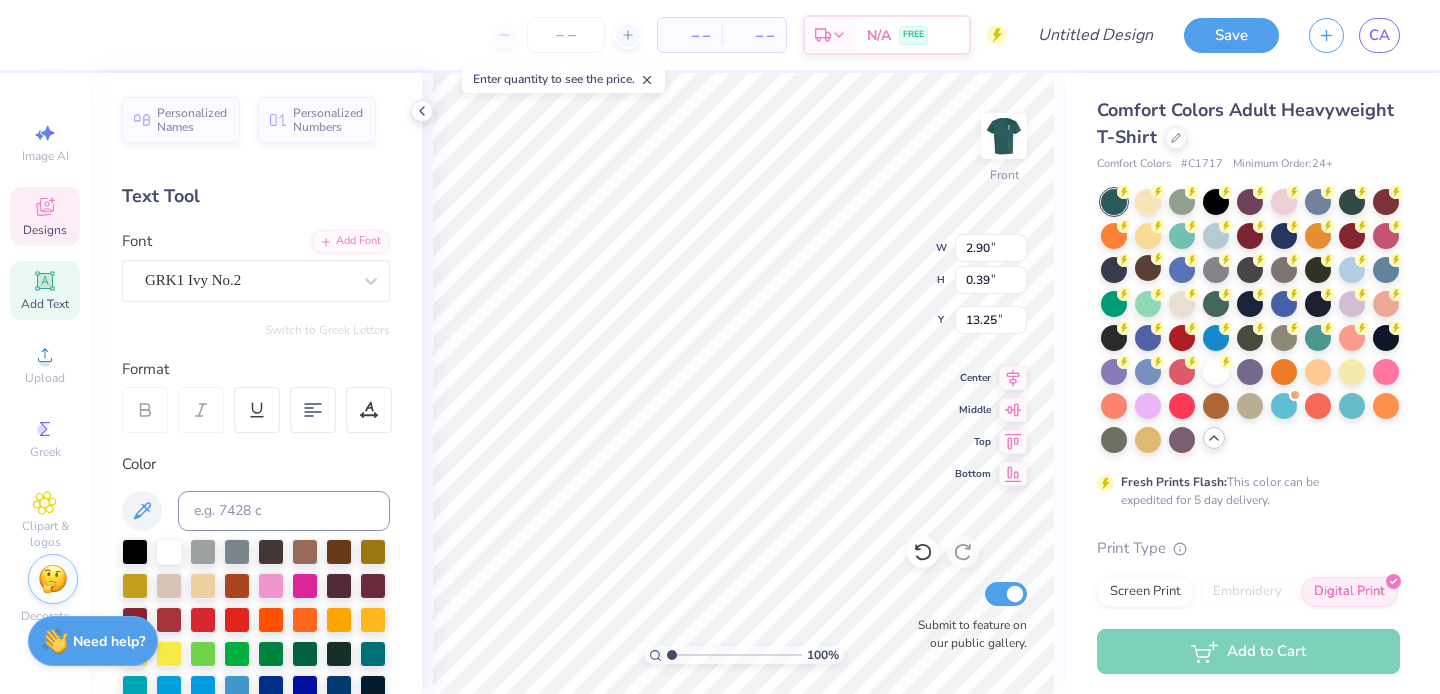 type on "13.00" 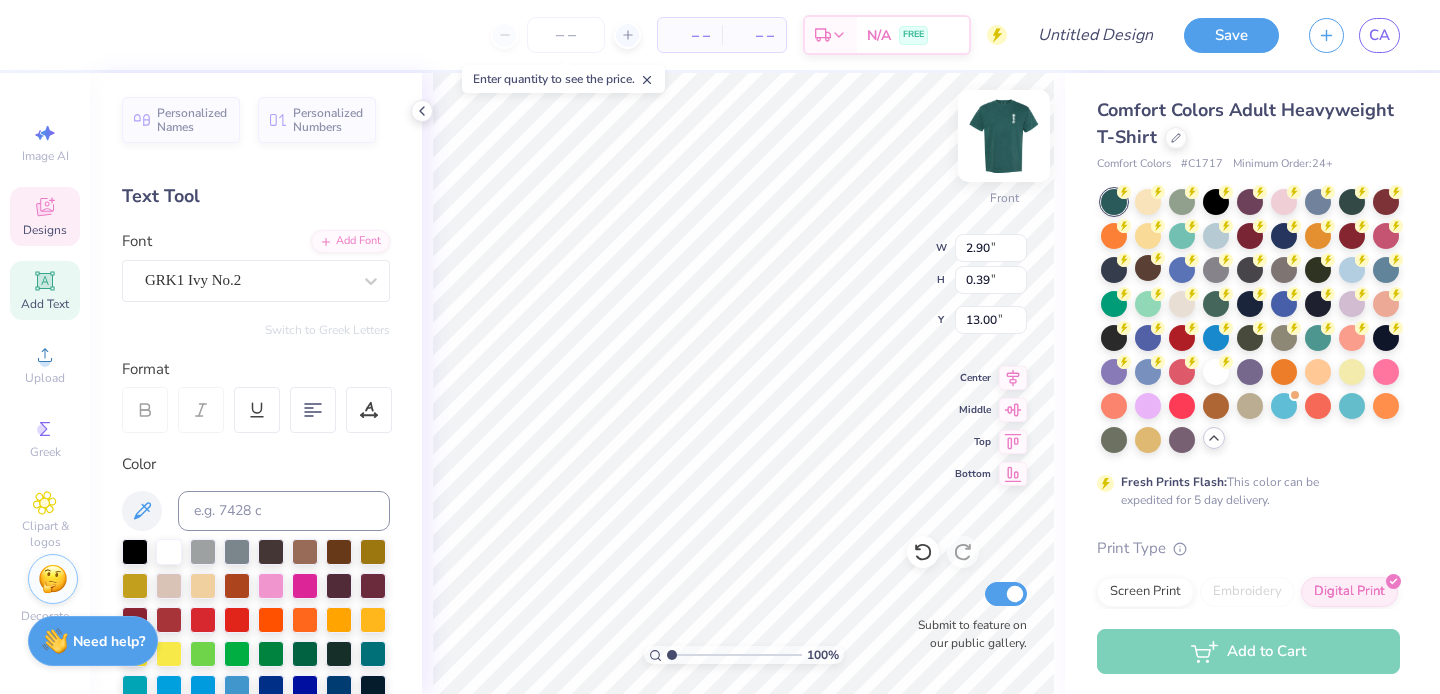 click at bounding box center (1004, 136) 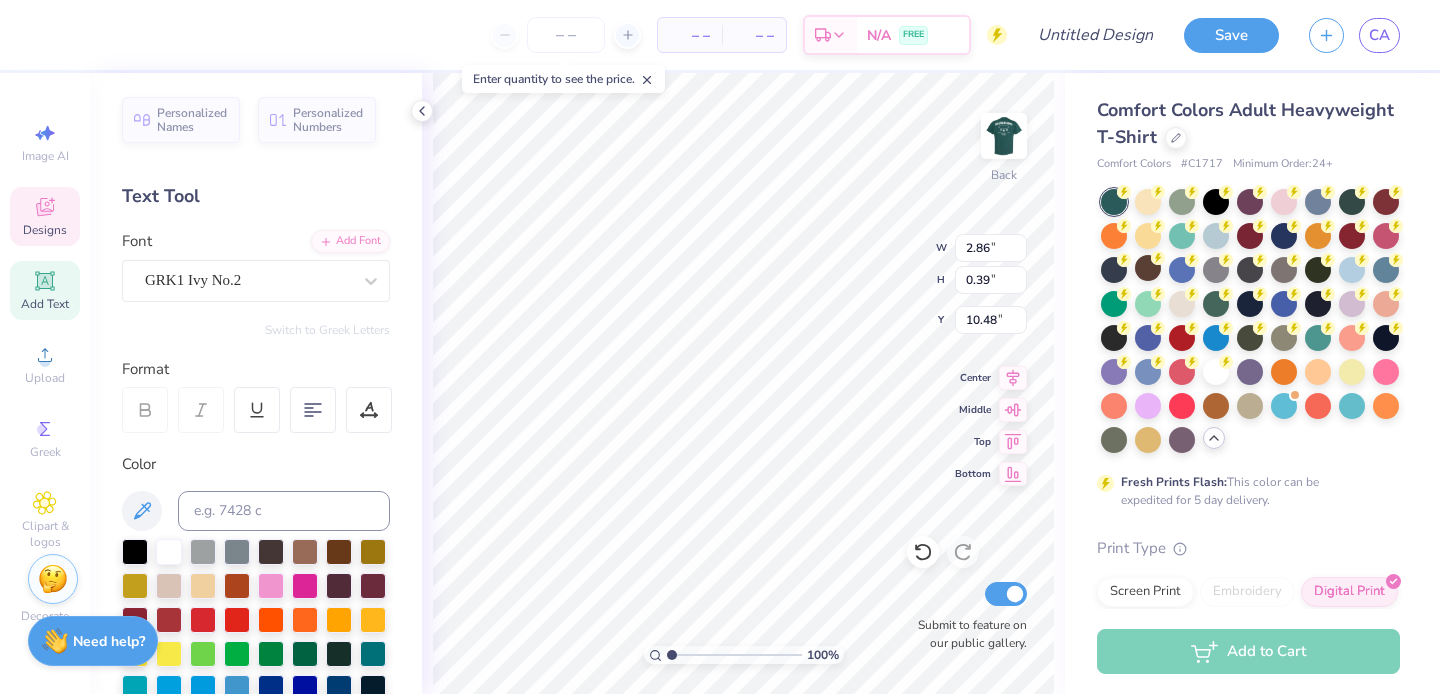 type on "7.44" 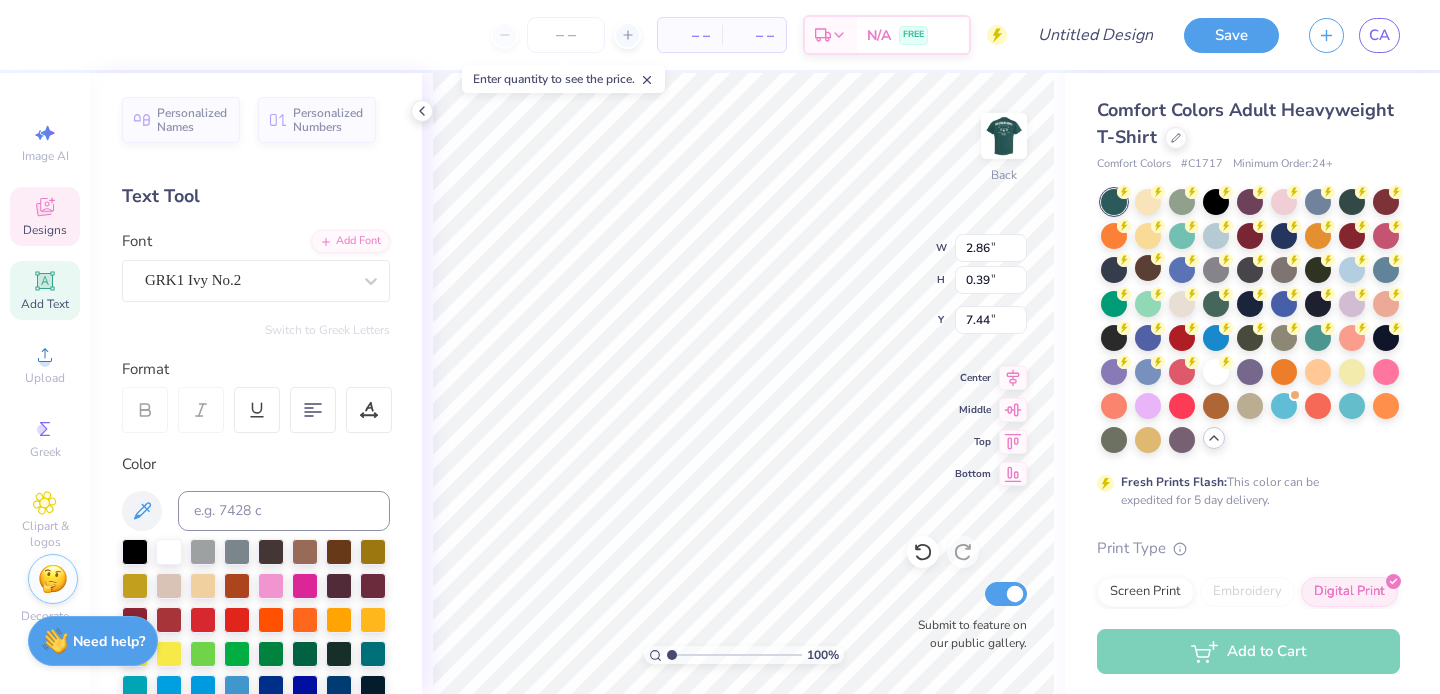 type on "0.88" 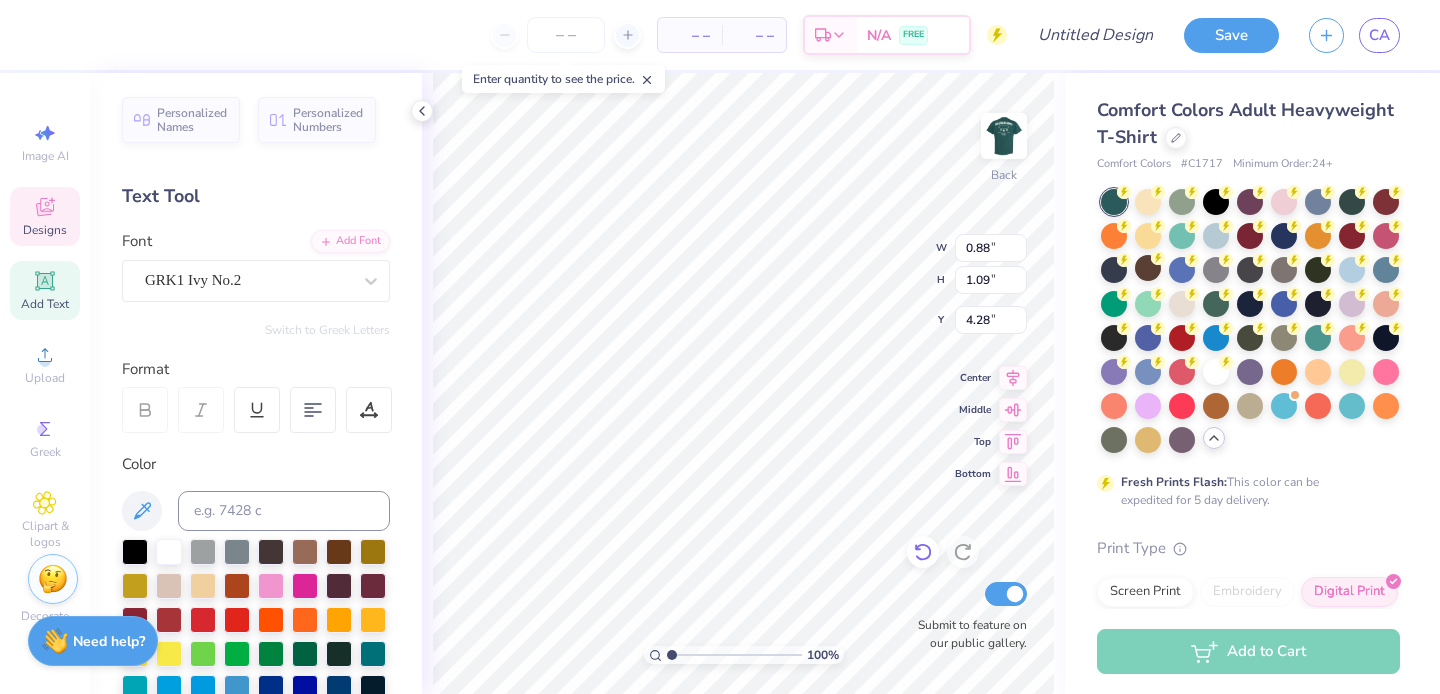click 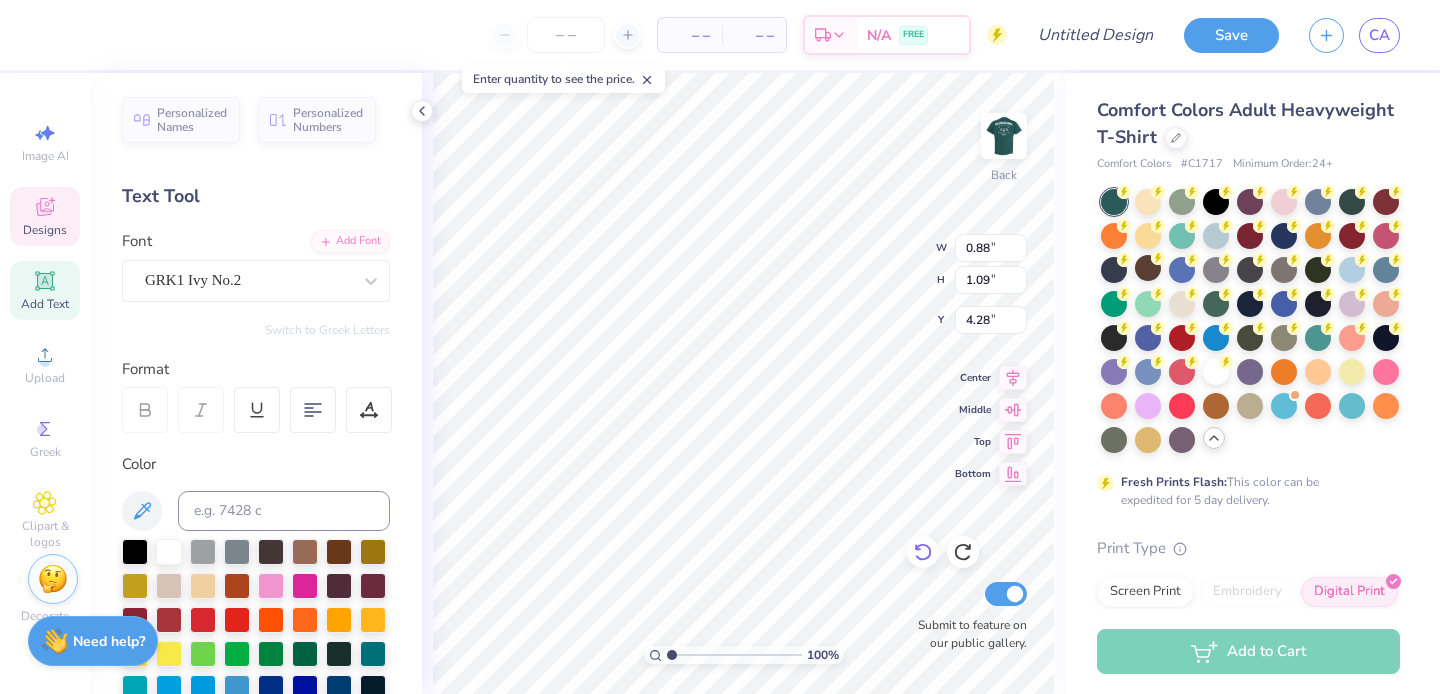 type on "4.12" 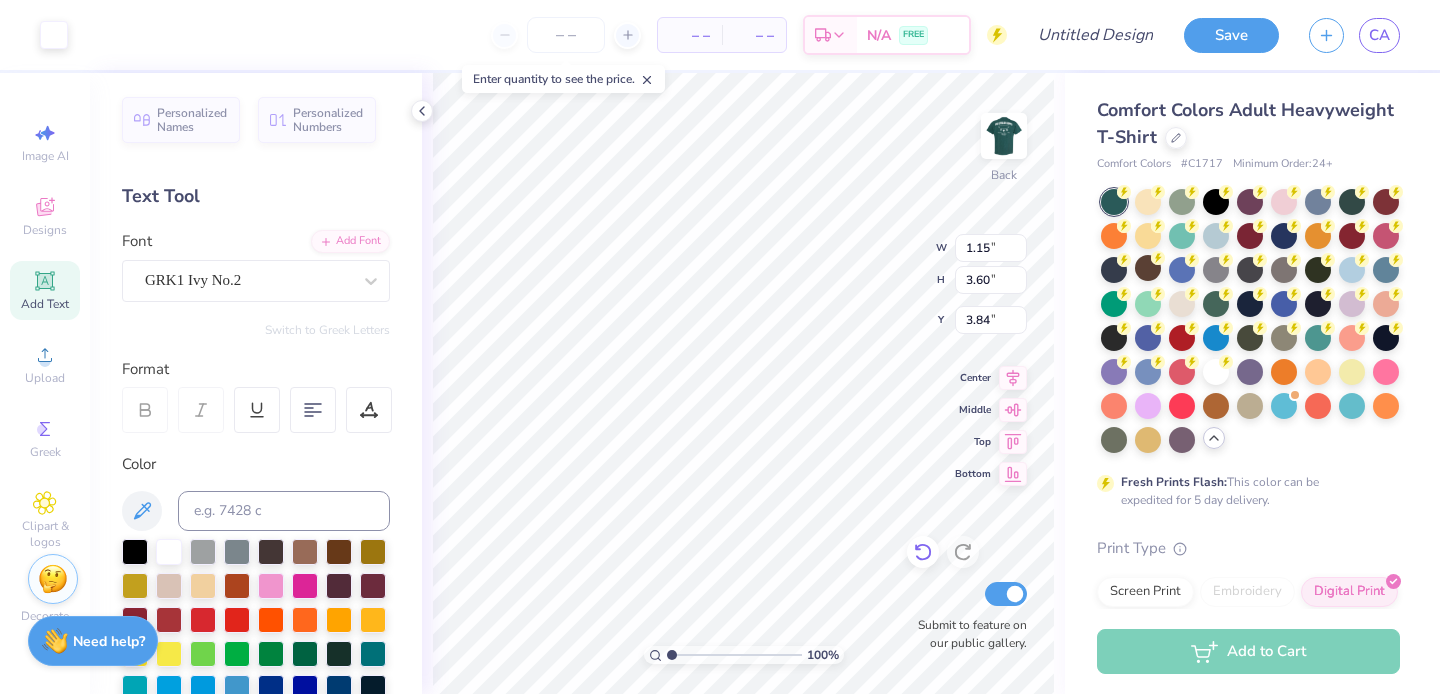 type on "3.84" 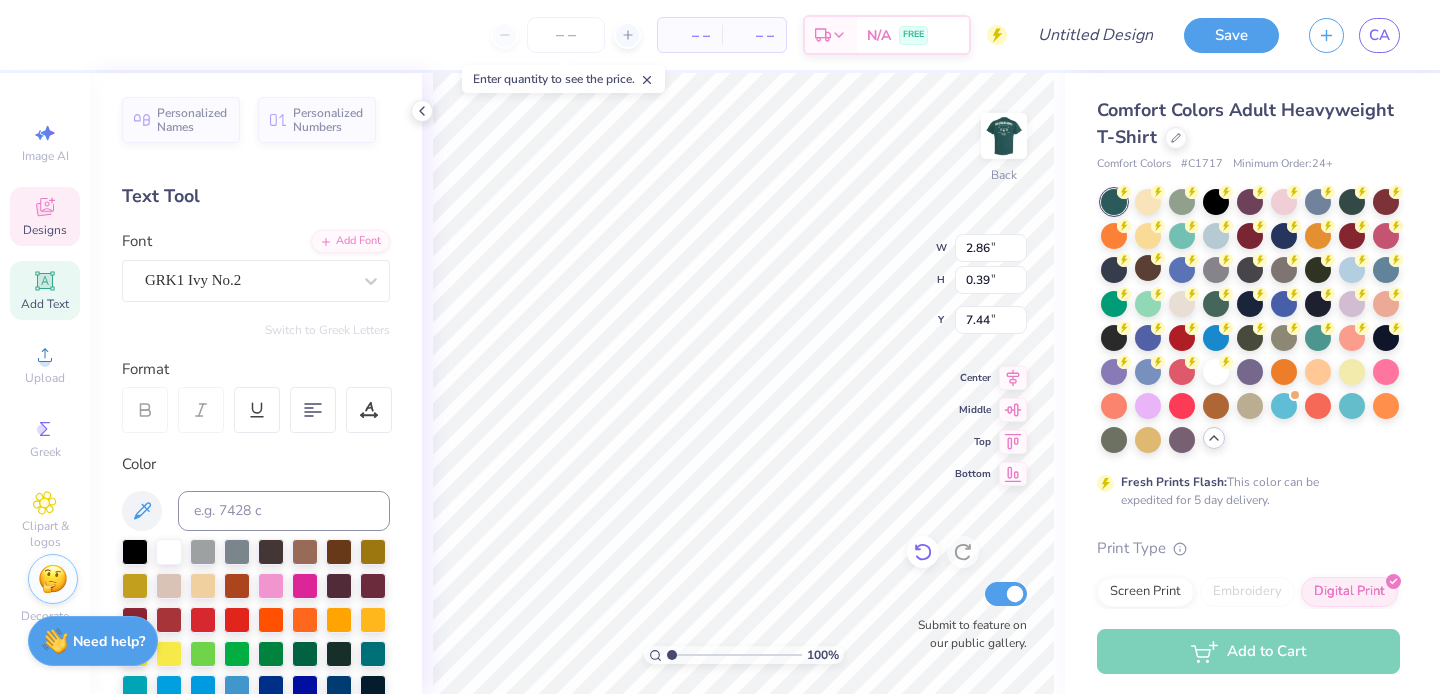type on "7.93" 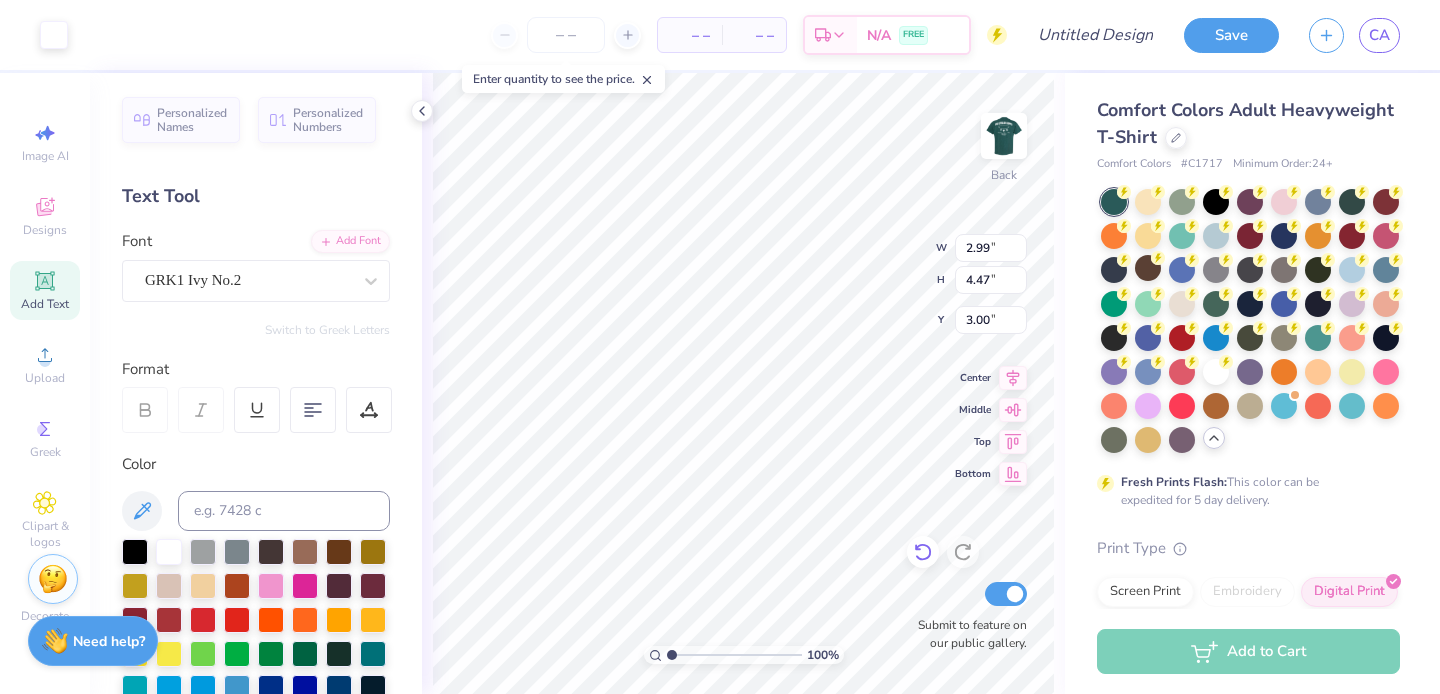 type on "3.00" 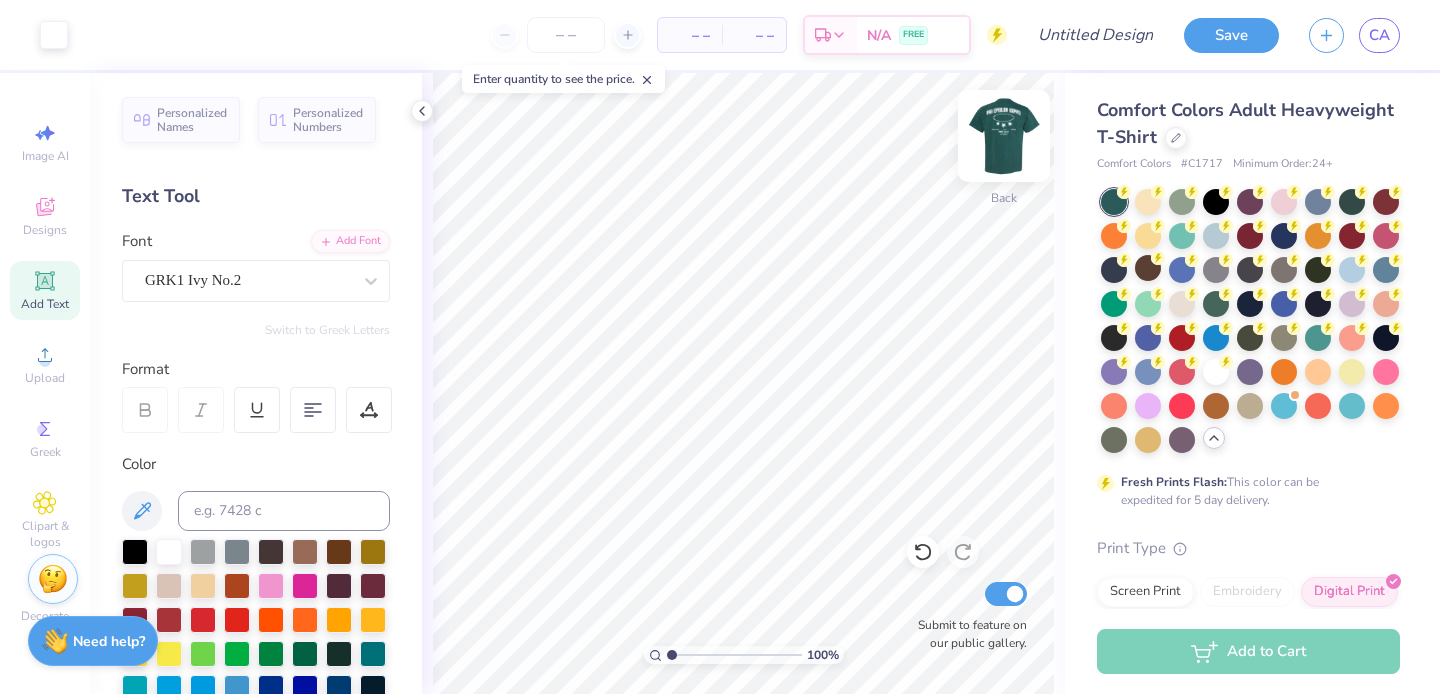 click at bounding box center [1004, 136] 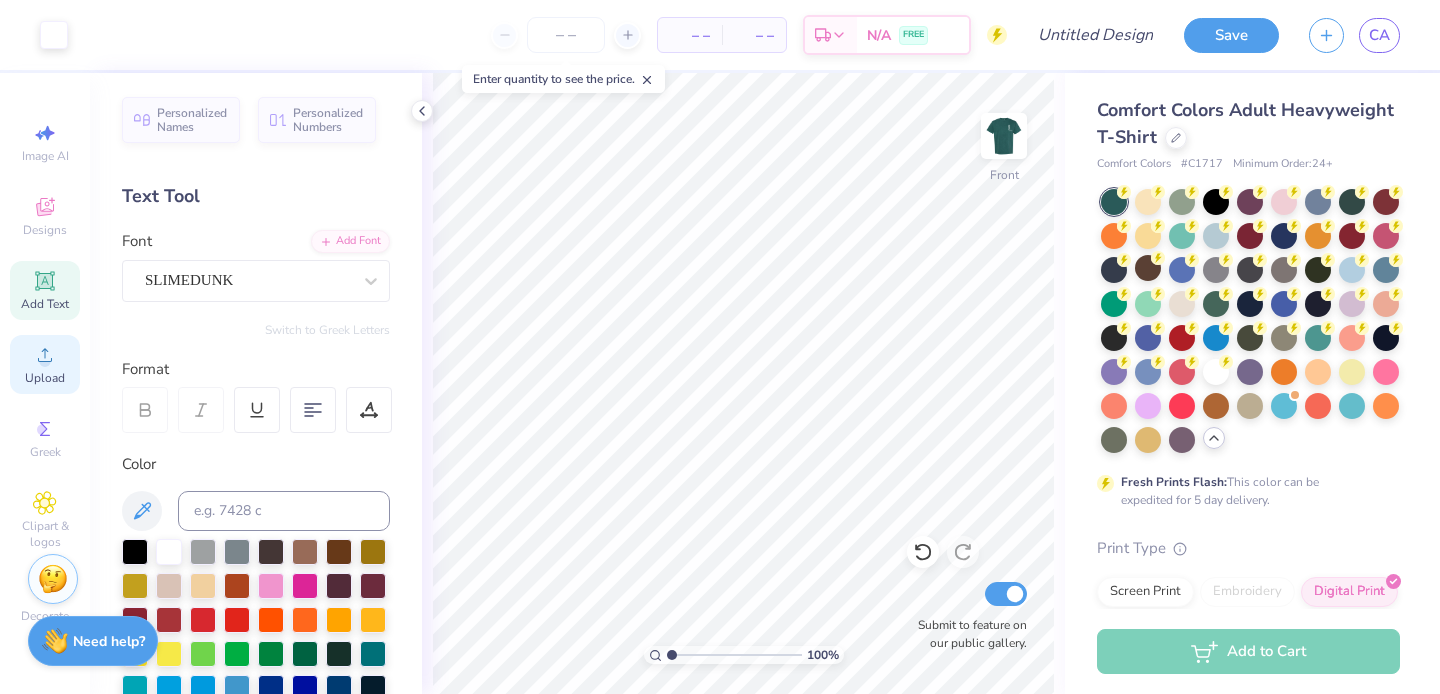 click 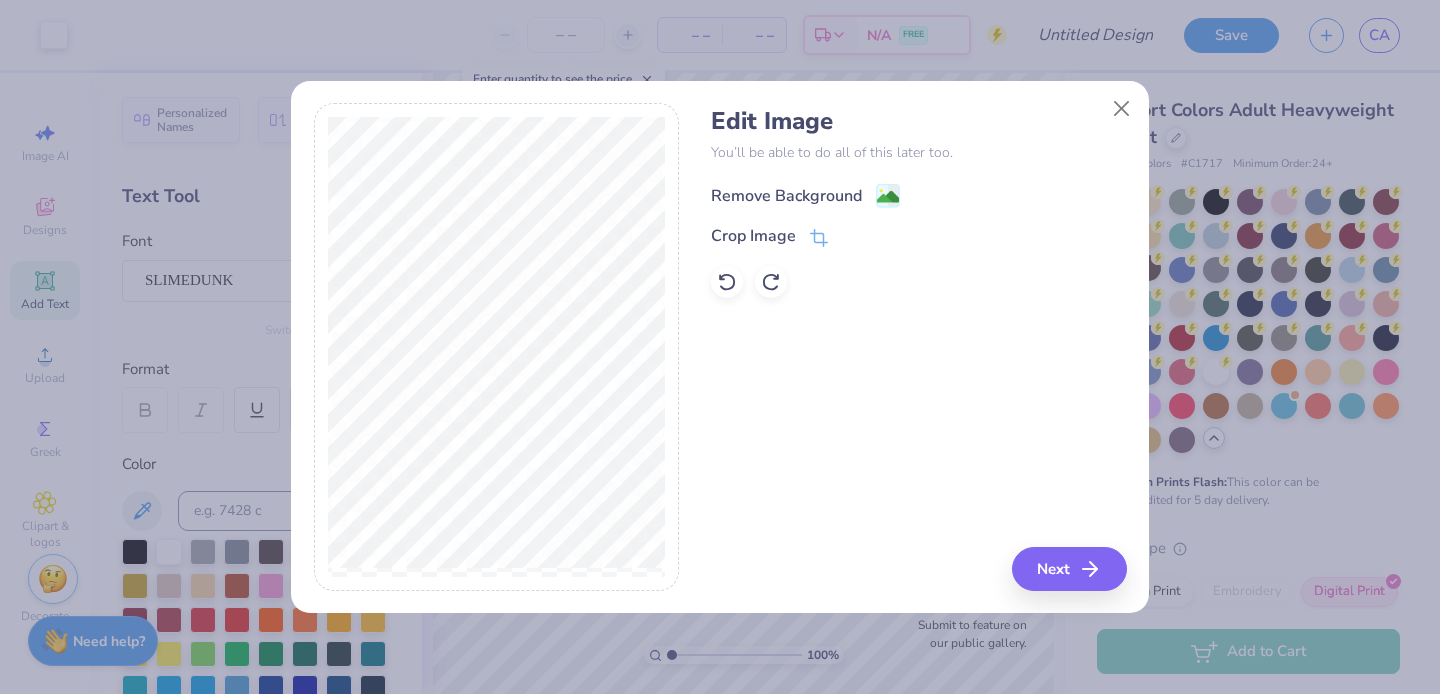 click on "Remove Background" at bounding box center (786, 196) 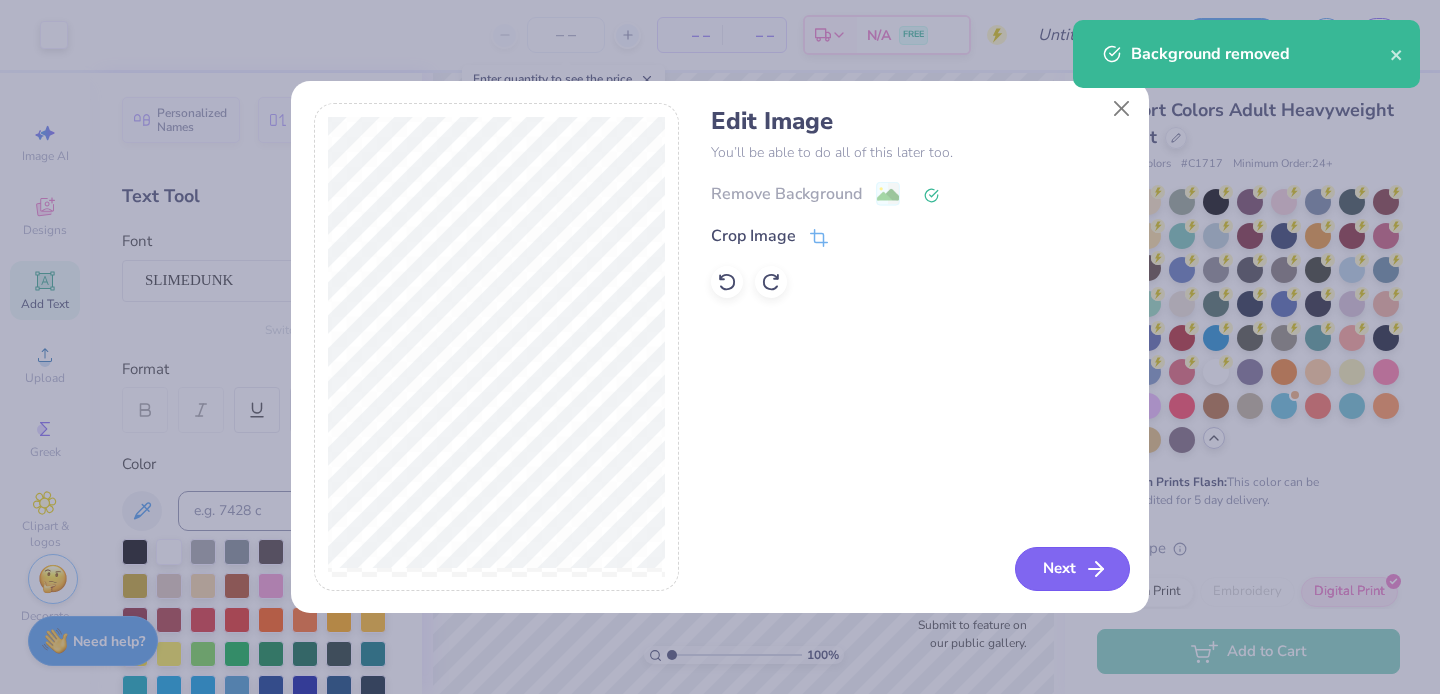 click on "Next" at bounding box center [1072, 569] 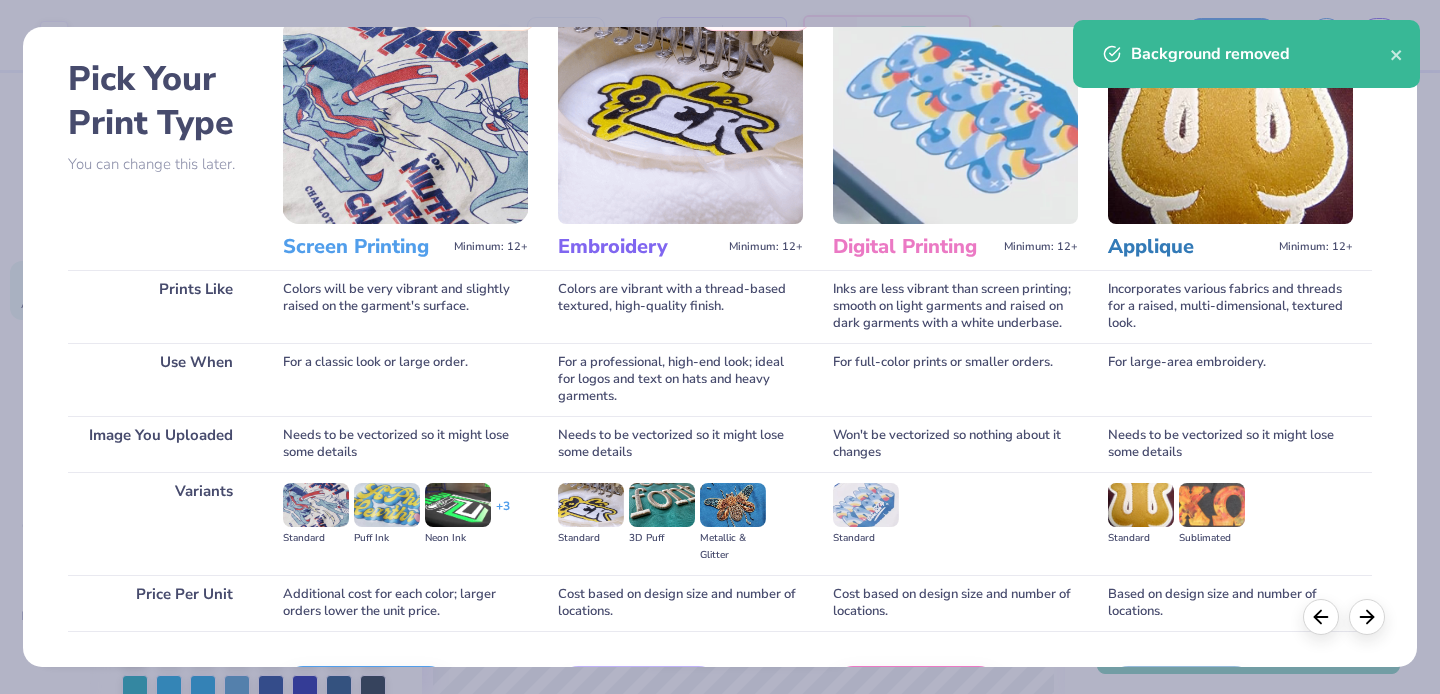 scroll, scrollTop: 203, scrollLeft: 0, axis: vertical 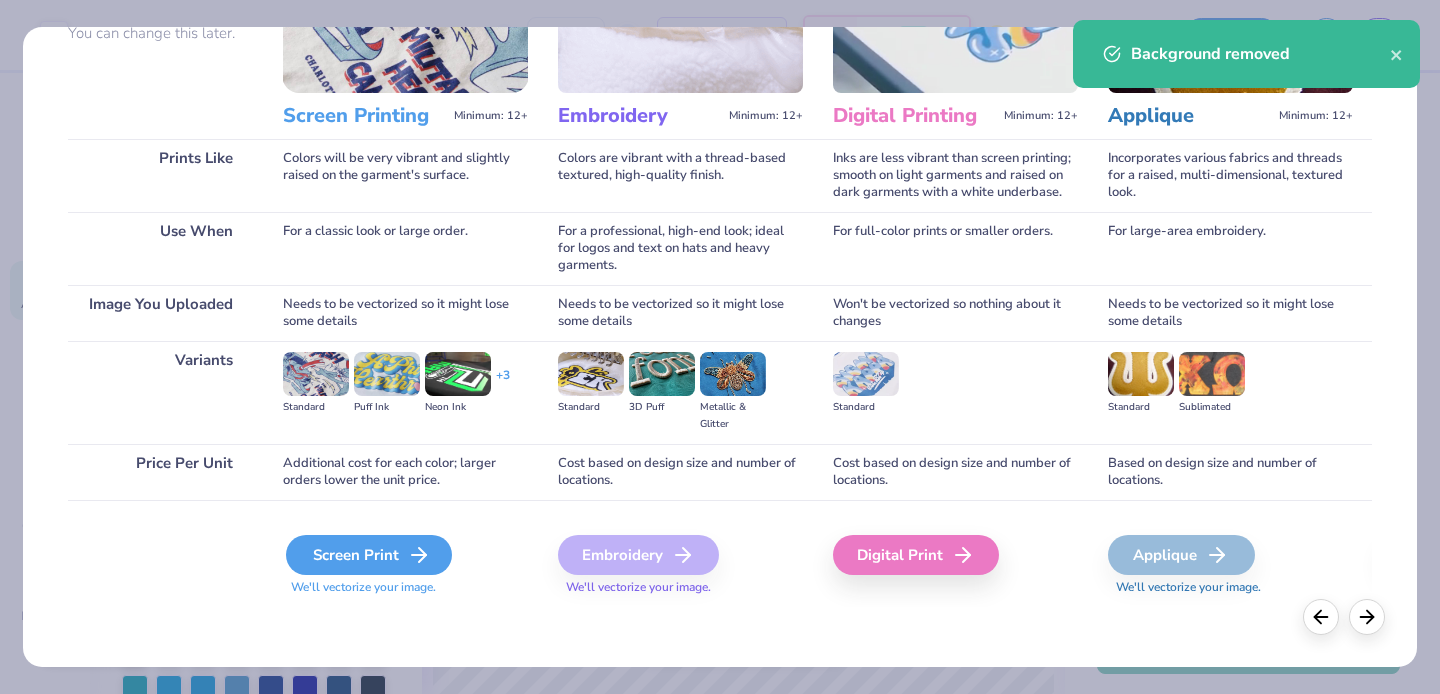 click on "Screen Print" at bounding box center (369, 555) 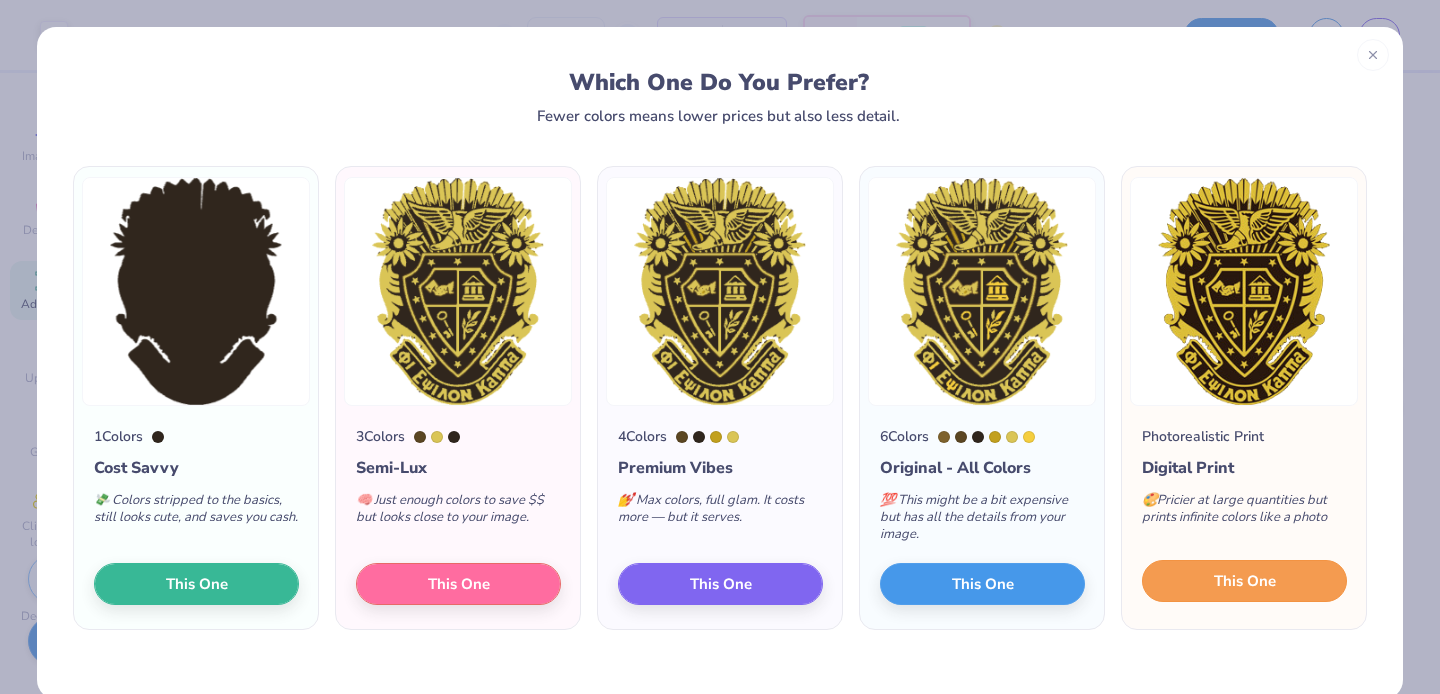 click on "This One" at bounding box center [1244, 581] 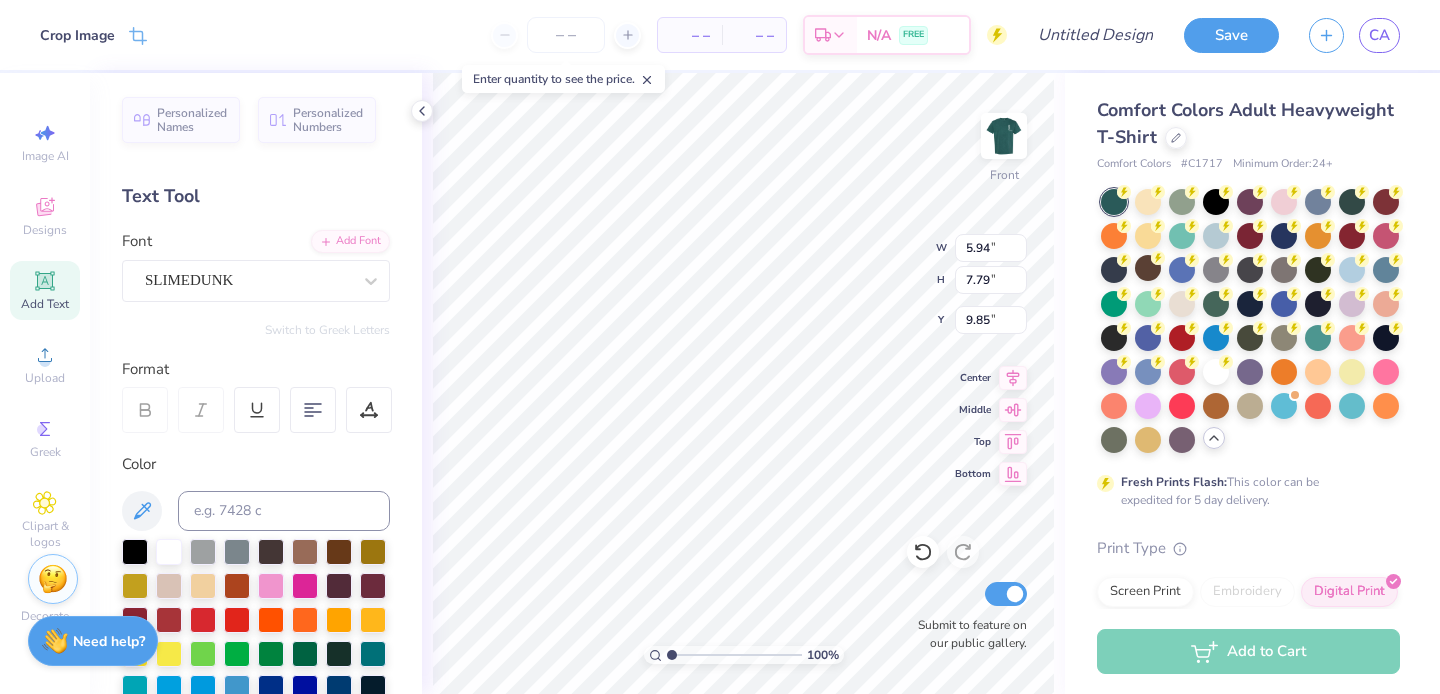type on "5.13" 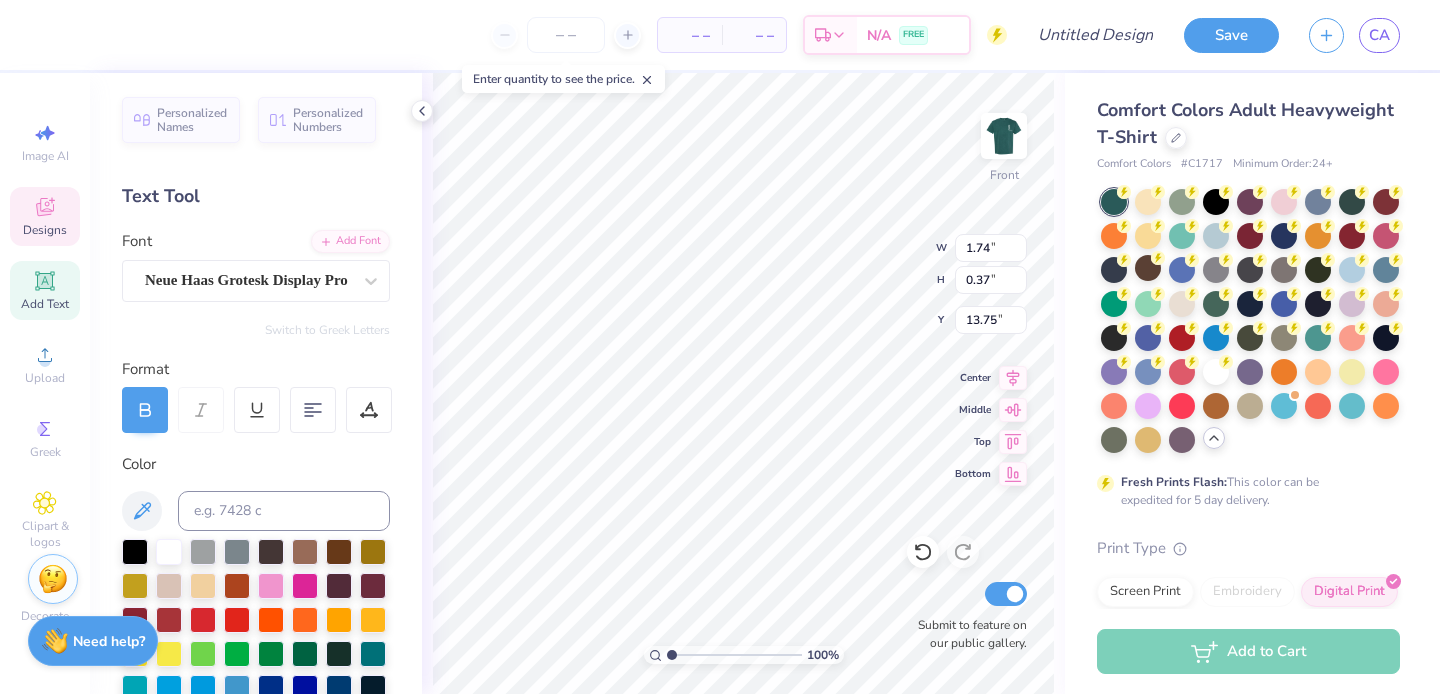 type on "1.74" 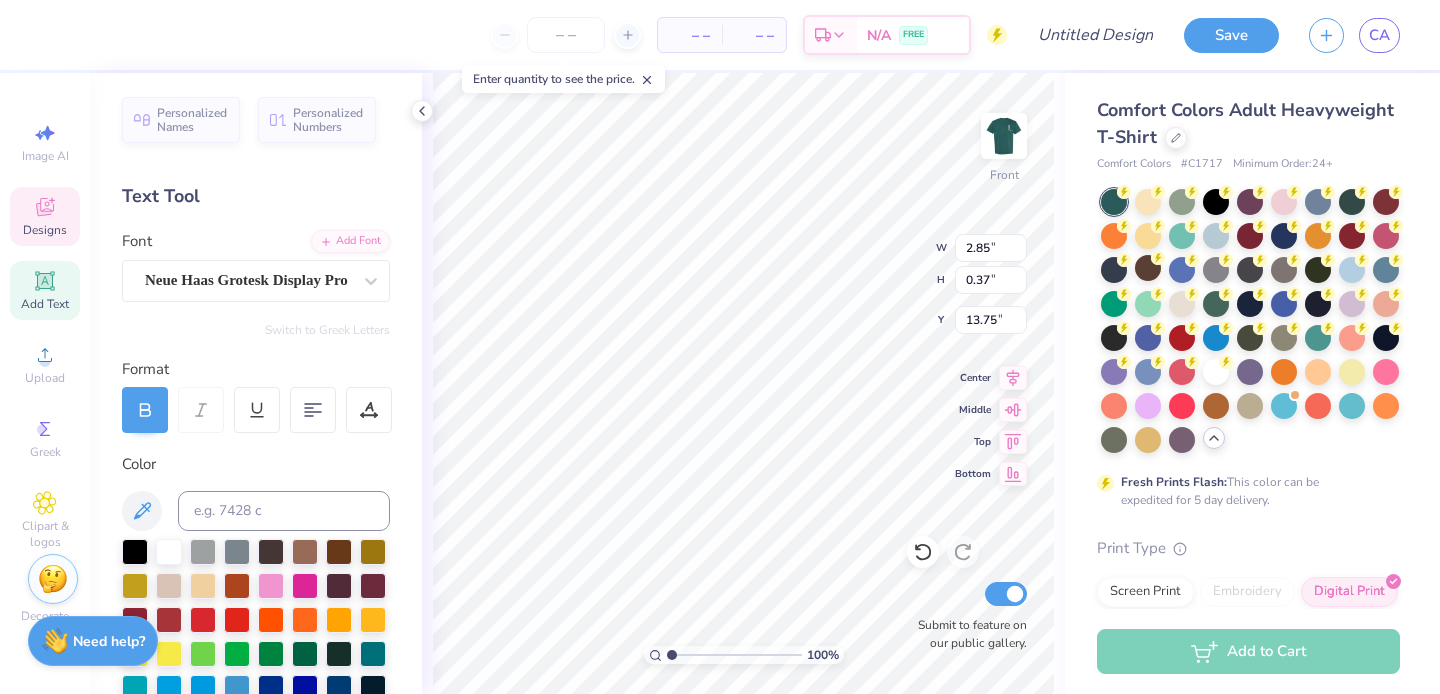 type on "2.78" 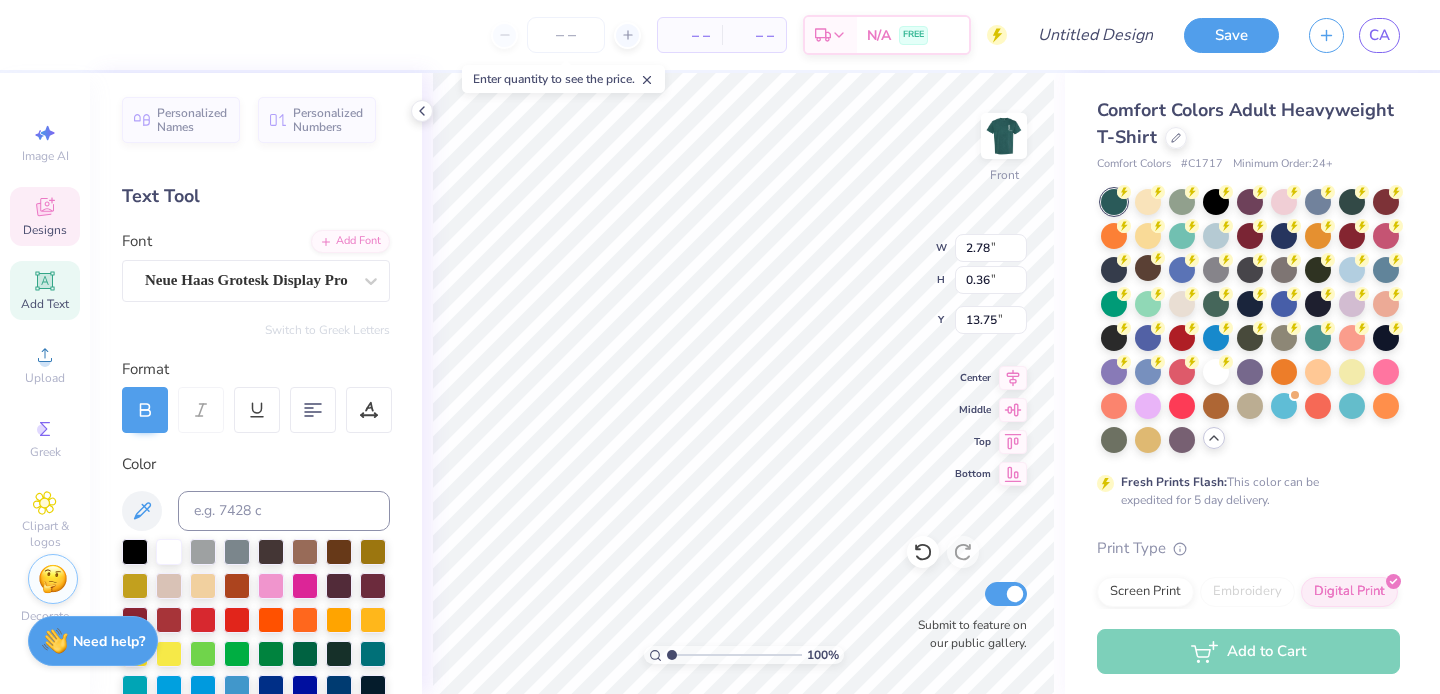 scroll, scrollTop: 0, scrollLeft: 4, axis: horizontal 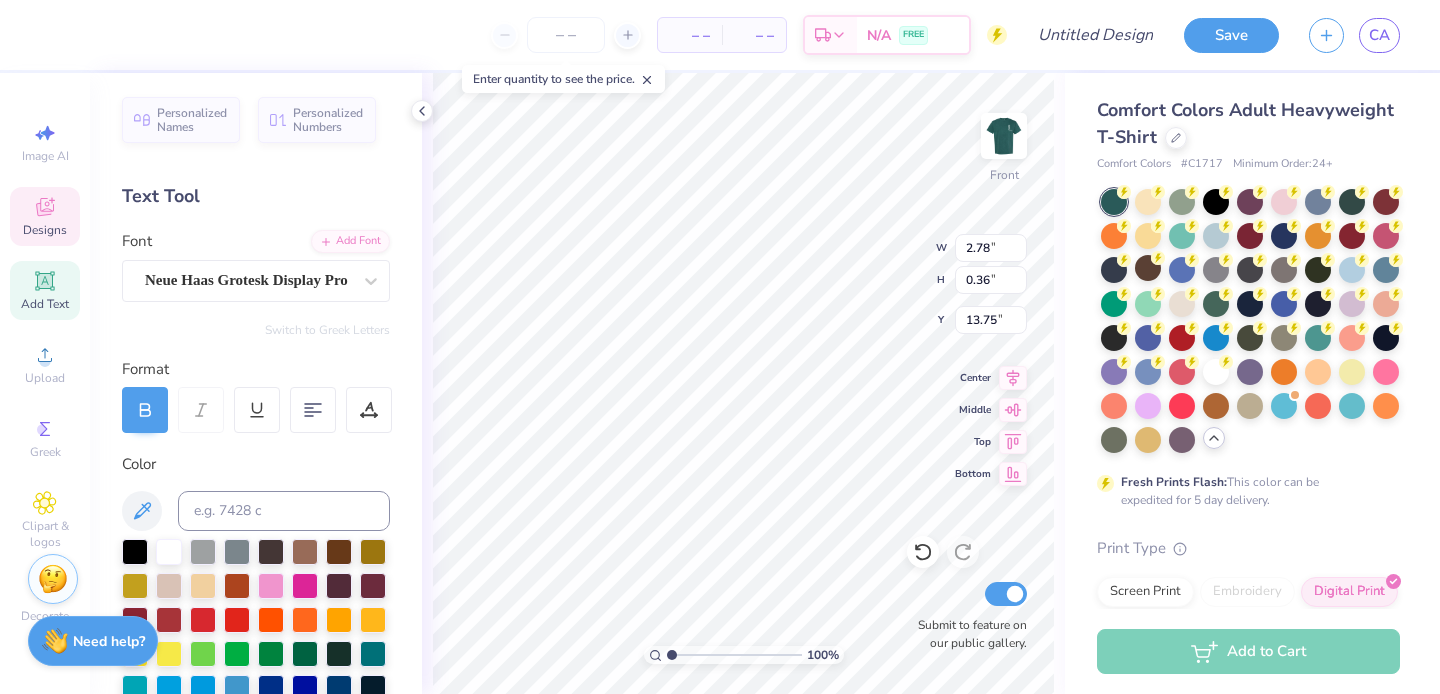 type on "FRIENDSHIP" 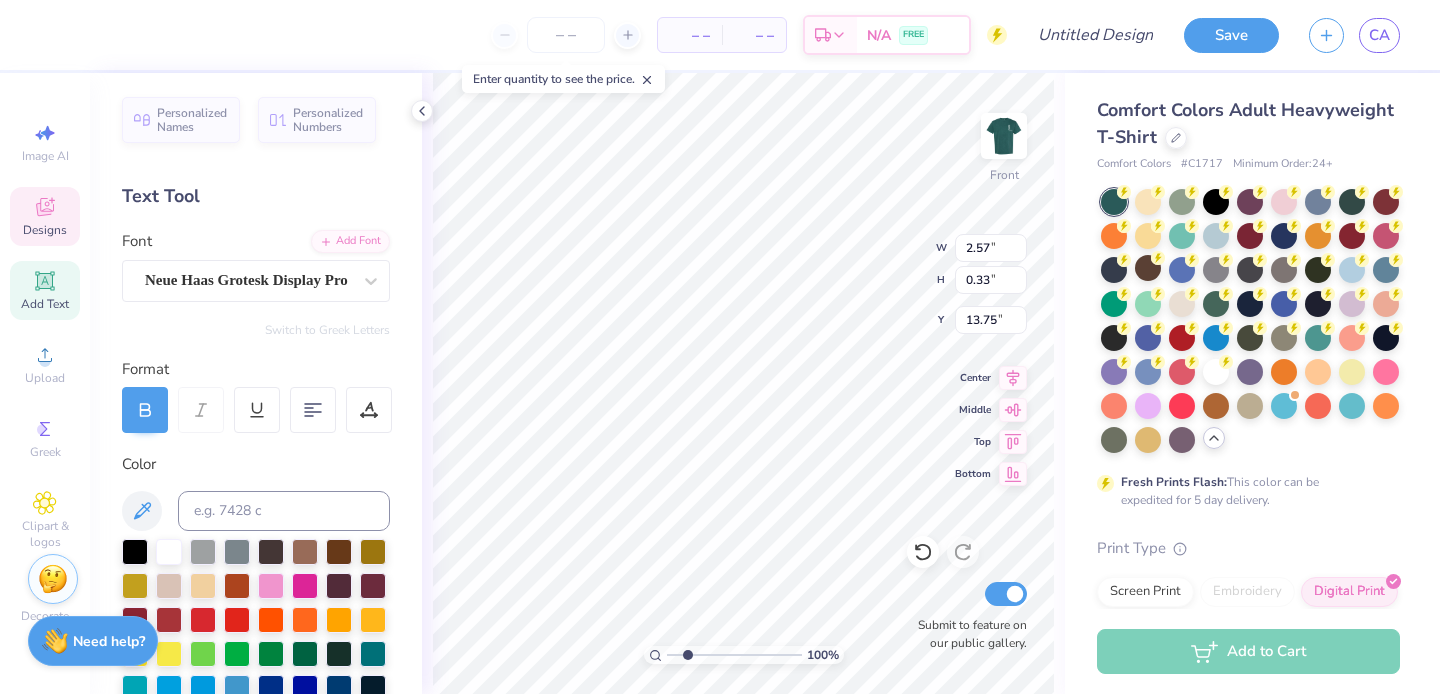 click at bounding box center (734, 655) 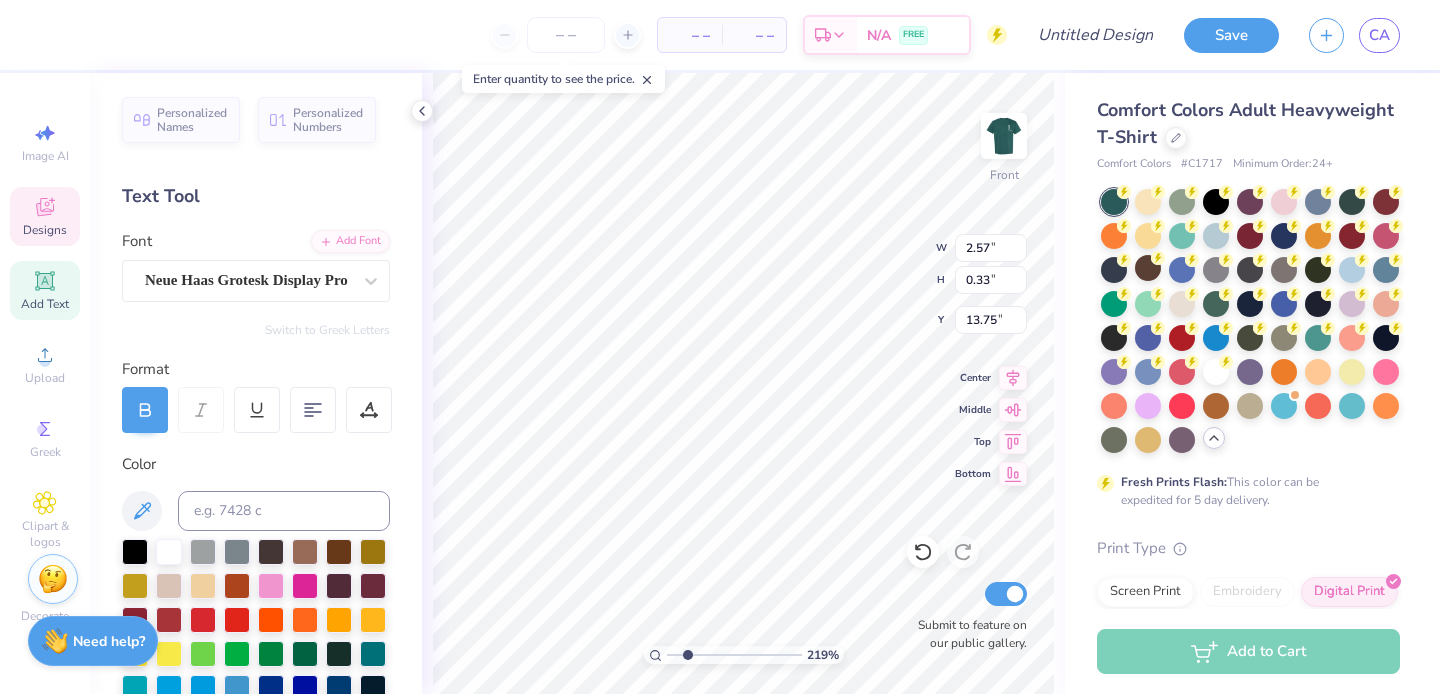 scroll, scrollTop: 0, scrollLeft: 4, axis: horizontal 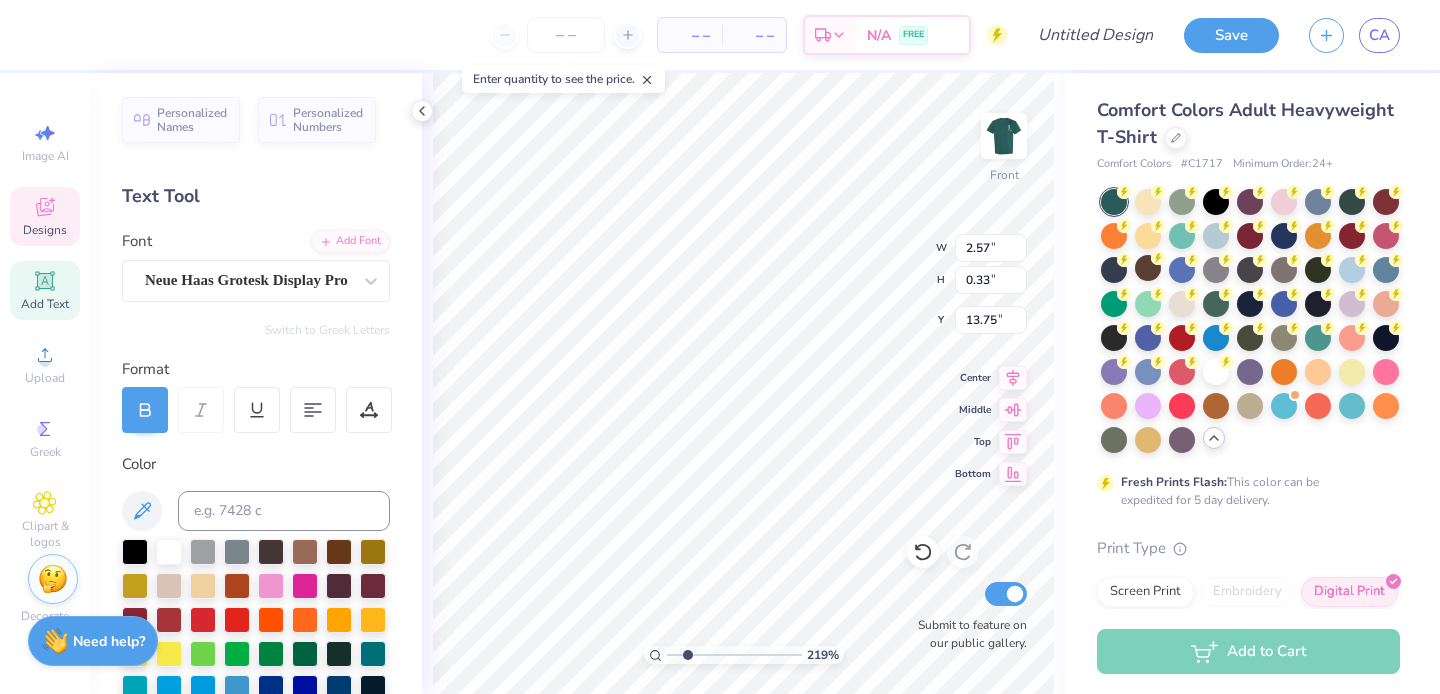 type on "FRIENDSHIP     HATH     POWER" 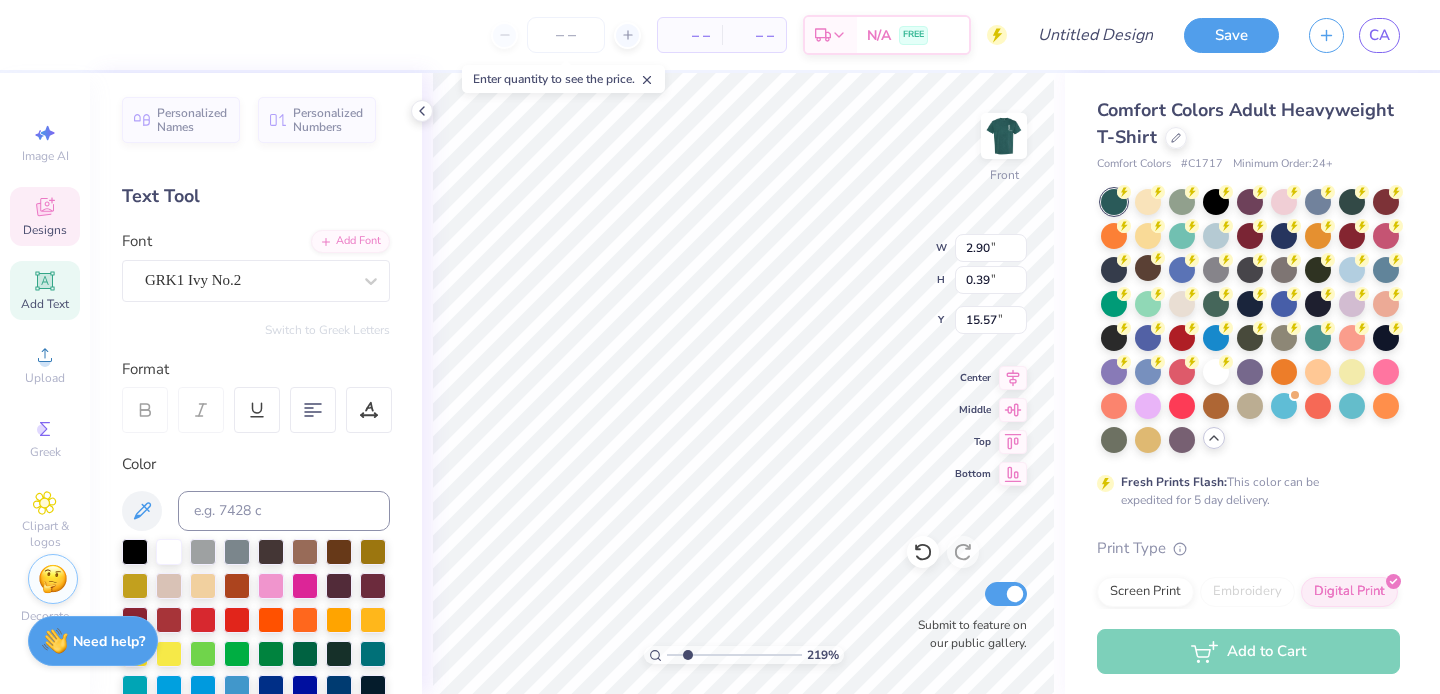 type on "6.02" 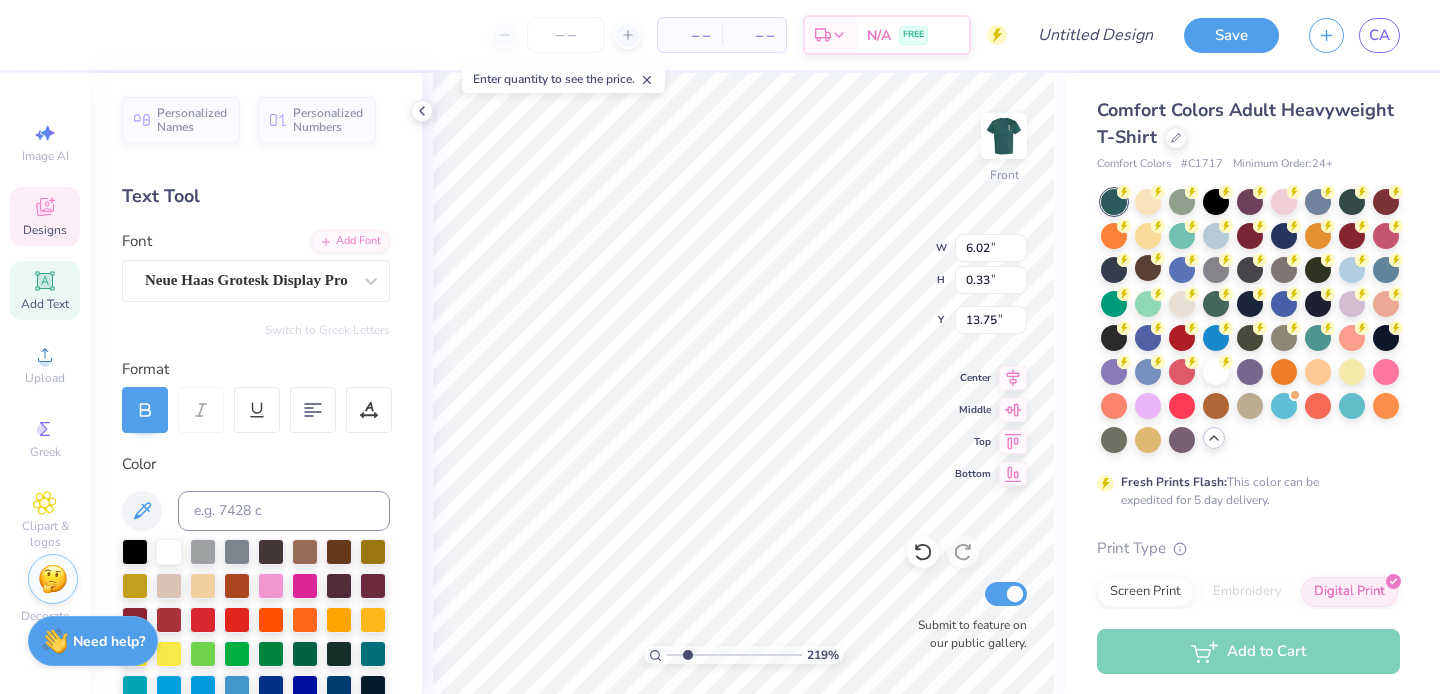 type on "2.90" 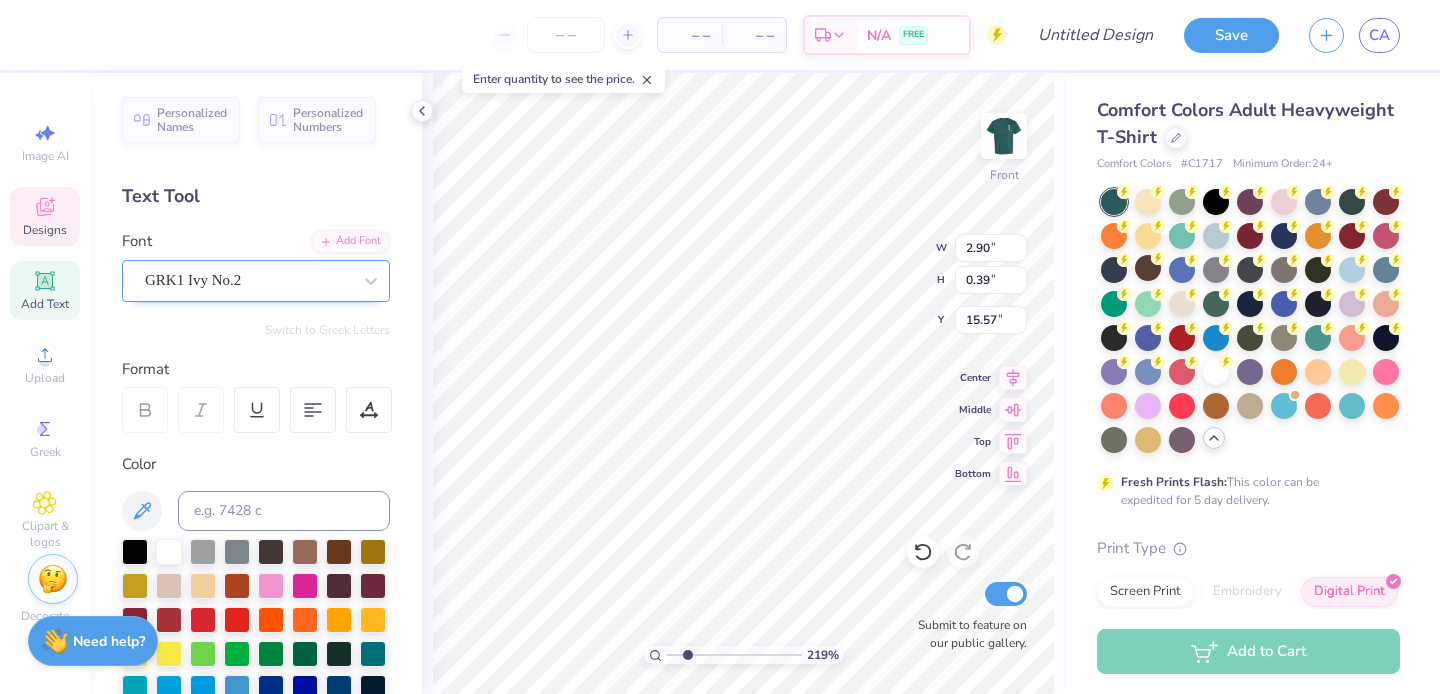click on "GRK1 Ivy No.2" at bounding box center [248, 280] 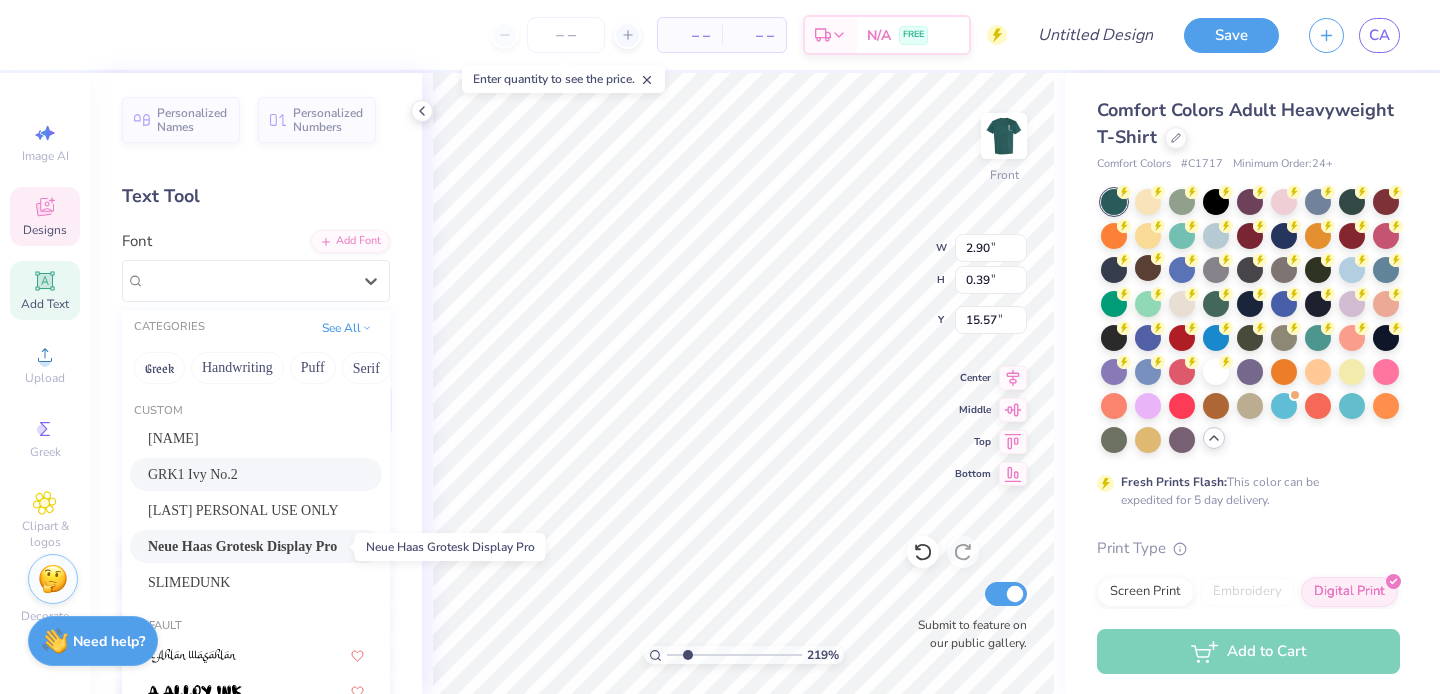 click on "Neue Haas Grotesk Display Pro" at bounding box center (242, 546) 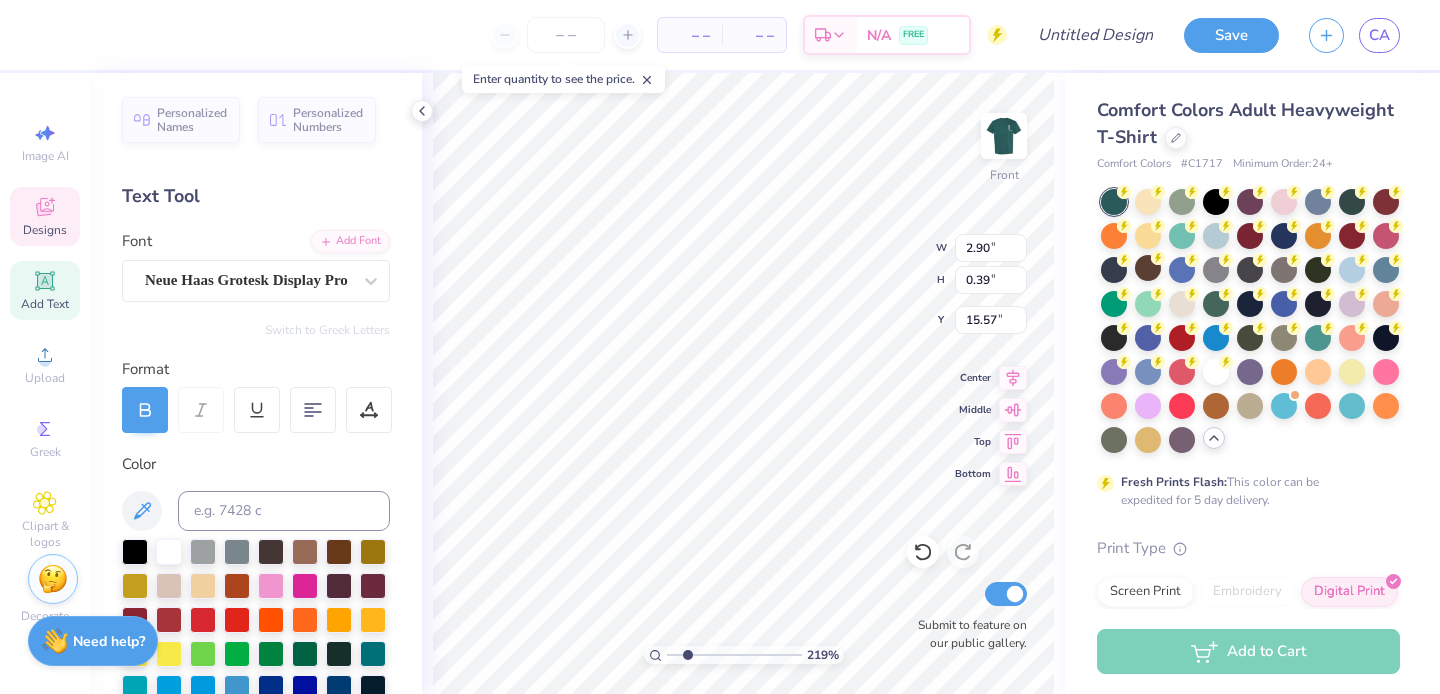 type on "2.09" 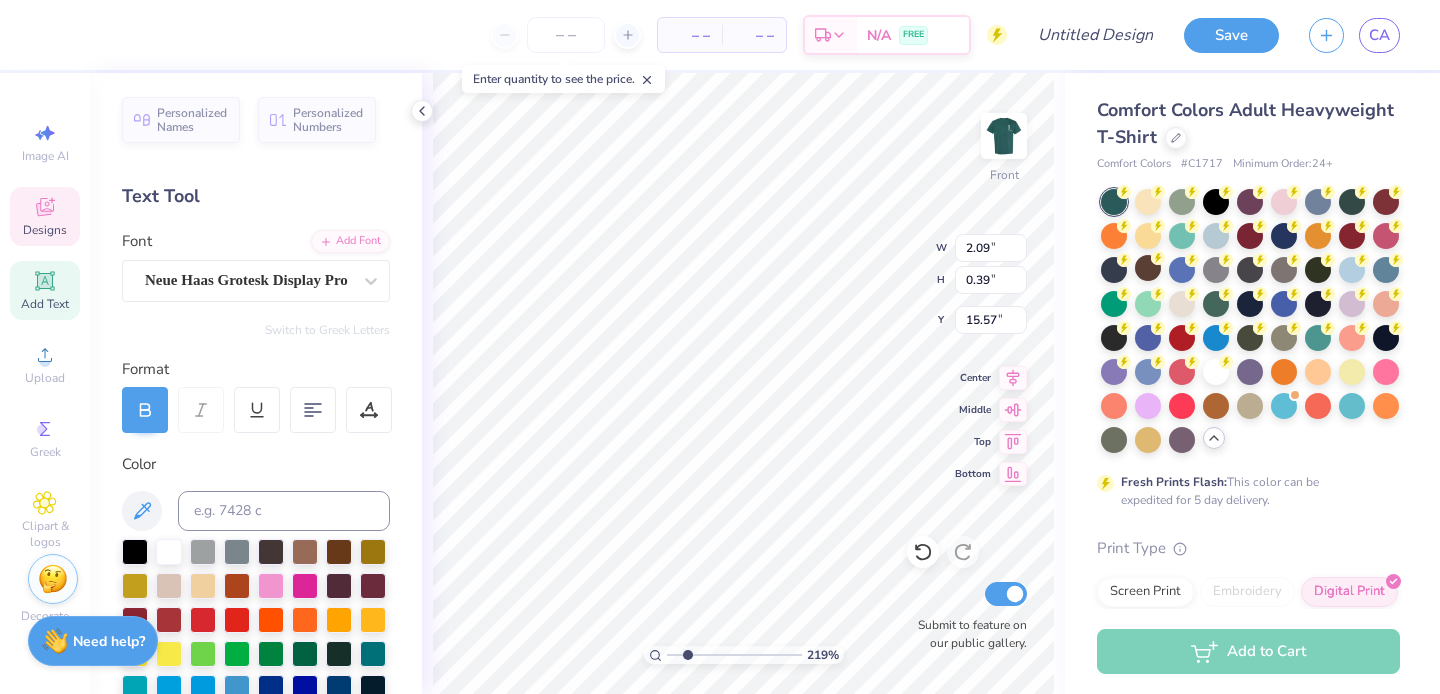 type on "INITIATION" 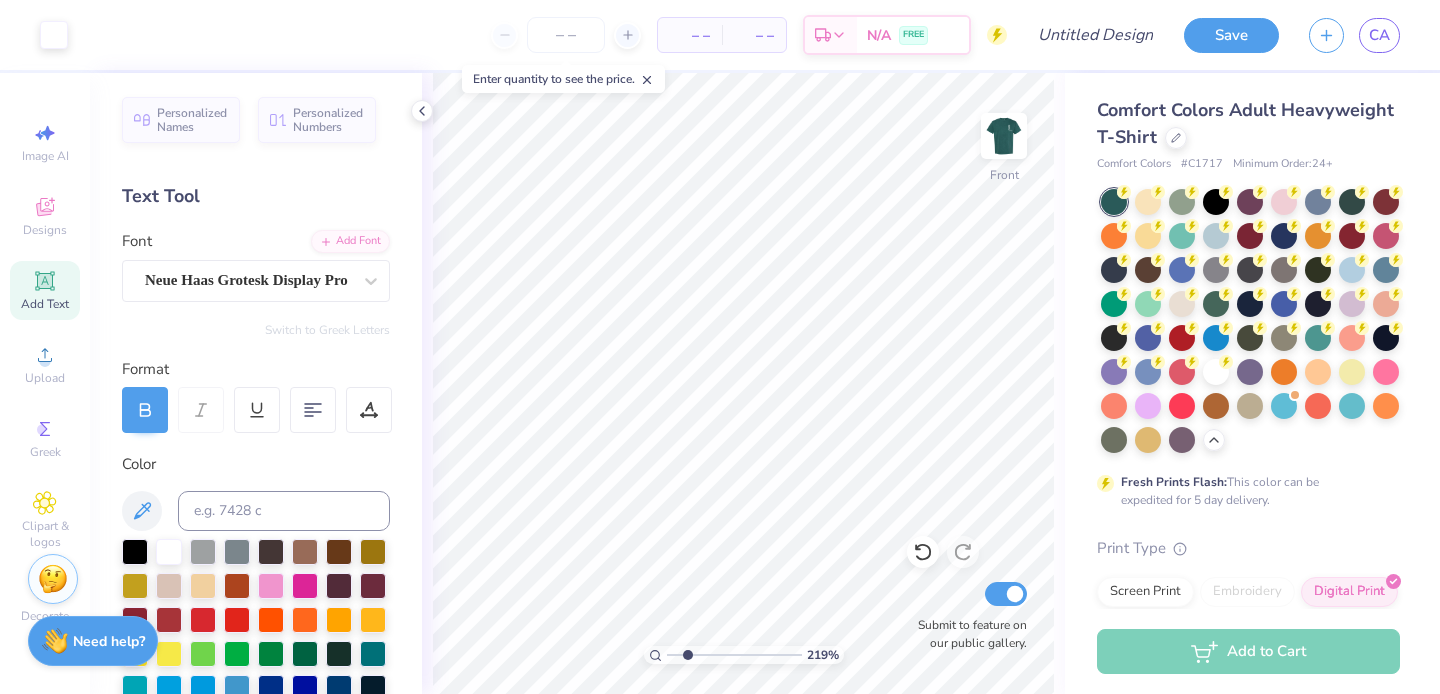scroll, scrollTop: 0, scrollLeft: 0, axis: both 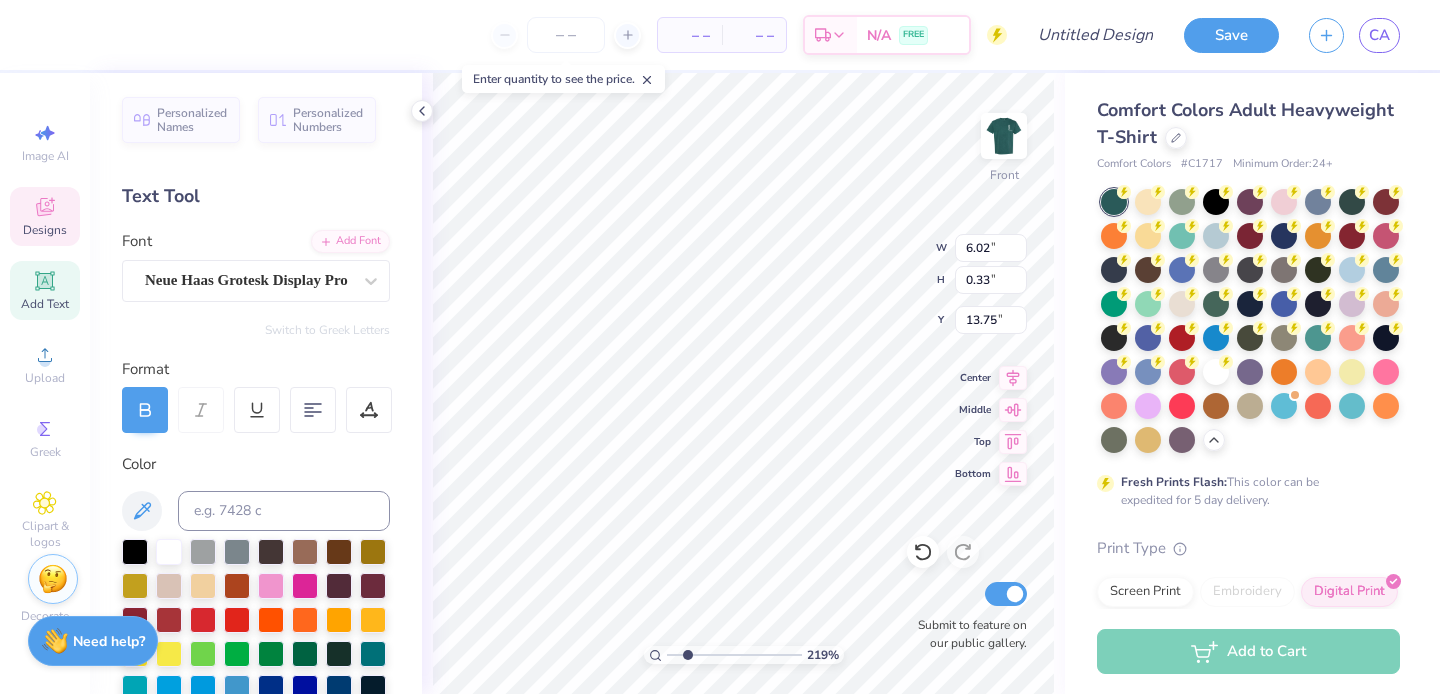 click on "219  %" at bounding box center (744, 655) 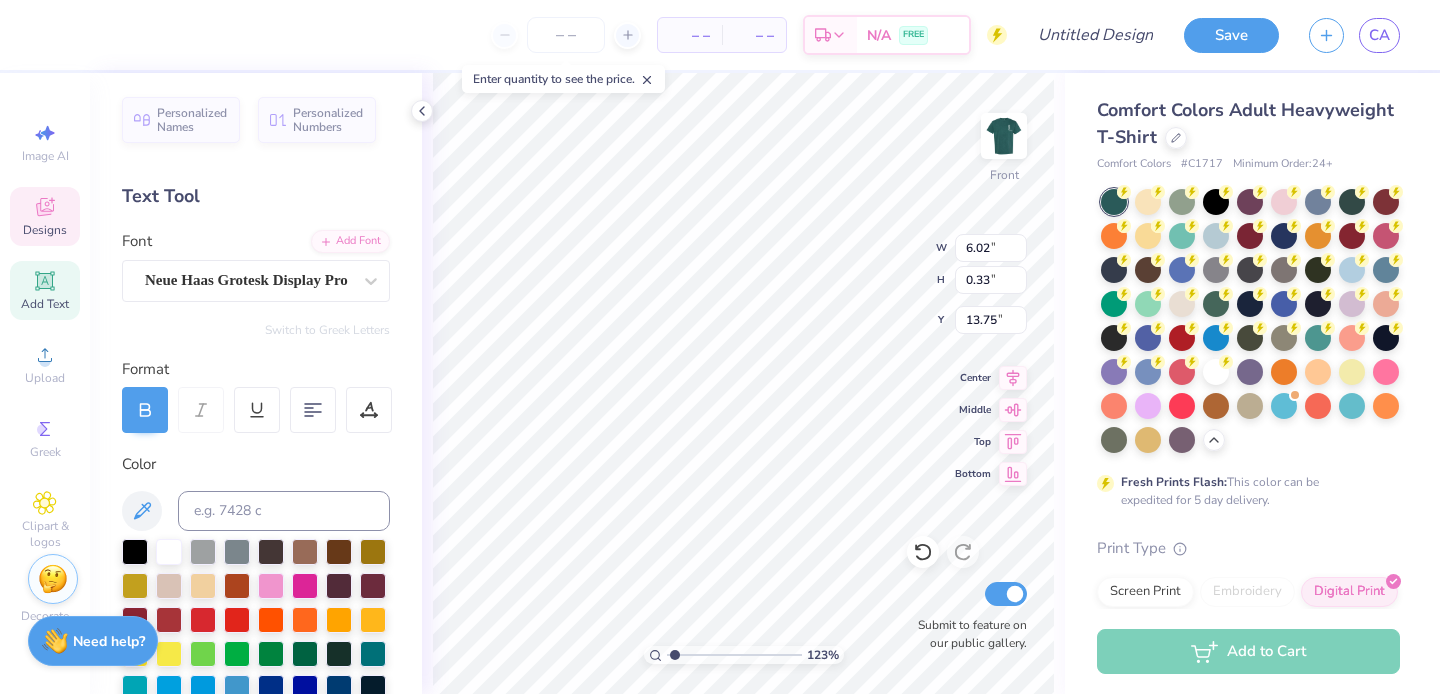 type on "1.23" 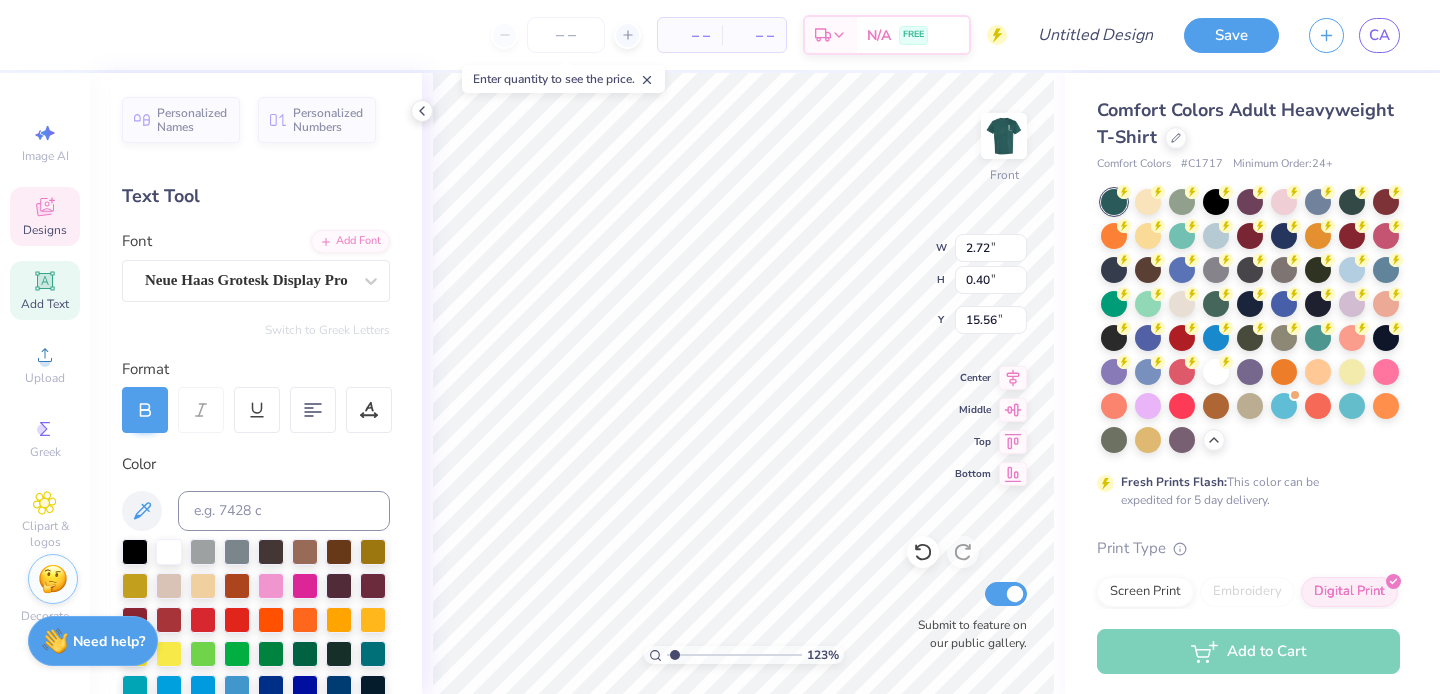 type on "15.80" 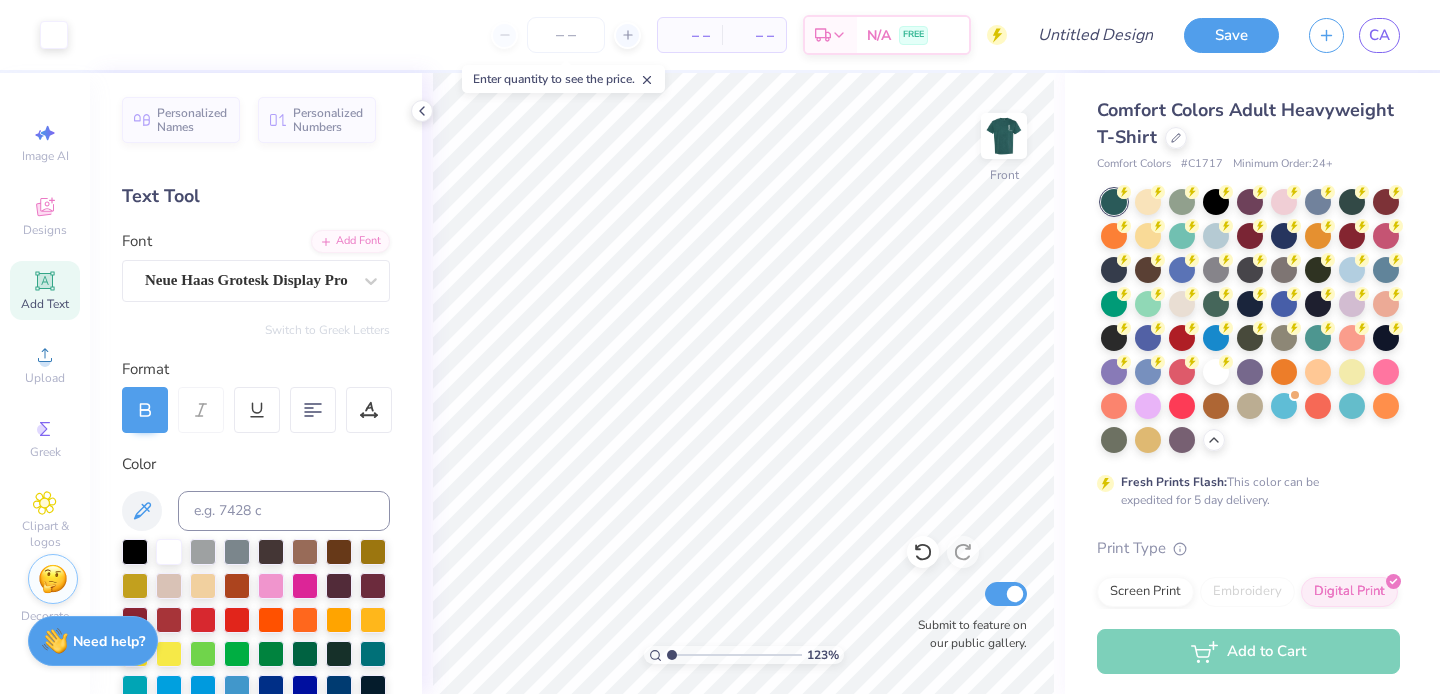 type on "1" 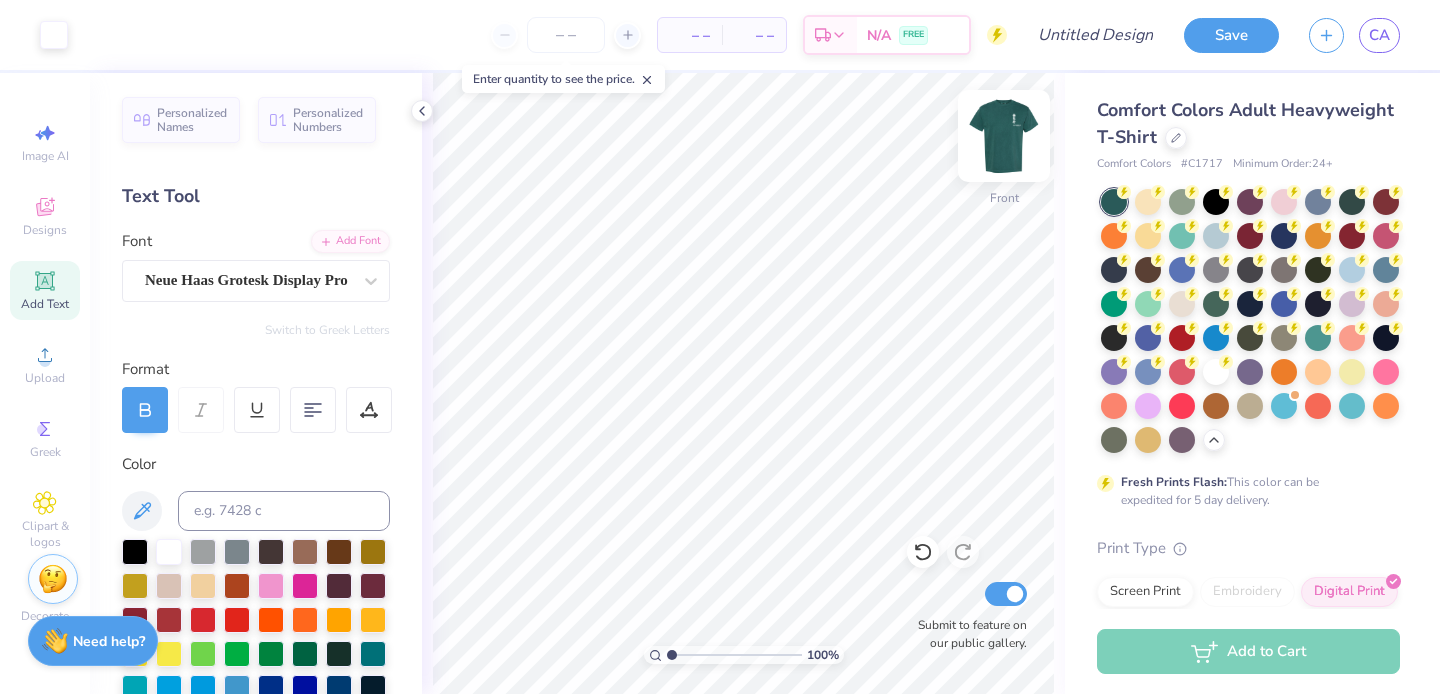click at bounding box center (1004, 136) 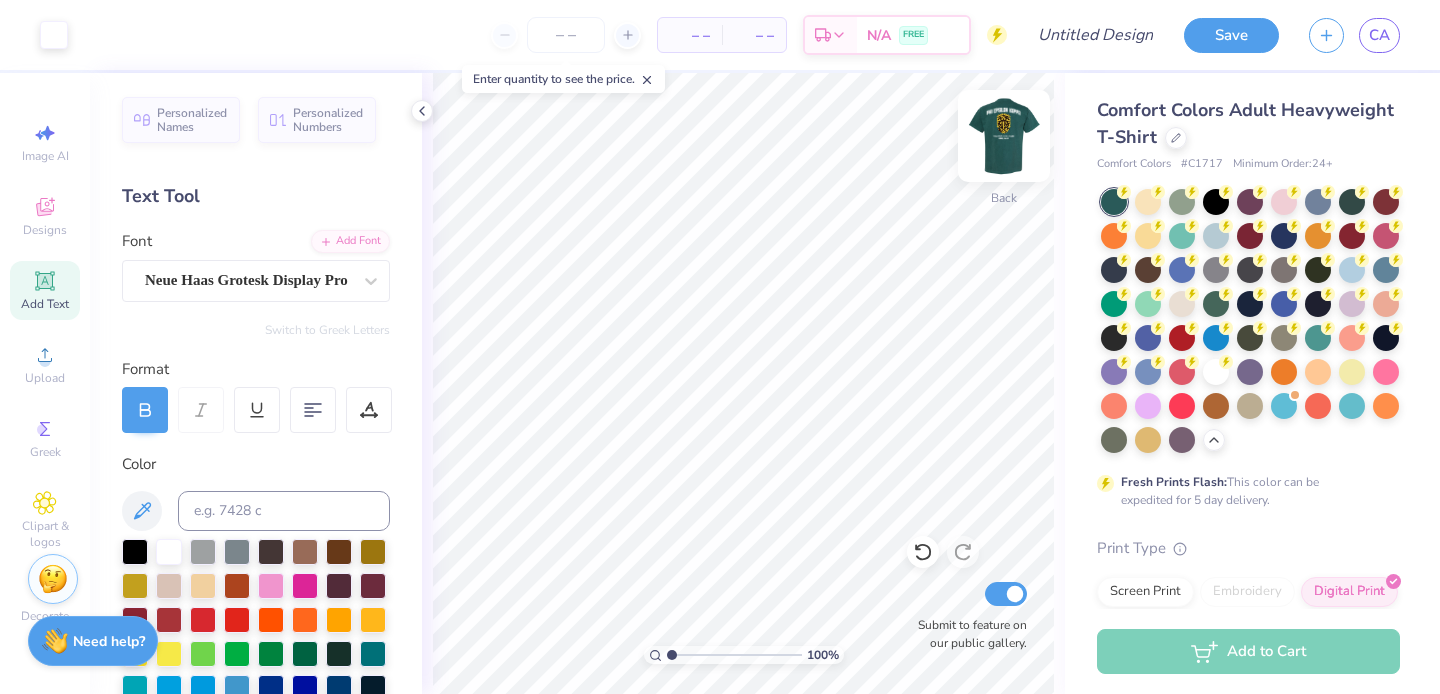 click at bounding box center (1004, 136) 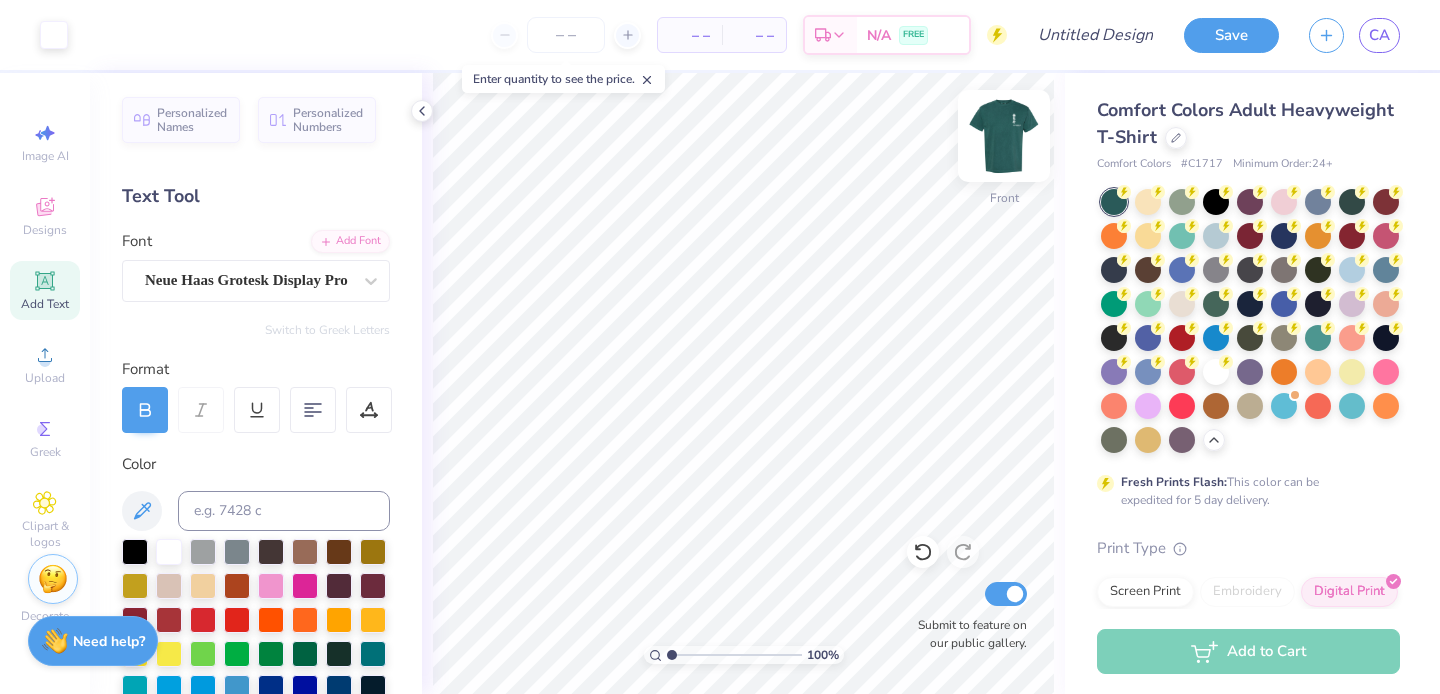 click at bounding box center (1004, 136) 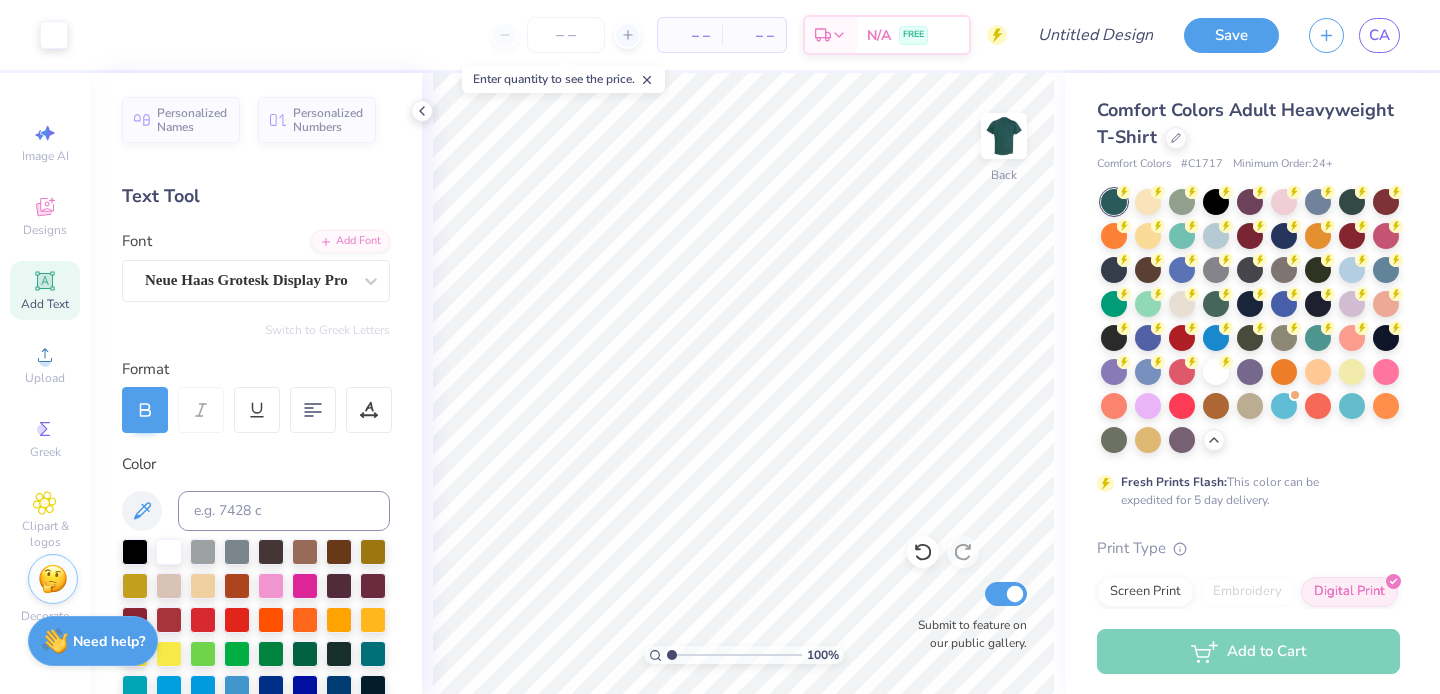 click at bounding box center (1004, 136) 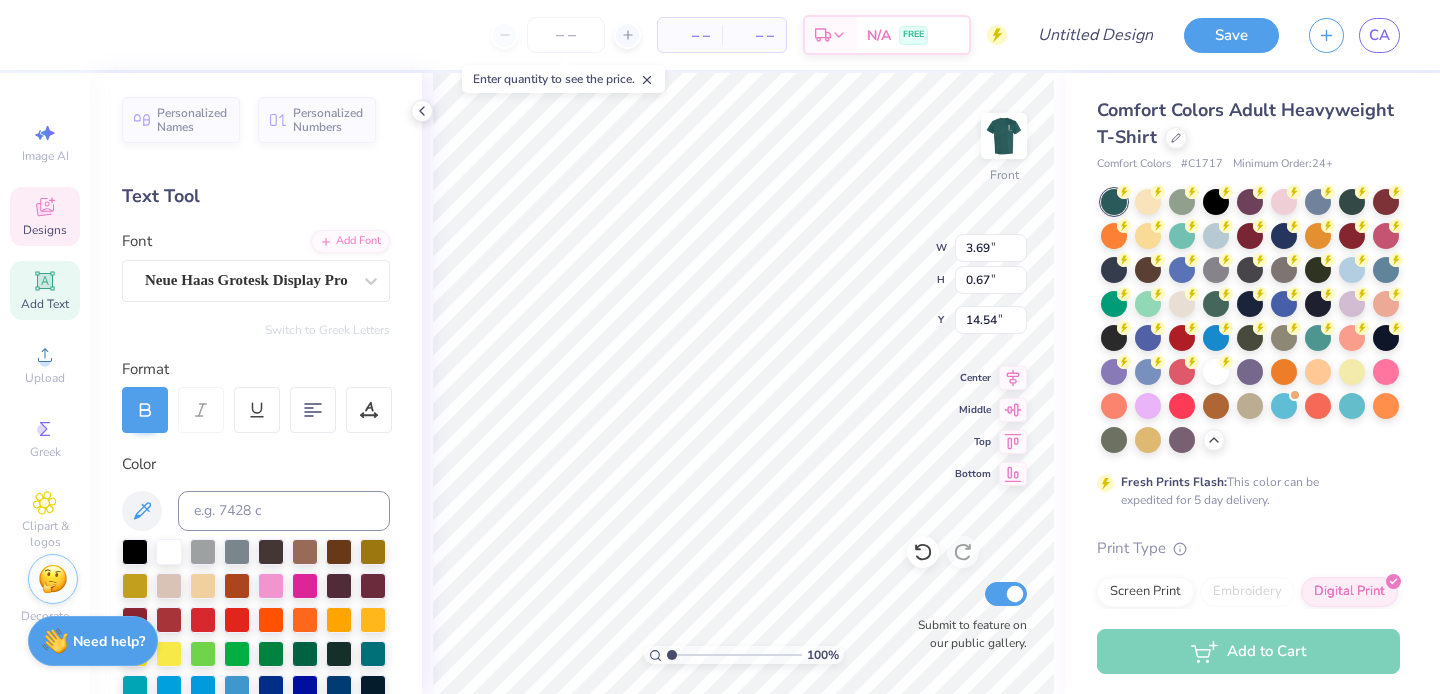 type on "14.70" 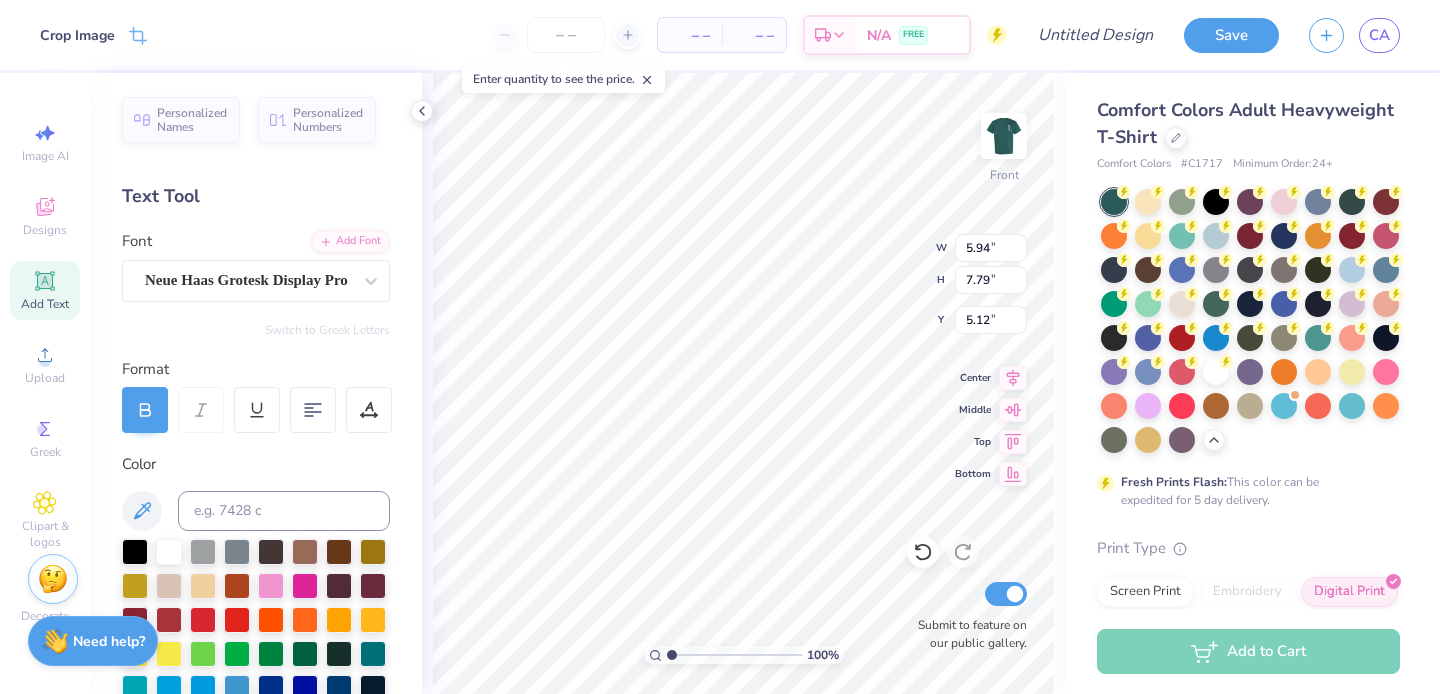 type on "5.94" 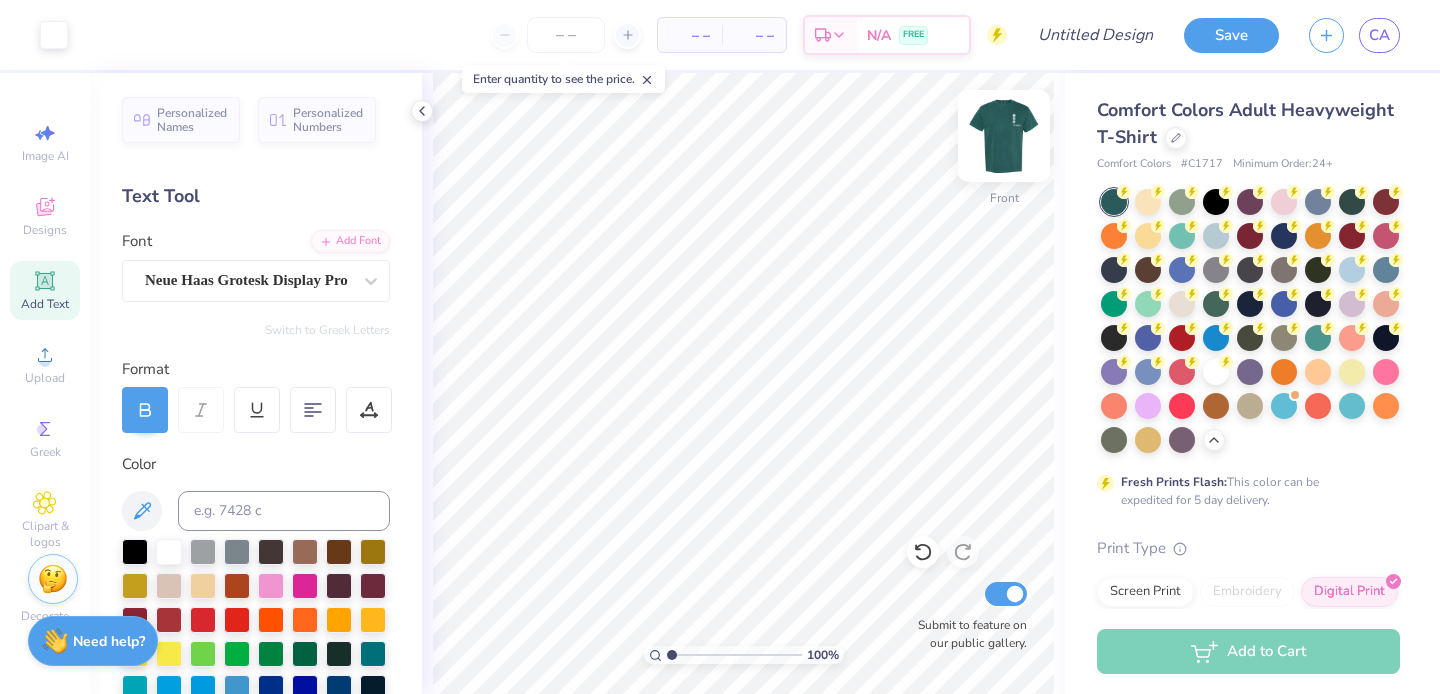 click at bounding box center (1004, 136) 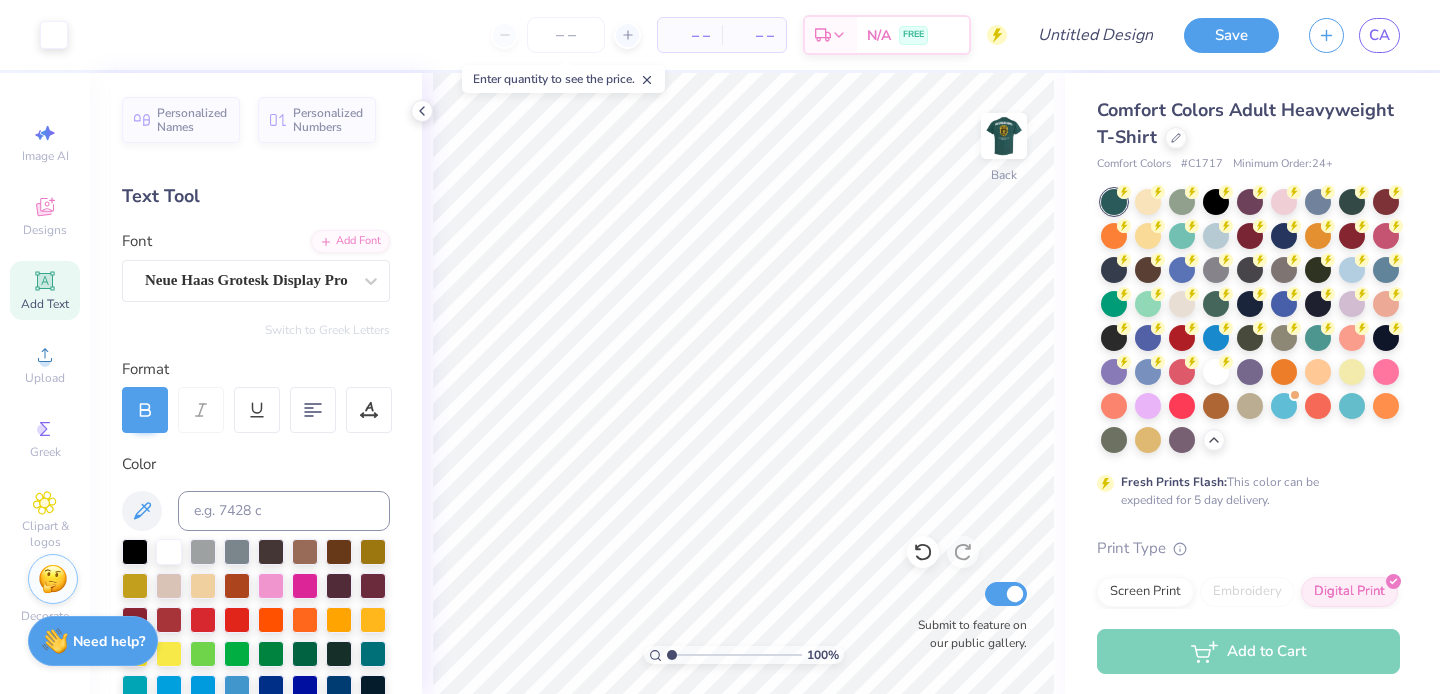 click at bounding box center (1004, 136) 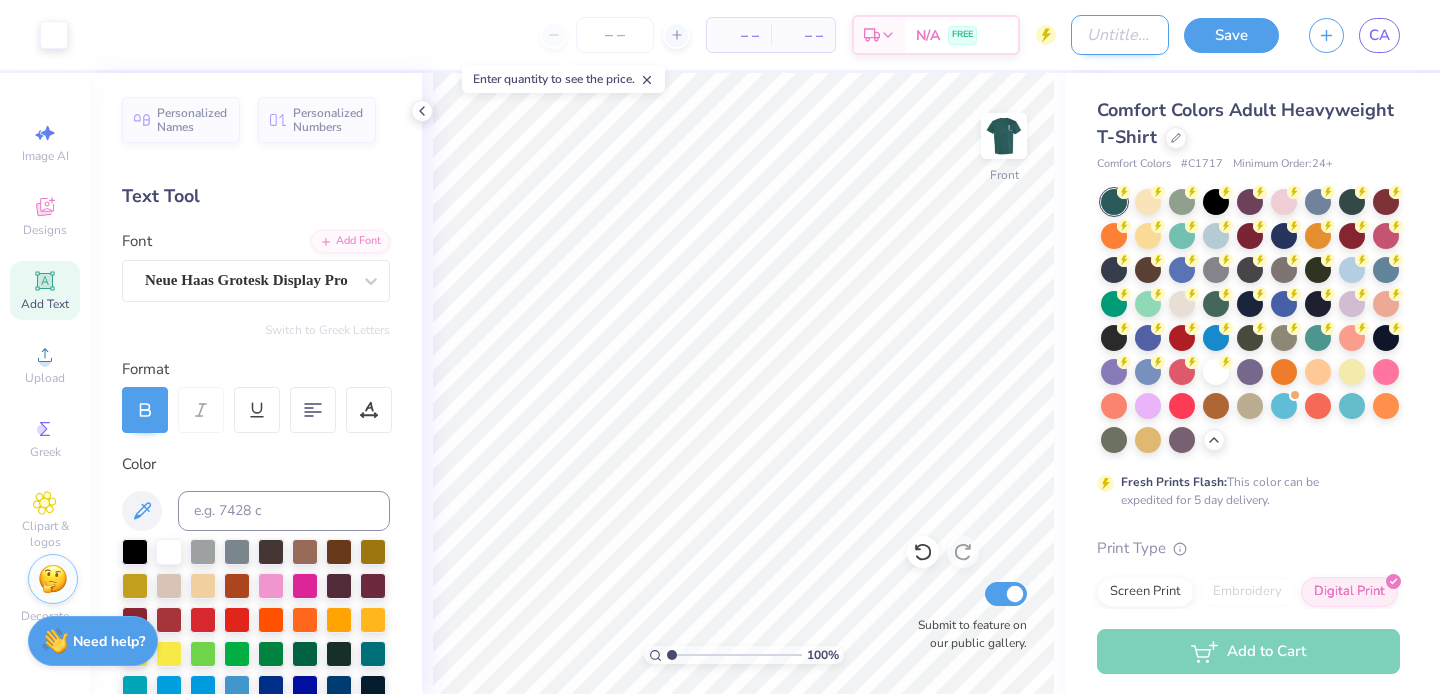 click on "Design Title" at bounding box center [1120, 35] 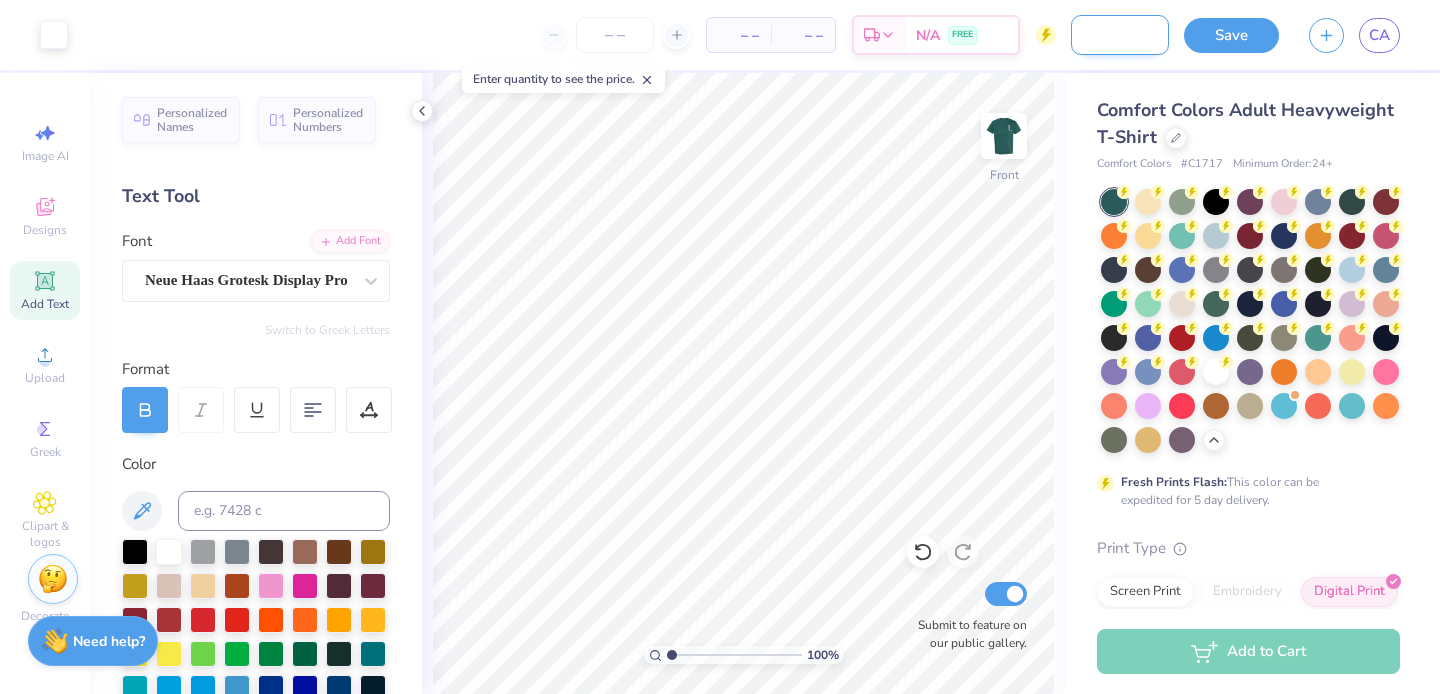scroll, scrollTop: 0, scrollLeft: 131, axis: horizontal 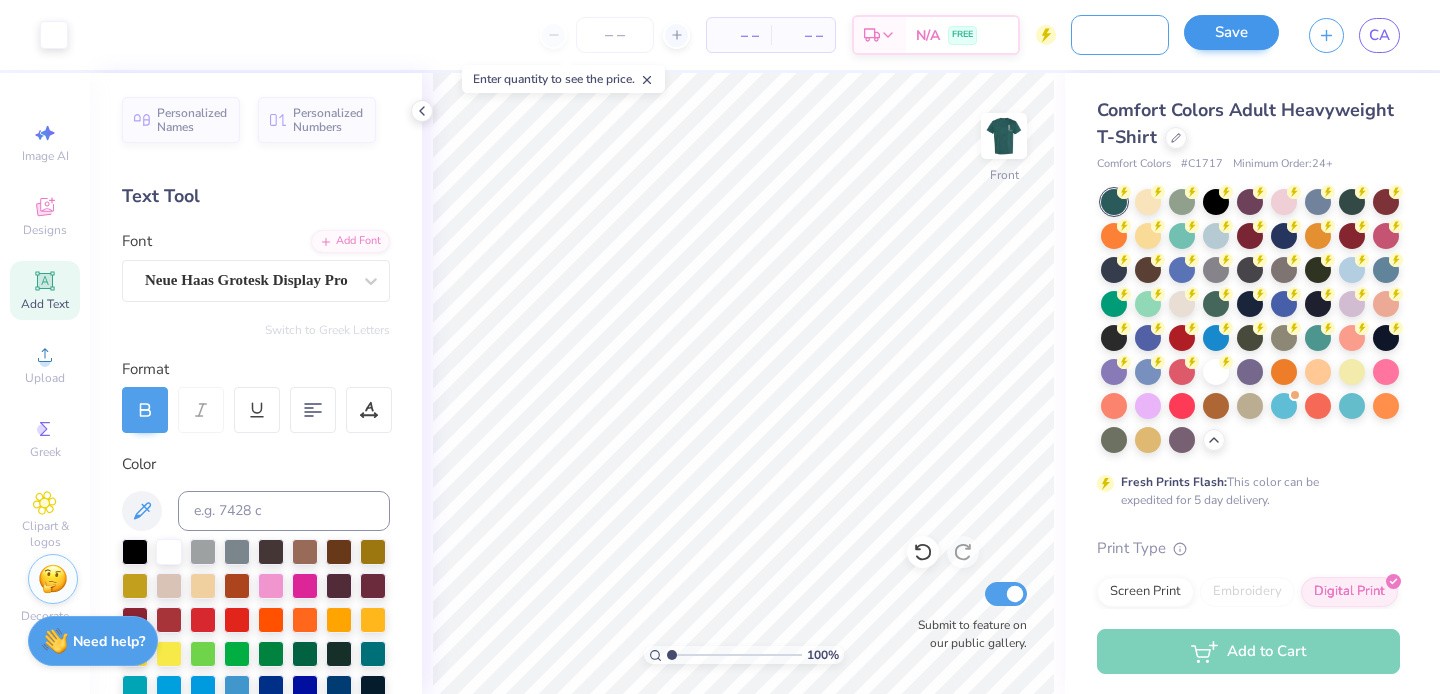 type on "PEK INITIATION SHIRT (1)" 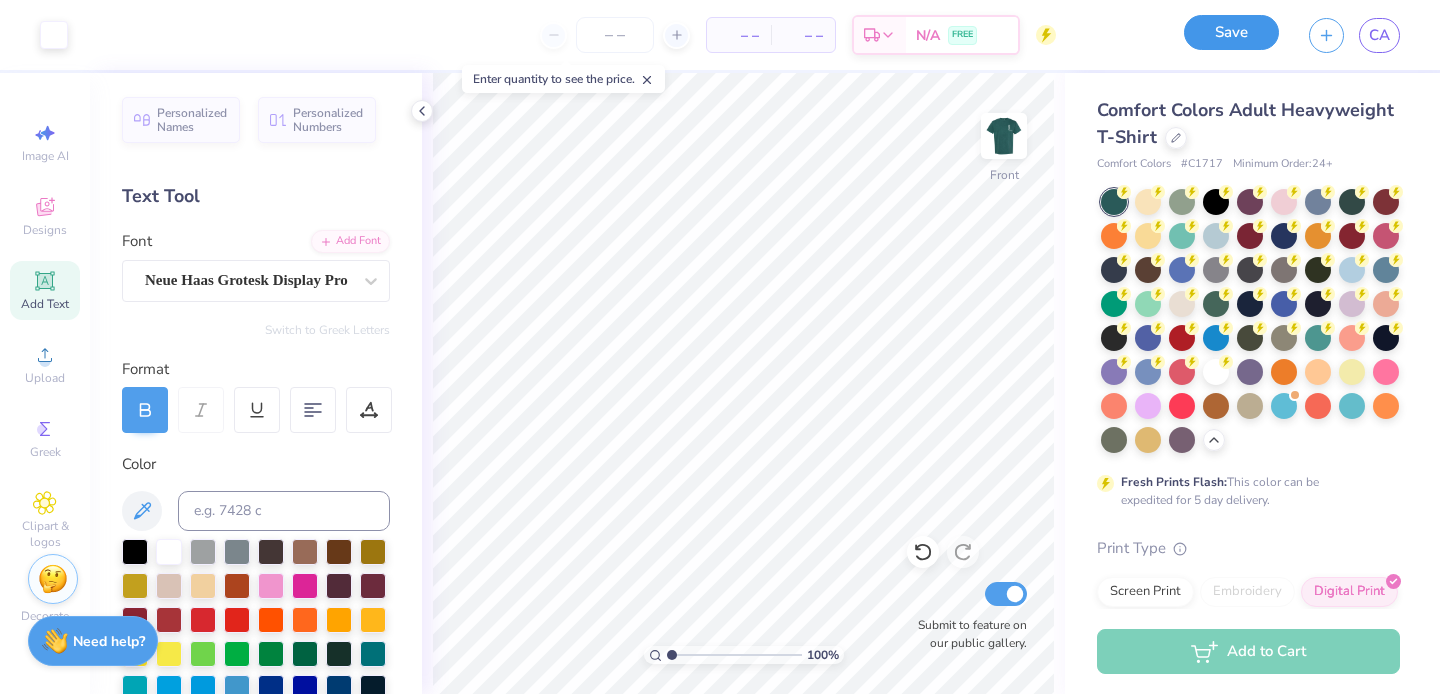 click on "Save" at bounding box center [1231, 32] 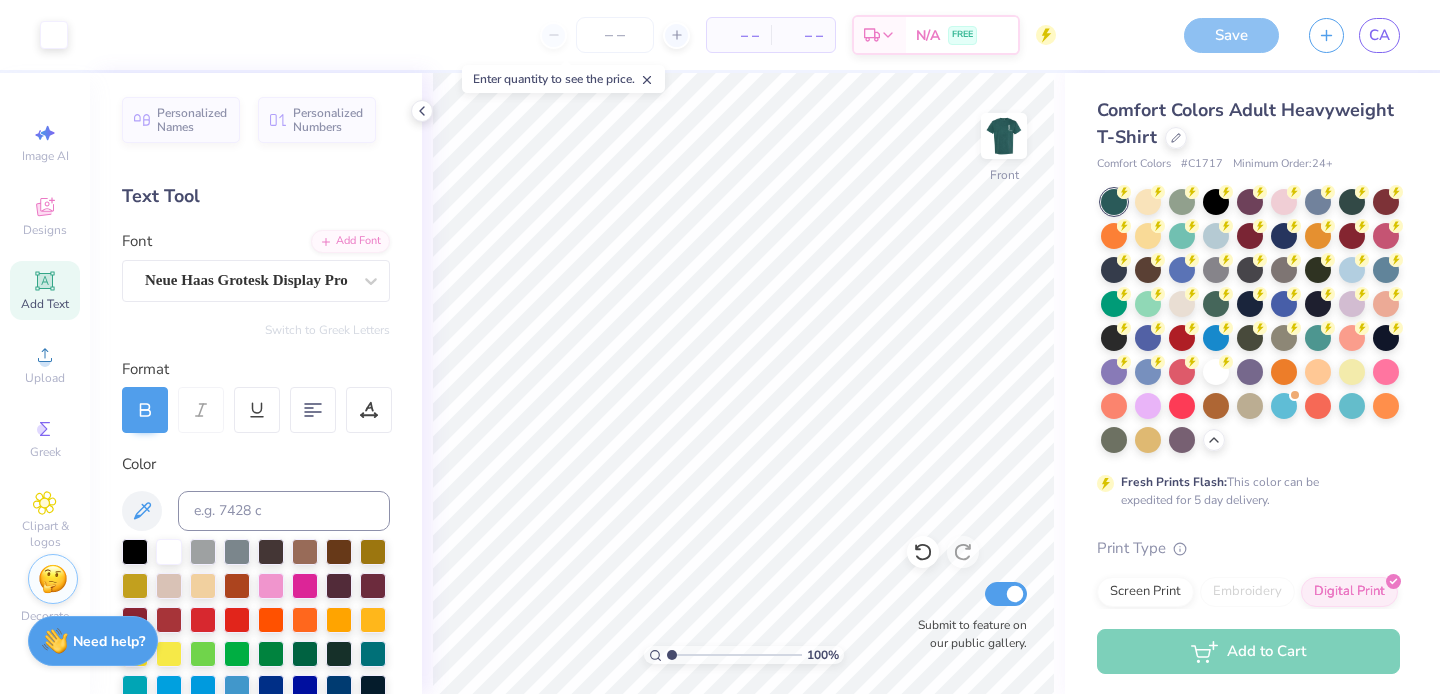 scroll, scrollTop: 0, scrollLeft: 0, axis: both 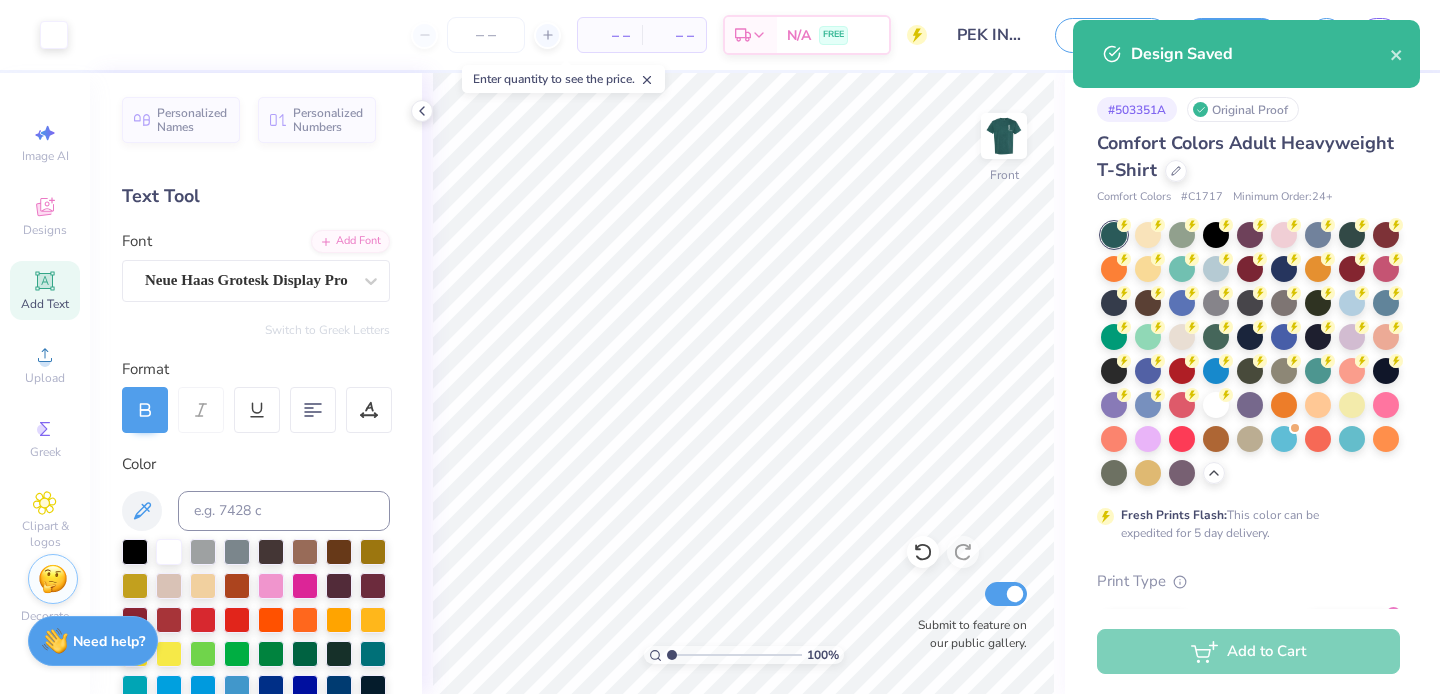 click on "Design Saved" at bounding box center [1246, 54] 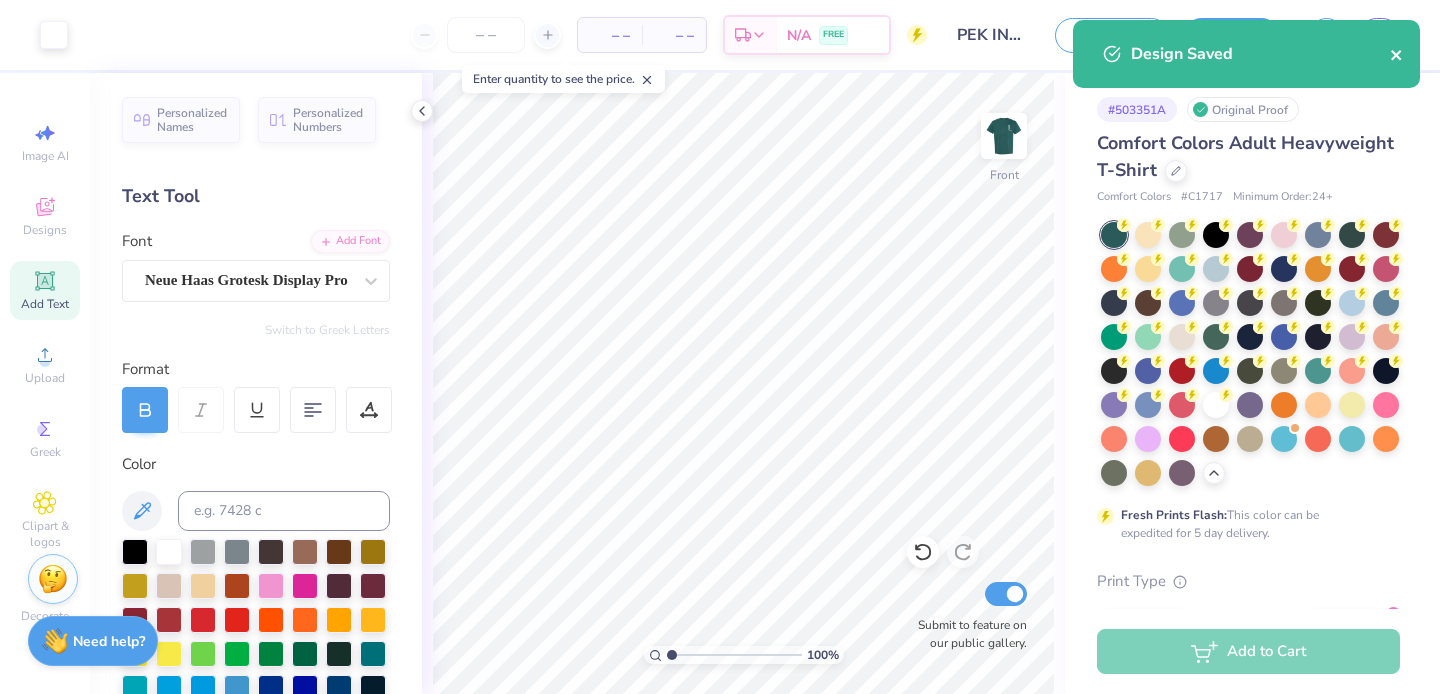 click 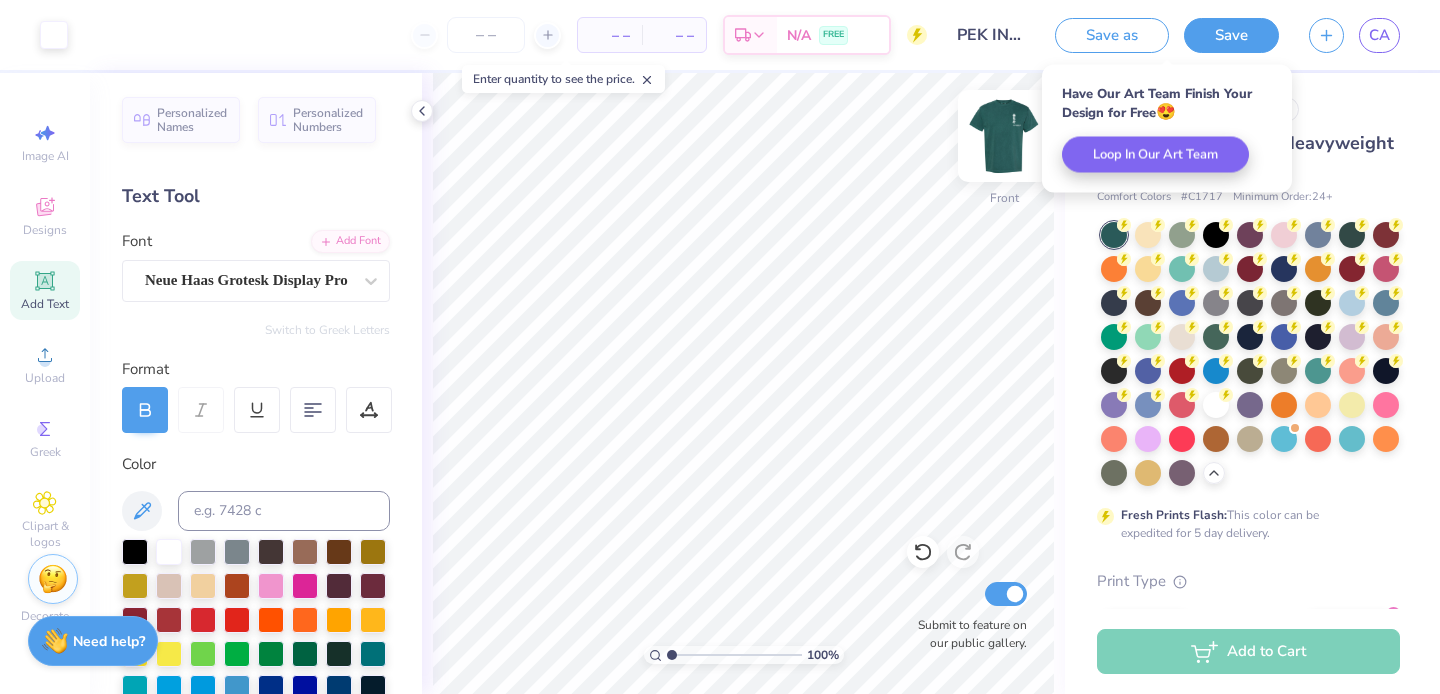 click at bounding box center [1004, 136] 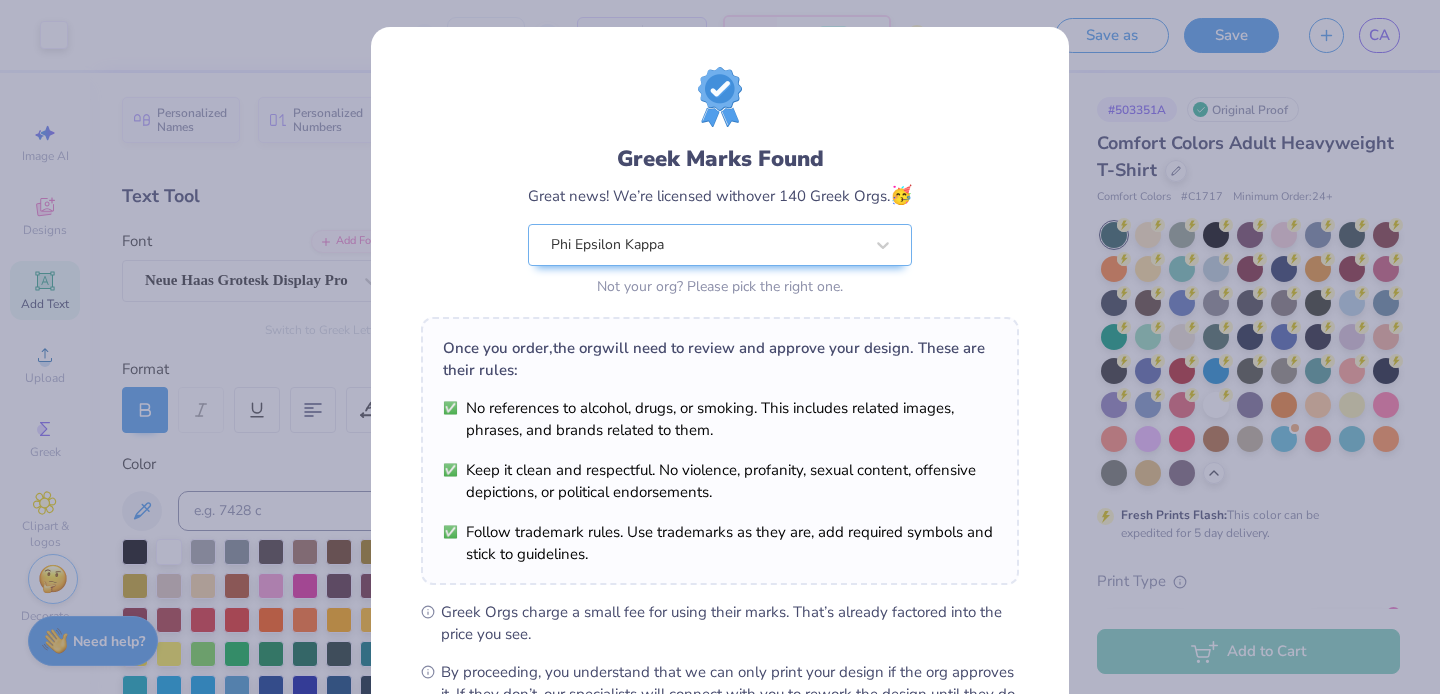 scroll, scrollTop: 242, scrollLeft: 0, axis: vertical 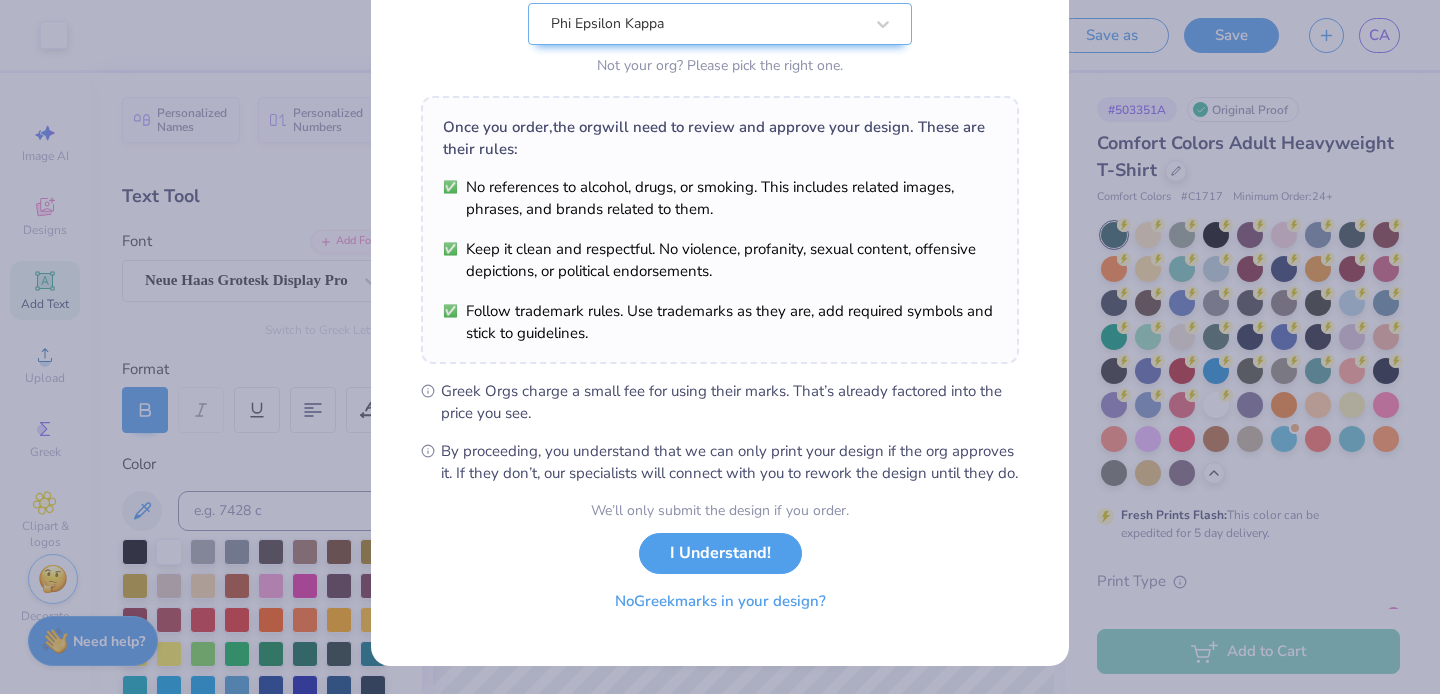 click on "No  Greek  marks in your design?" at bounding box center (720, 601) 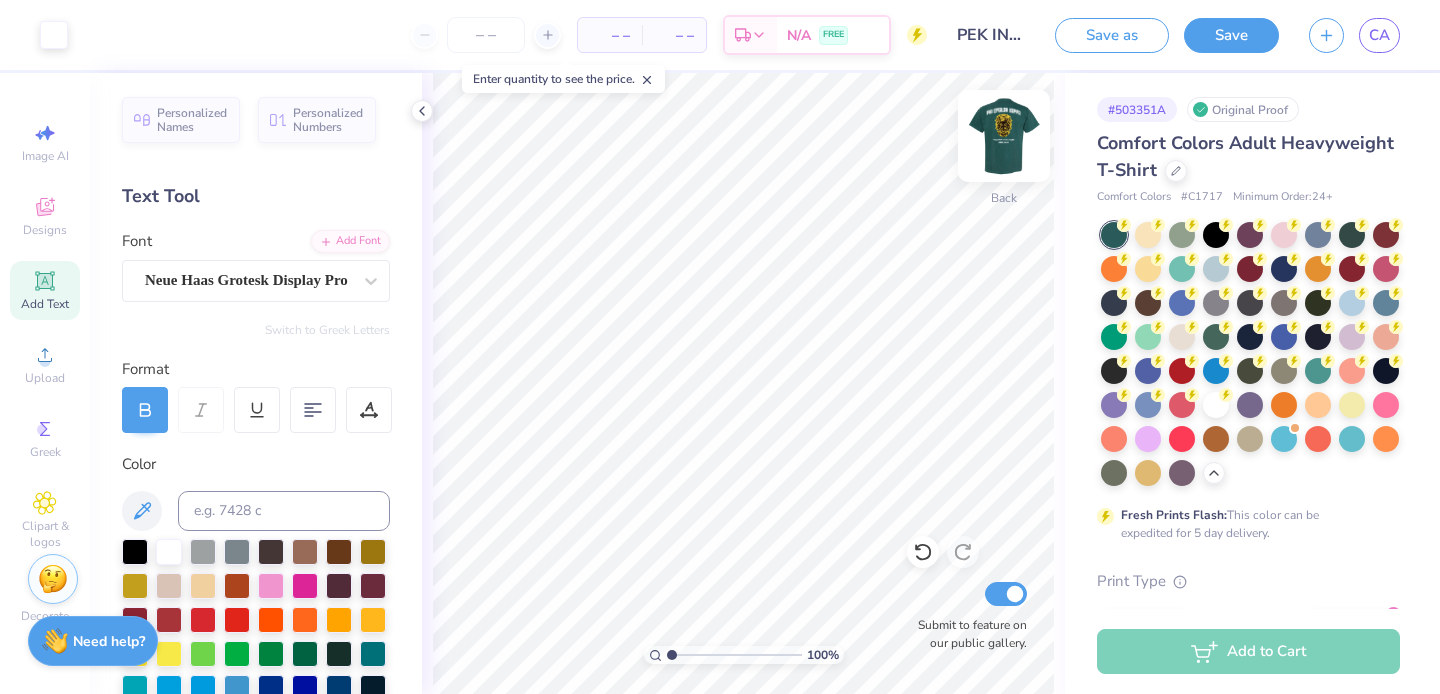 click at bounding box center (1004, 136) 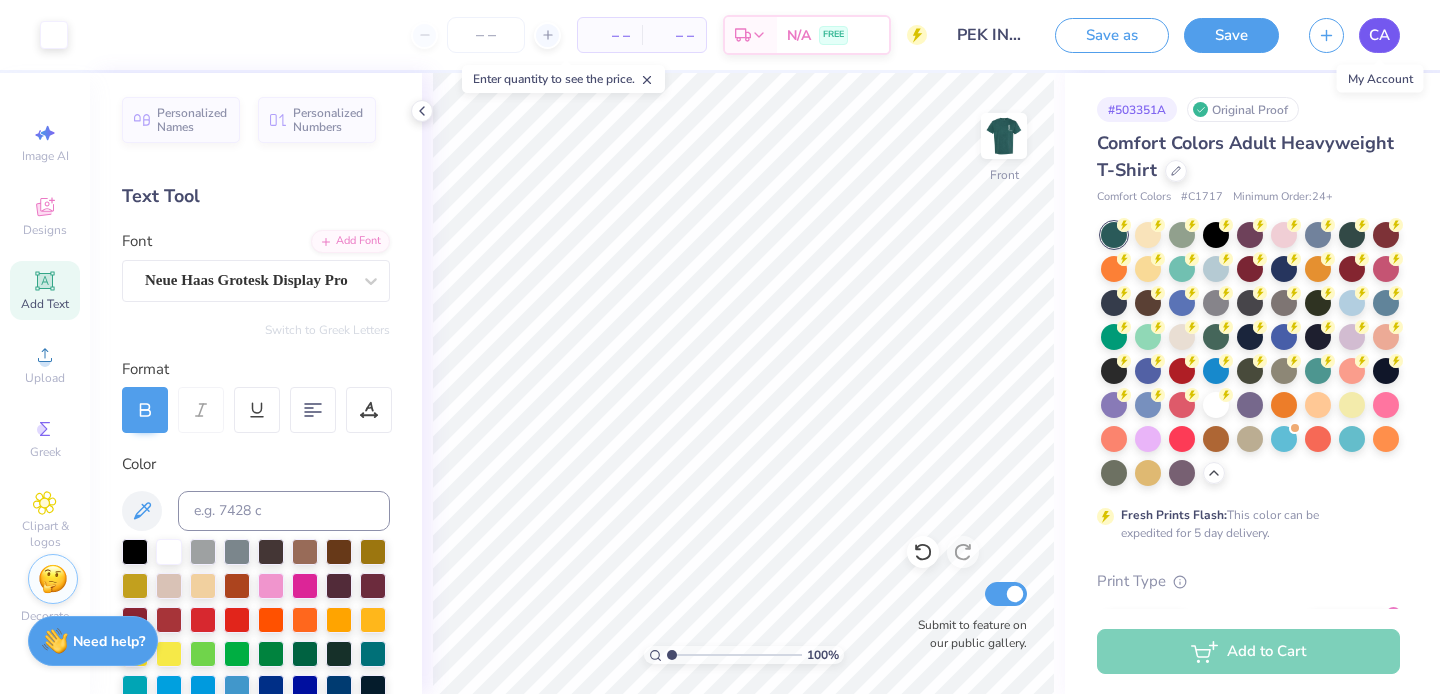 click on "CA" at bounding box center (1379, 35) 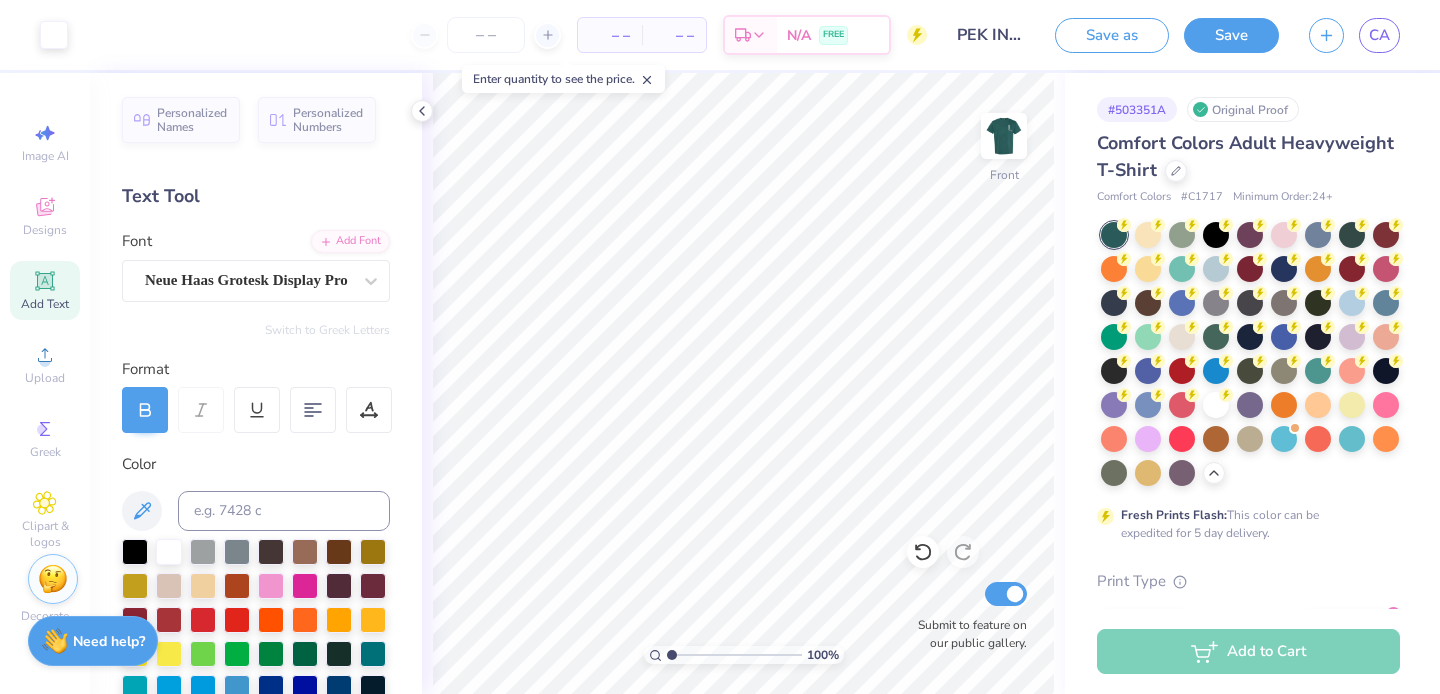 scroll, scrollTop: 0, scrollLeft: 0, axis: both 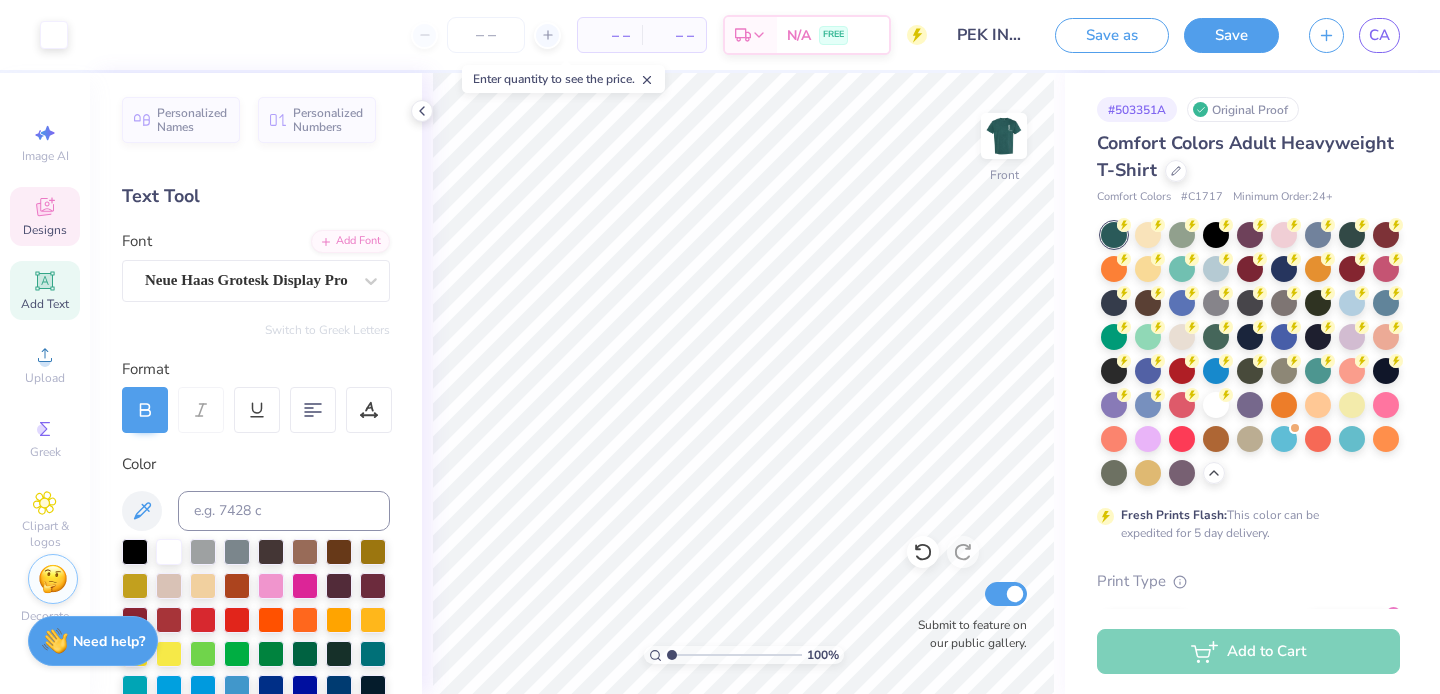 click on "Designs" at bounding box center [45, 230] 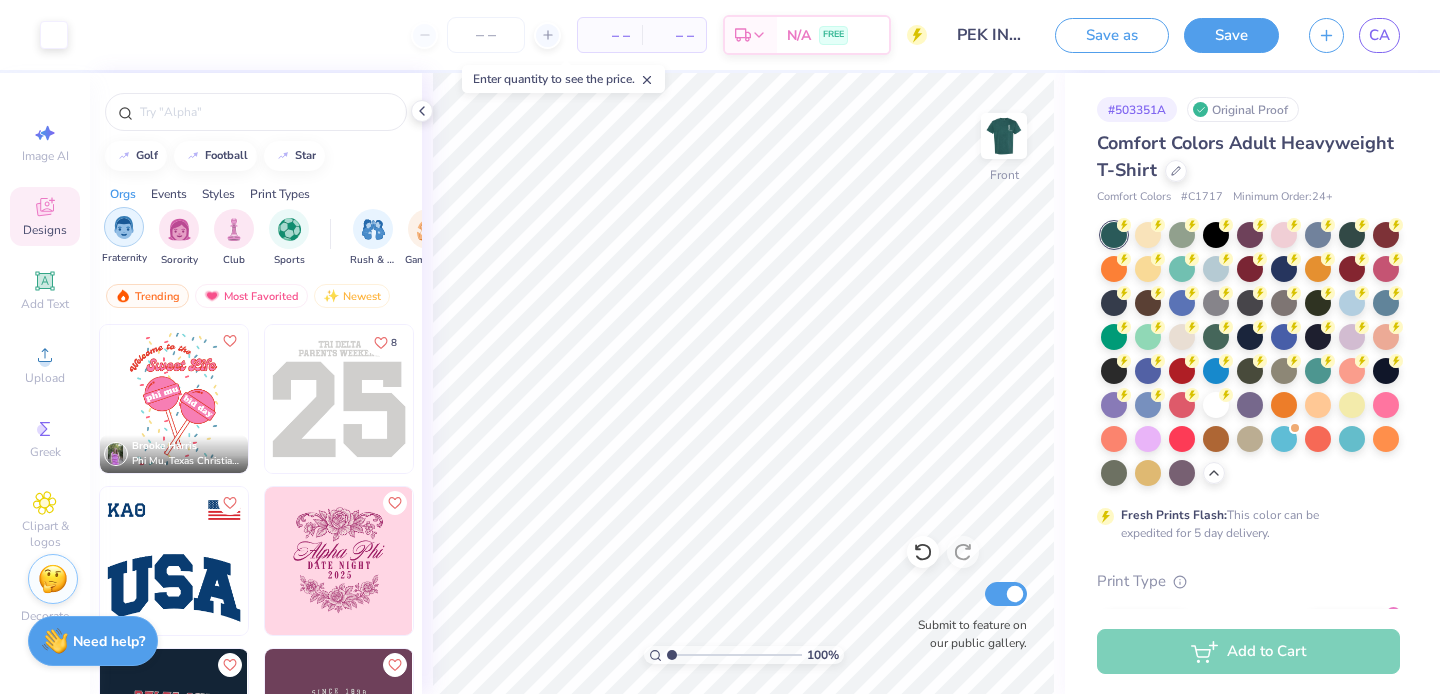 click at bounding box center [124, 227] 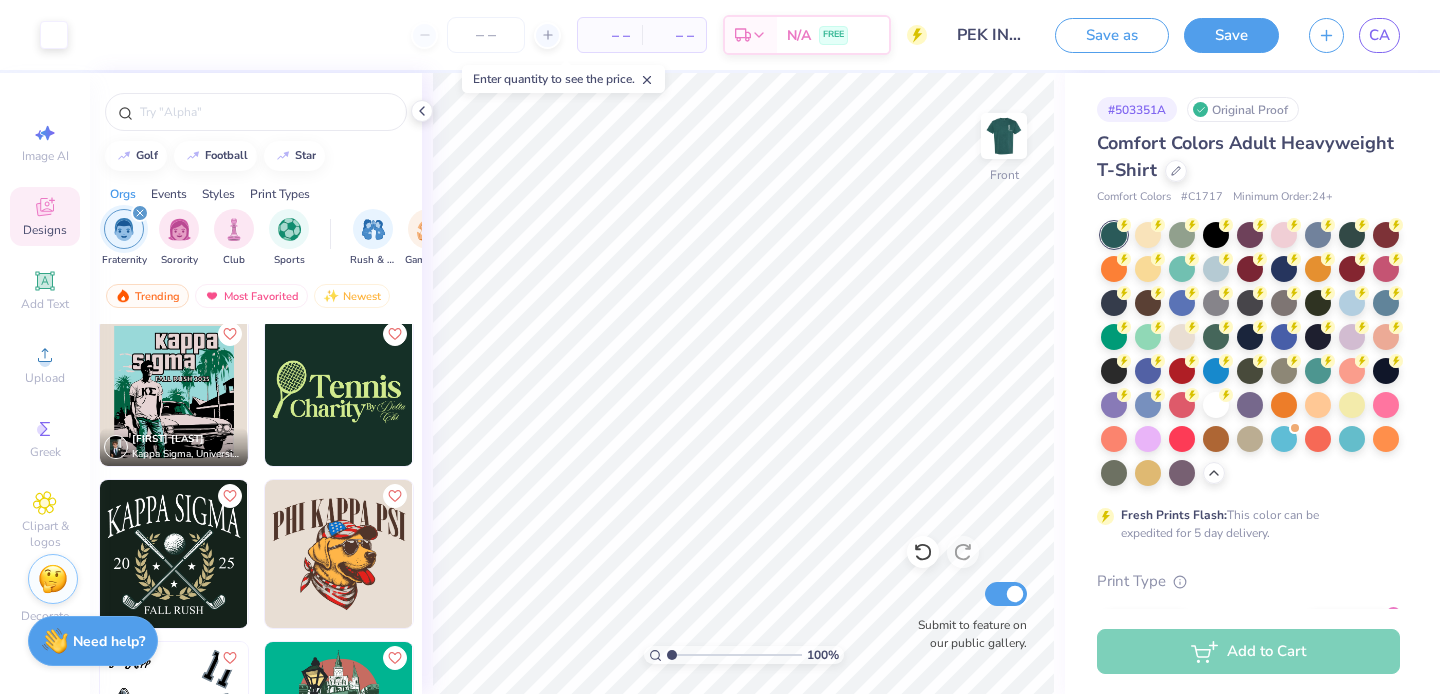 scroll, scrollTop: 1418, scrollLeft: 0, axis: vertical 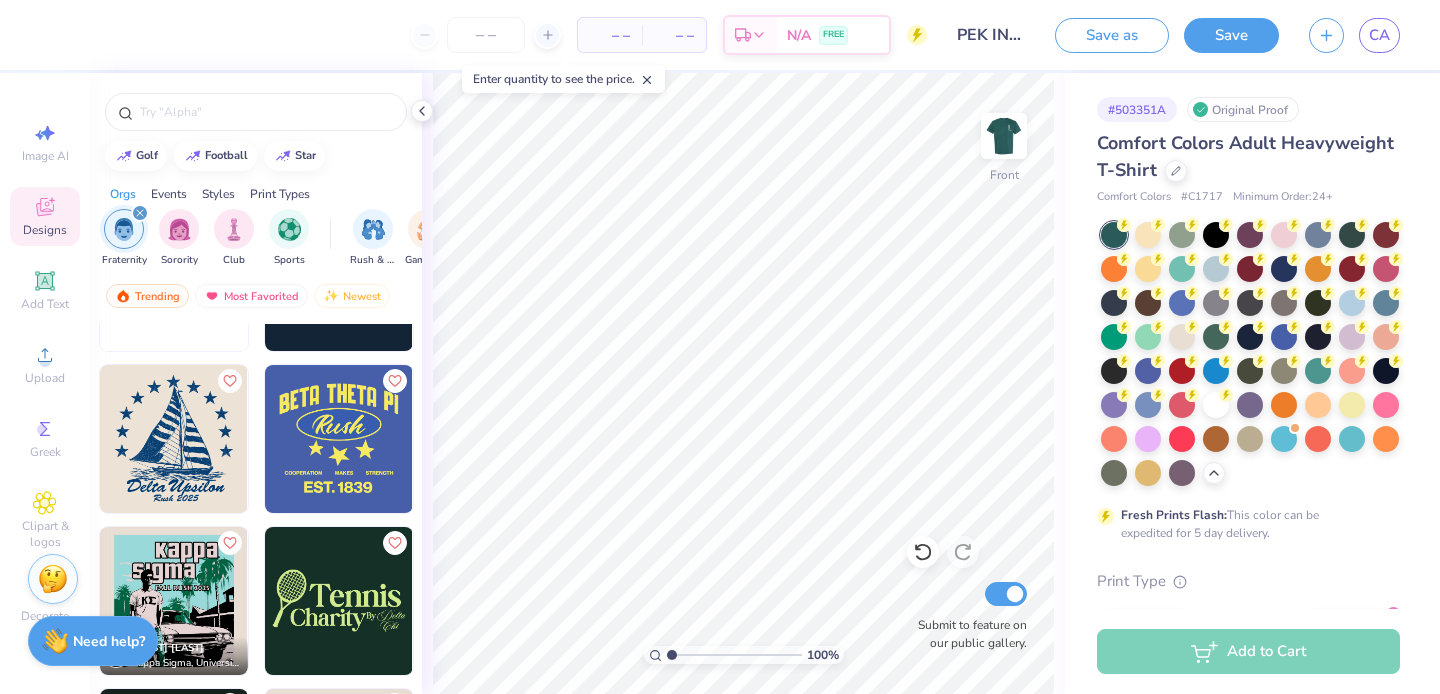 click at bounding box center [339, 439] 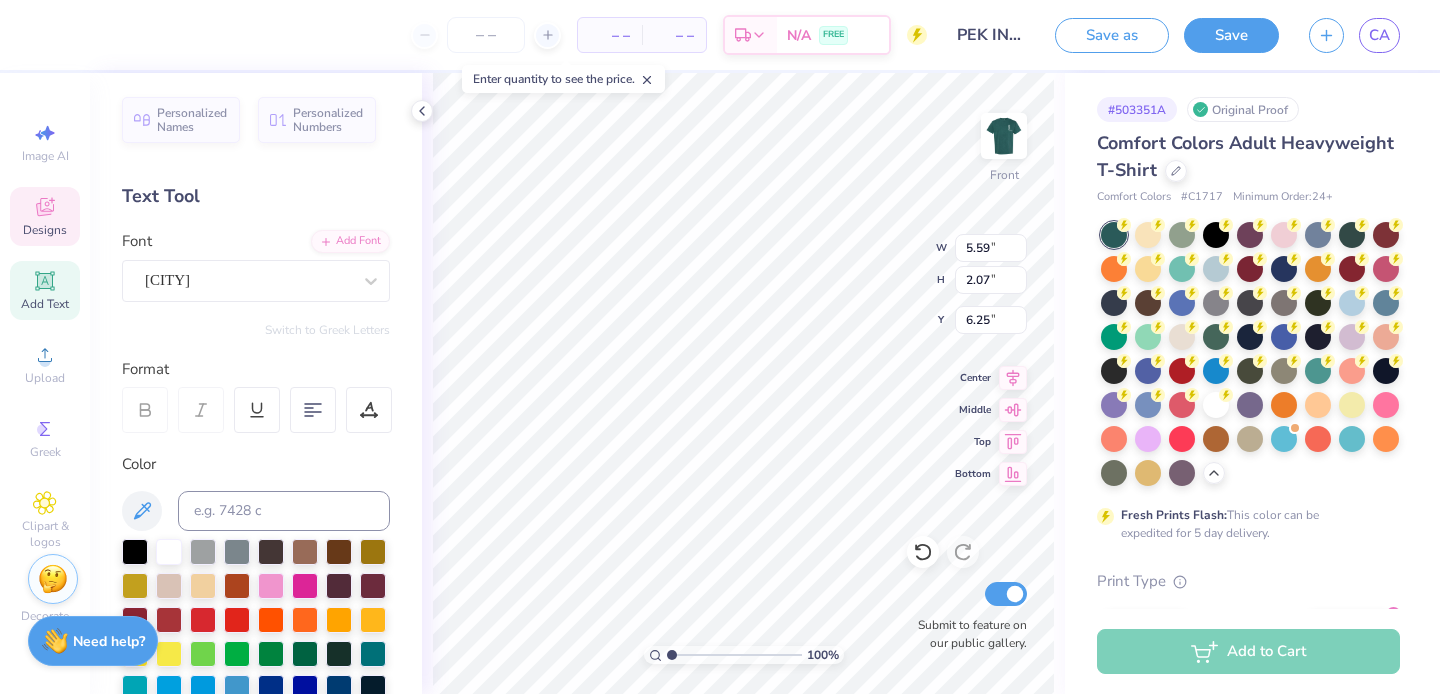 type on "12.50" 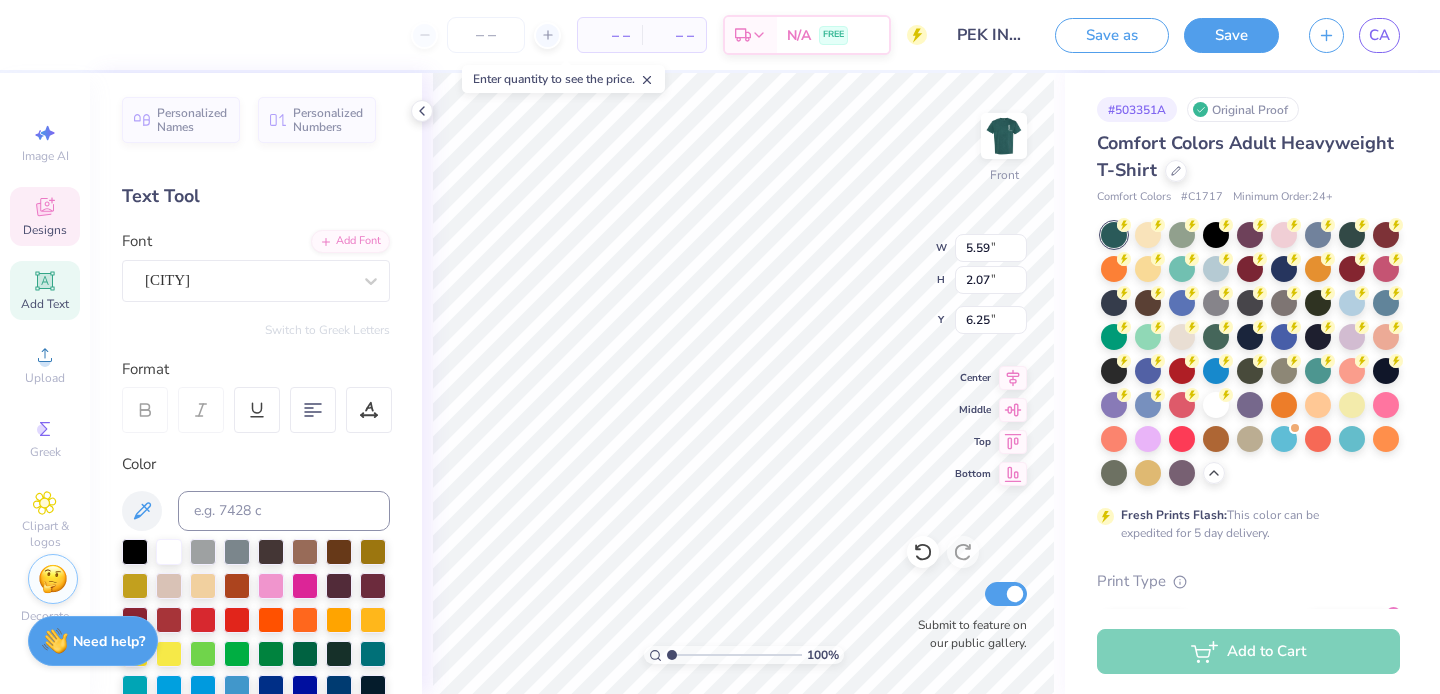 type on "3.25" 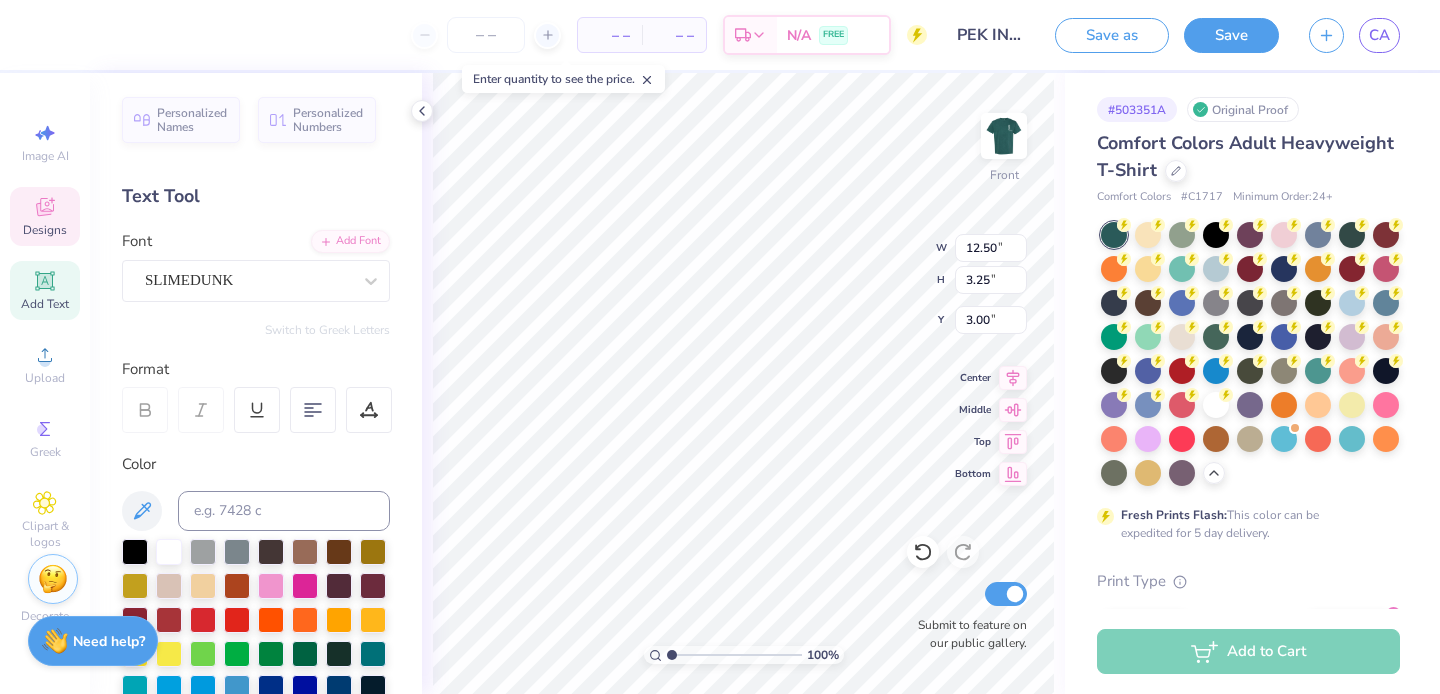 type on "8.69" 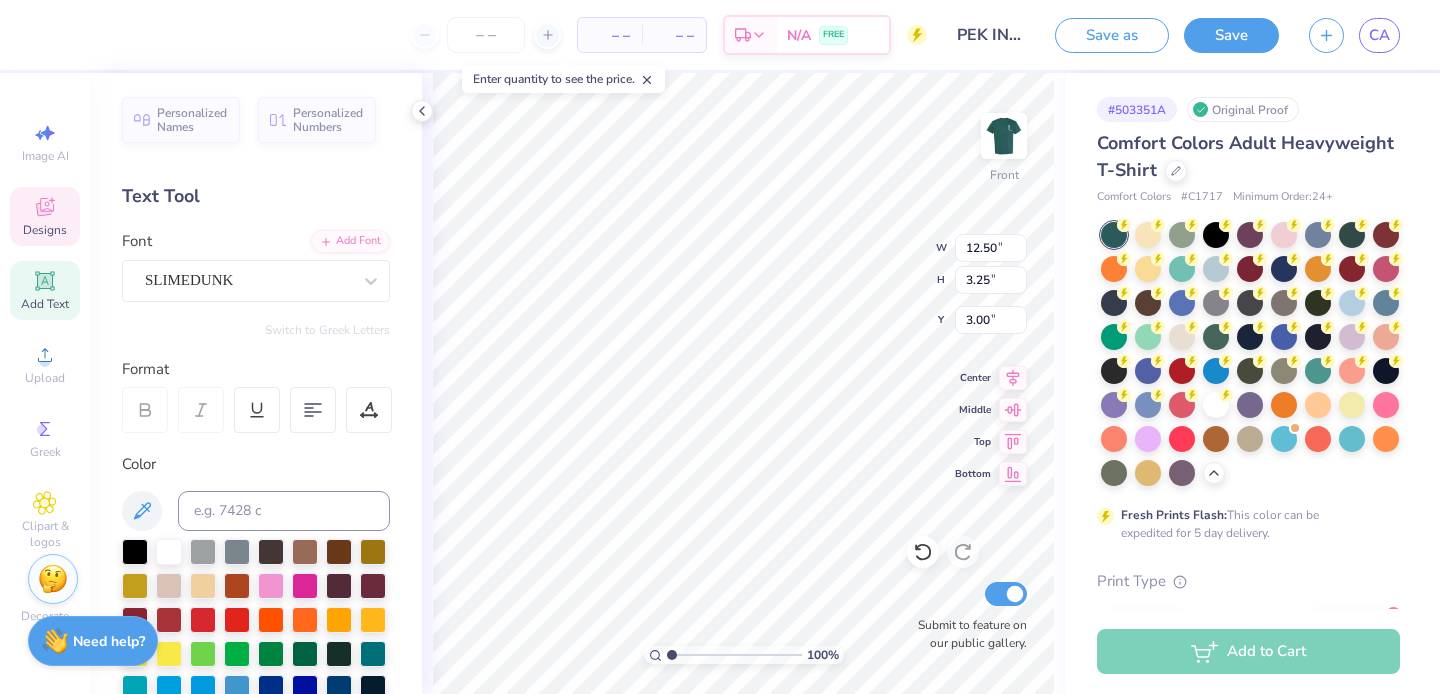type on "3.18" 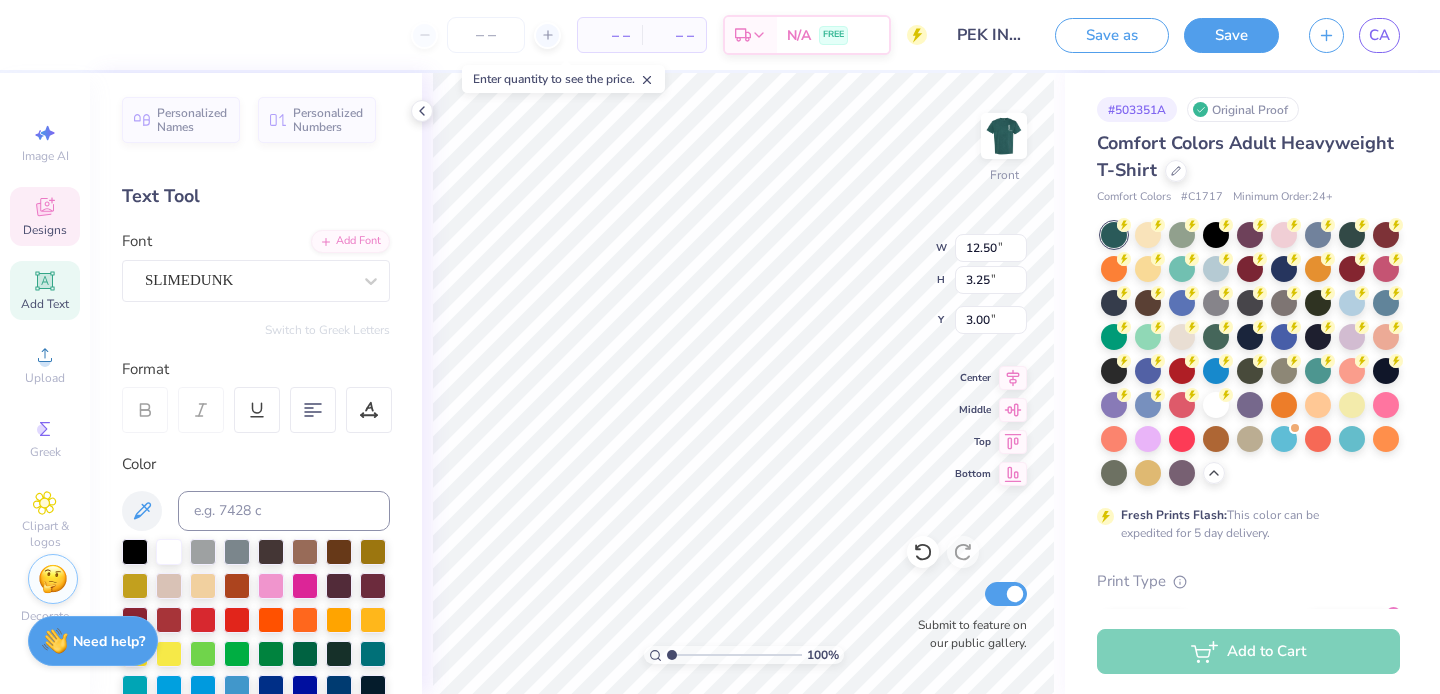 scroll, scrollTop: 0, scrollLeft: 0, axis: both 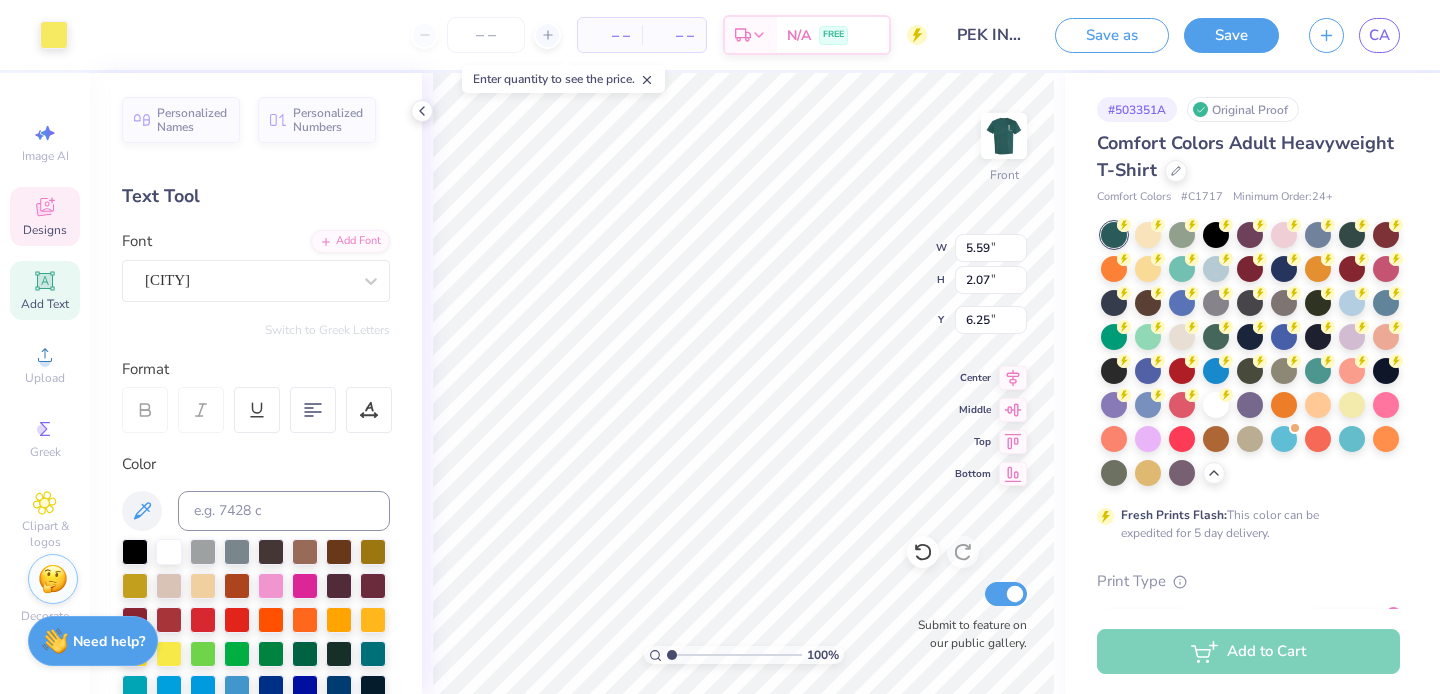 type on "5.59" 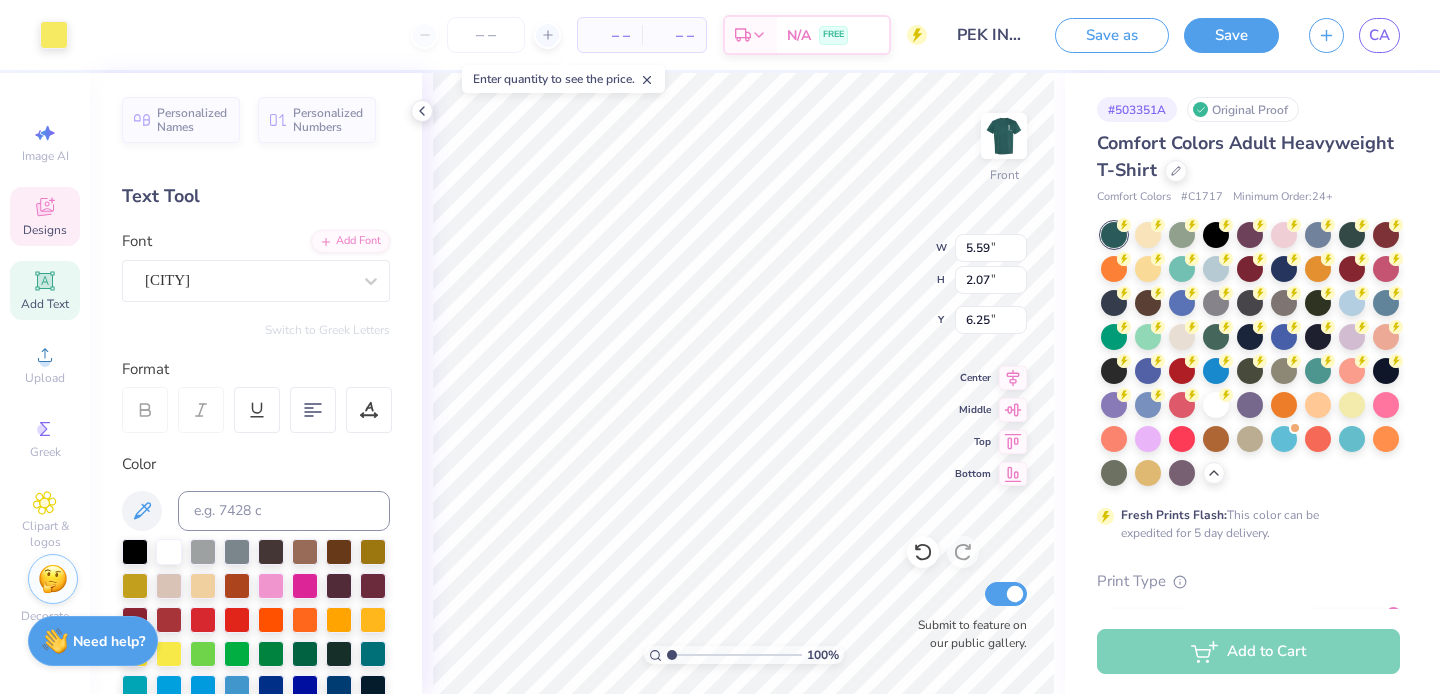 type on "2.07" 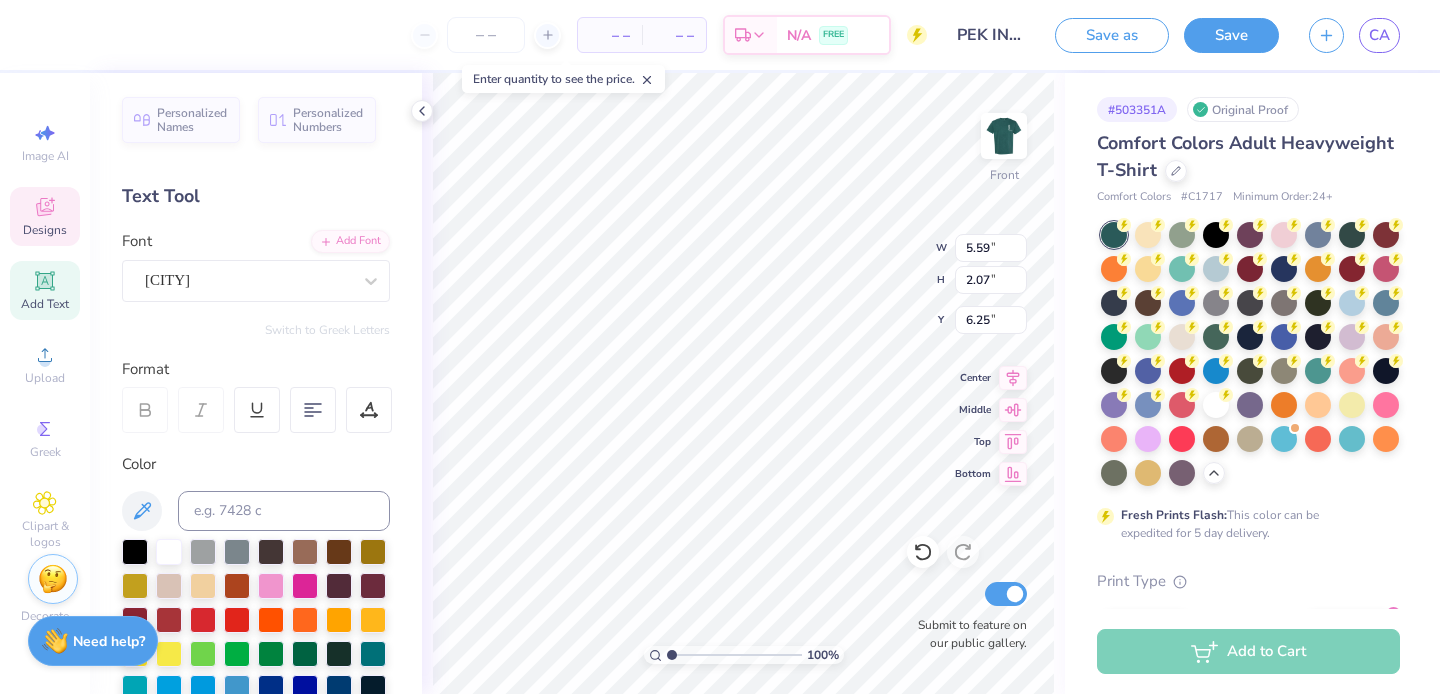 type on "i" 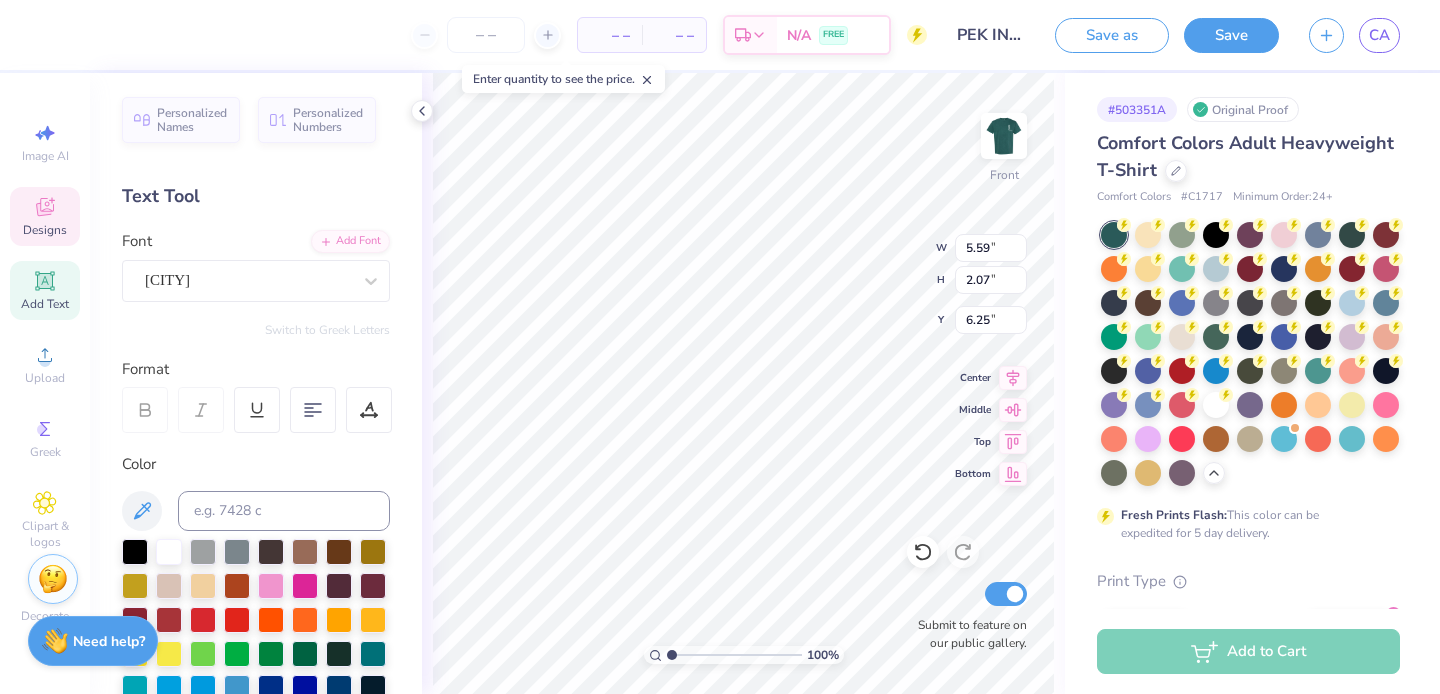 type on "Initiation" 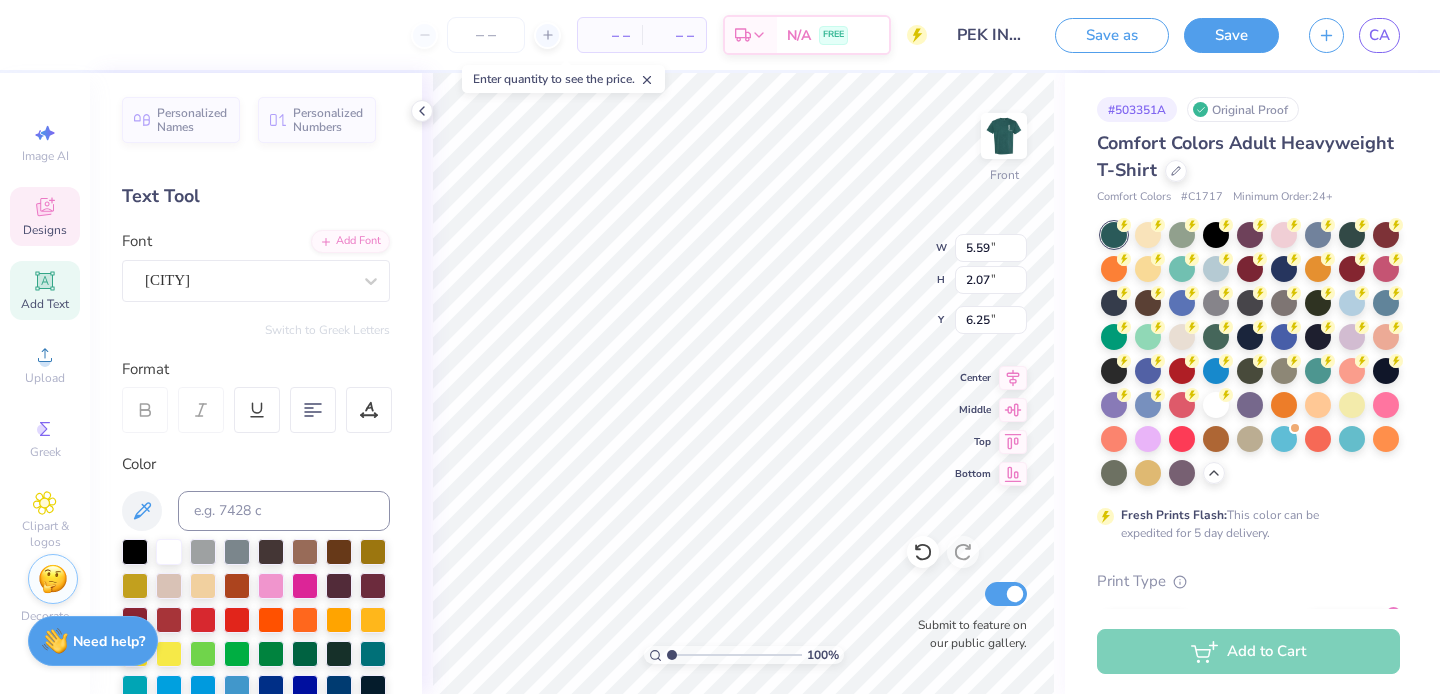 scroll, scrollTop: 0, scrollLeft: 2, axis: horizontal 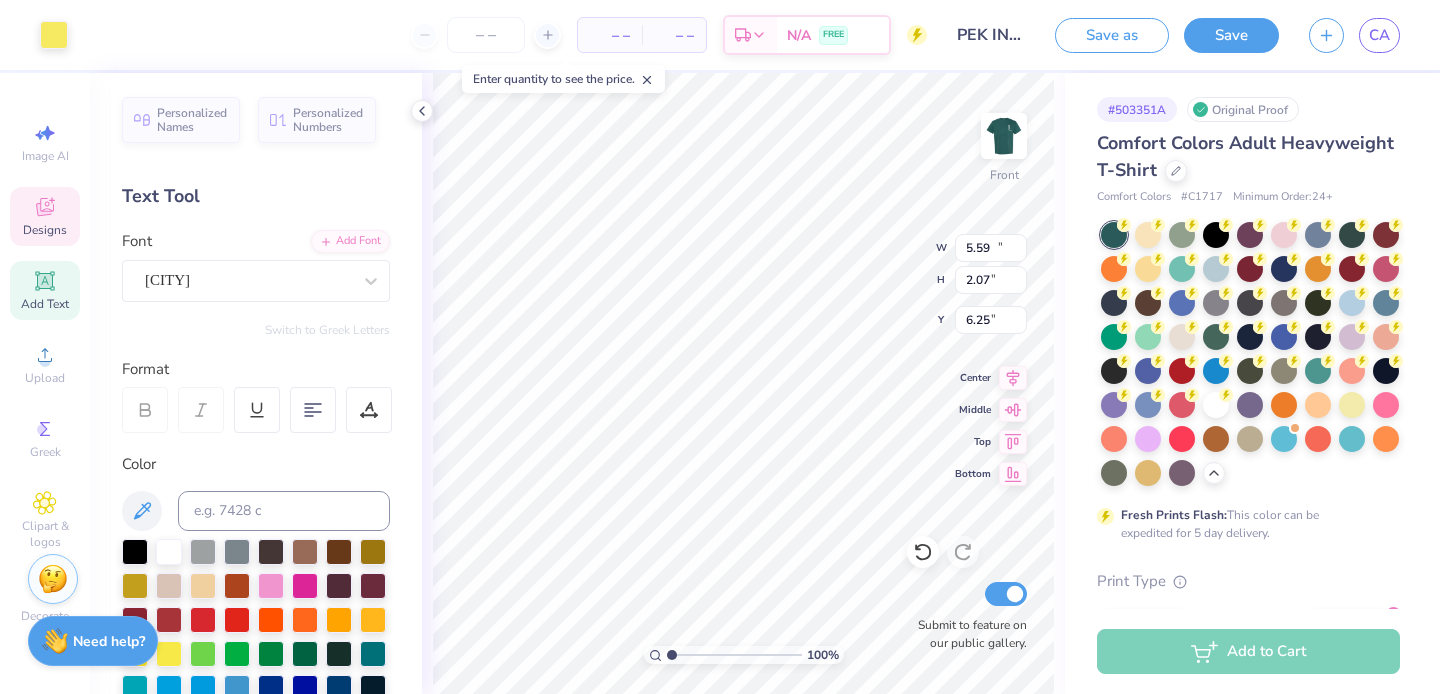 type on "10.42" 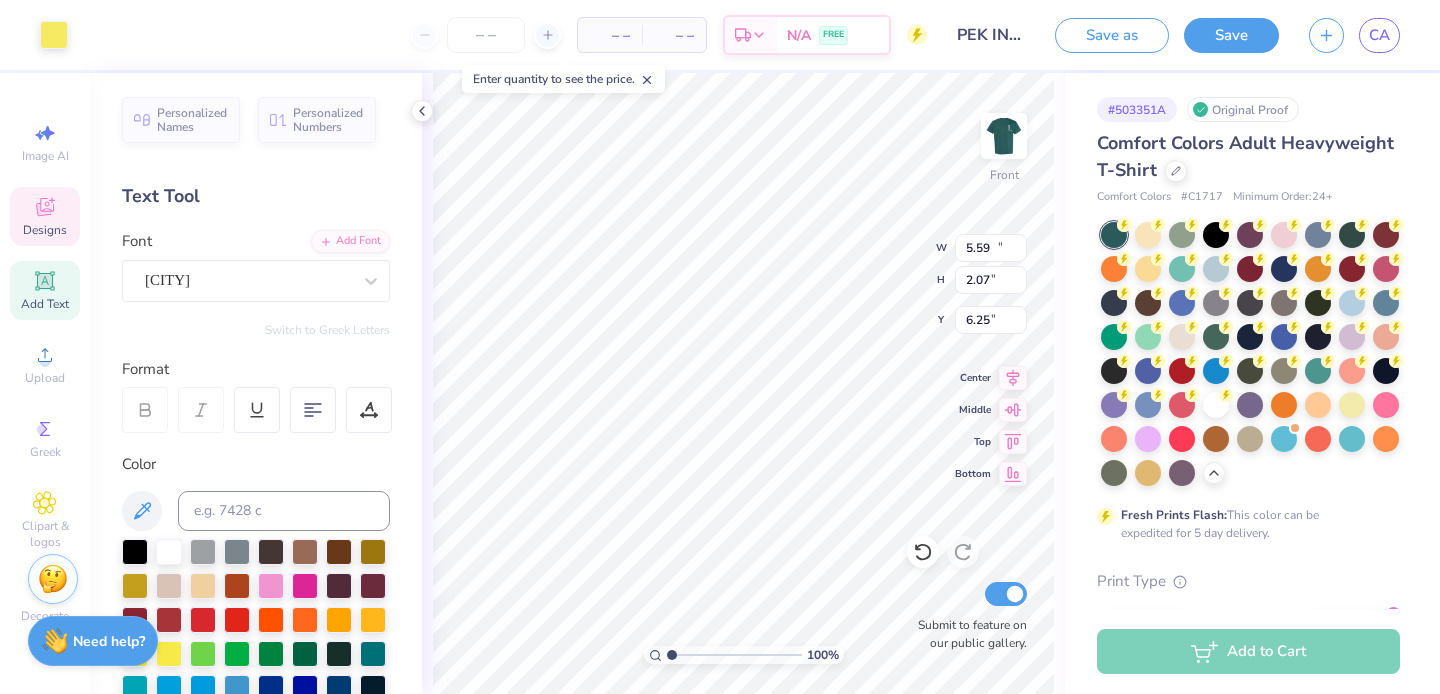 type on "2.08" 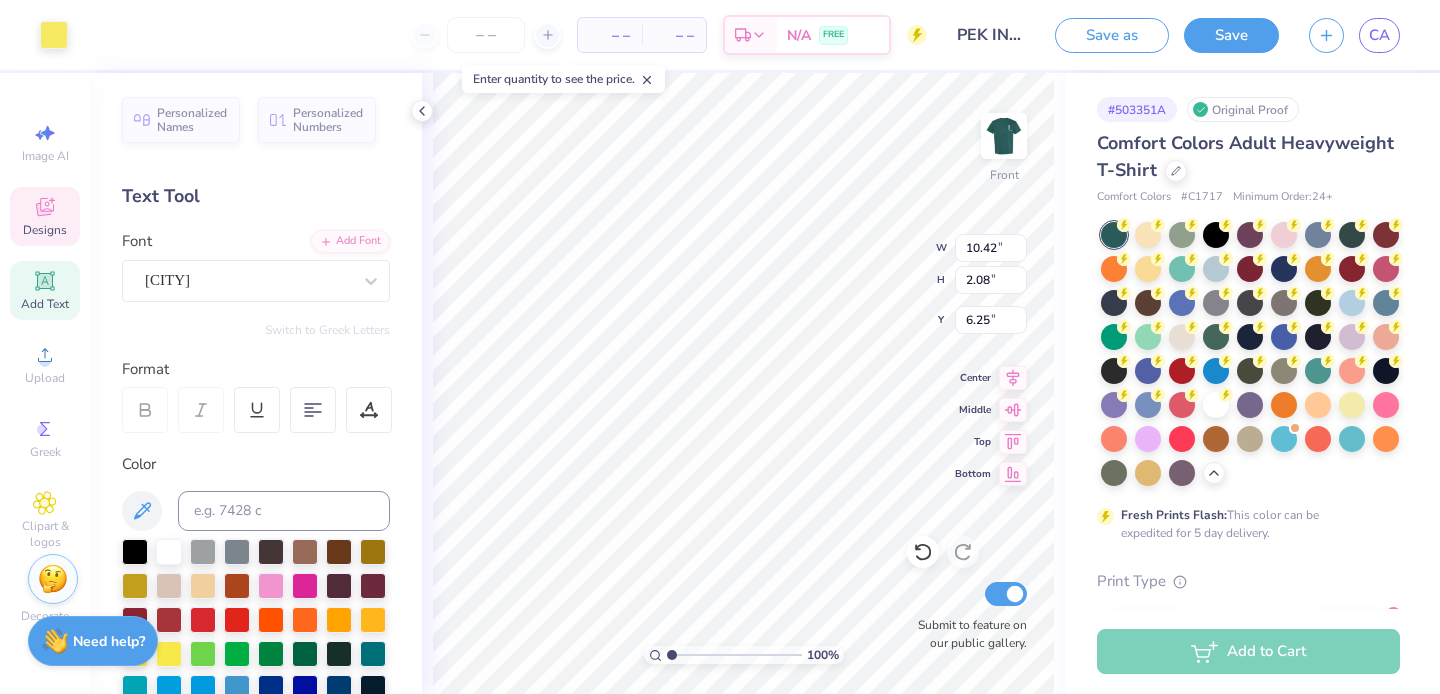 type on "5.59" 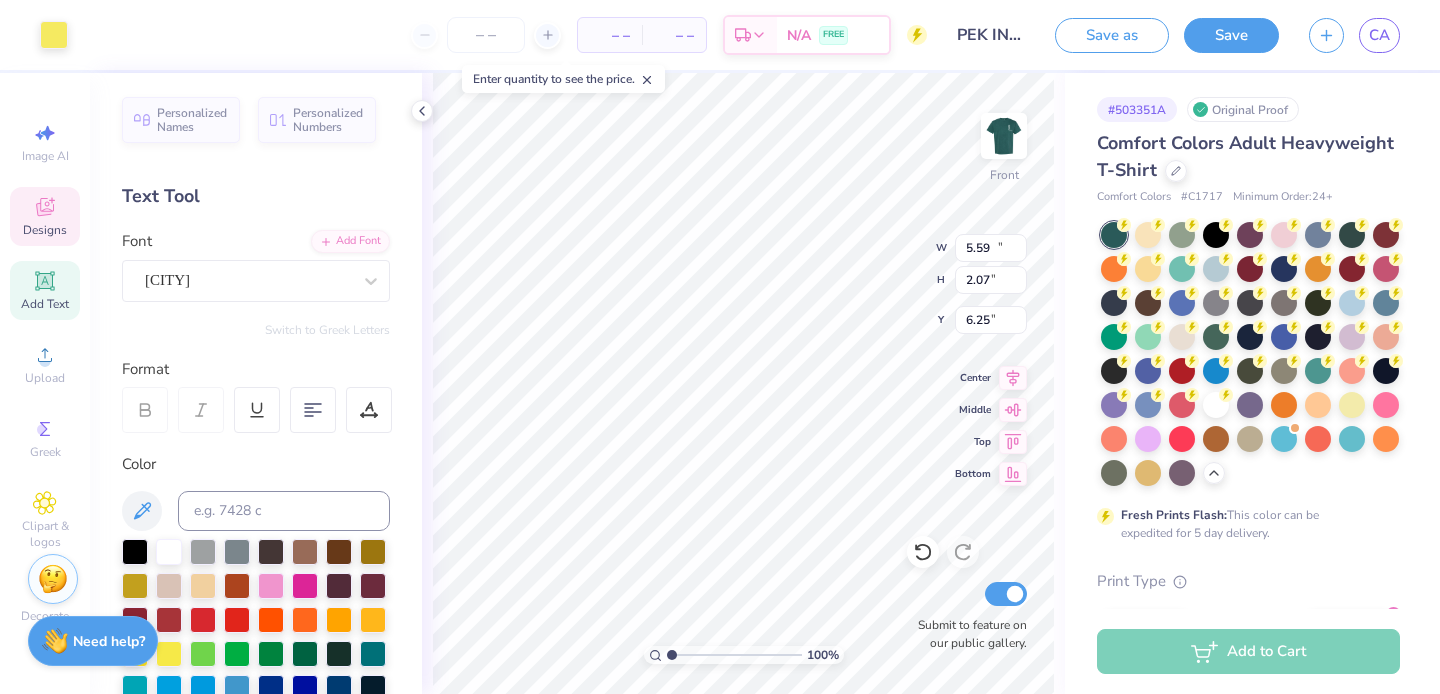 type on "10.42" 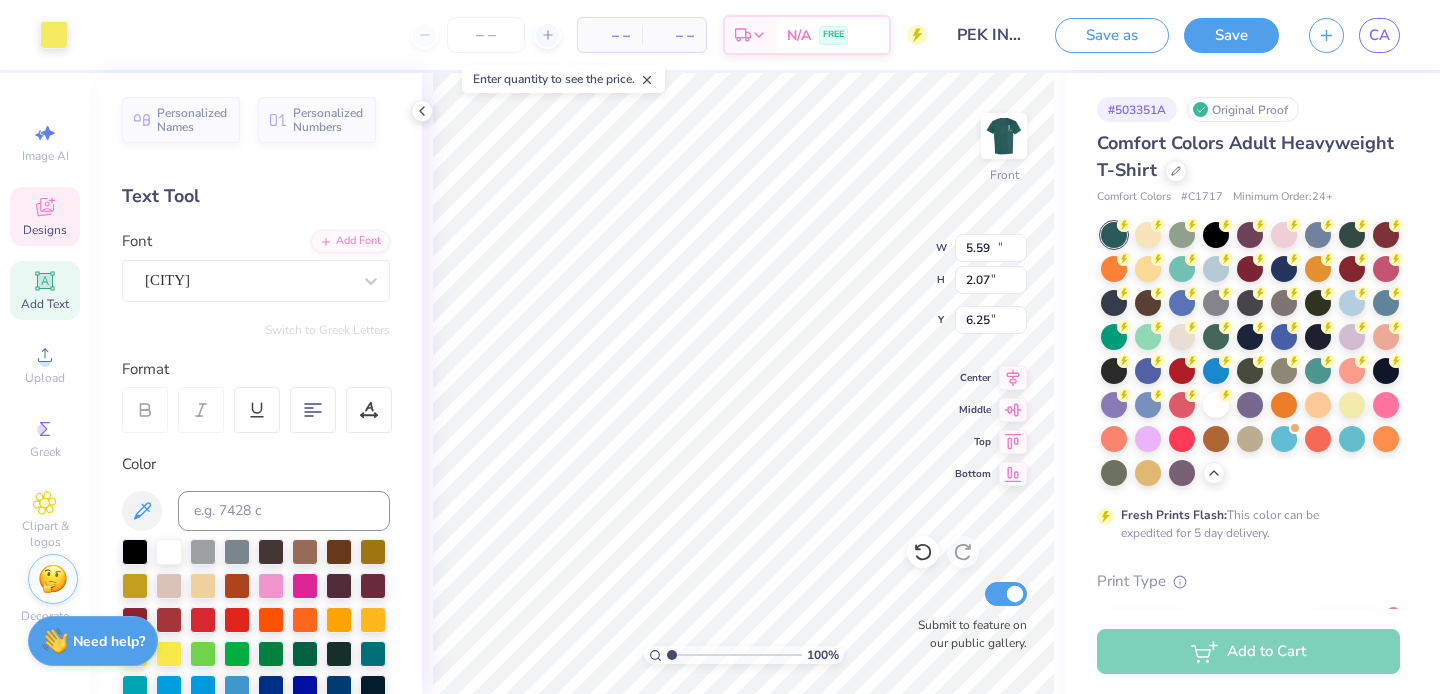 type on "2.08" 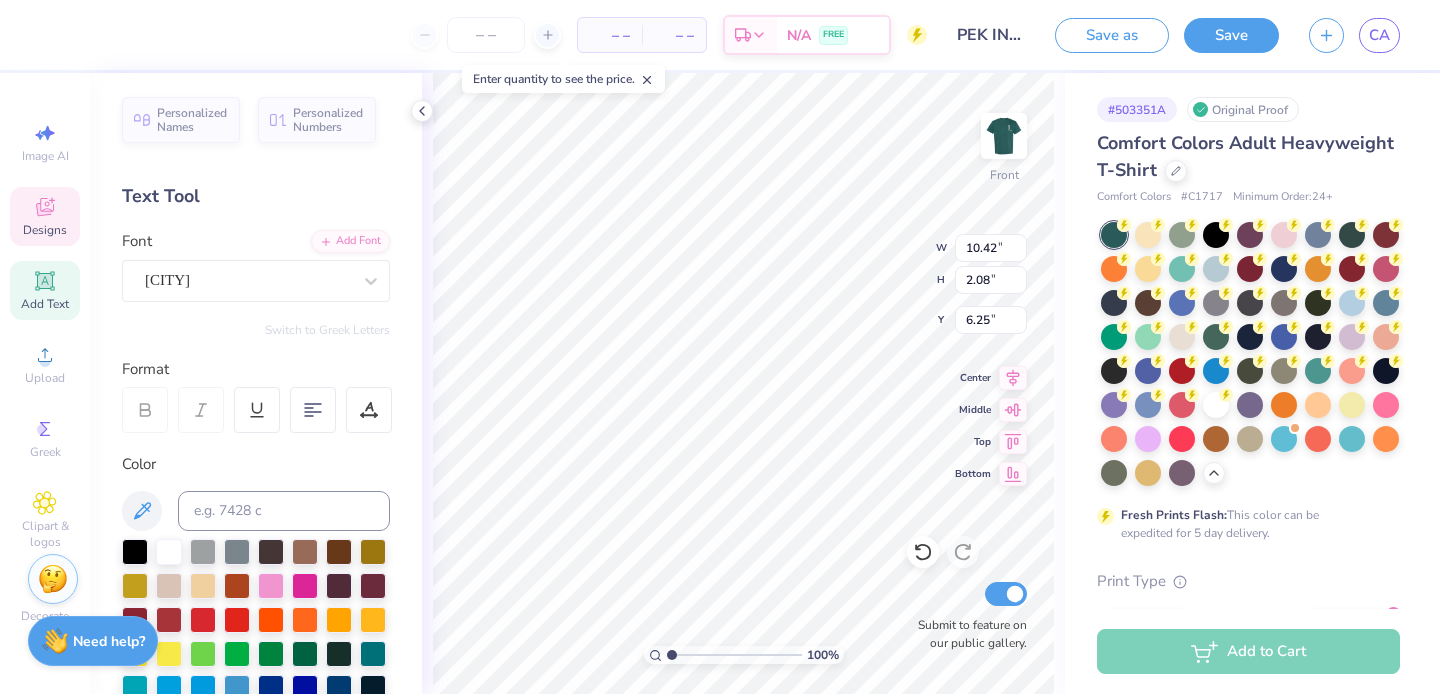 type on "6.45" 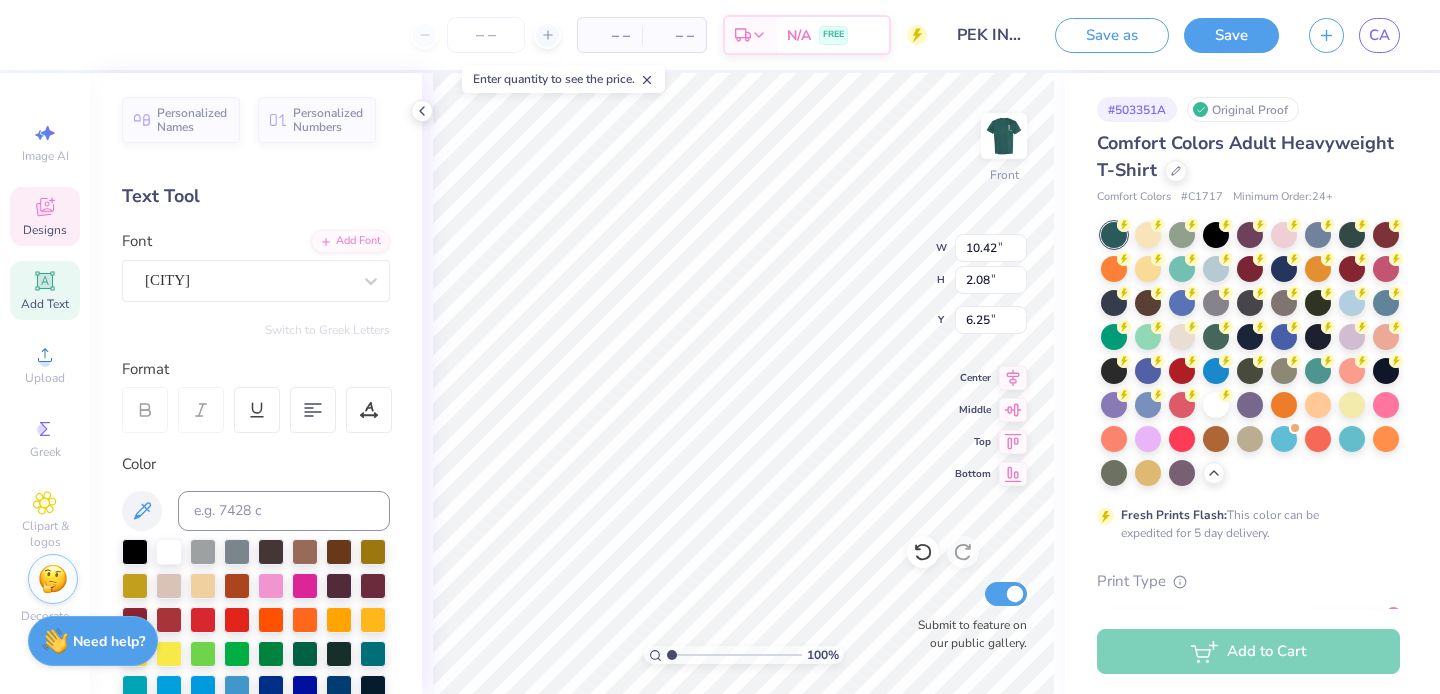 type on "1.28" 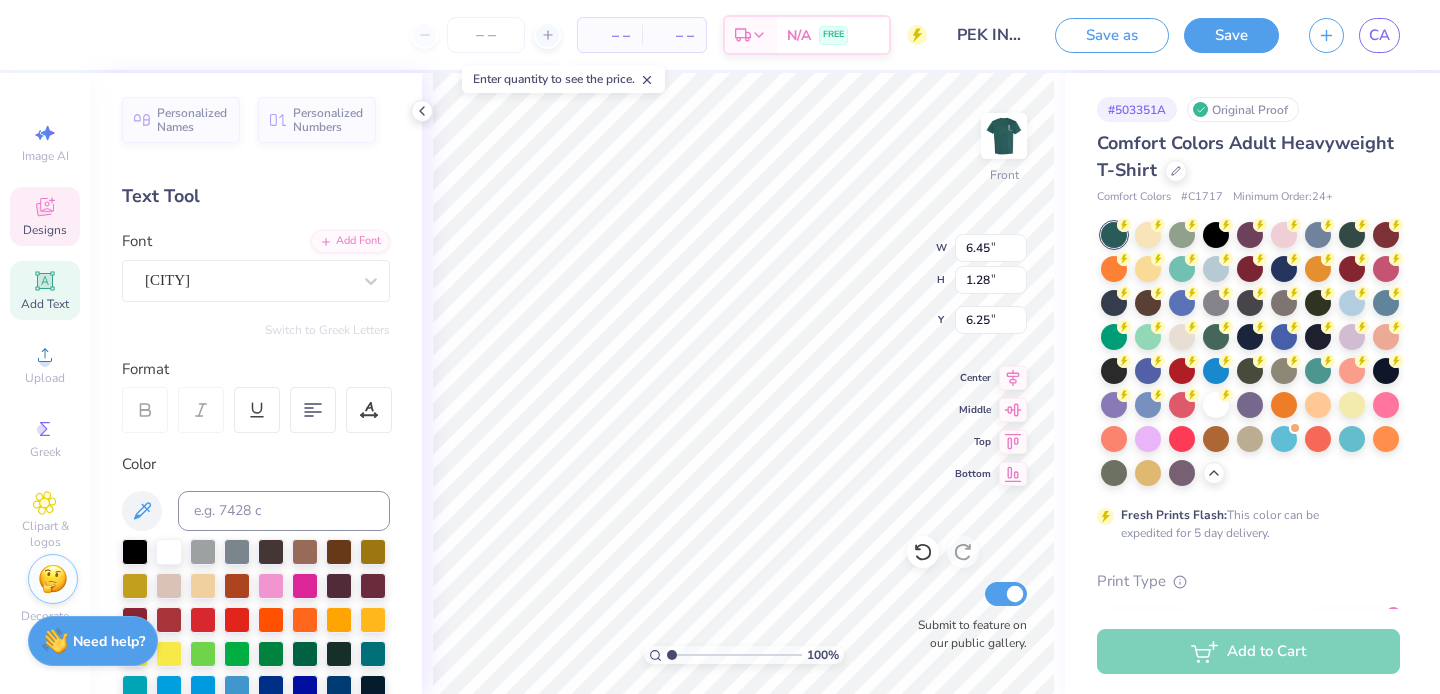 type on "6.64" 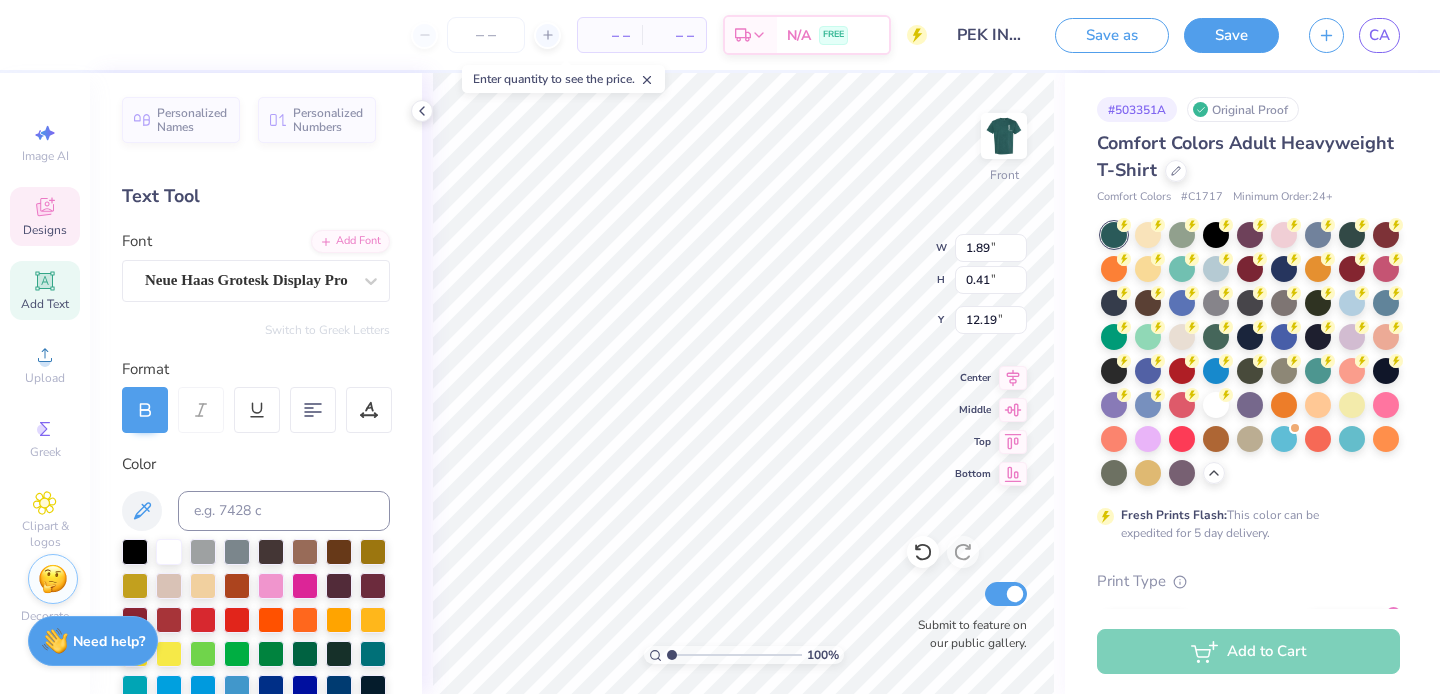 type on "2.89" 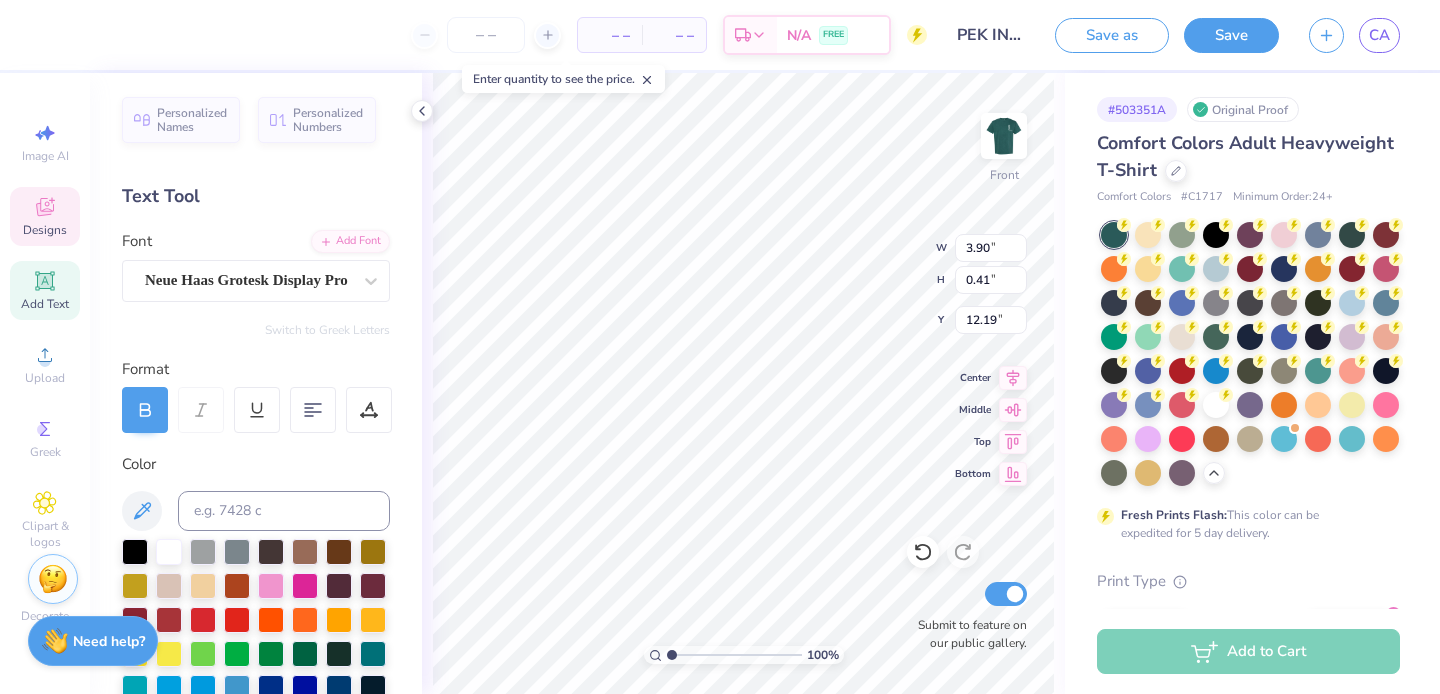 scroll, scrollTop: 0, scrollLeft: 5, axis: horizontal 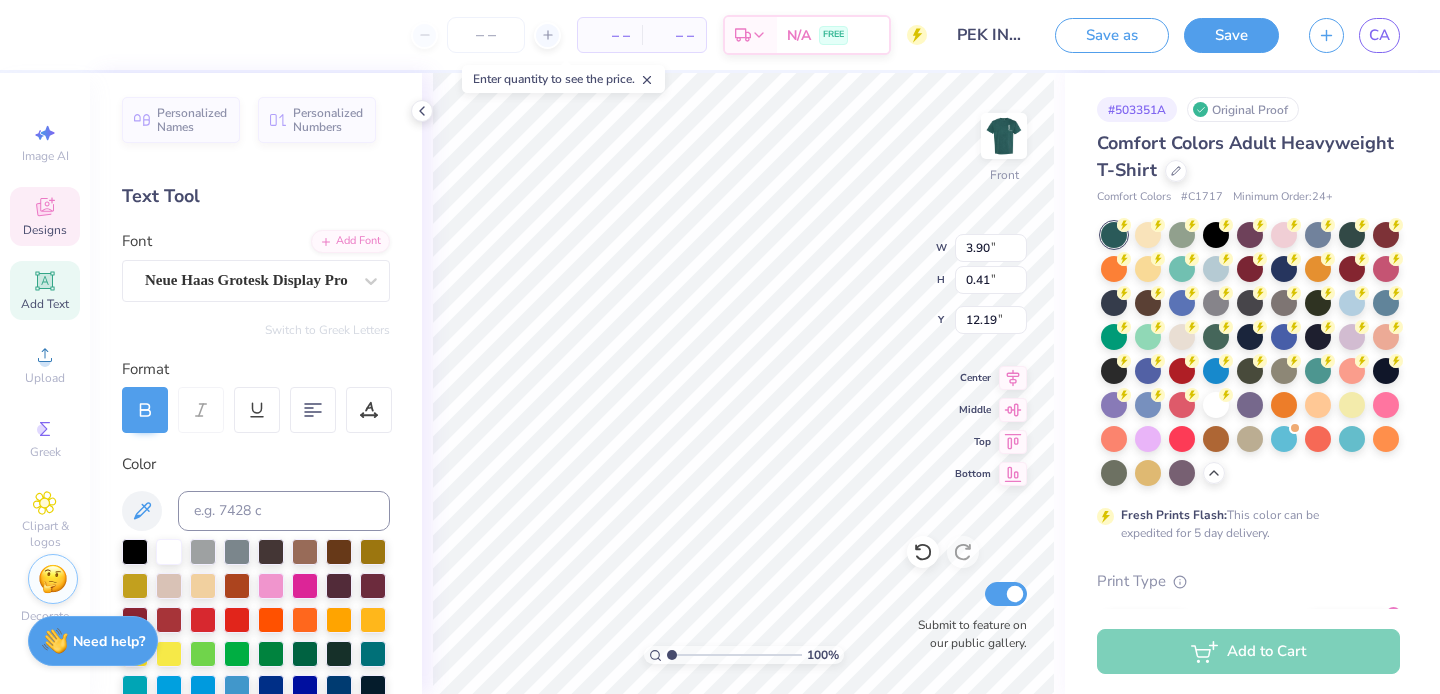 type on "FRIENDSHIP          HATH          POWER" 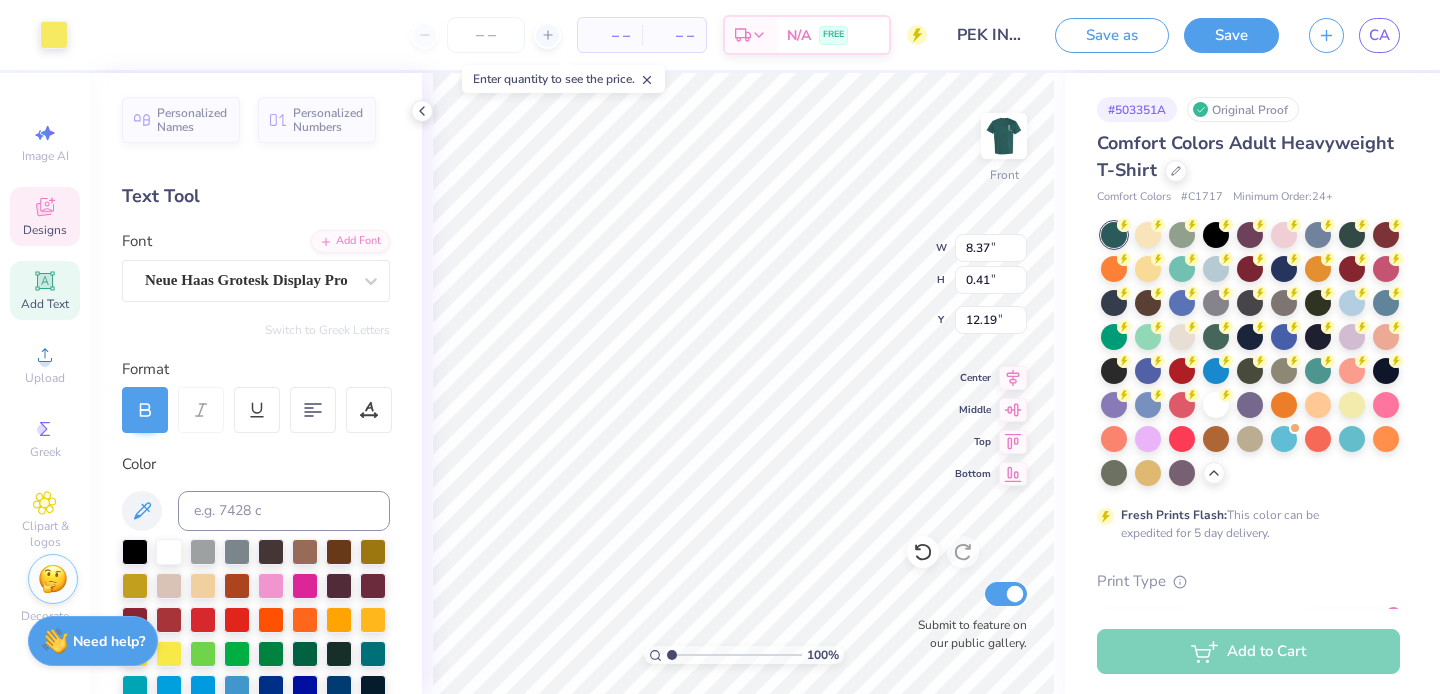 type on "3.90" 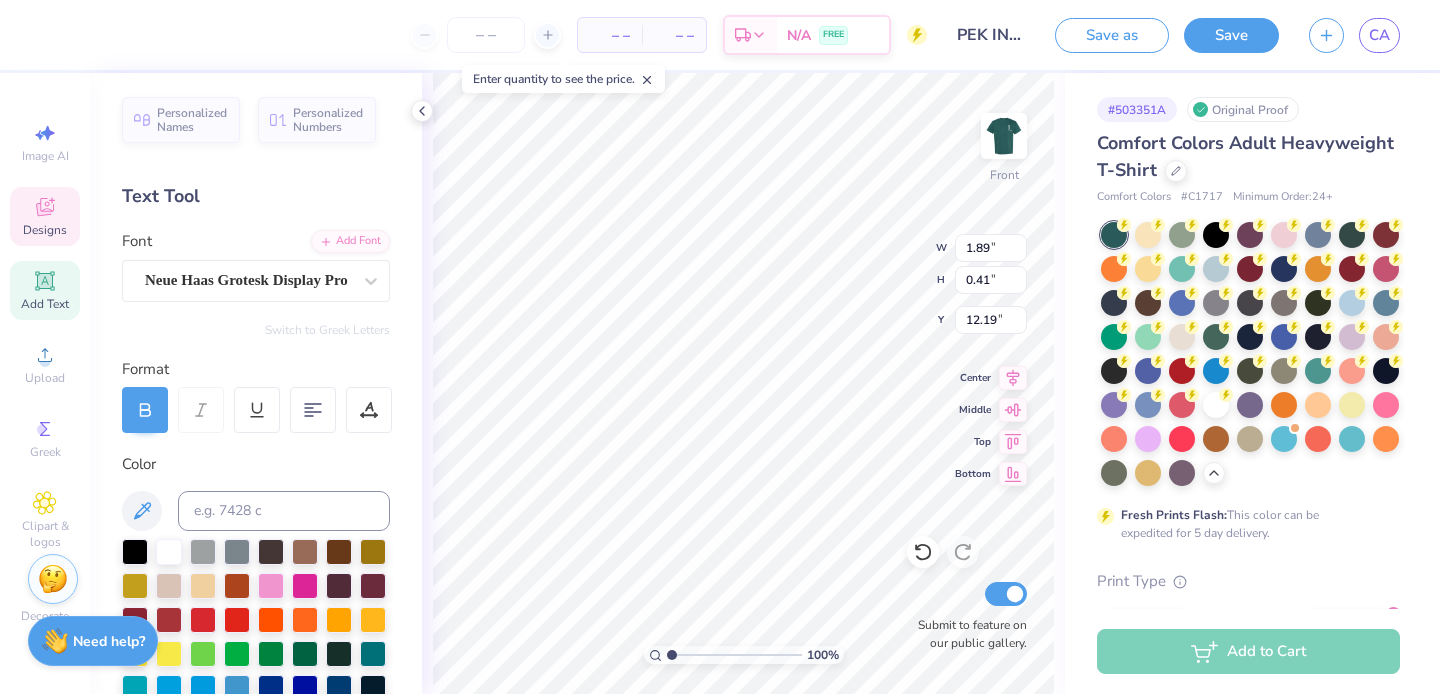 scroll, scrollTop: 0, scrollLeft: 0, axis: both 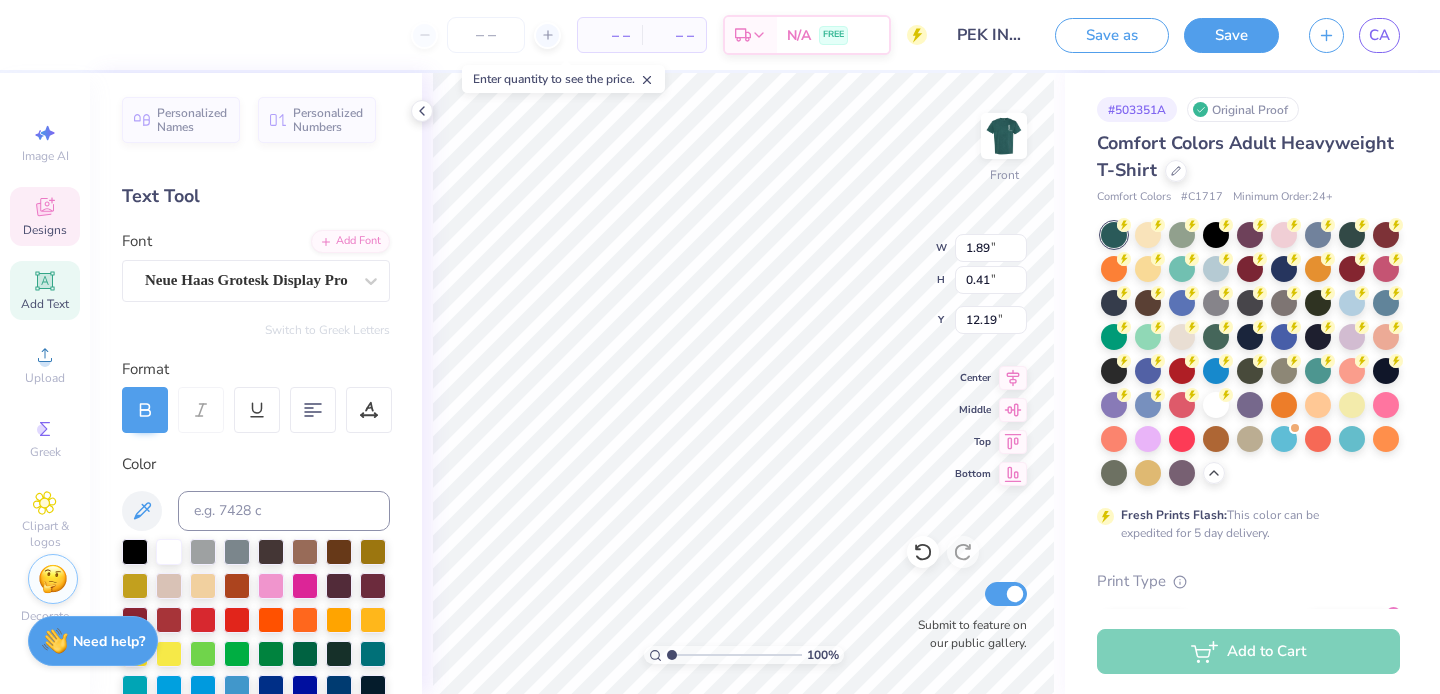type on "0.75" 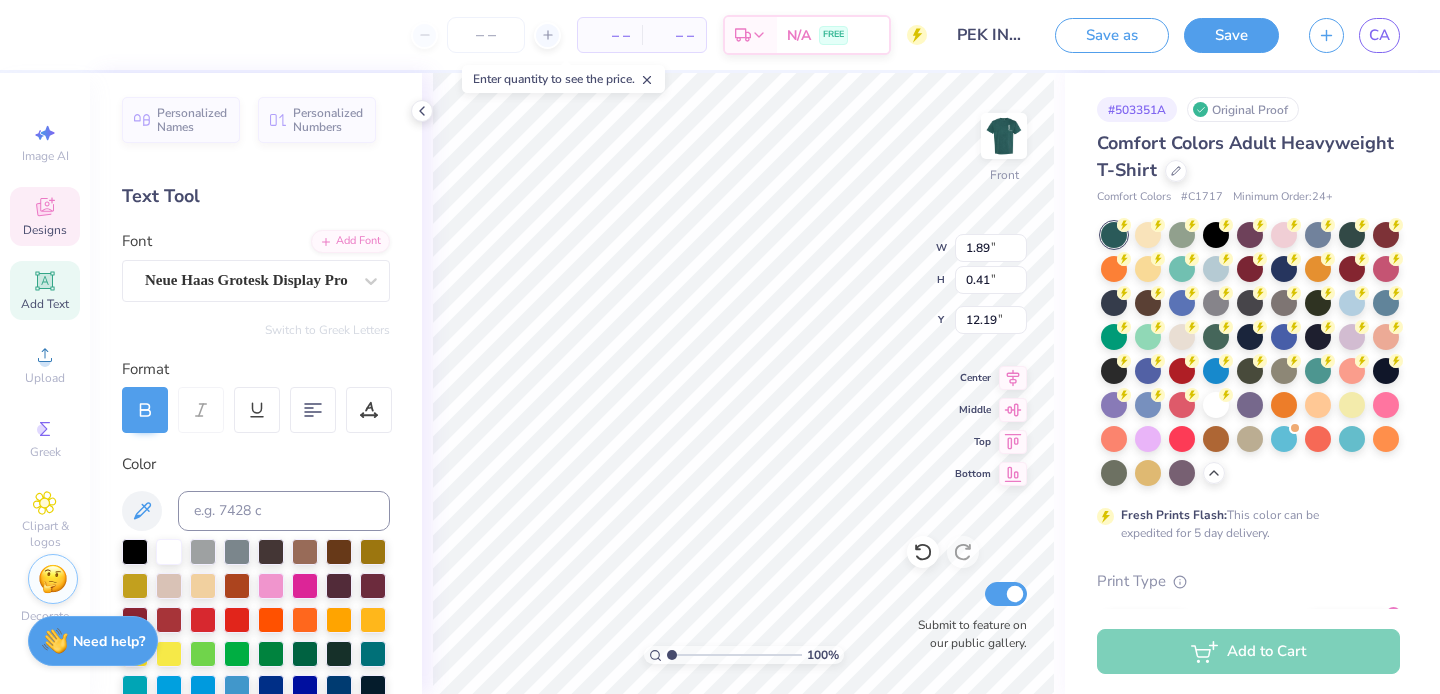 type on "0.39" 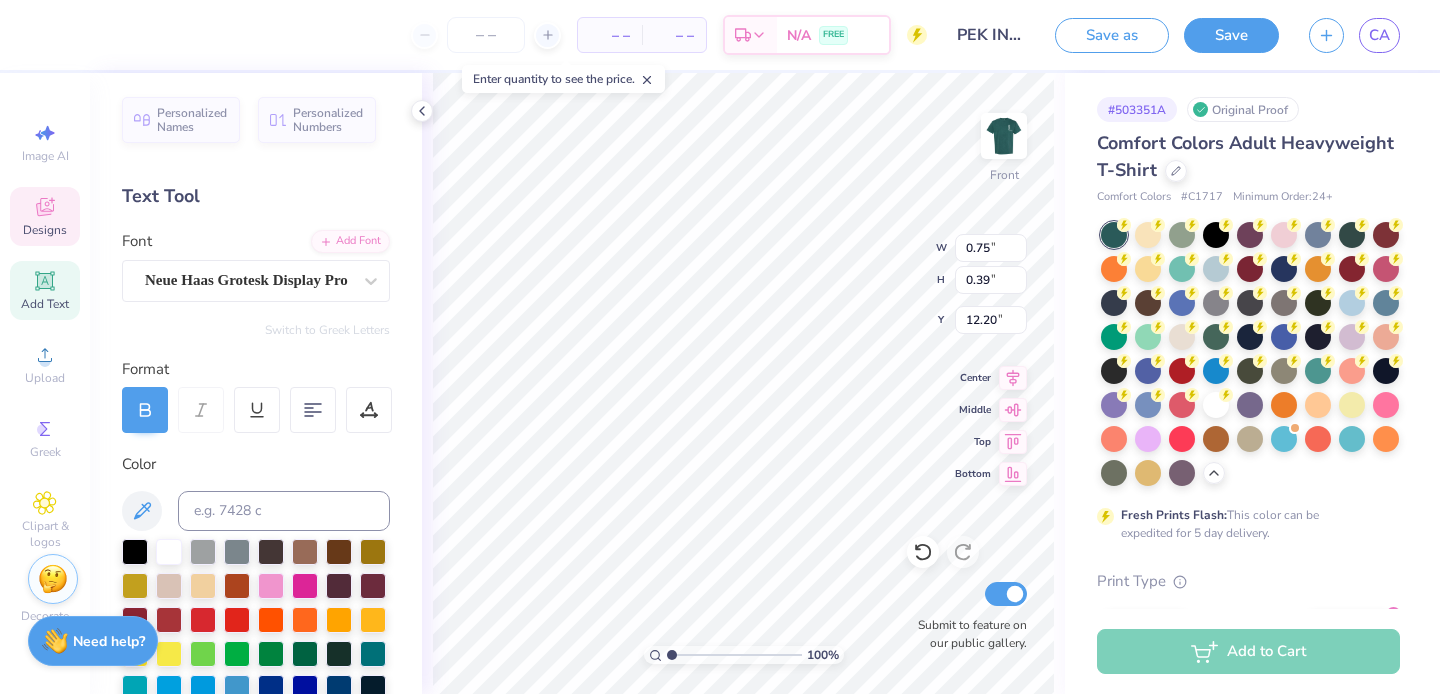 type on "2.89" 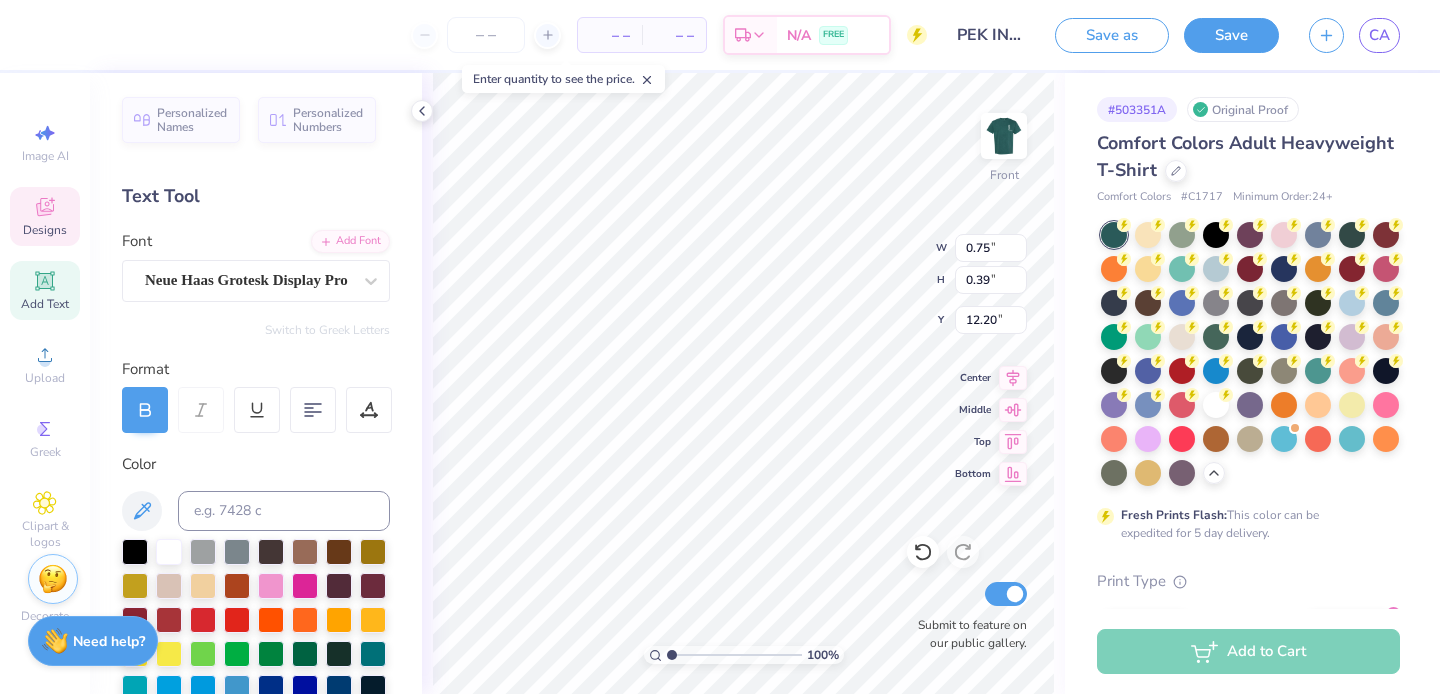 type on "0.41" 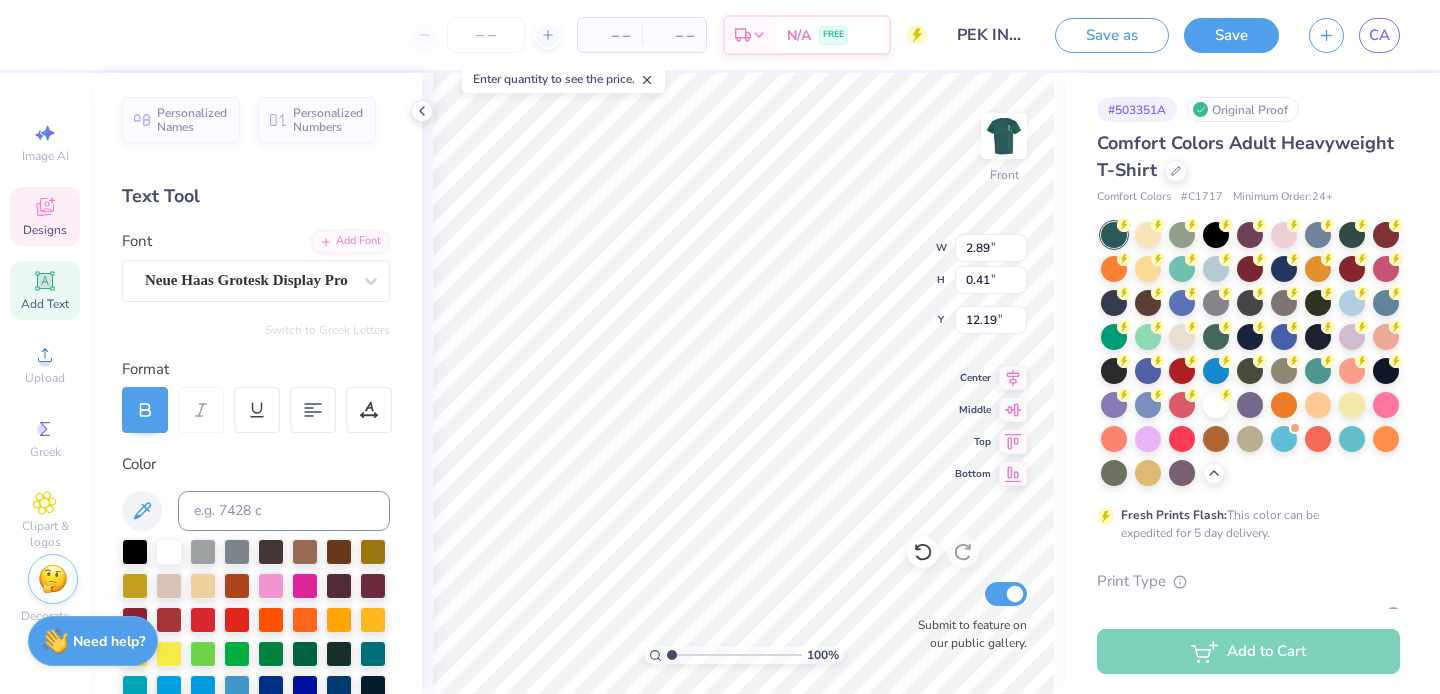 type on "POWER" 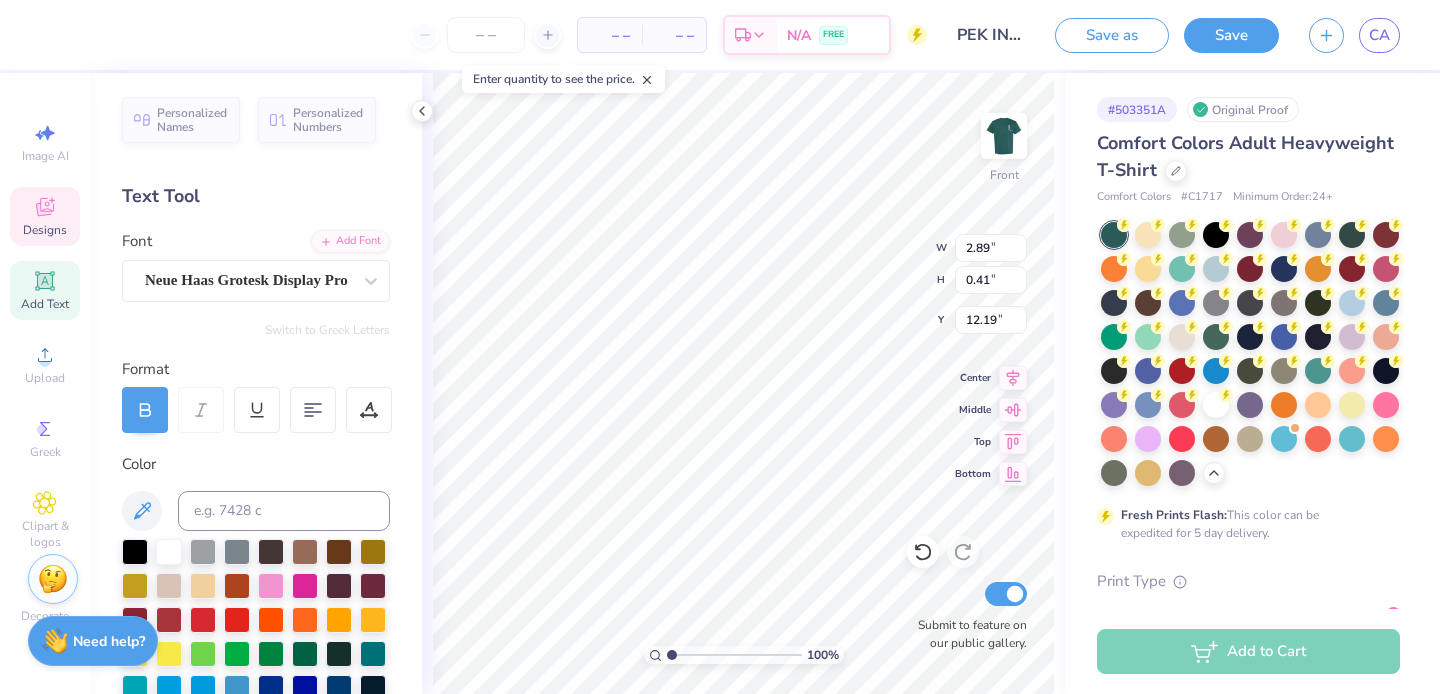 scroll, scrollTop: 0, scrollLeft: 1, axis: horizontal 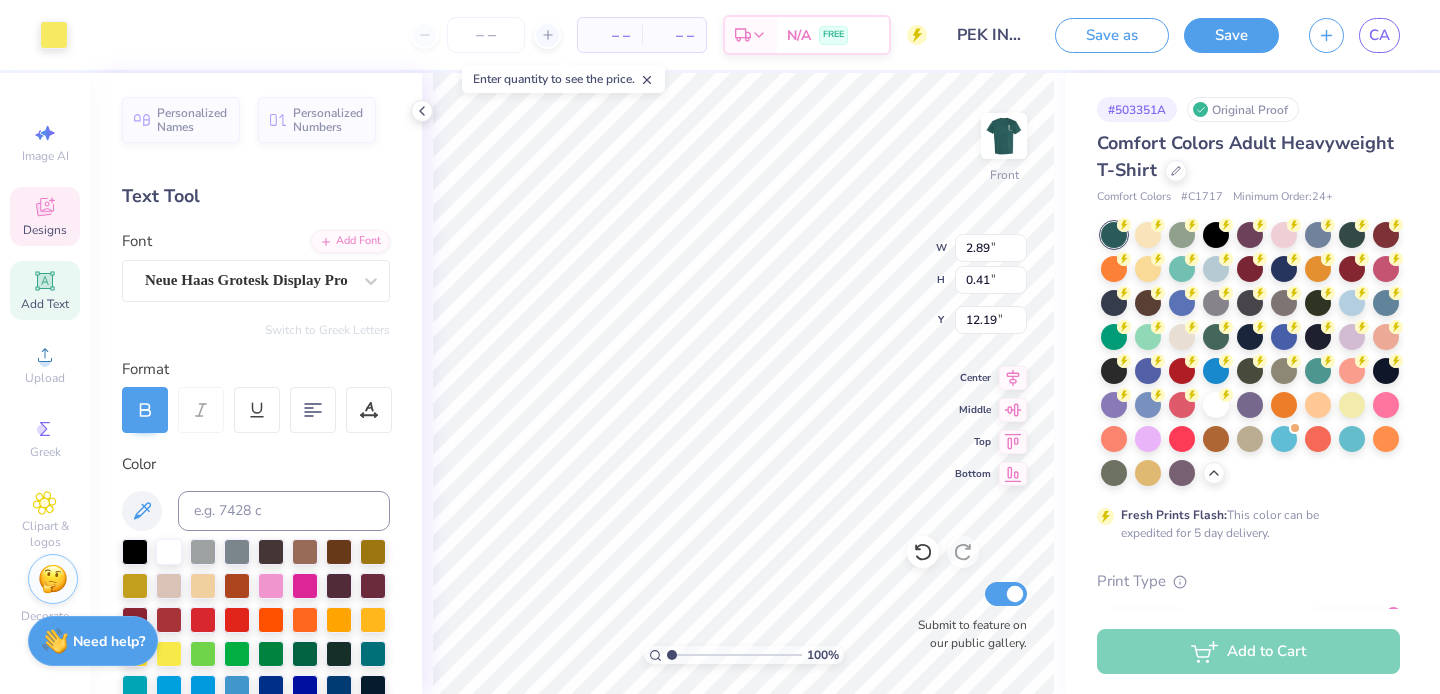 type on "0.75" 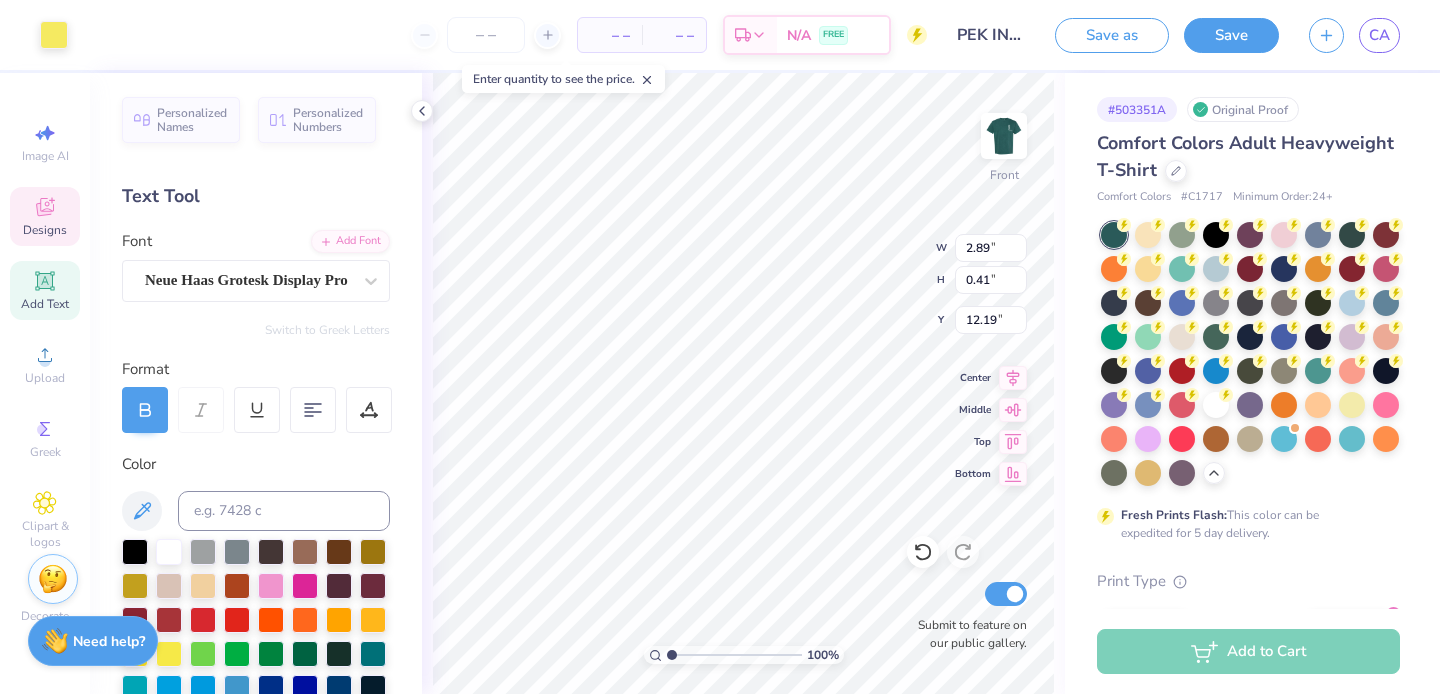 type on "0.39" 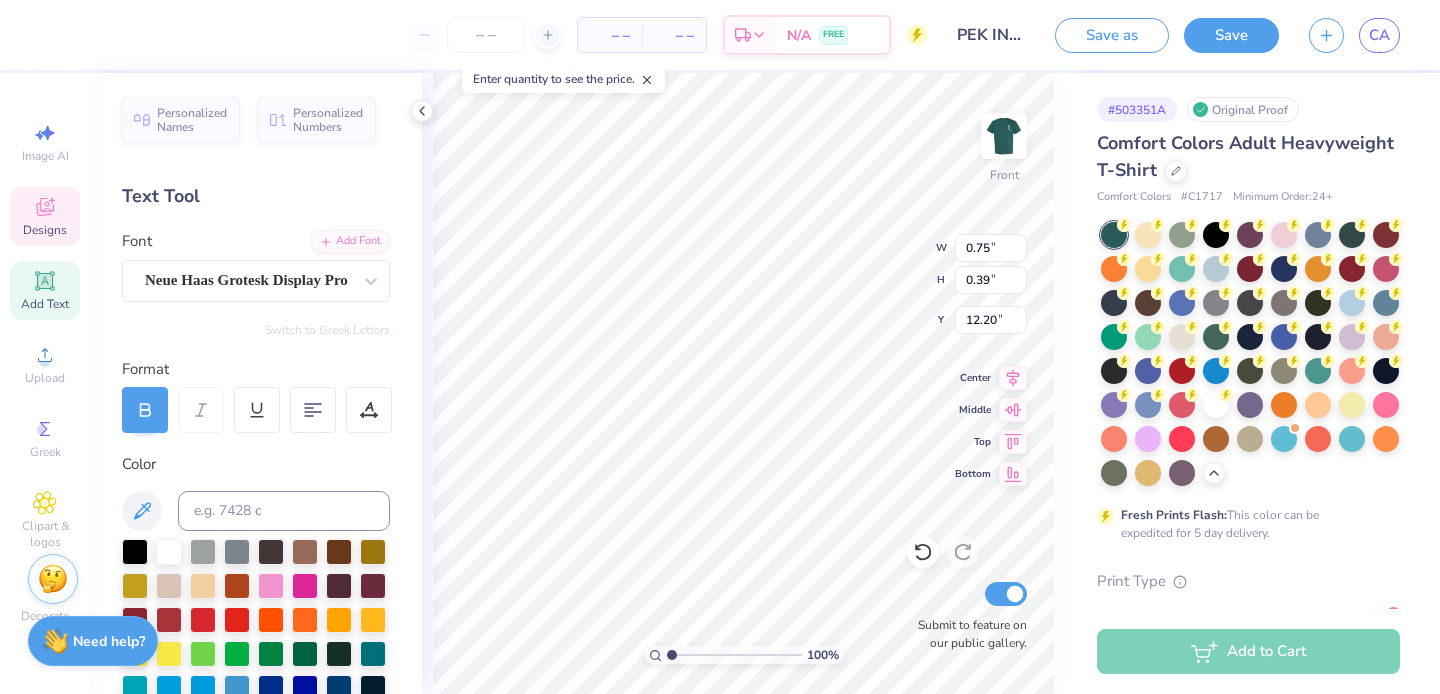 type on "0.49" 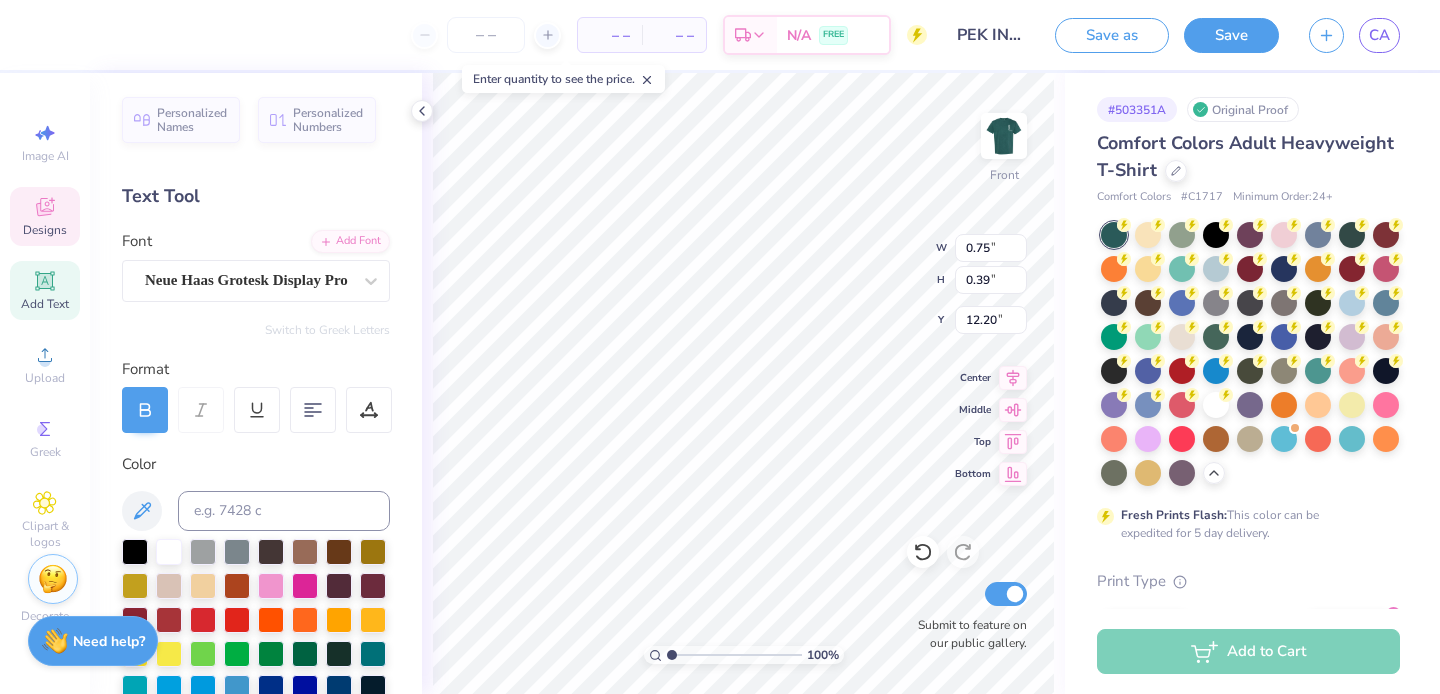 type on "0.26" 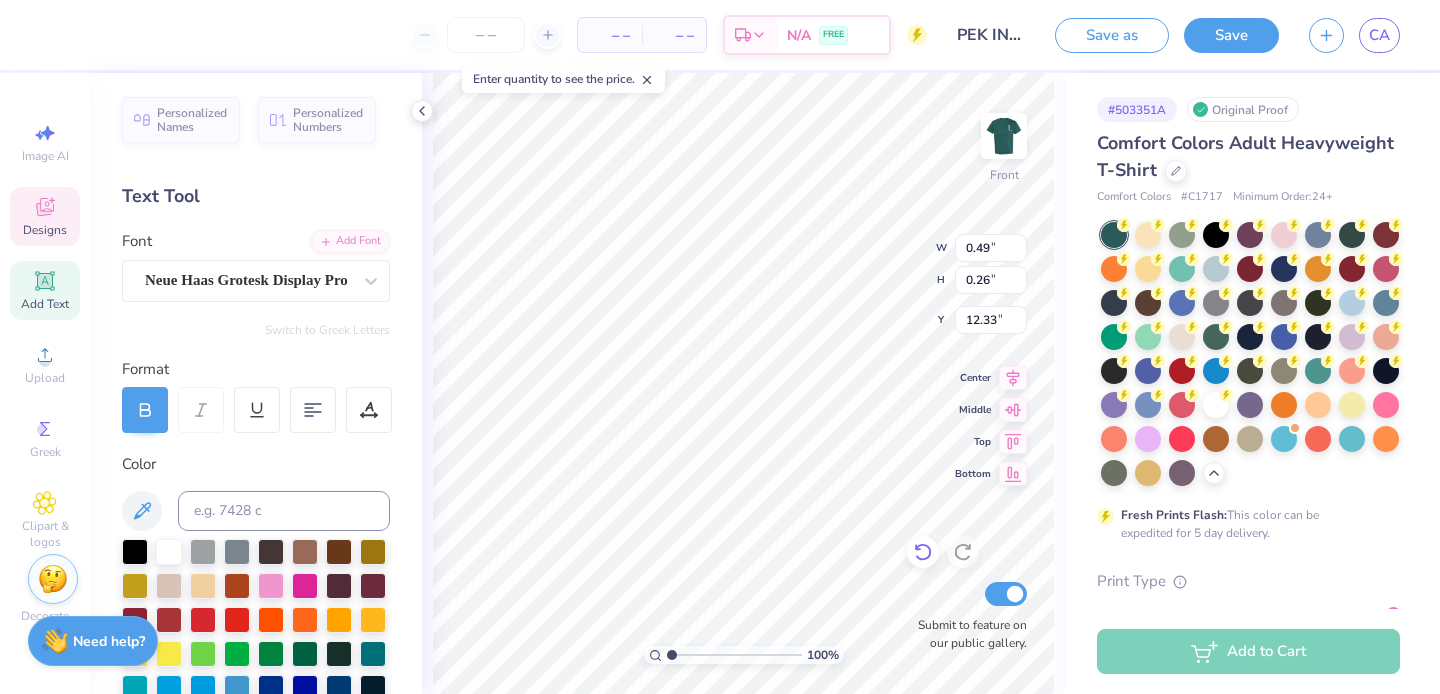 click 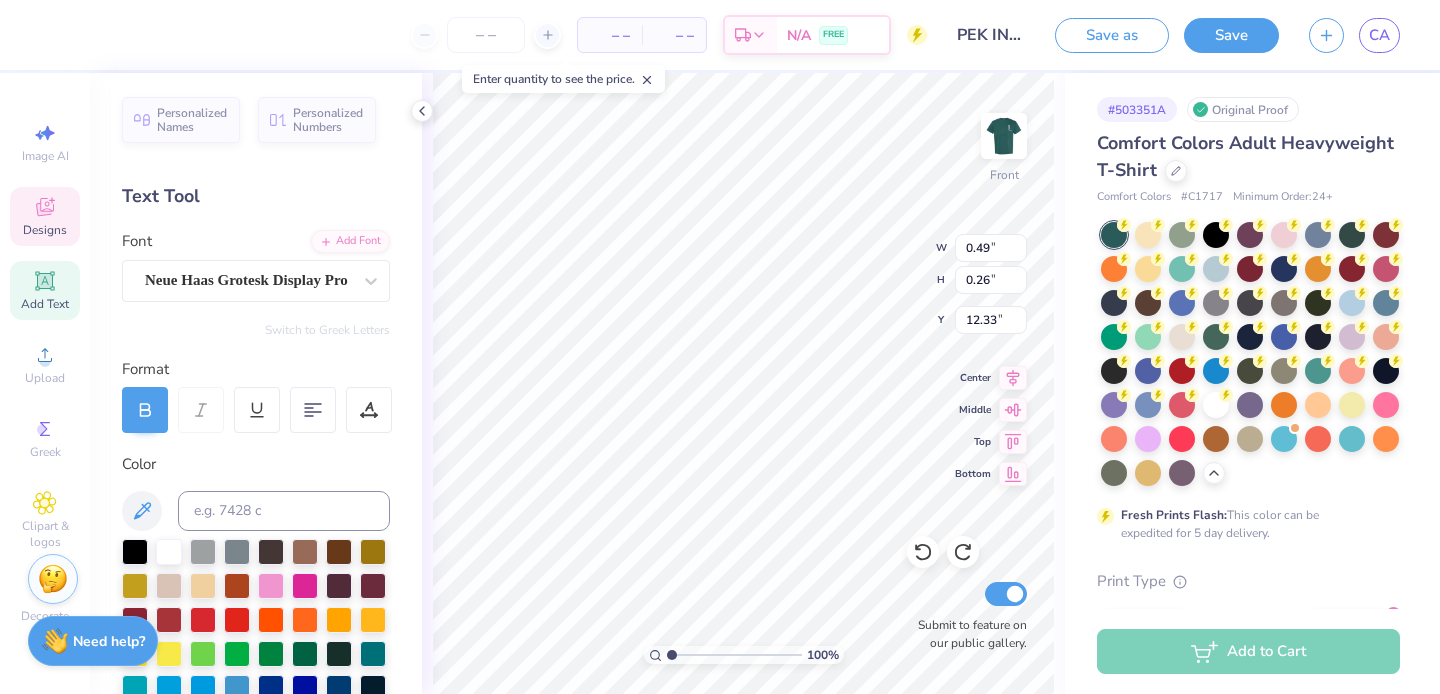 type on "0.75" 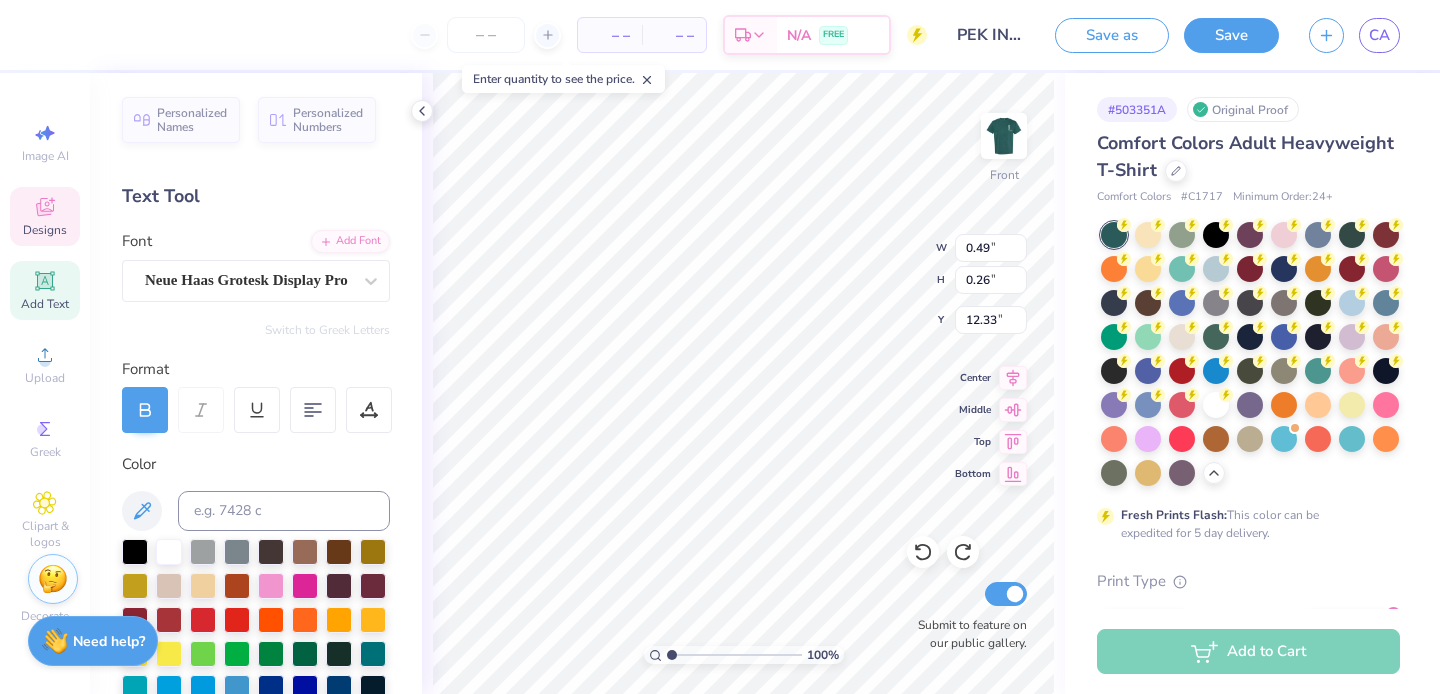 type on "0.39" 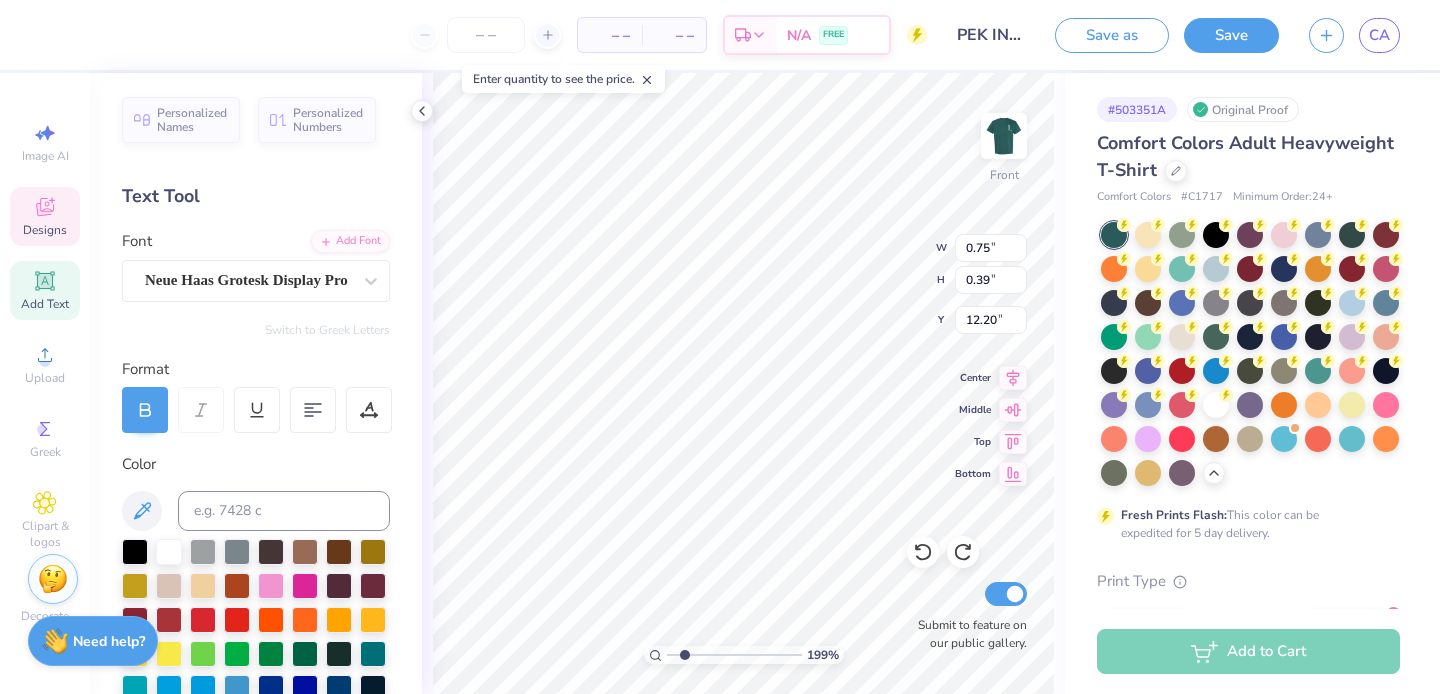 type on "1.99" 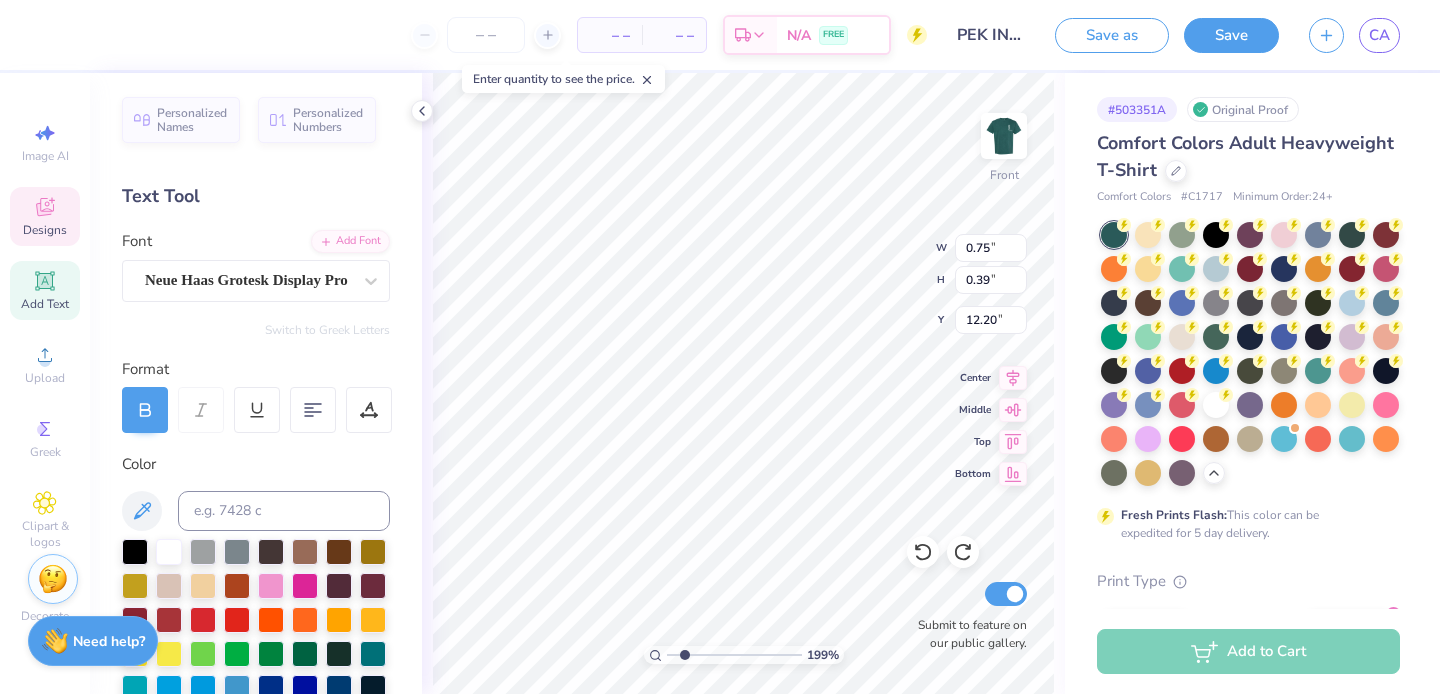 type on "HATH" 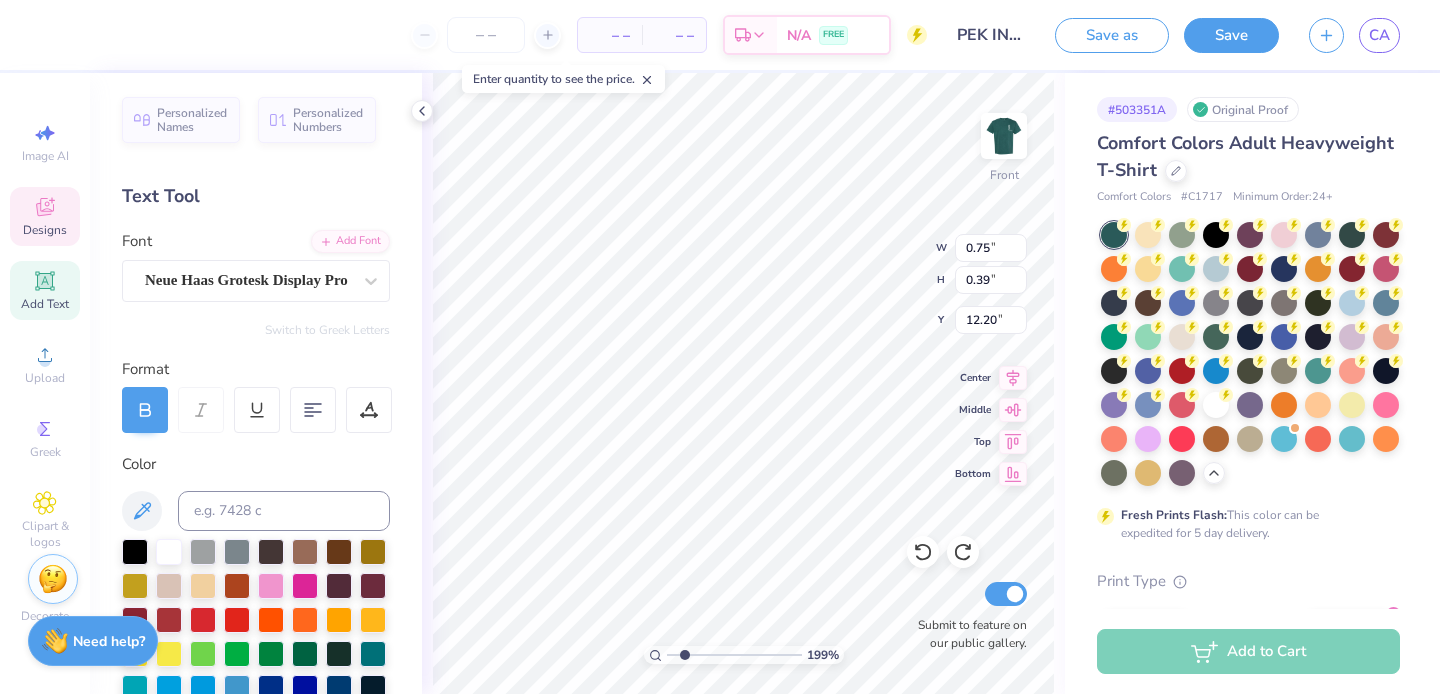 scroll, scrollTop: 0, scrollLeft: 0, axis: both 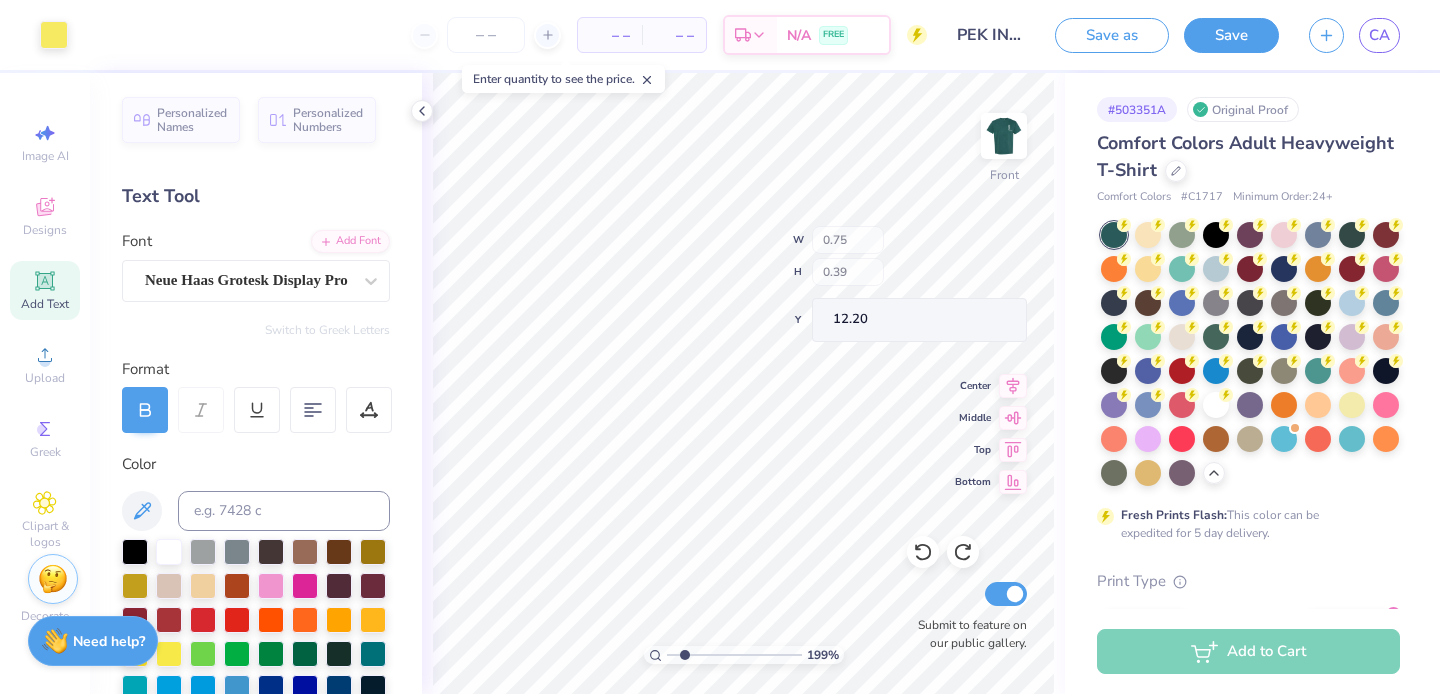 click on "199  %" at bounding box center [744, 655] 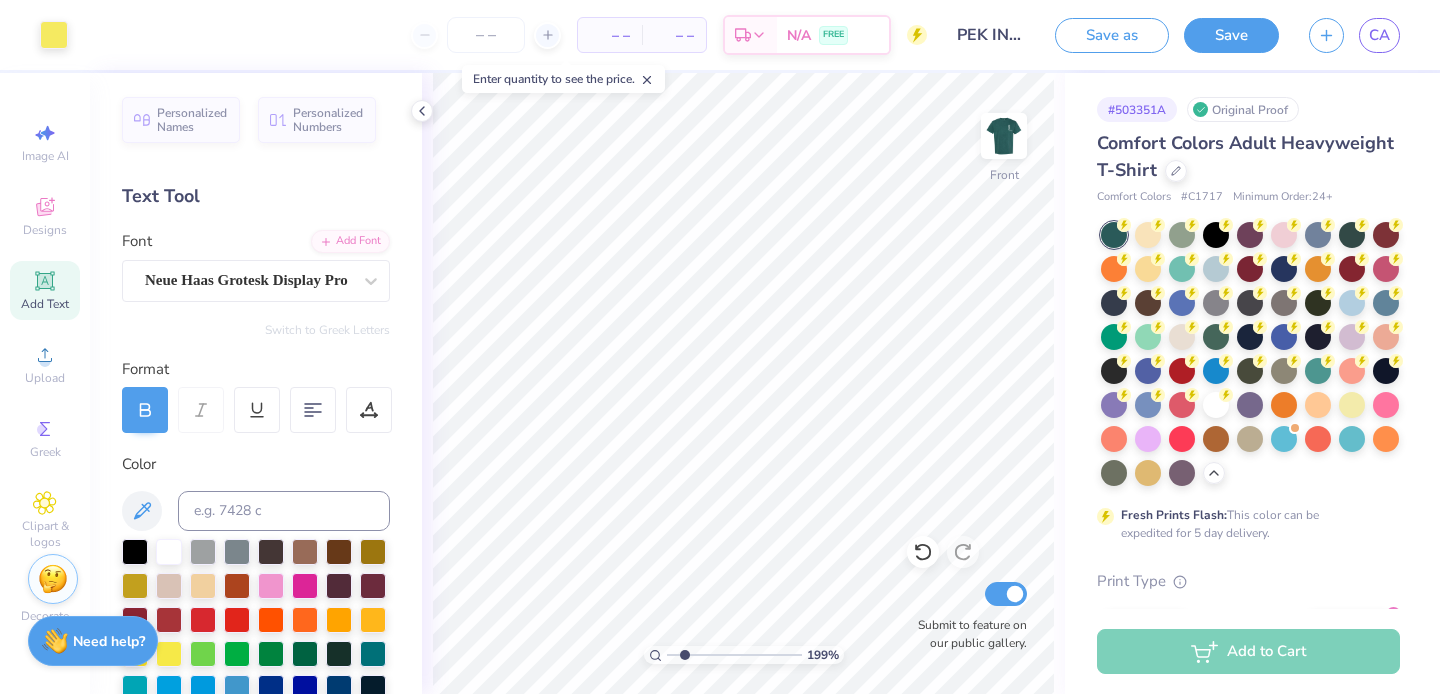 click on "199  %" at bounding box center (744, 655) 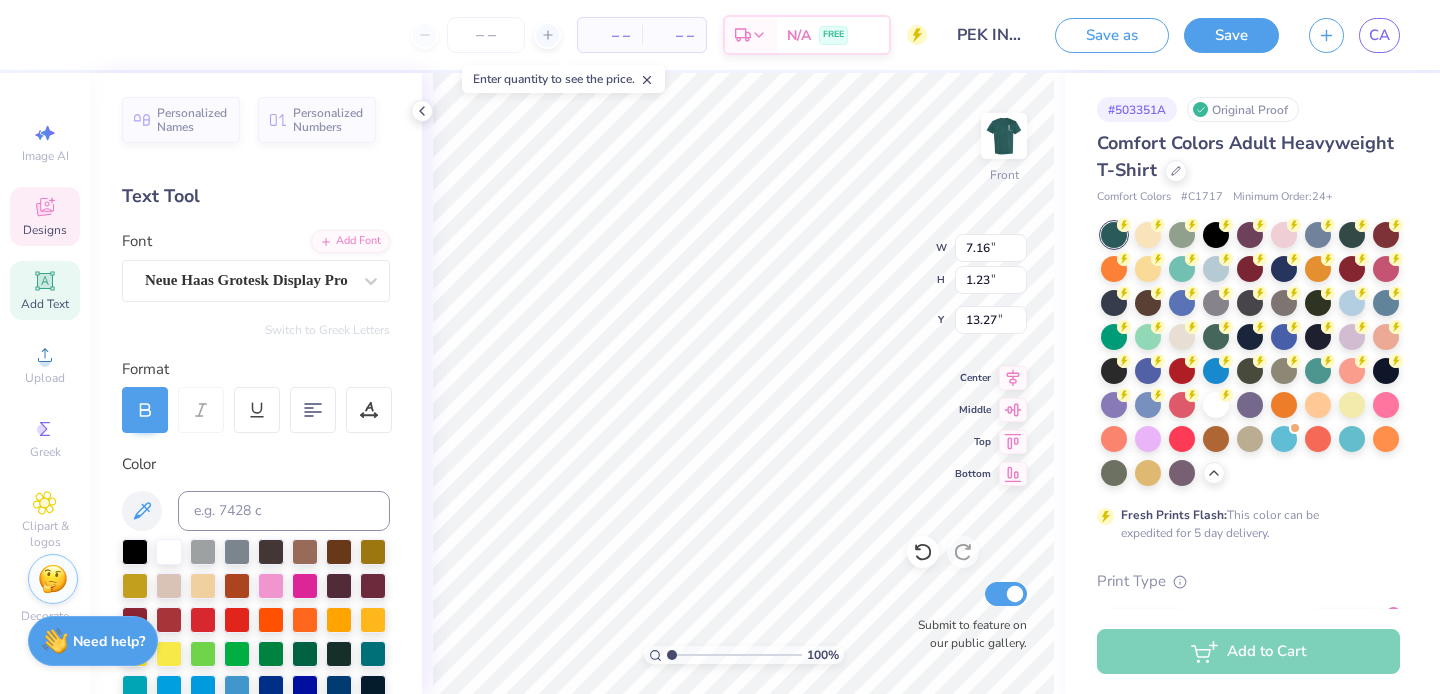 scroll, scrollTop: 0, scrollLeft: 3, axis: horizontal 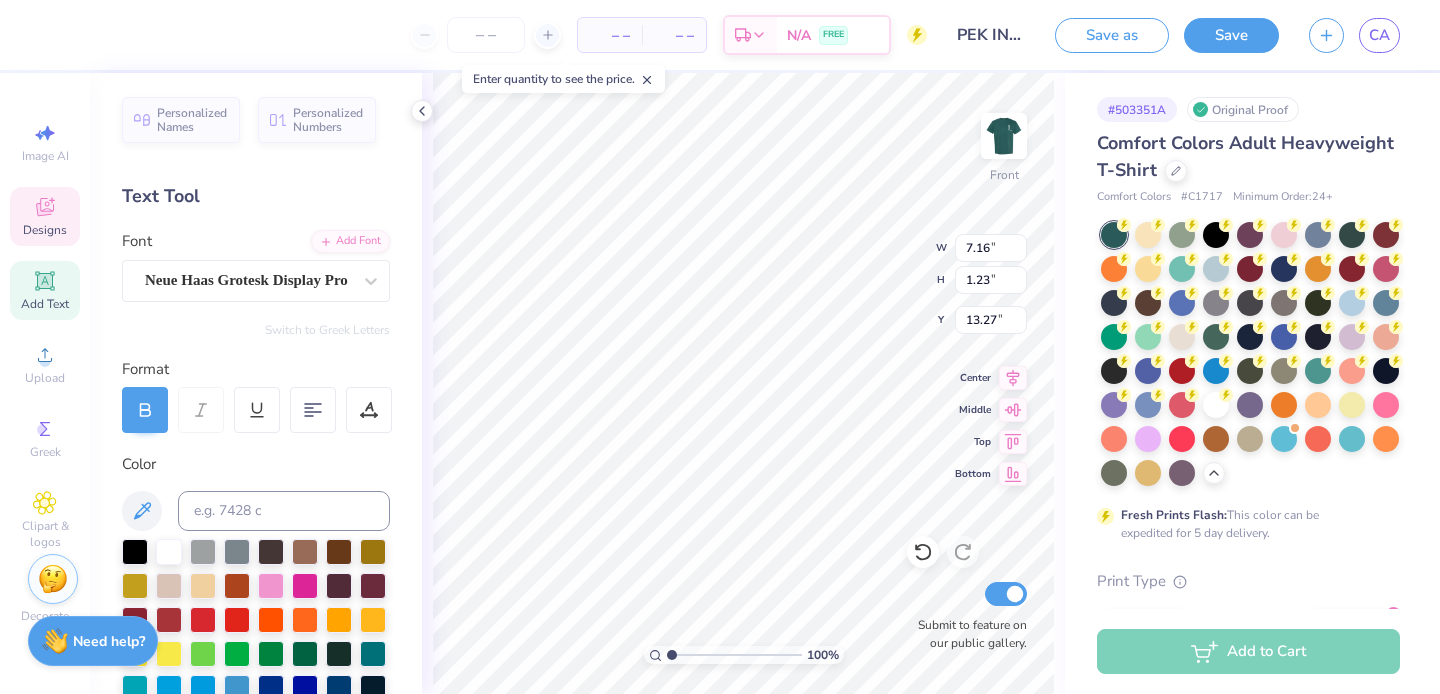 type on "EST. 1913" 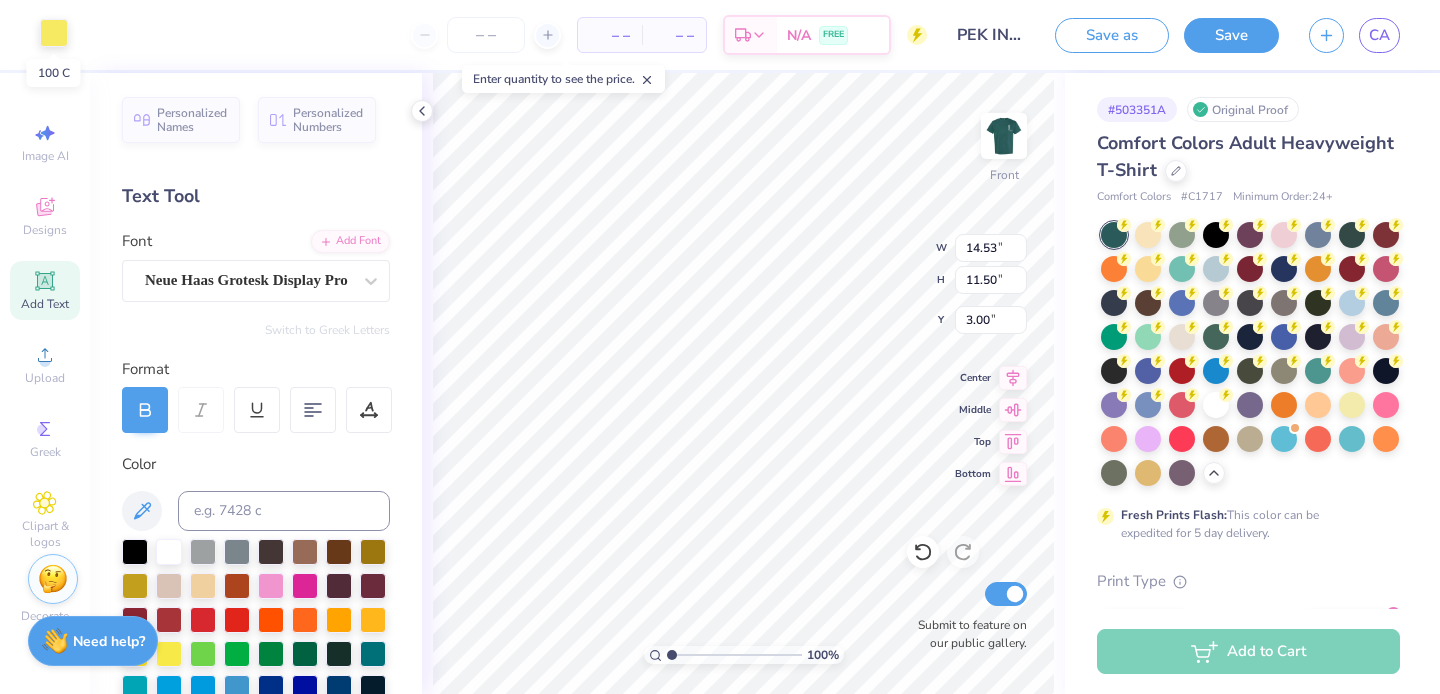 click at bounding box center (54, 33) 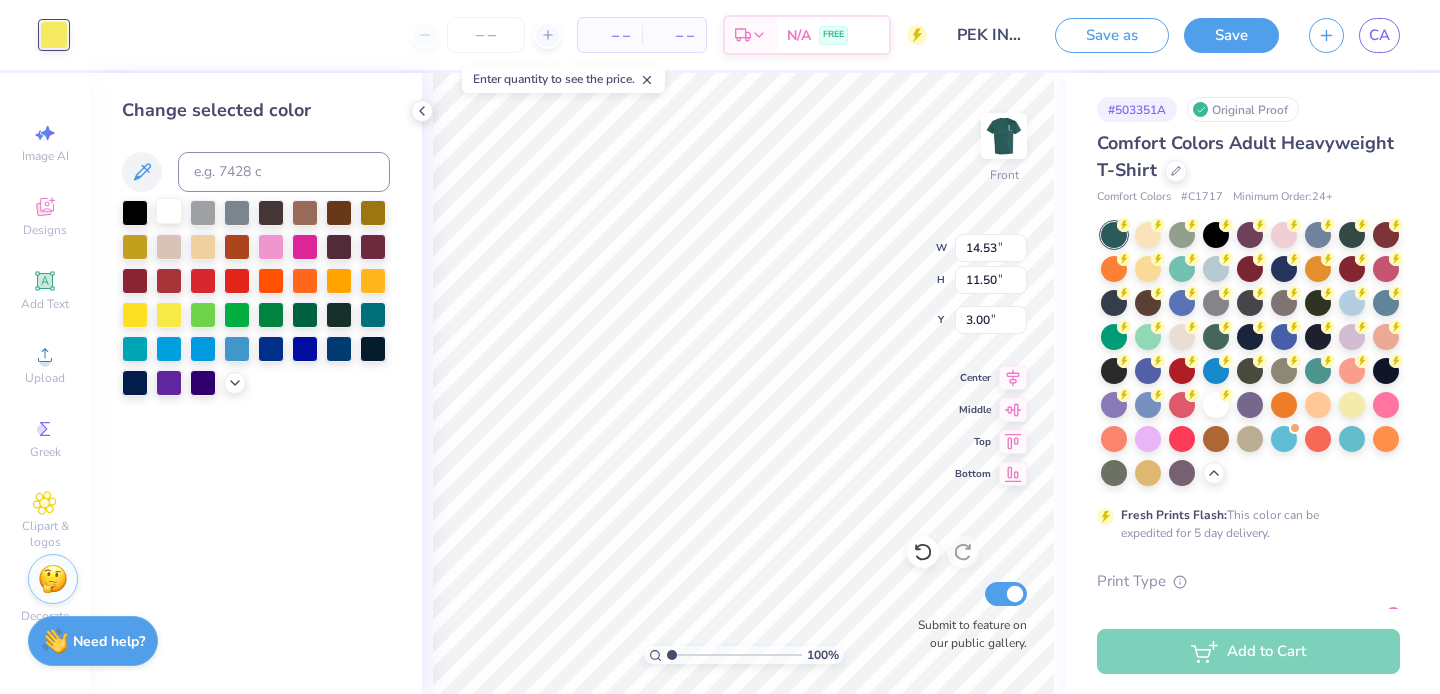 click at bounding box center (169, 211) 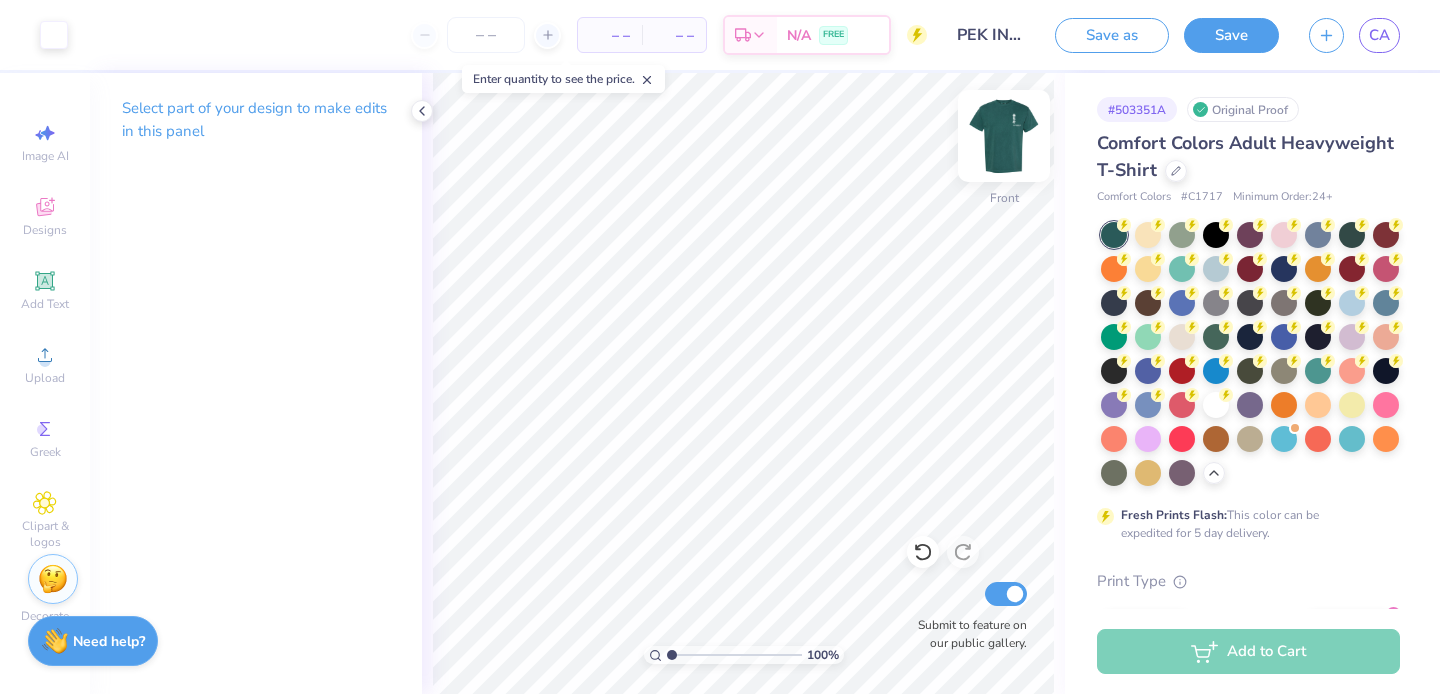 click at bounding box center (1004, 136) 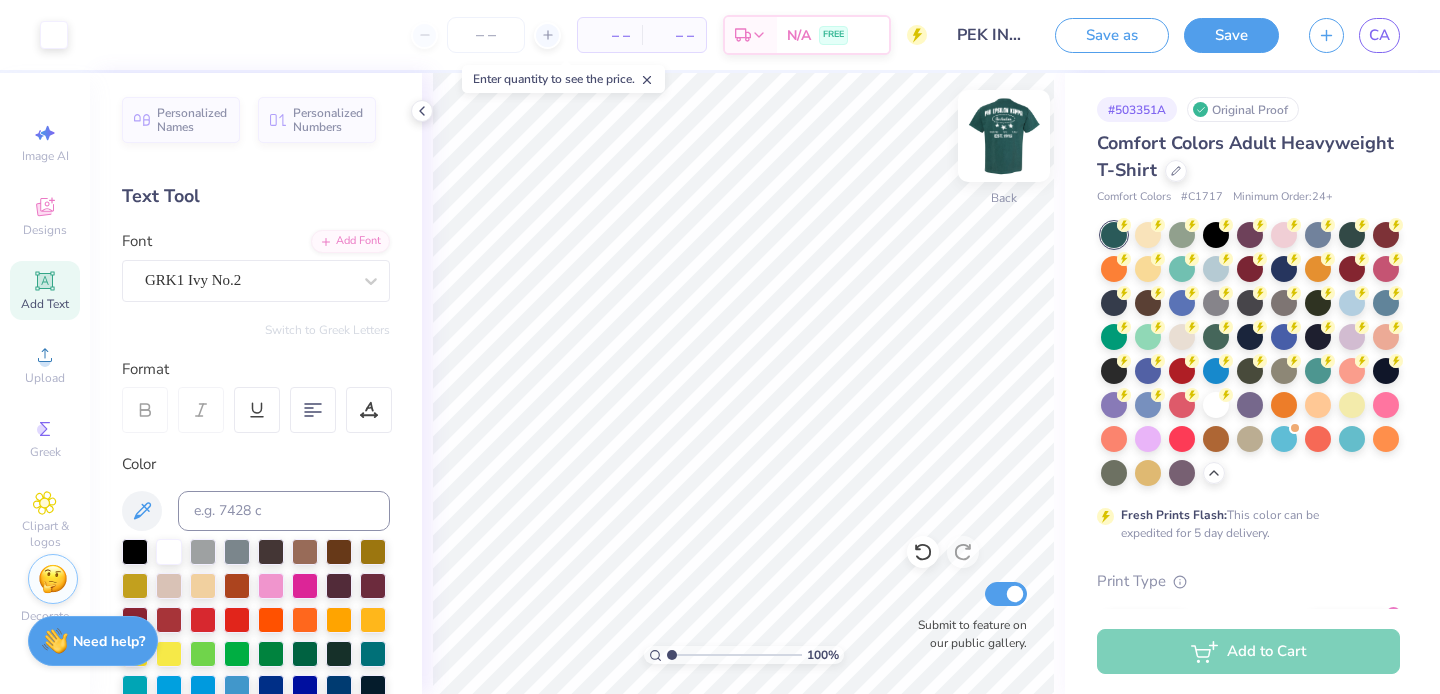 click at bounding box center (1004, 136) 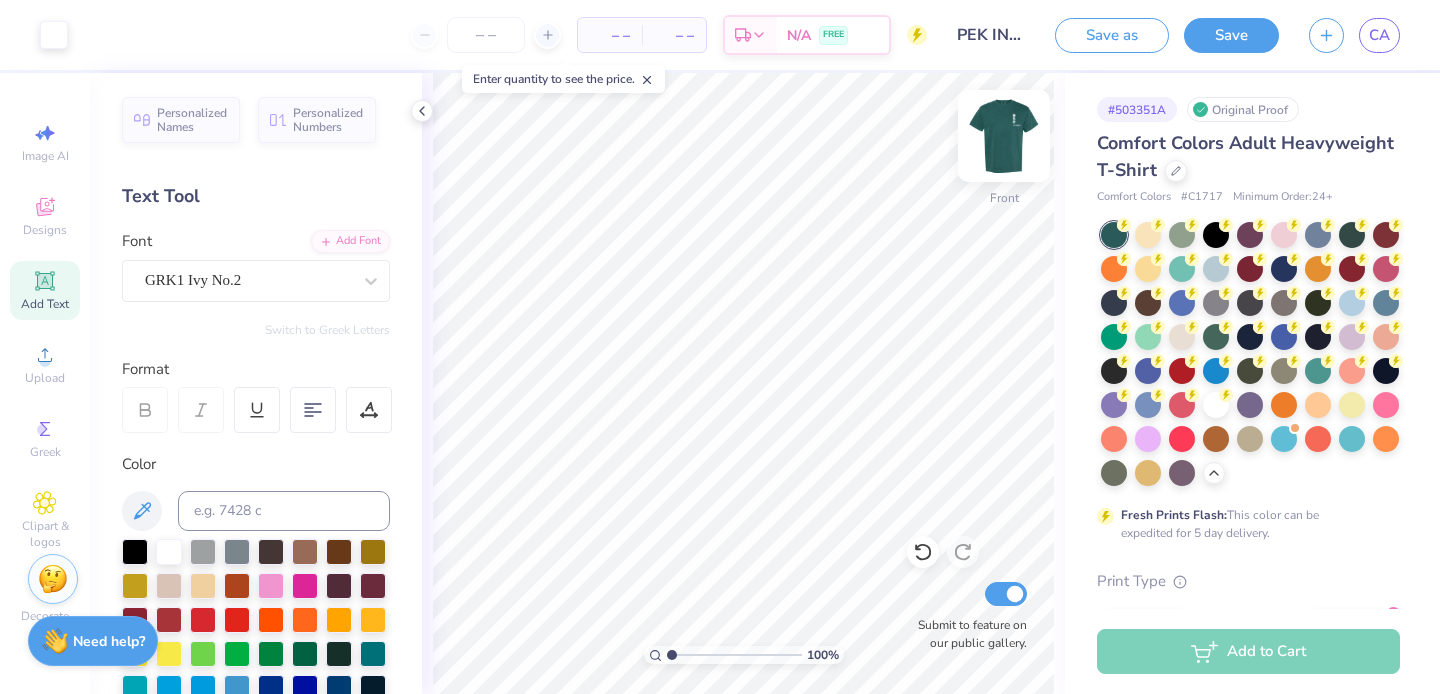 click at bounding box center [1004, 136] 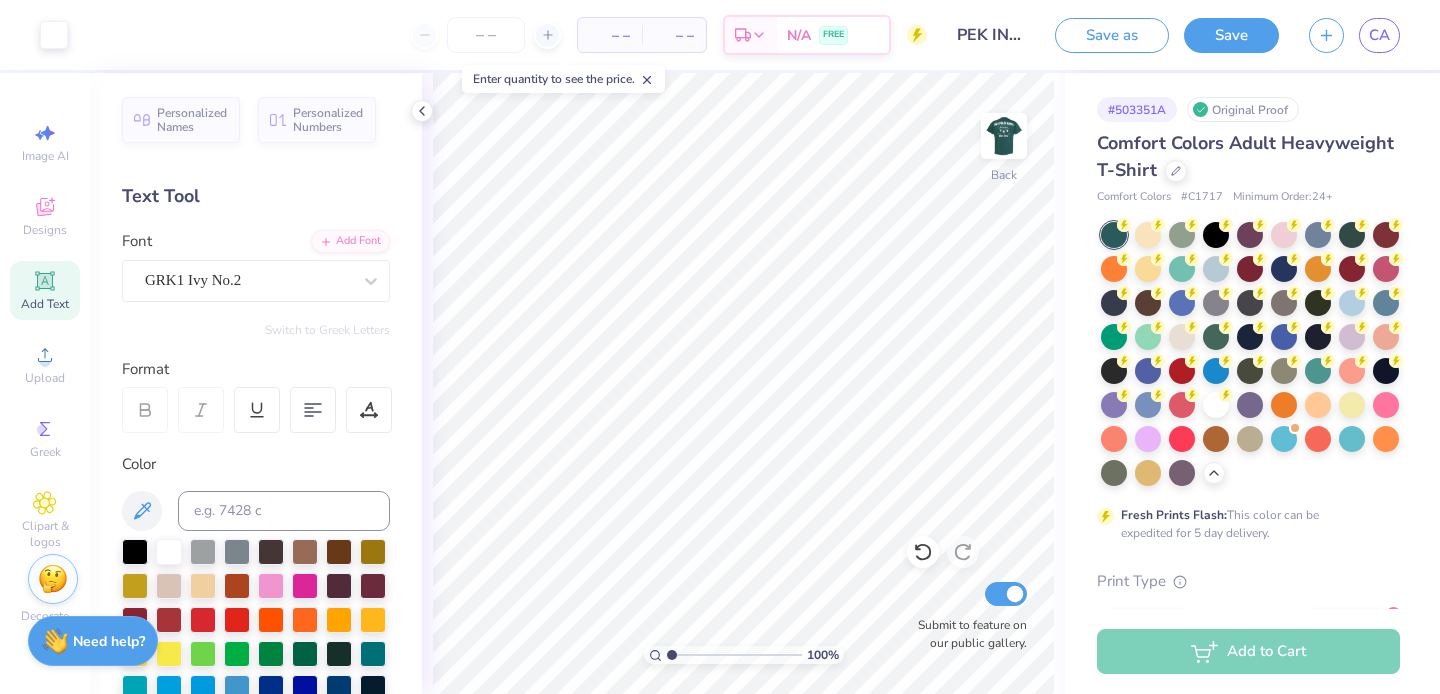 click on "PEK INITIATION SHIRT (1)" at bounding box center [991, 35] 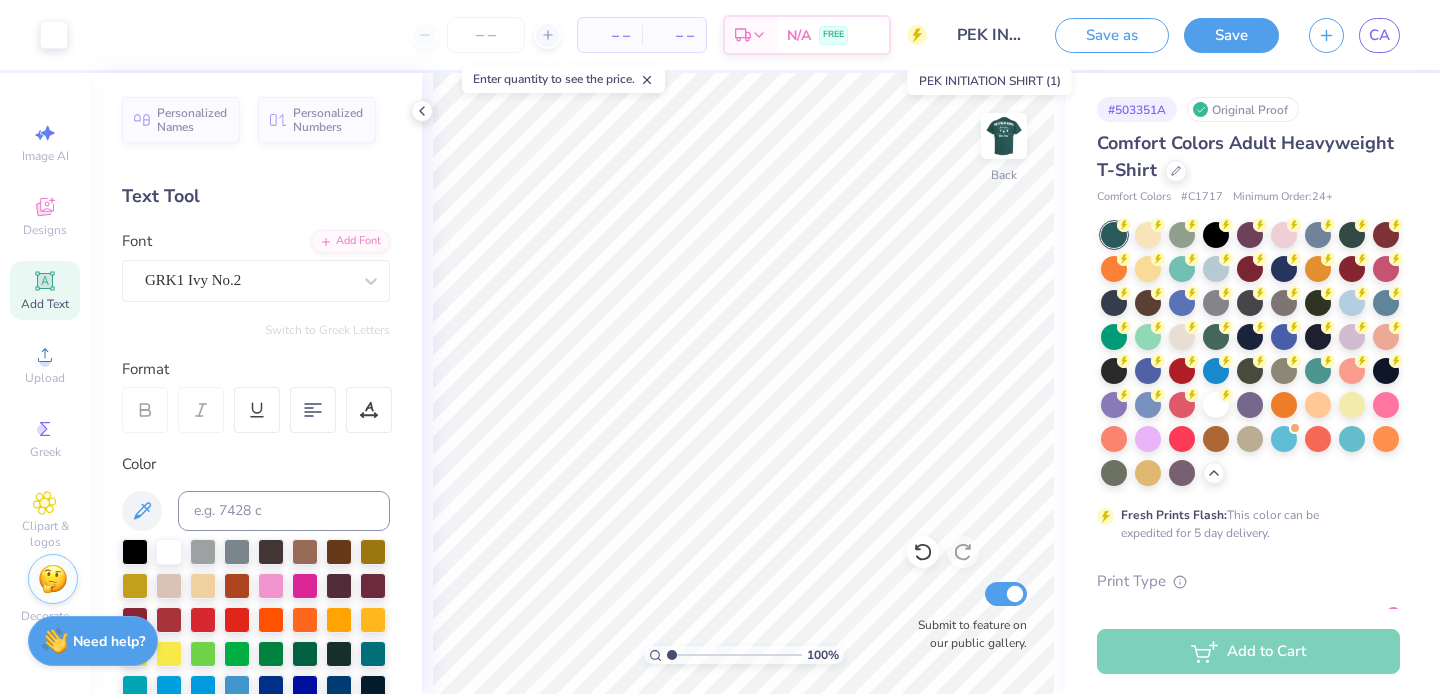 click on "PEK INITIATION SHIRT (1)" at bounding box center [991, 35] 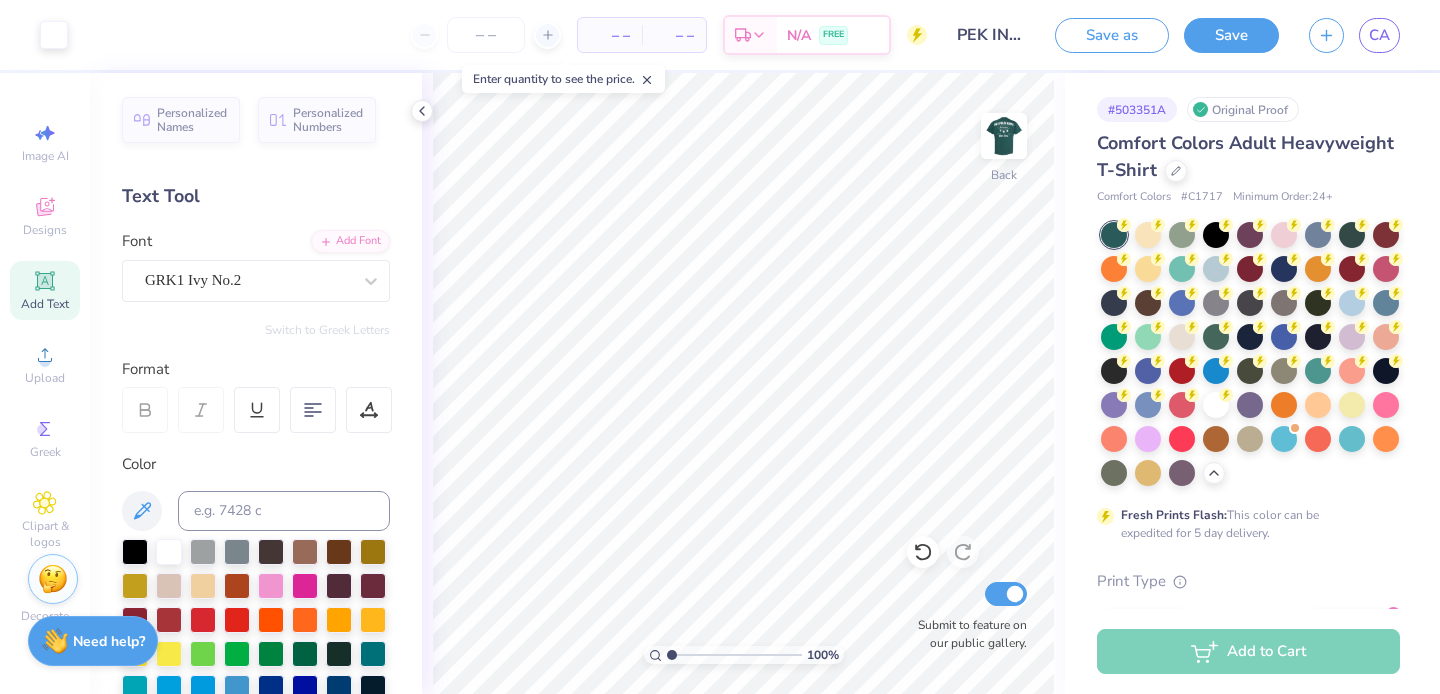 click on "Art colors – – Per Item – – Total Est.  Delivery N/A FREE Design Title PEK INITIATION SHIRT (1) Save as Save CA" at bounding box center [720, 35] 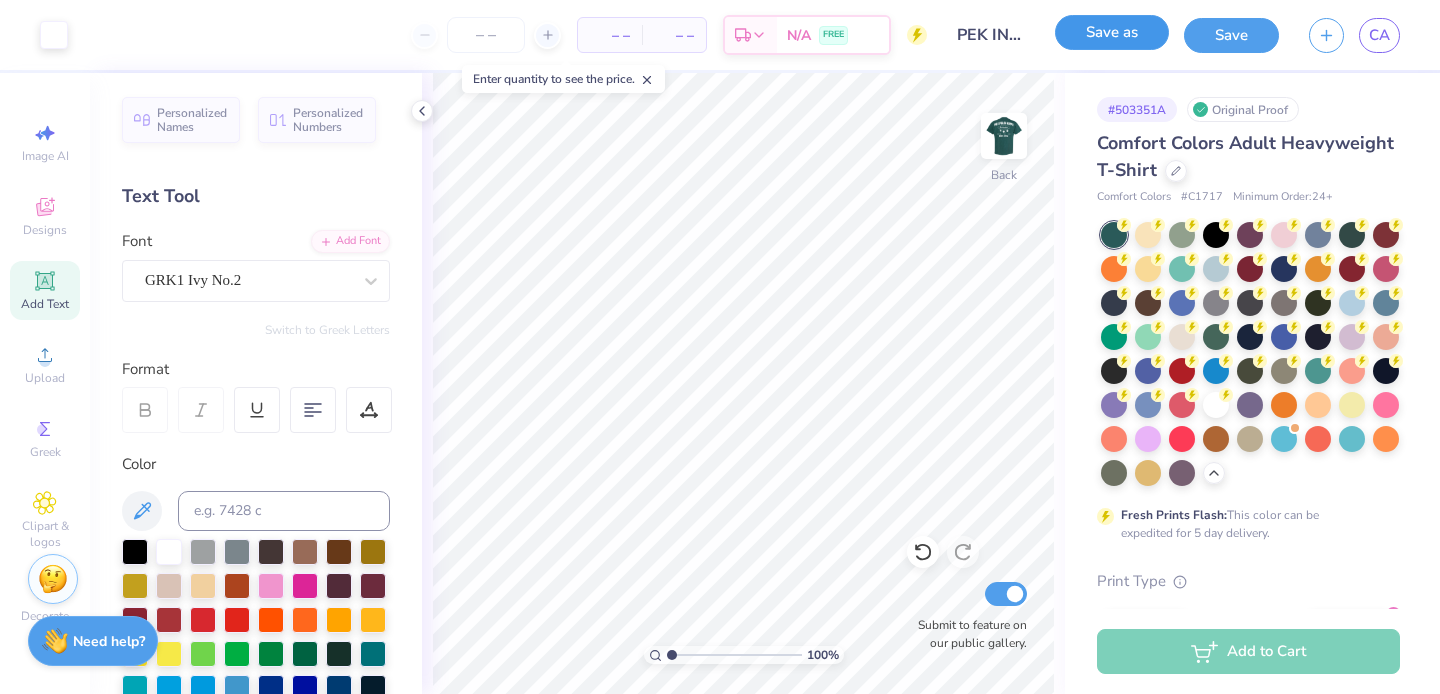 click on "Save as" at bounding box center (1112, 32) 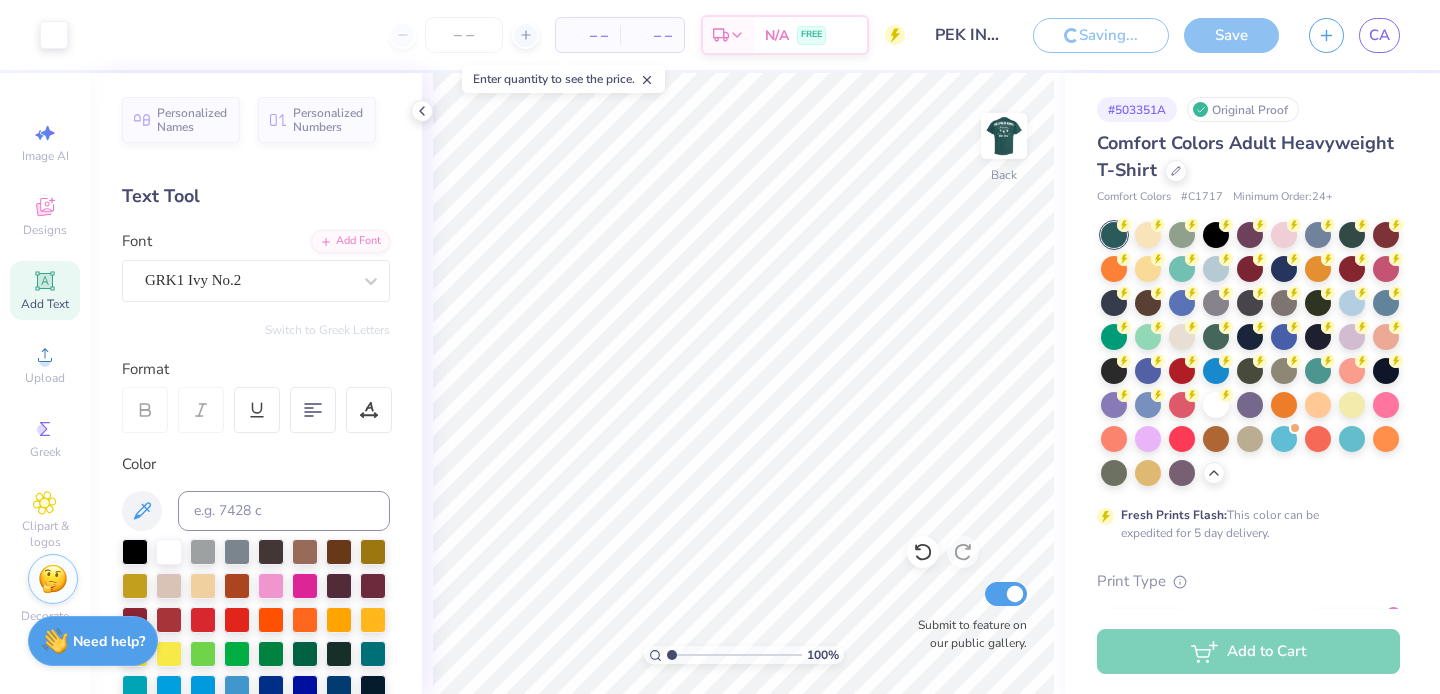 click on "PEK INITIATION SHIRT (1)" at bounding box center [969, 35] 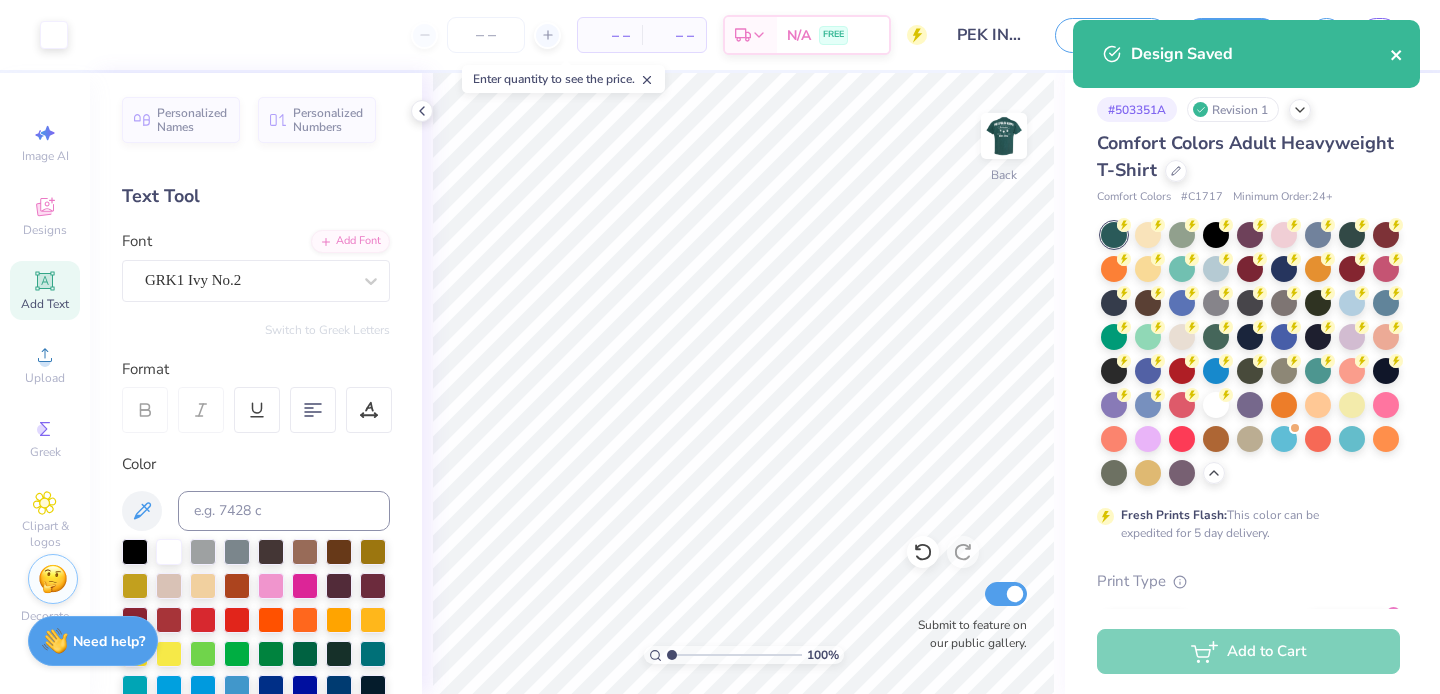 click 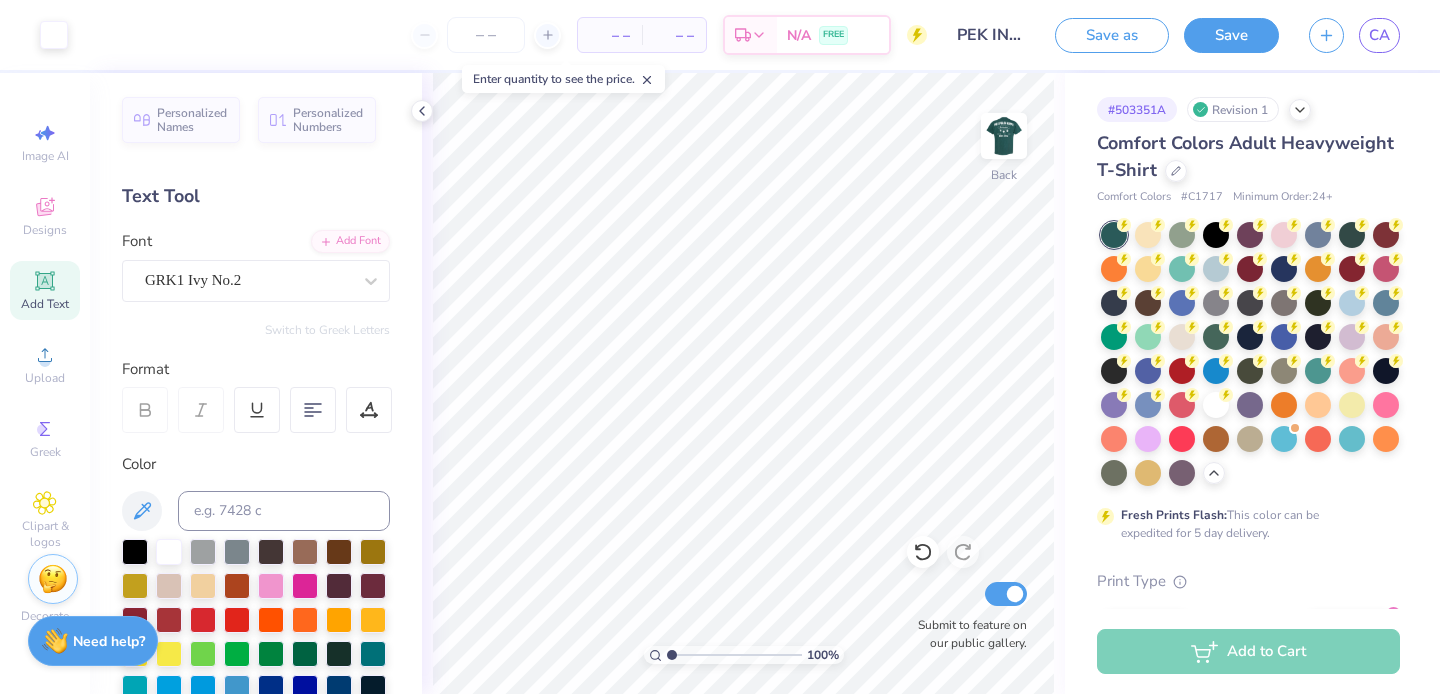 click on "Design Saved" at bounding box center (1246, 61) 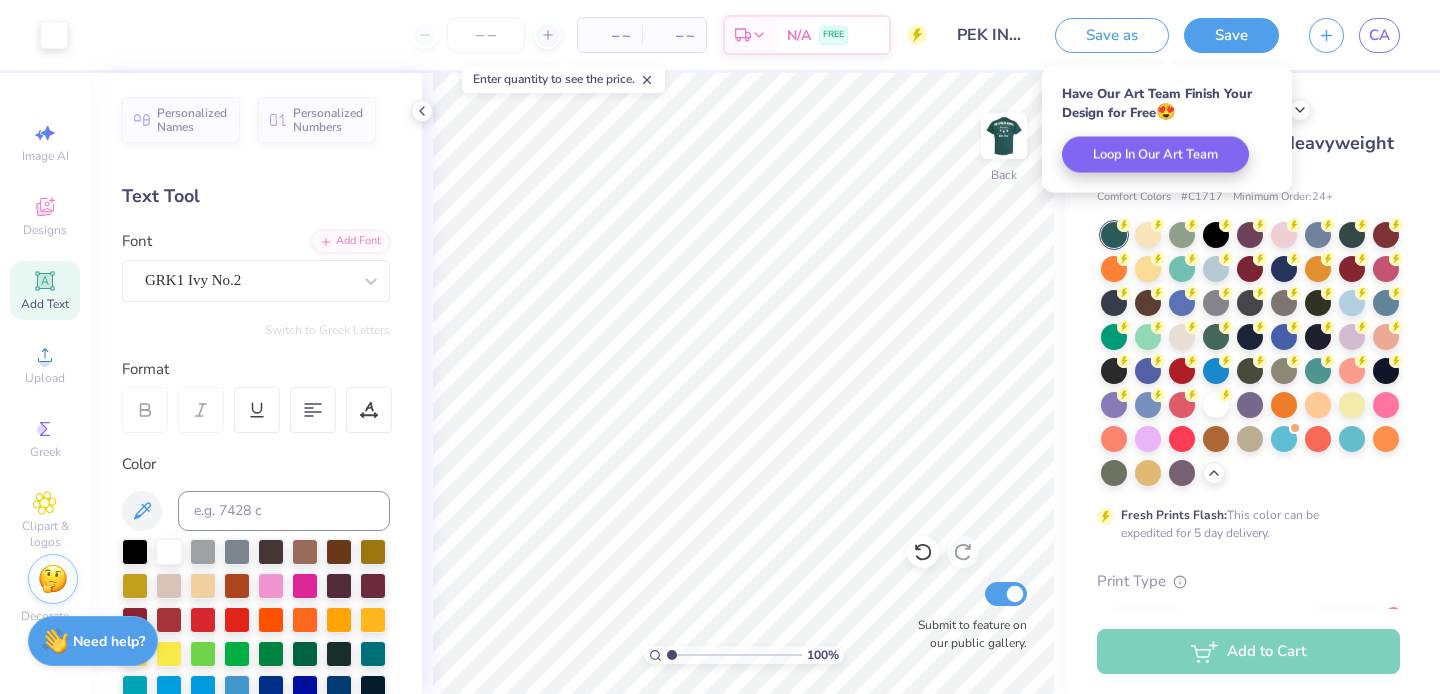 click on "Save" at bounding box center [1231, 35] 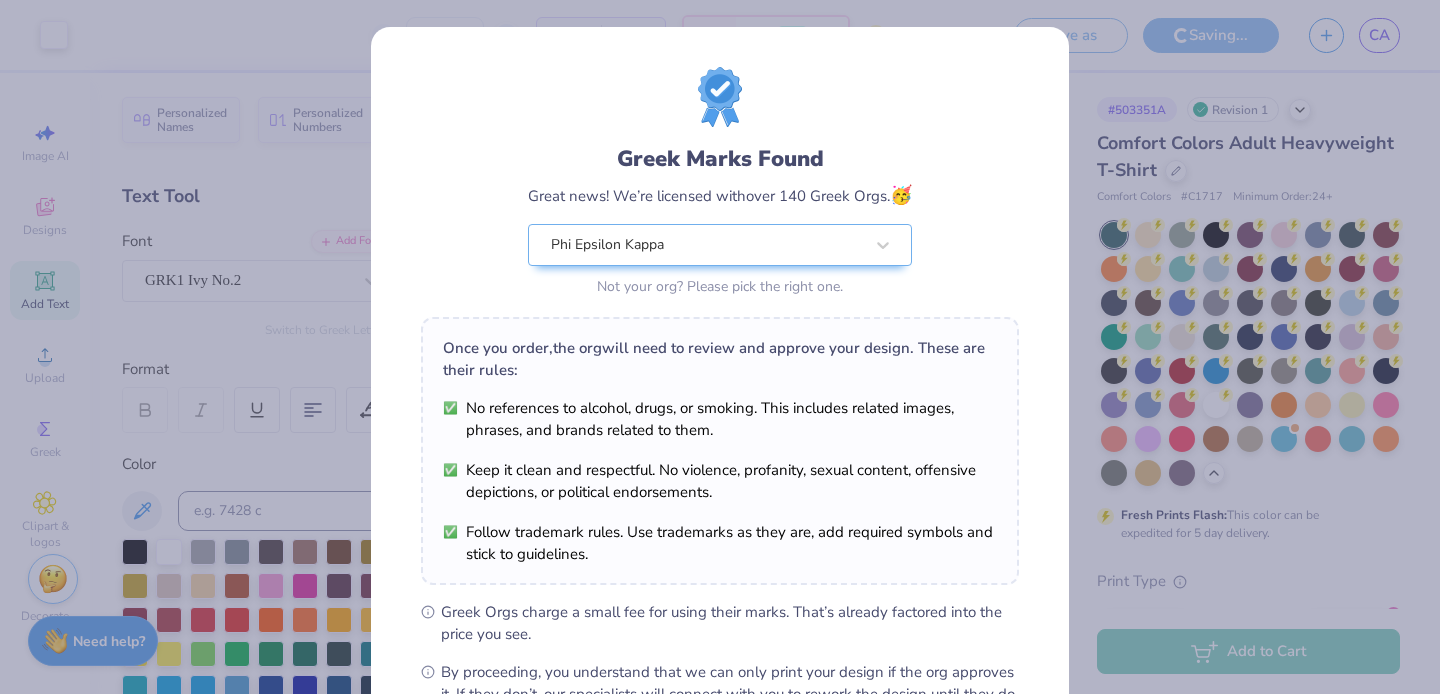 scroll, scrollTop: 242, scrollLeft: 0, axis: vertical 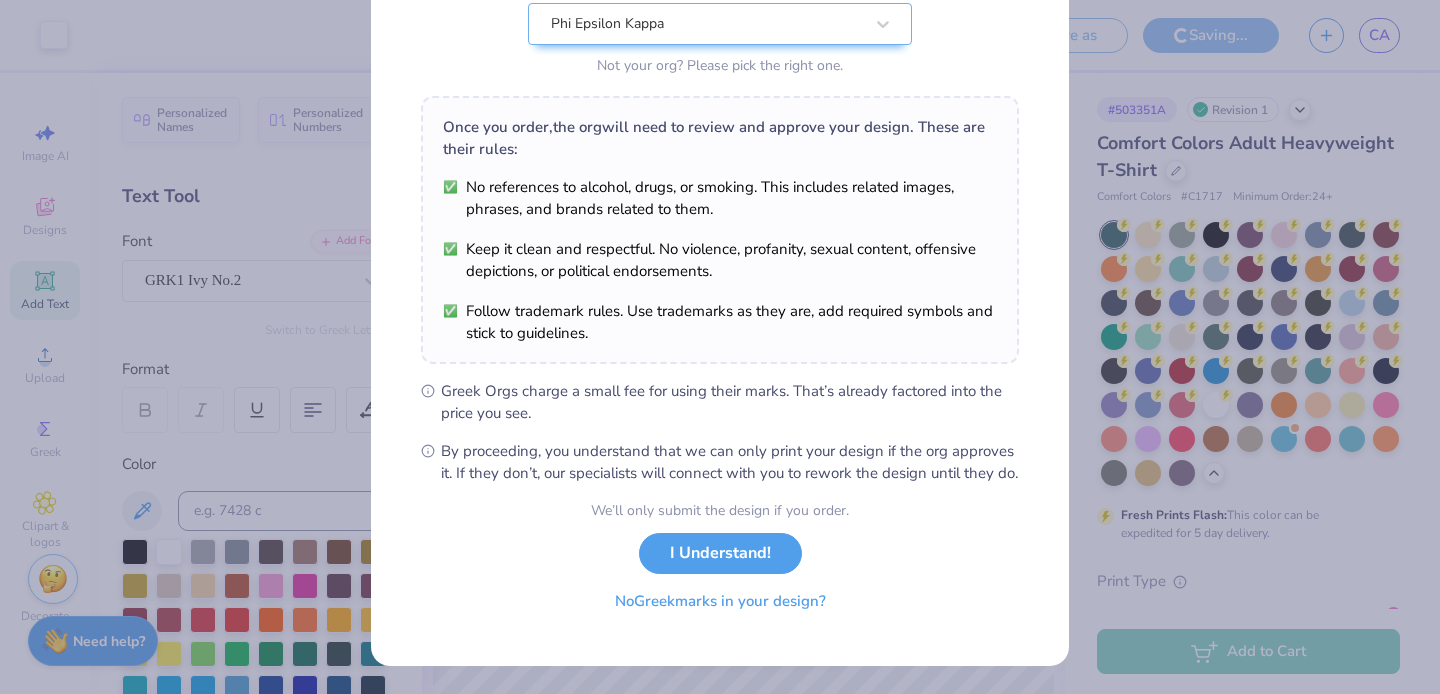 click on "No  Greek  marks in your design?" at bounding box center (720, 601) 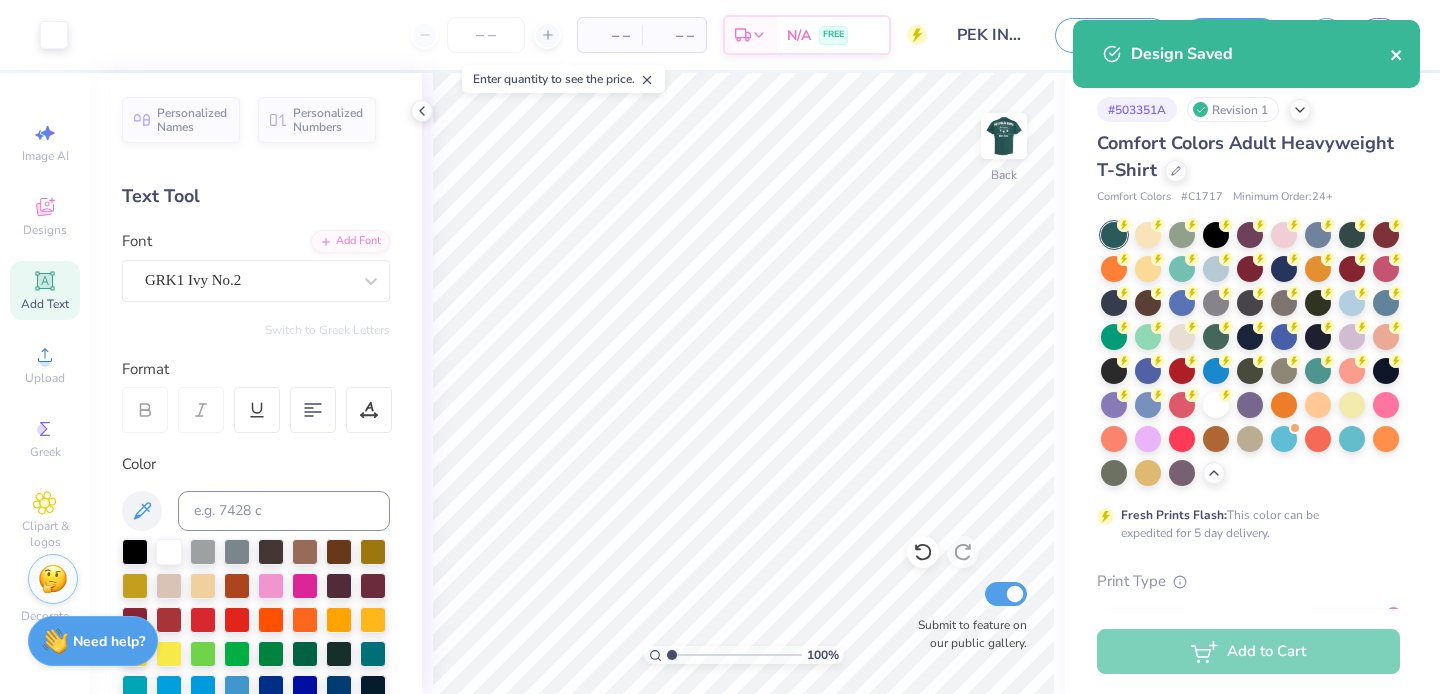 click 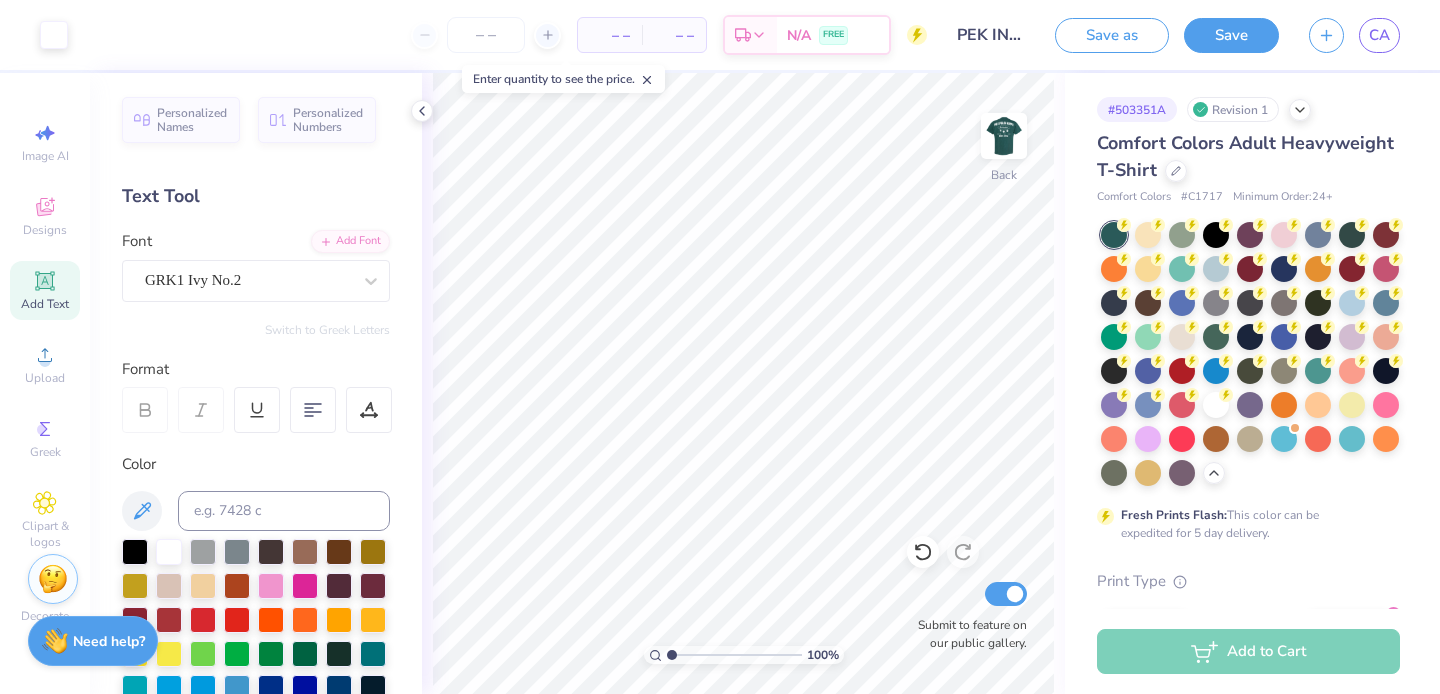 click on "Save as Save CA" at bounding box center [1247, 35] 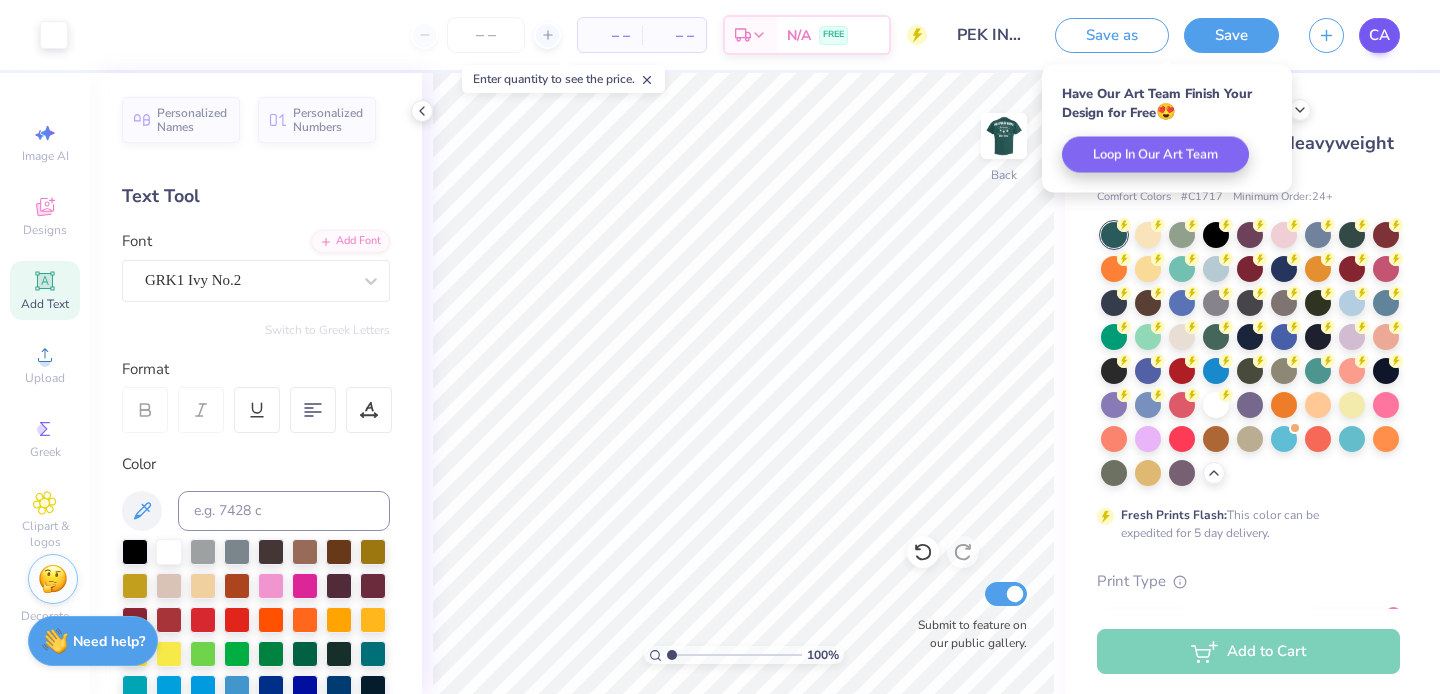 click on "Save as Save CA" at bounding box center (1247, 35) 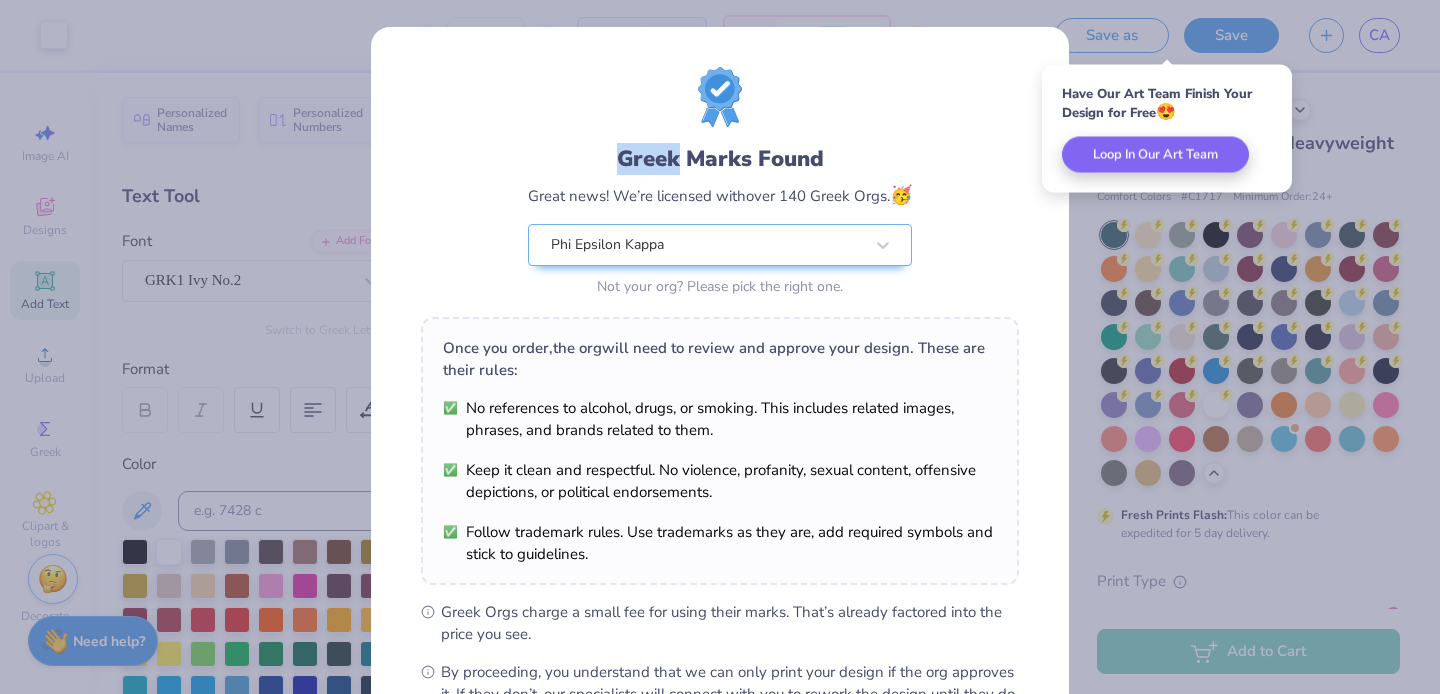 click on "Greek Marks Found Great news! We’re licensed with  over 140 Greek Orgs. 🥳 Phi Epsilon Kappa Not your org? Please pick the right one. Once you order,  the org  will need to review and approve your design. These are their rules: No references to alcohol, drugs, or smoking. This includes related images, phrases, and brands related to them. Keep it clean and respectful. No violence, profanity, sexual content, offensive depictions, or political endorsements. Follow trademark rules. Use trademarks as they are, add required symbols and stick to guidelines. Greek Orgs charge a small fee for using their marks. That’s already factored into the price you see. By proceeding, you understand that we can only print your design if the org approves it. If they don’t, our specialists will connect with you to rework the design until they do. We’ll only submit the design if you order. I Understand! No  Greek  marks in your design?" at bounding box center (720, 347) 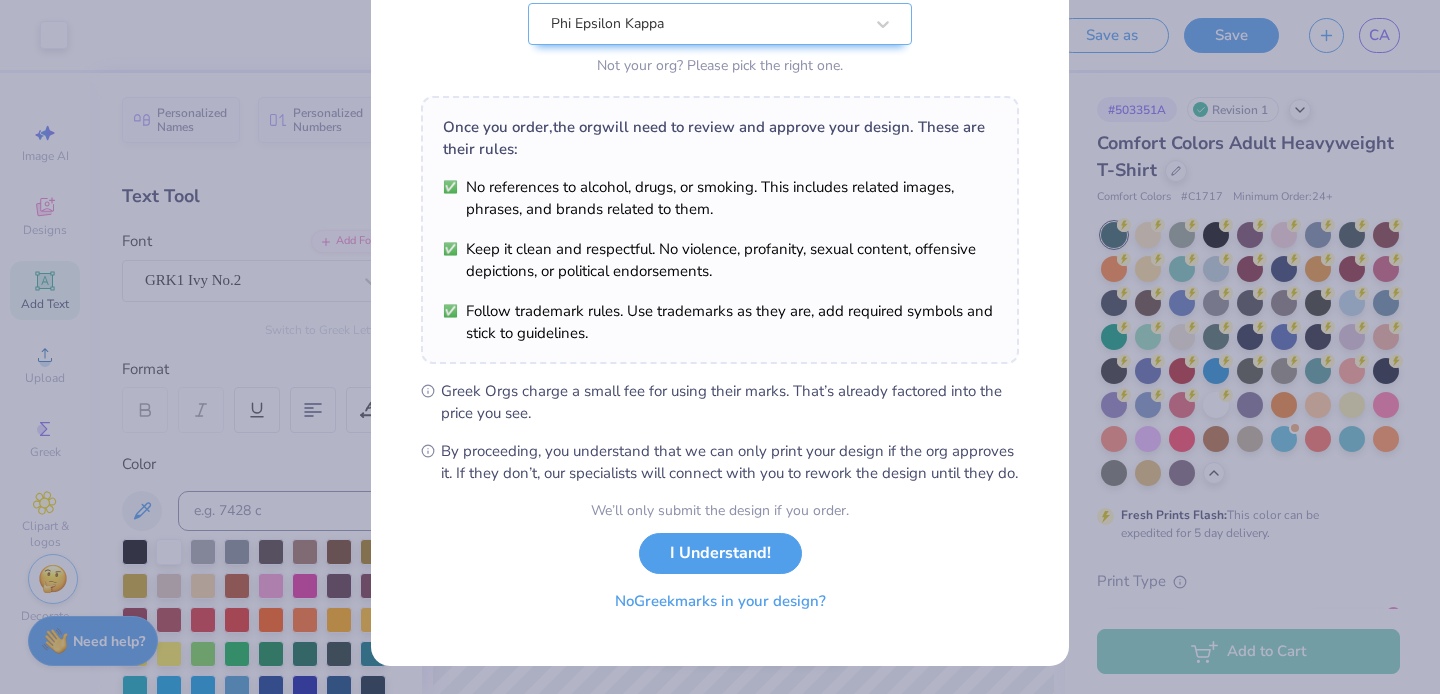 click on "No  Greek  marks in your design?" at bounding box center [720, 601] 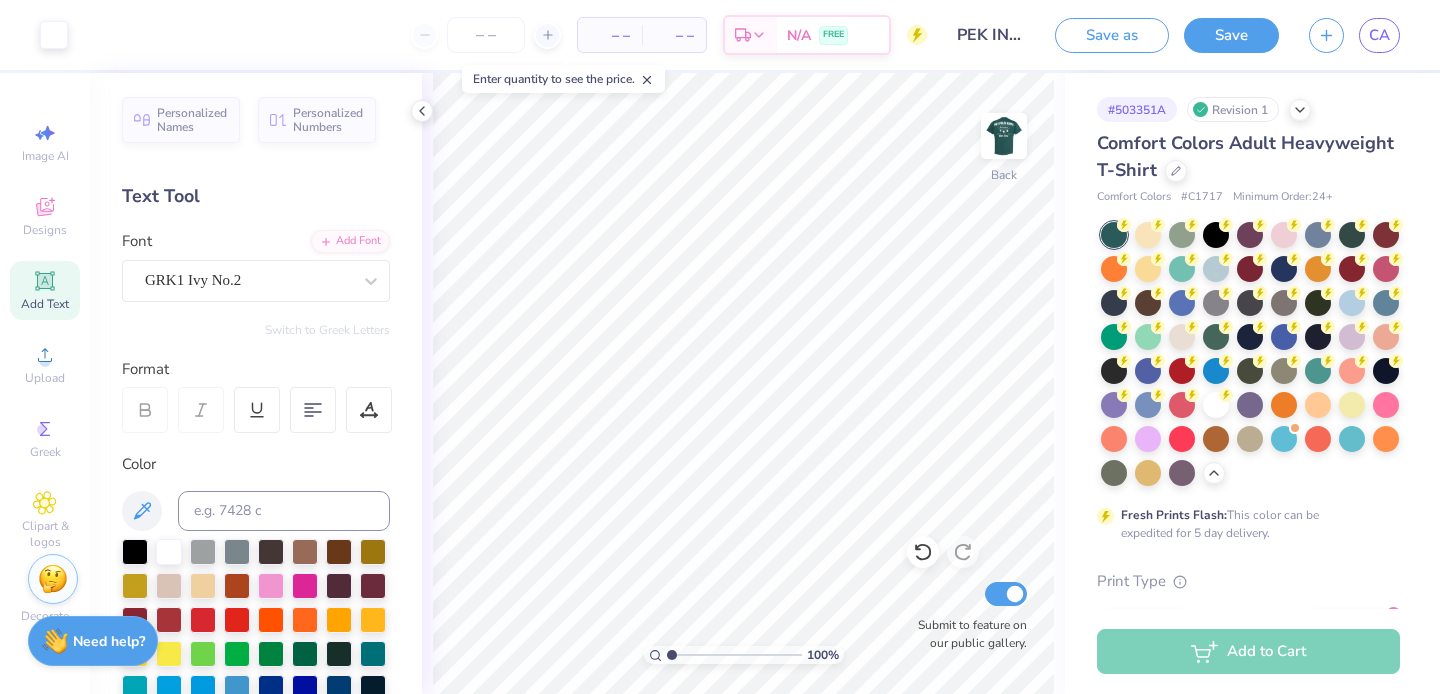 scroll, scrollTop: 0, scrollLeft: 0, axis: both 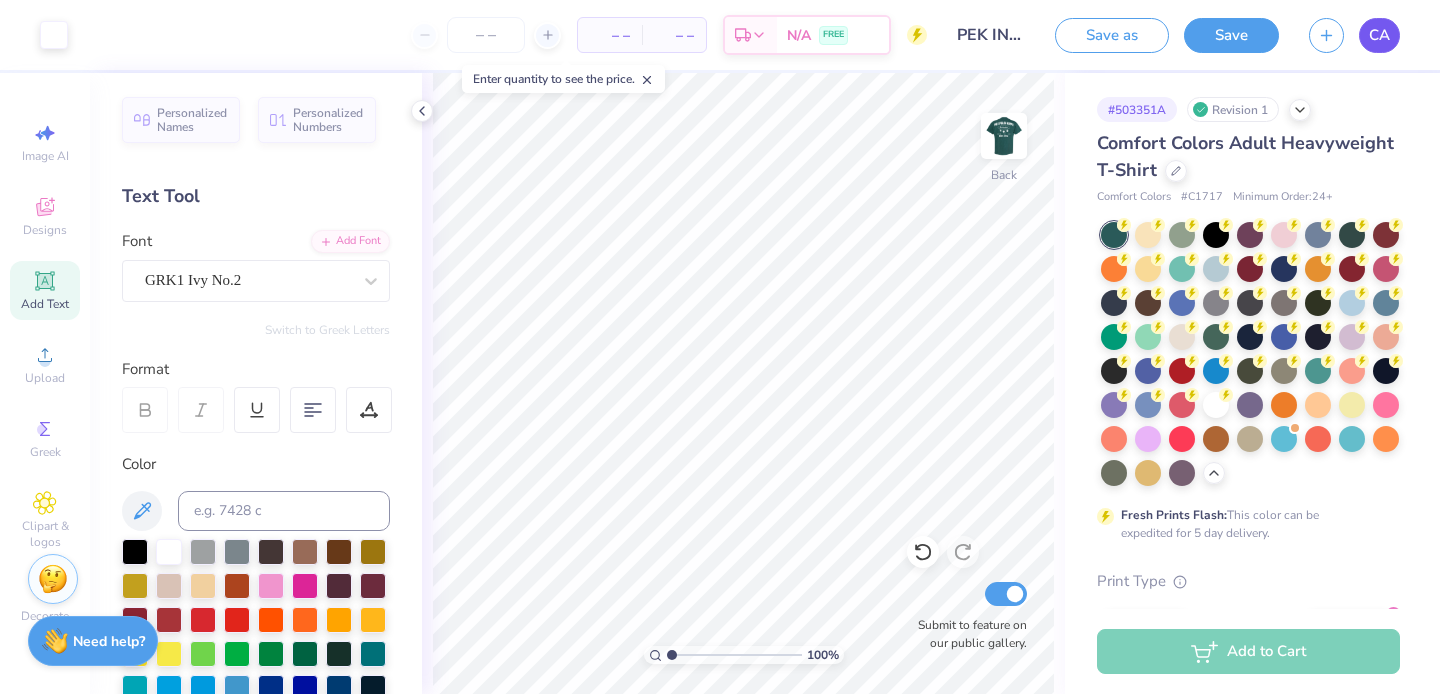 click on "CA" at bounding box center [1379, 35] 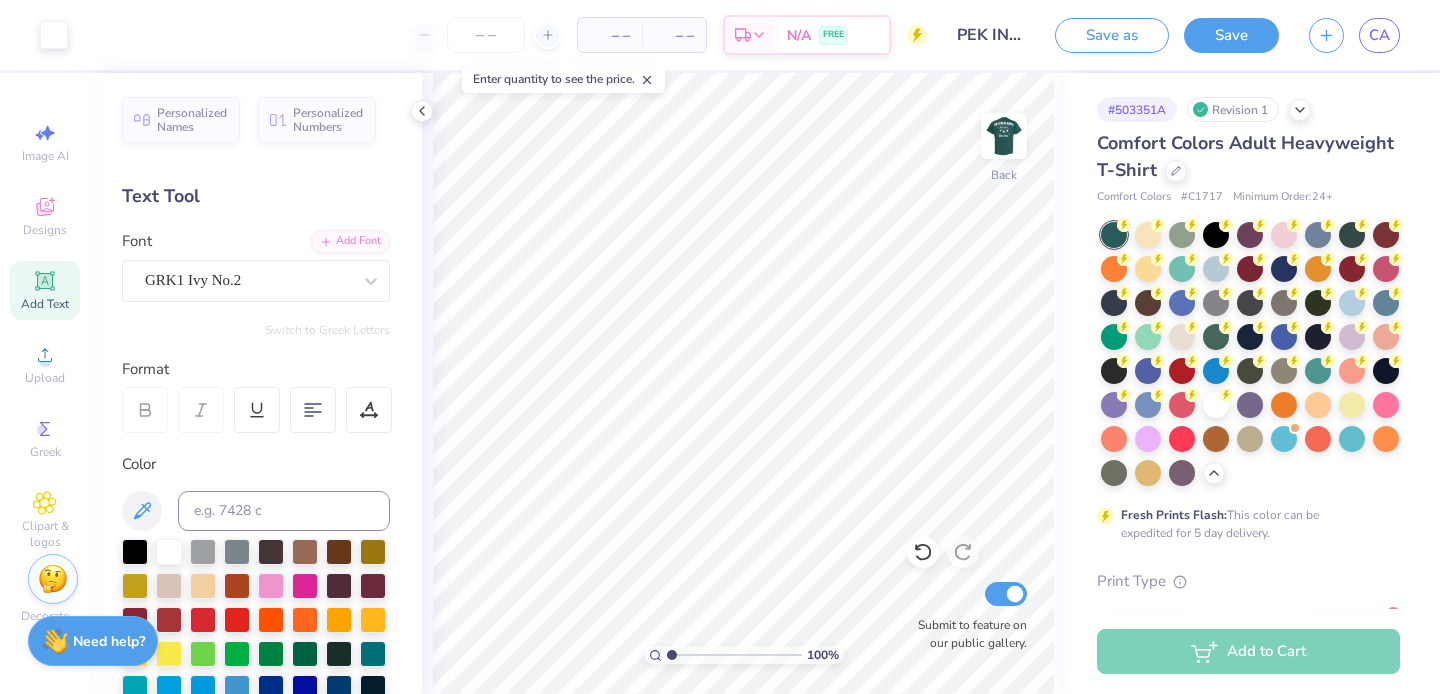 scroll, scrollTop: 0, scrollLeft: 0, axis: both 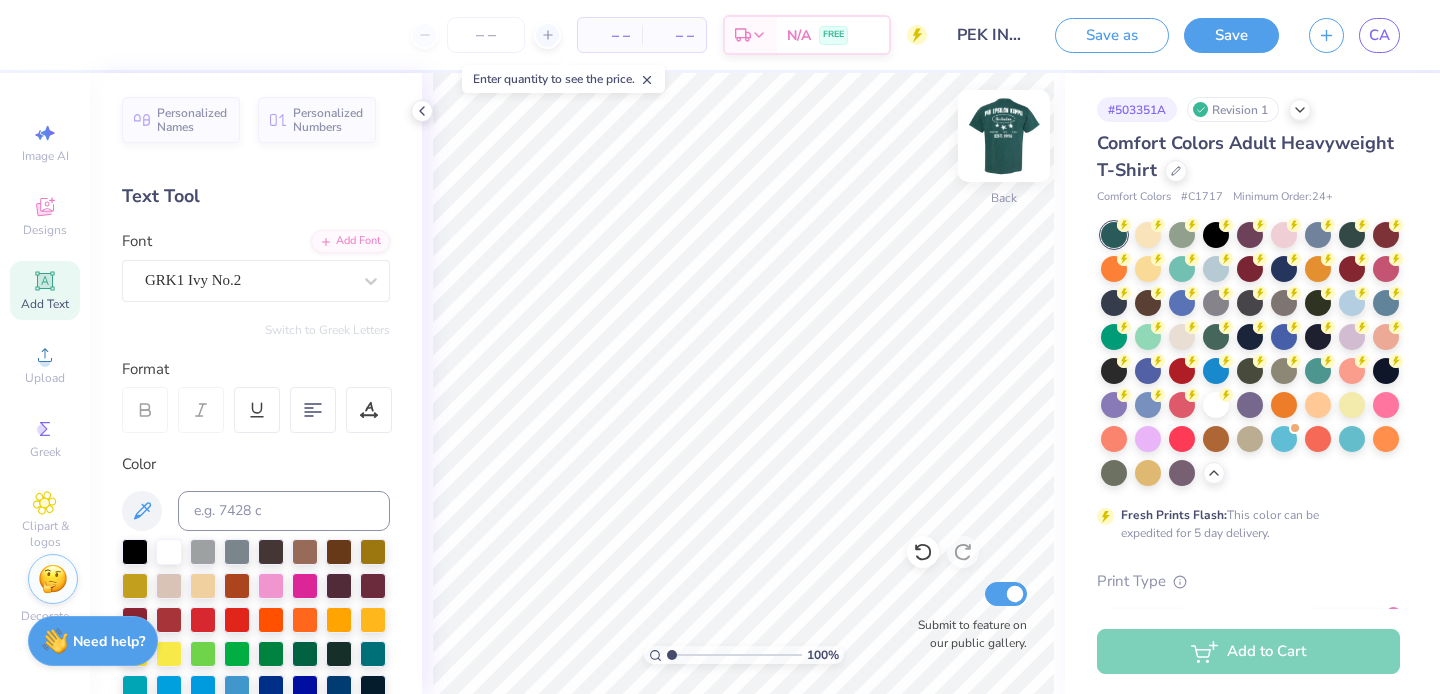 click at bounding box center [1004, 136] 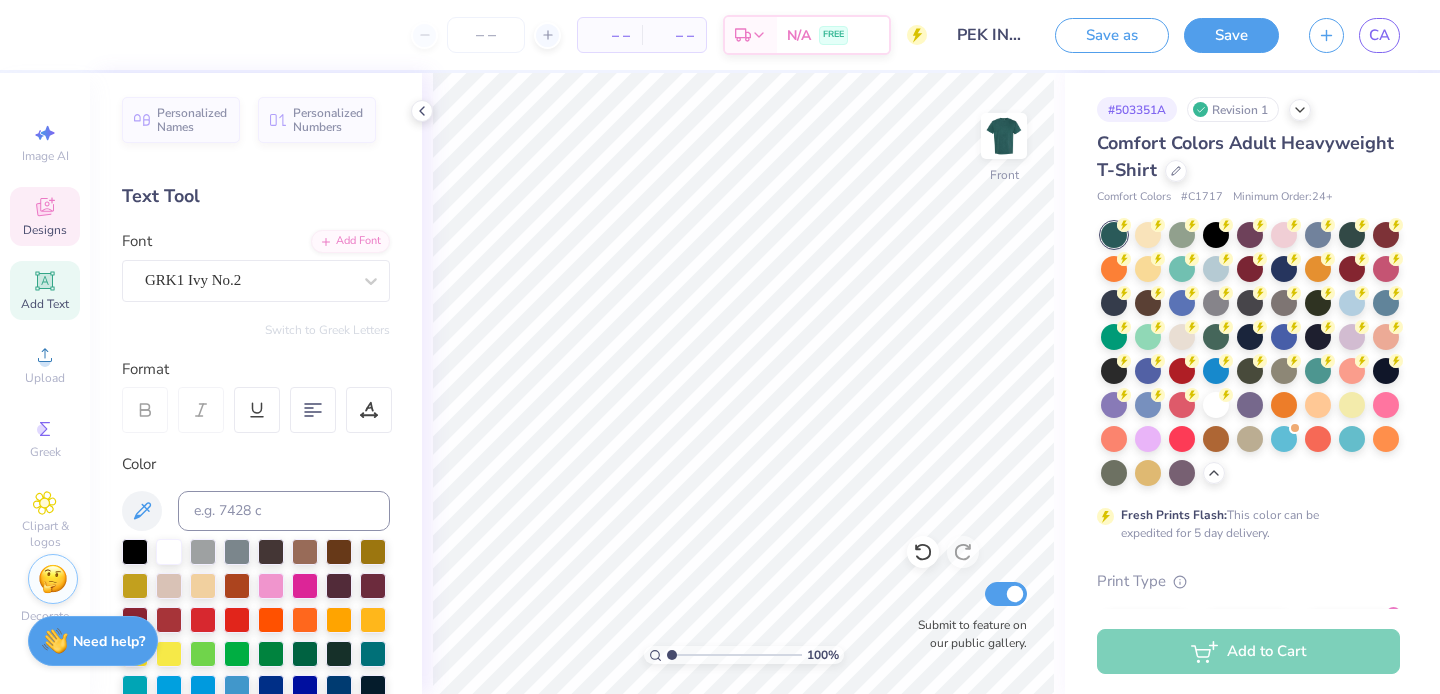 click on "Designs" at bounding box center [45, 216] 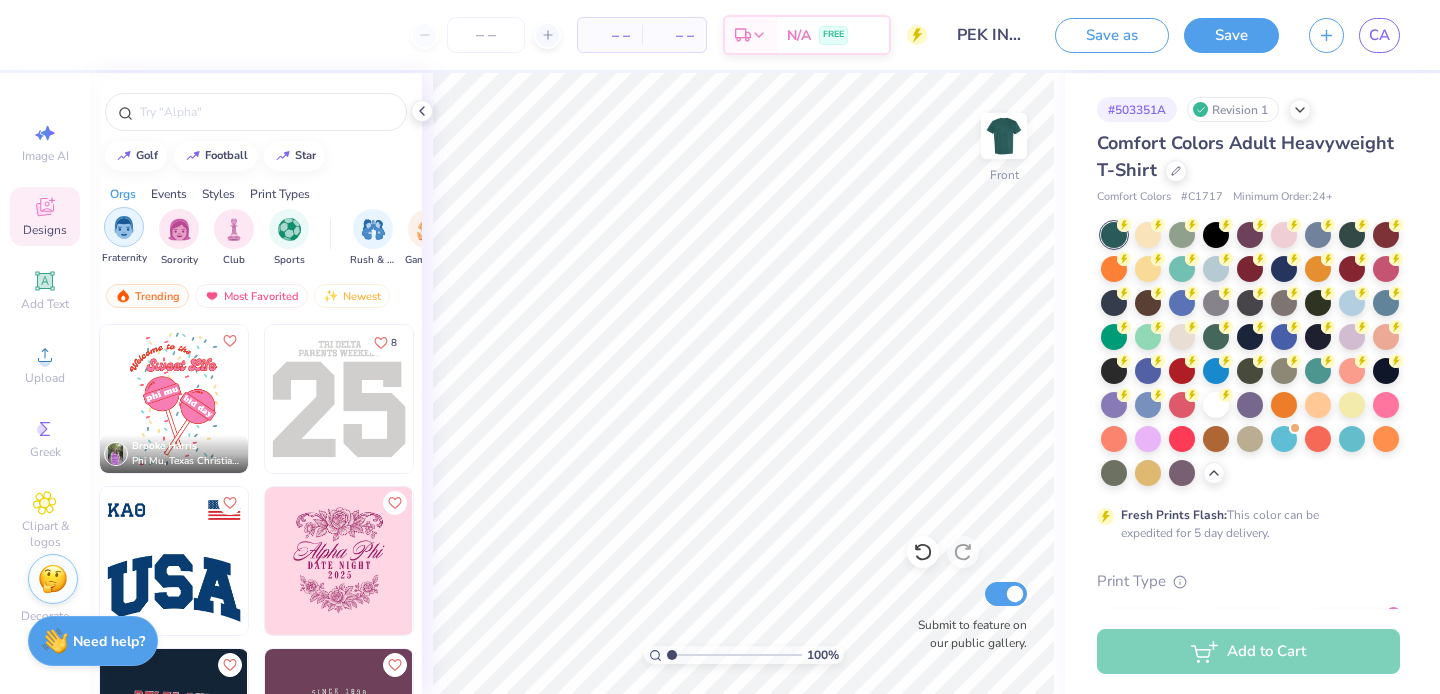 click at bounding box center (124, 227) 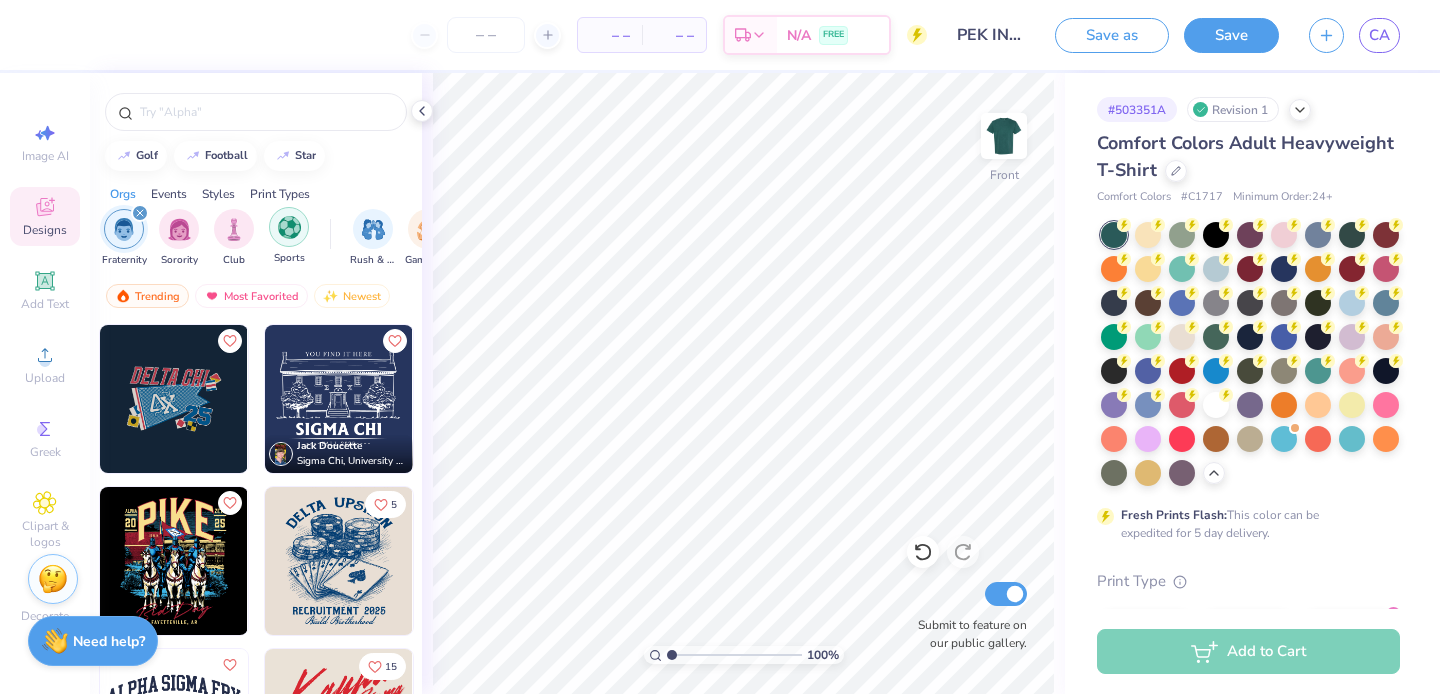 click at bounding box center (289, 227) 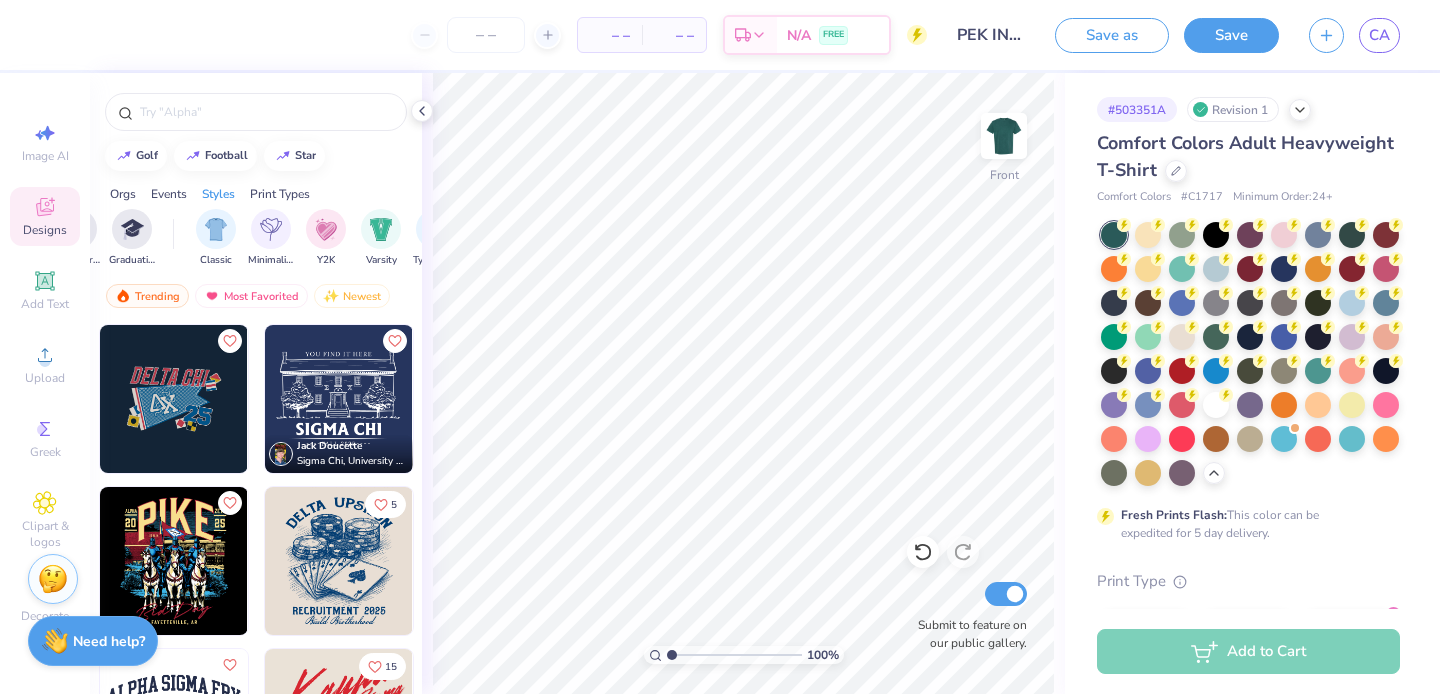 scroll, scrollTop: 0, scrollLeft: 964, axis: horizontal 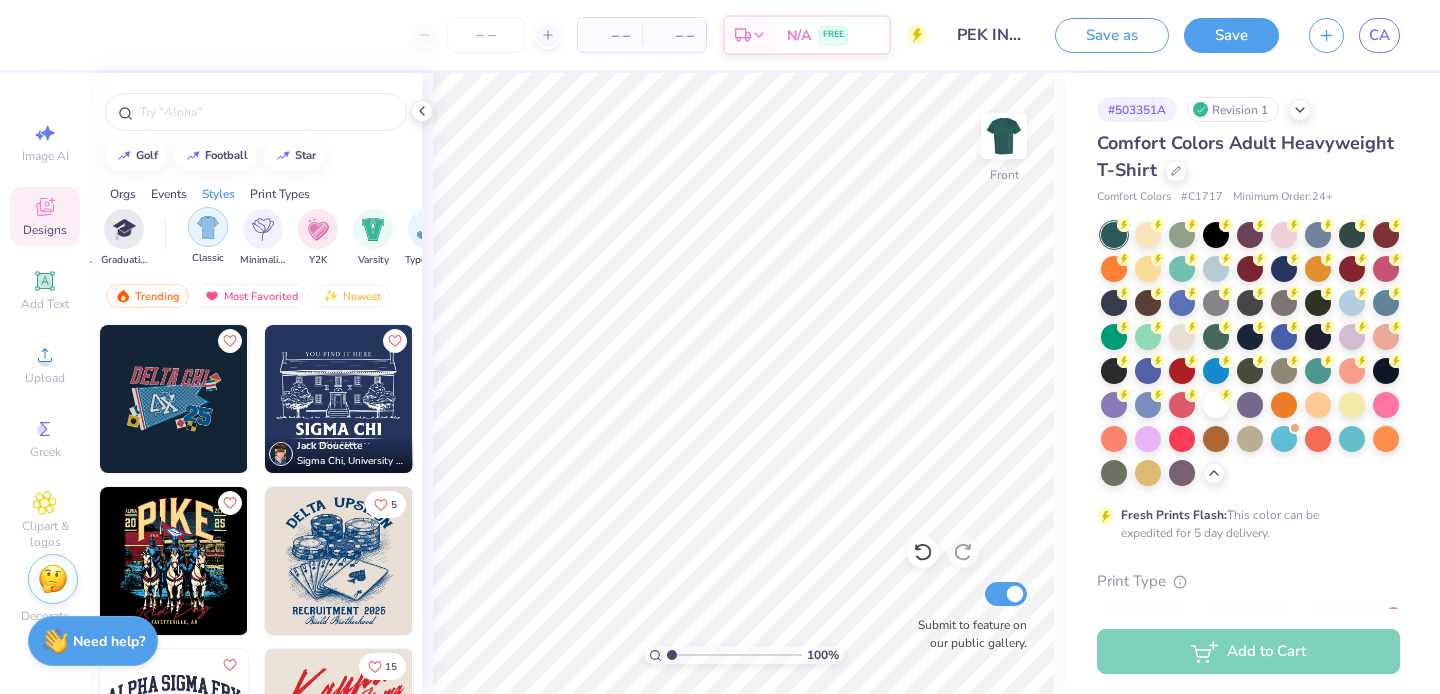 click at bounding box center [208, 227] 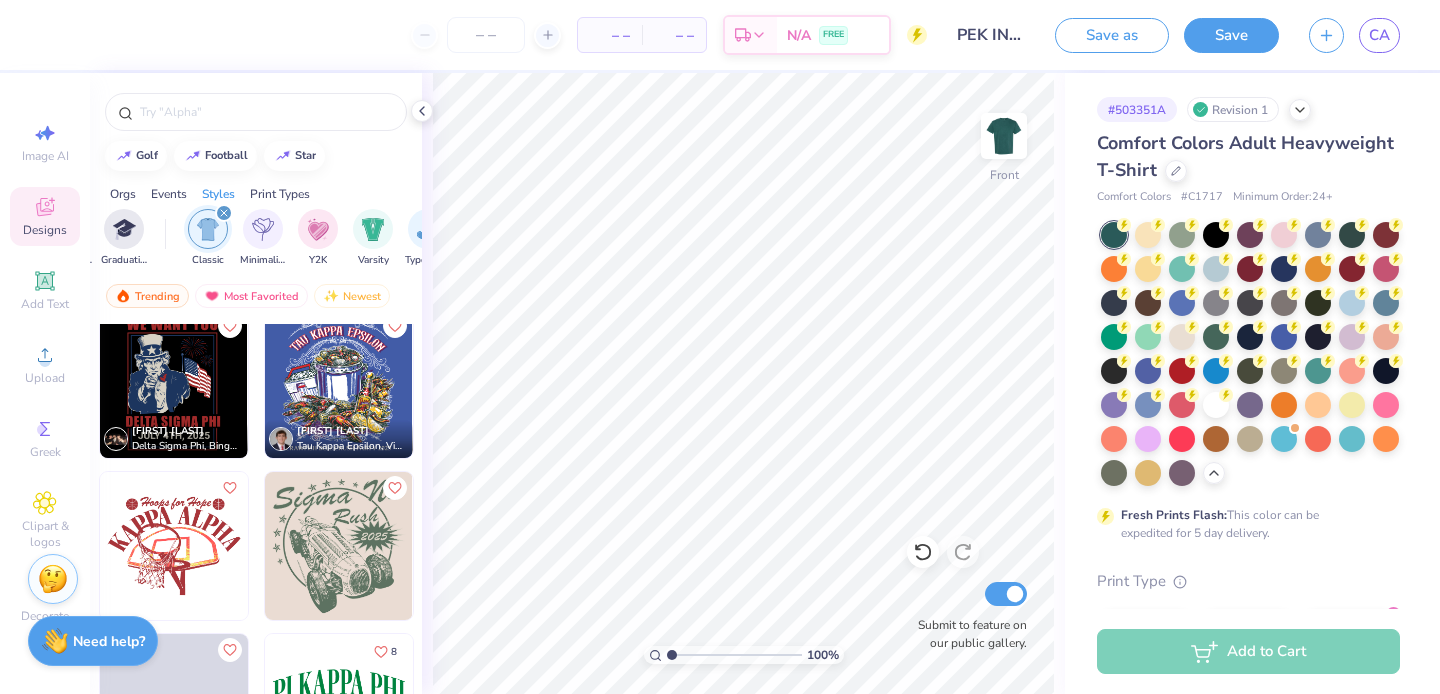 scroll, scrollTop: 2025, scrollLeft: 0, axis: vertical 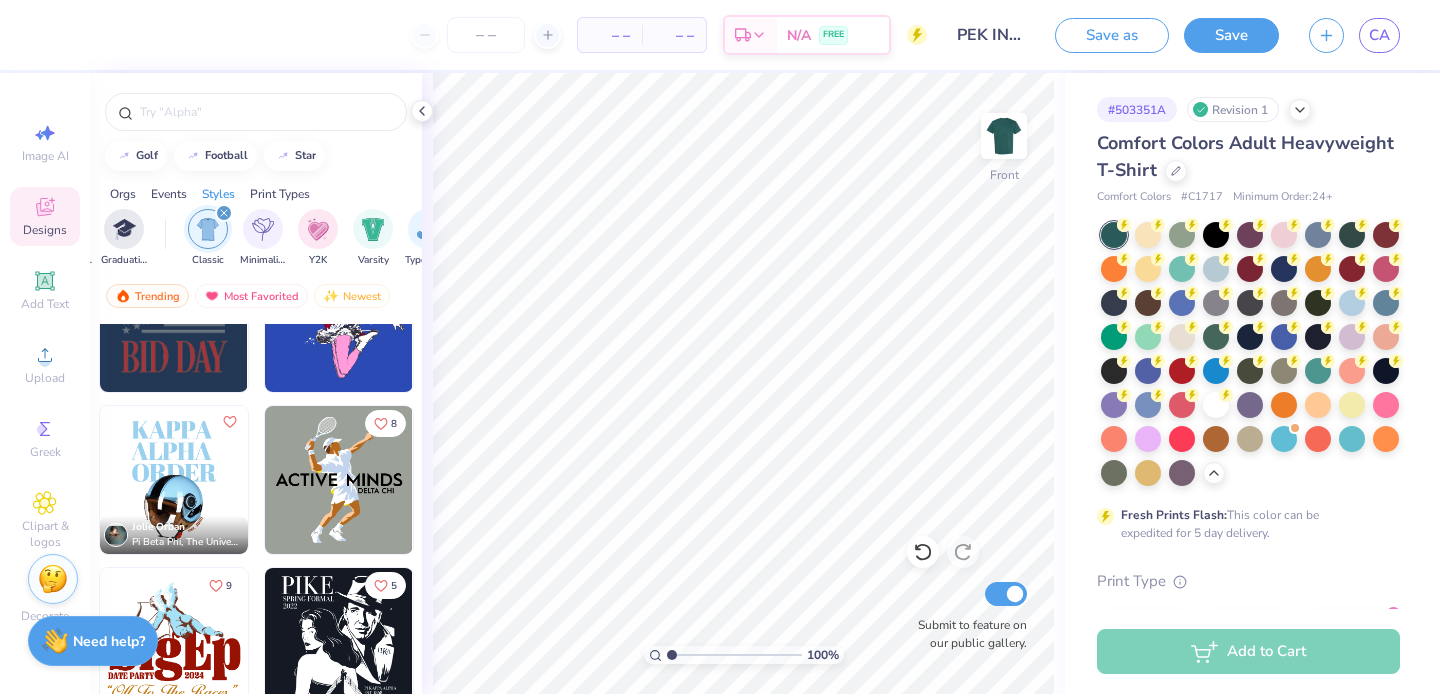 click at bounding box center (263, 229) 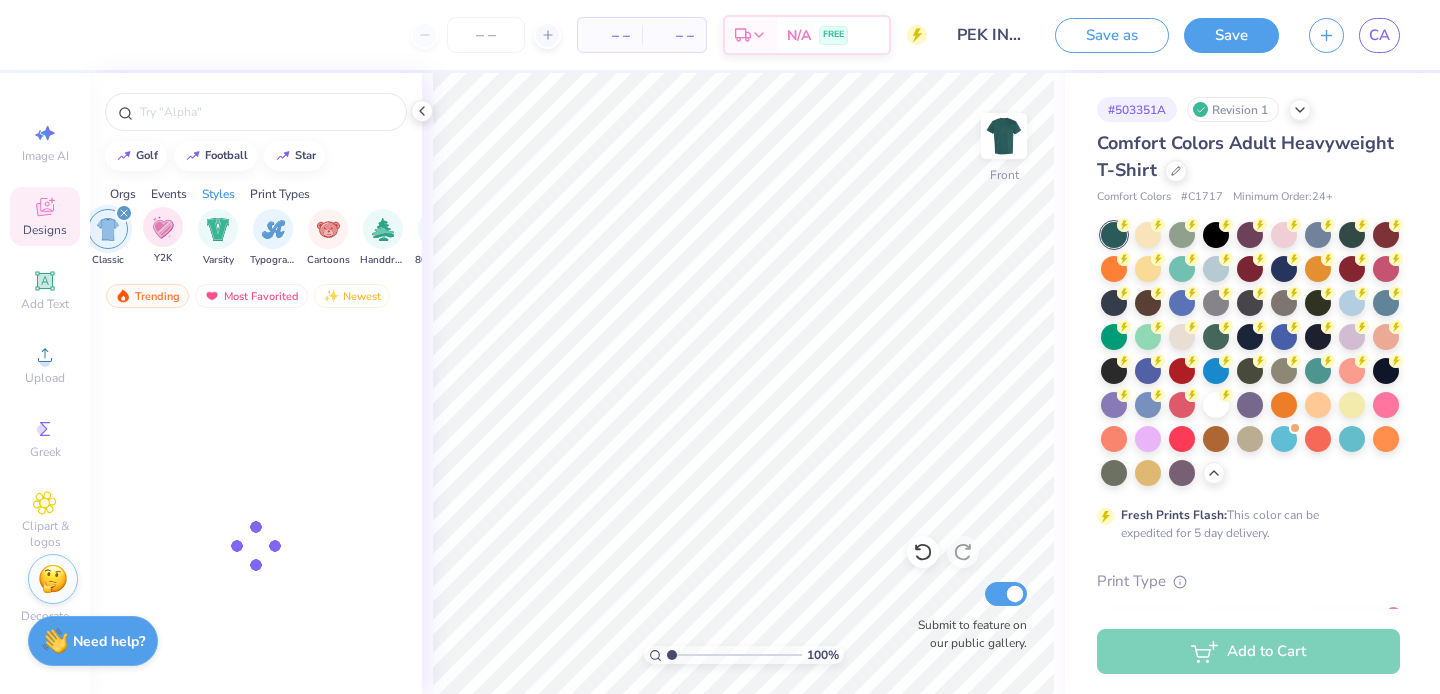 scroll, scrollTop: 0, scrollLeft: 1125, axis: horizontal 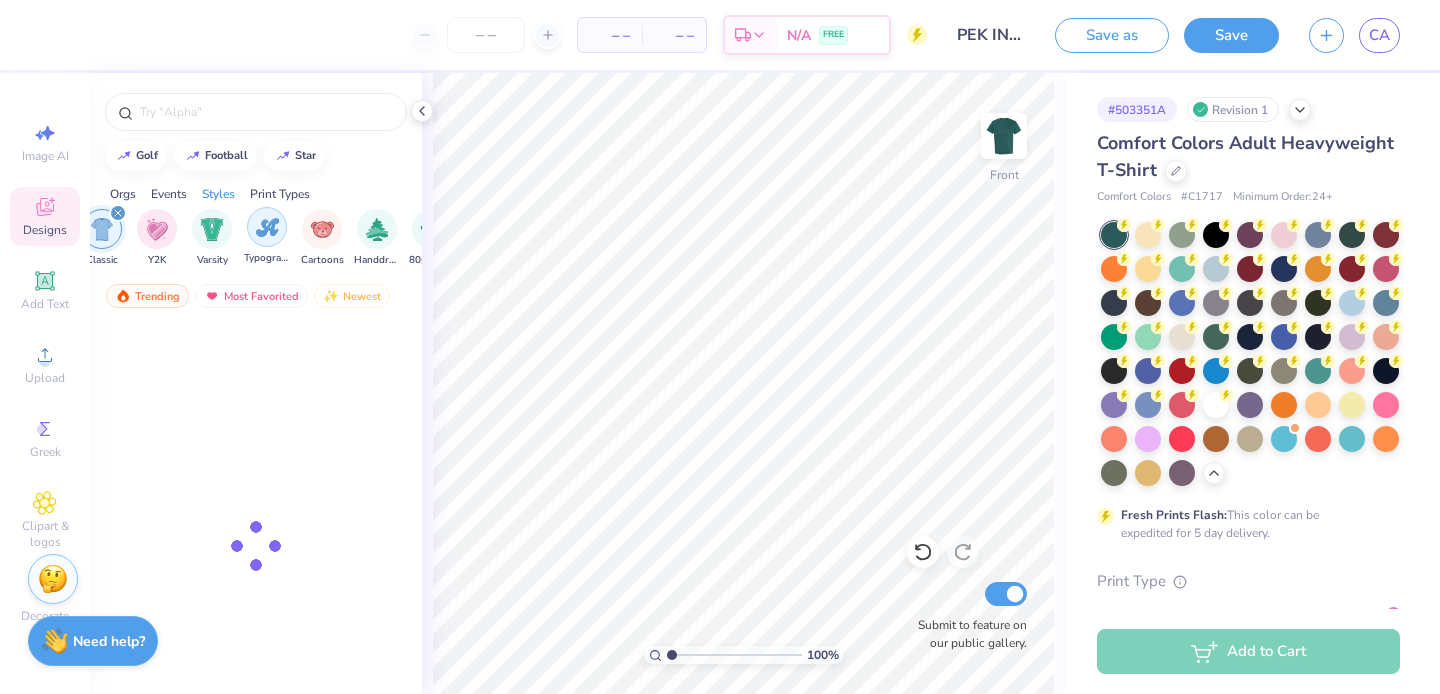click at bounding box center [267, 227] 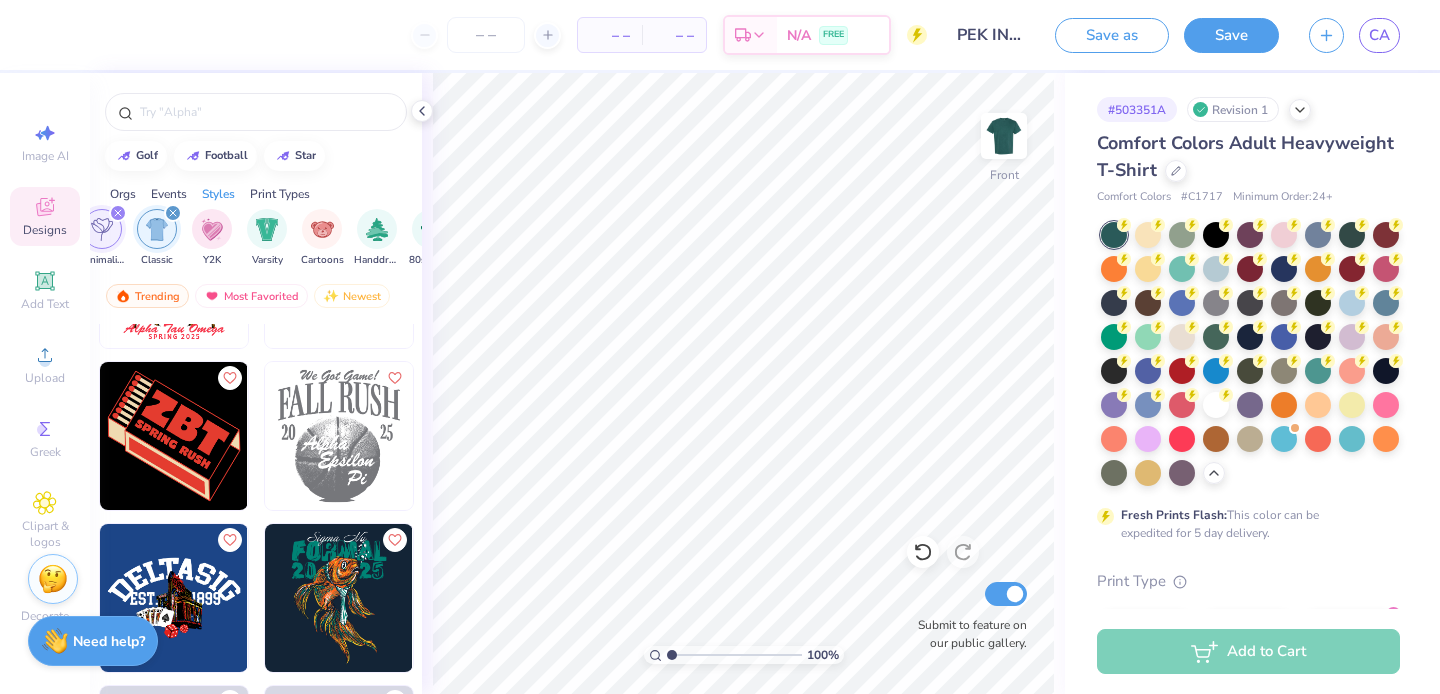 scroll, scrollTop: 19912, scrollLeft: 0, axis: vertical 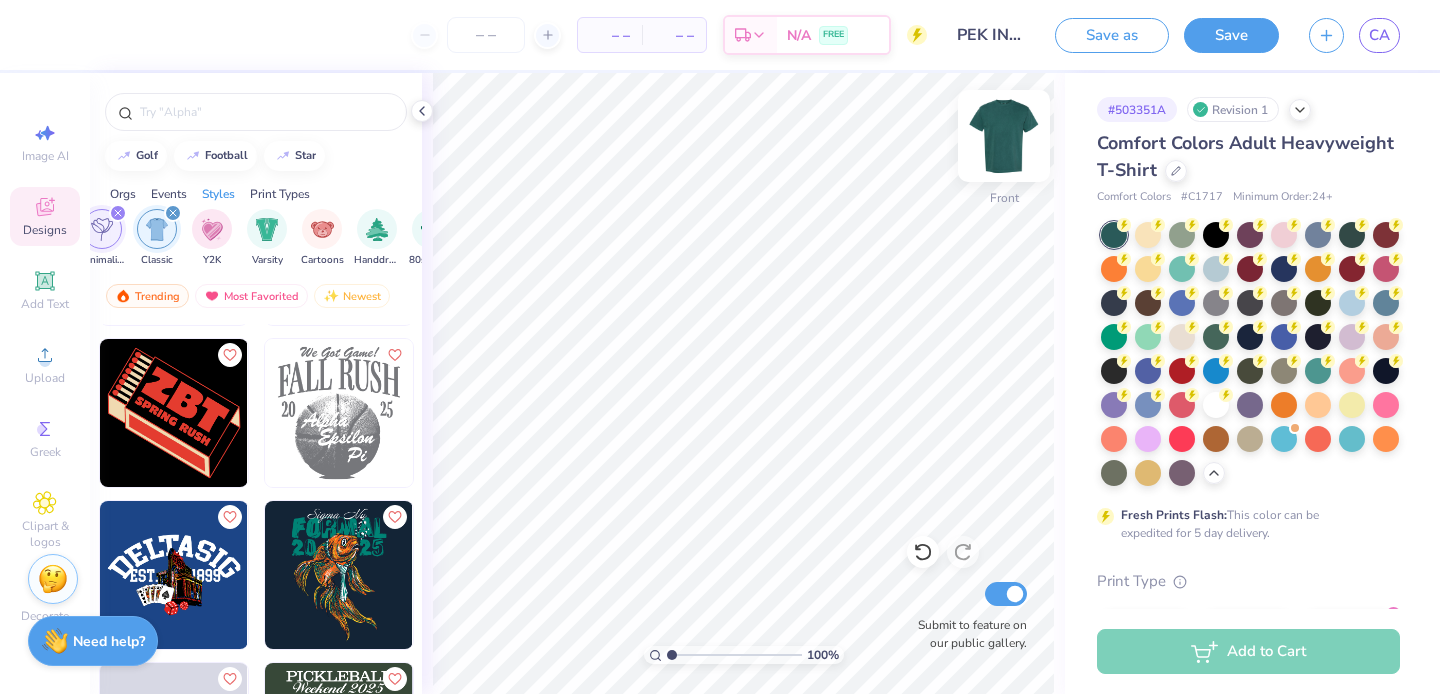 click at bounding box center [1004, 136] 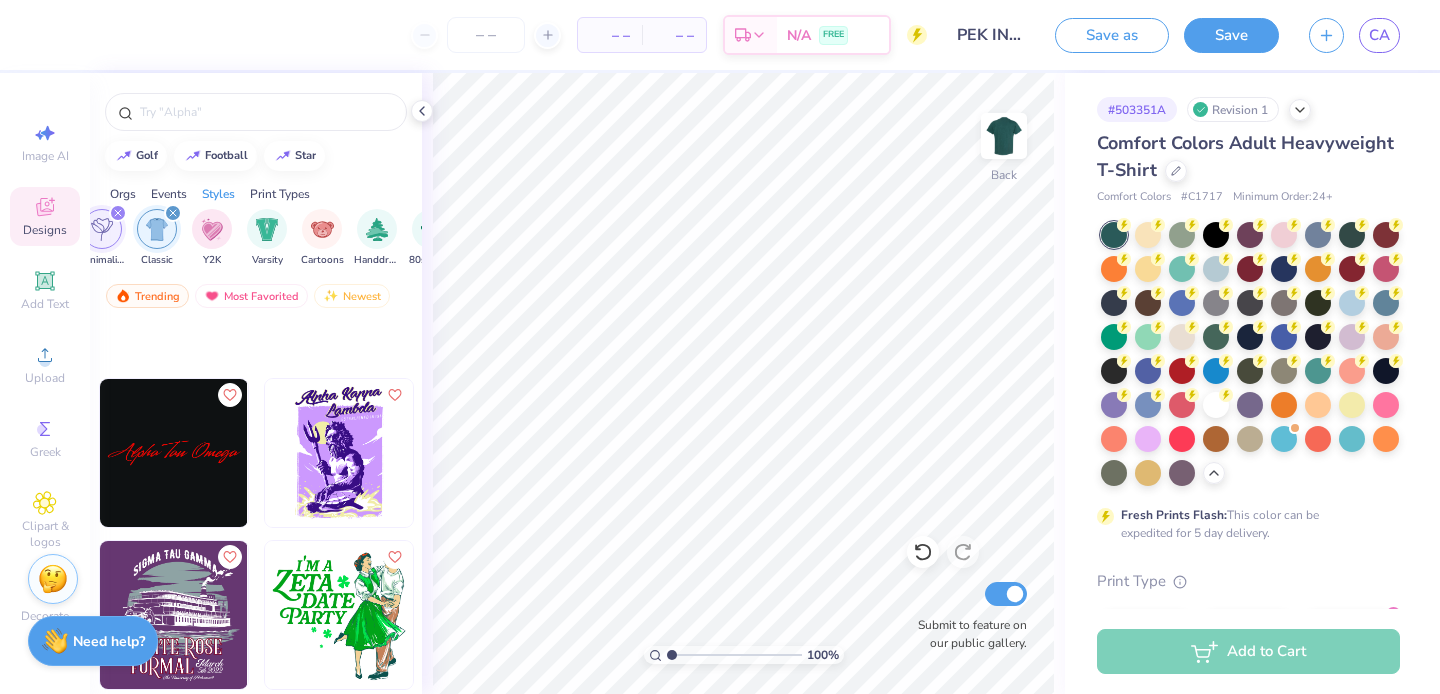 scroll, scrollTop: 38935, scrollLeft: 0, axis: vertical 